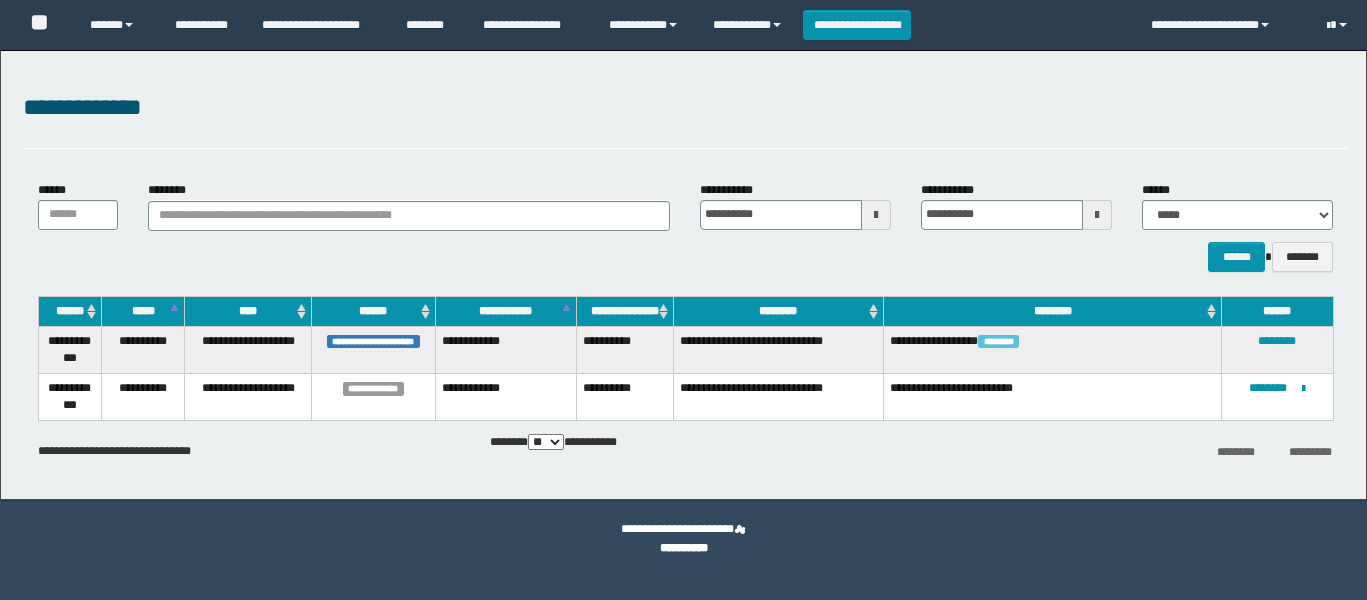 scroll, scrollTop: 0, scrollLeft: 0, axis: both 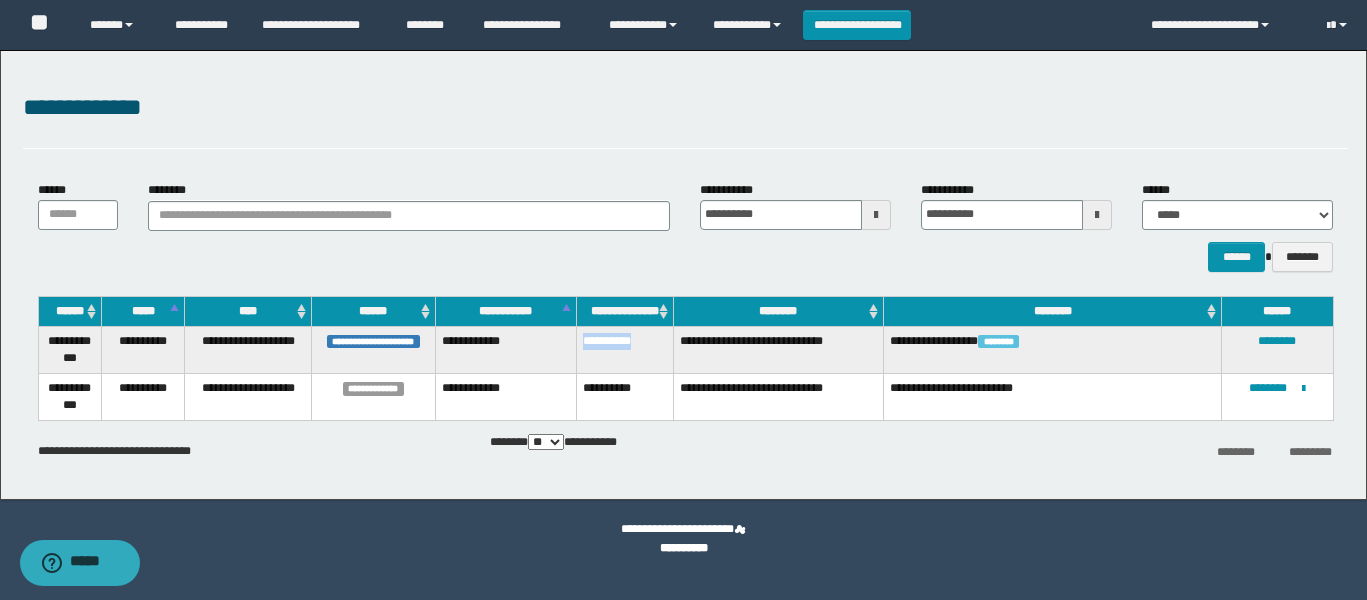 drag, startPoint x: 581, startPoint y: 337, endPoint x: 671, endPoint y: 338, distance: 90.005554 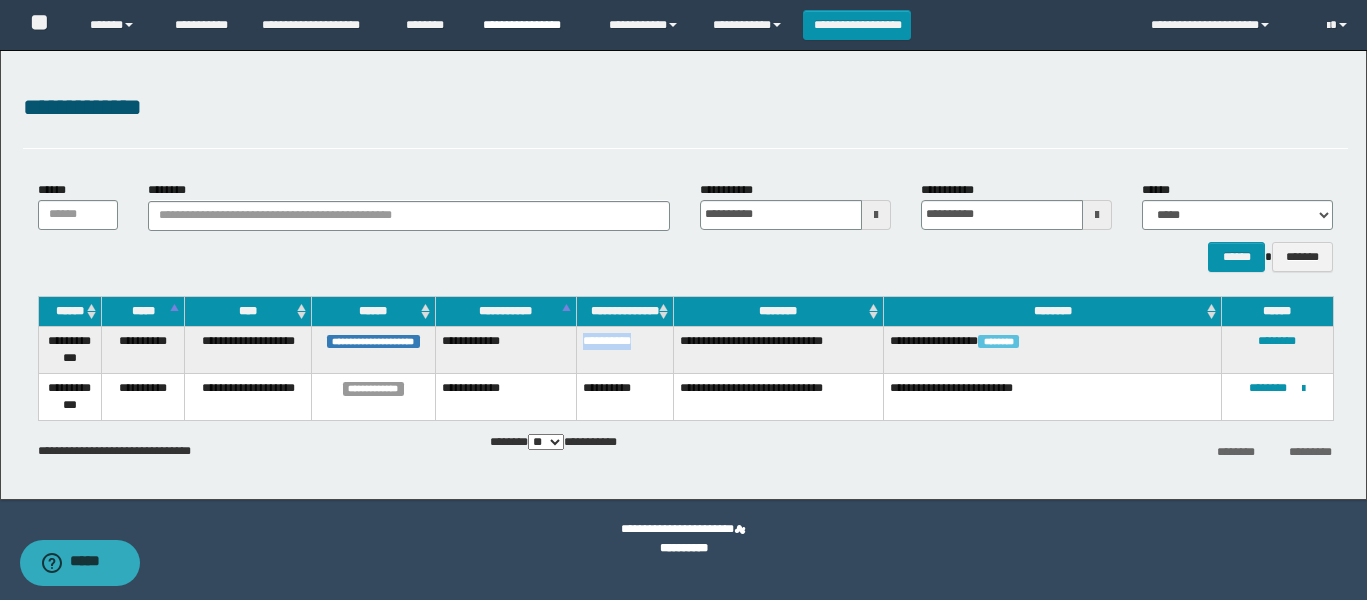 click on "**********" at bounding box center (531, 25) 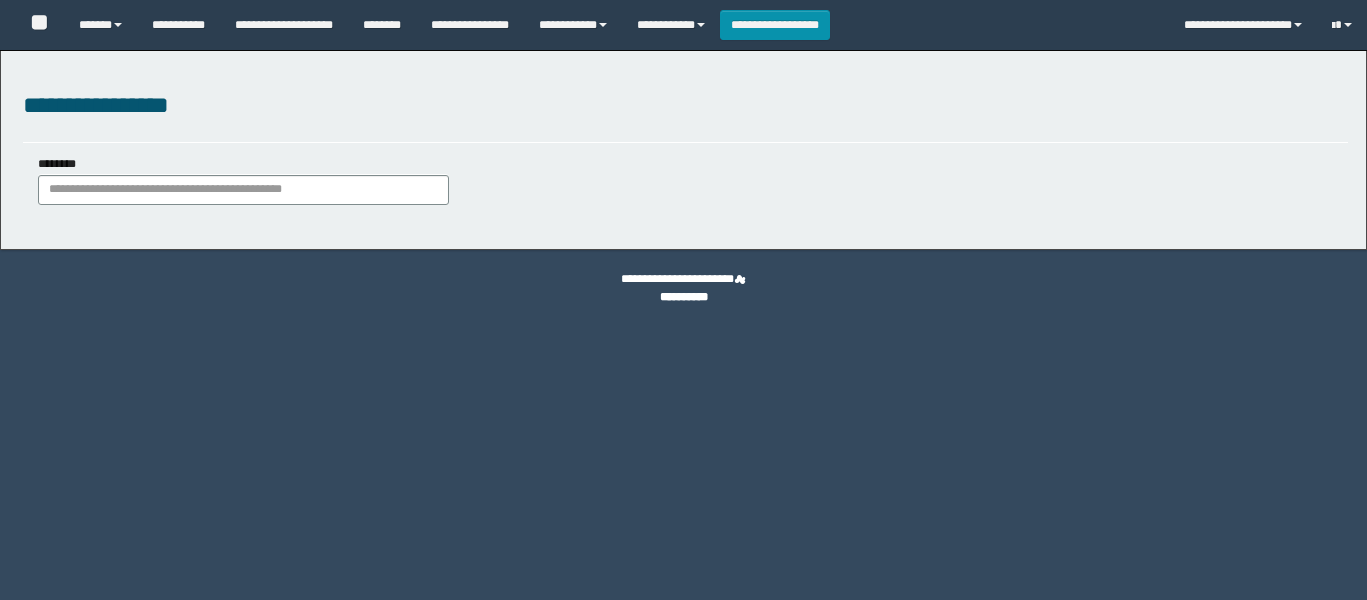 scroll, scrollTop: 0, scrollLeft: 0, axis: both 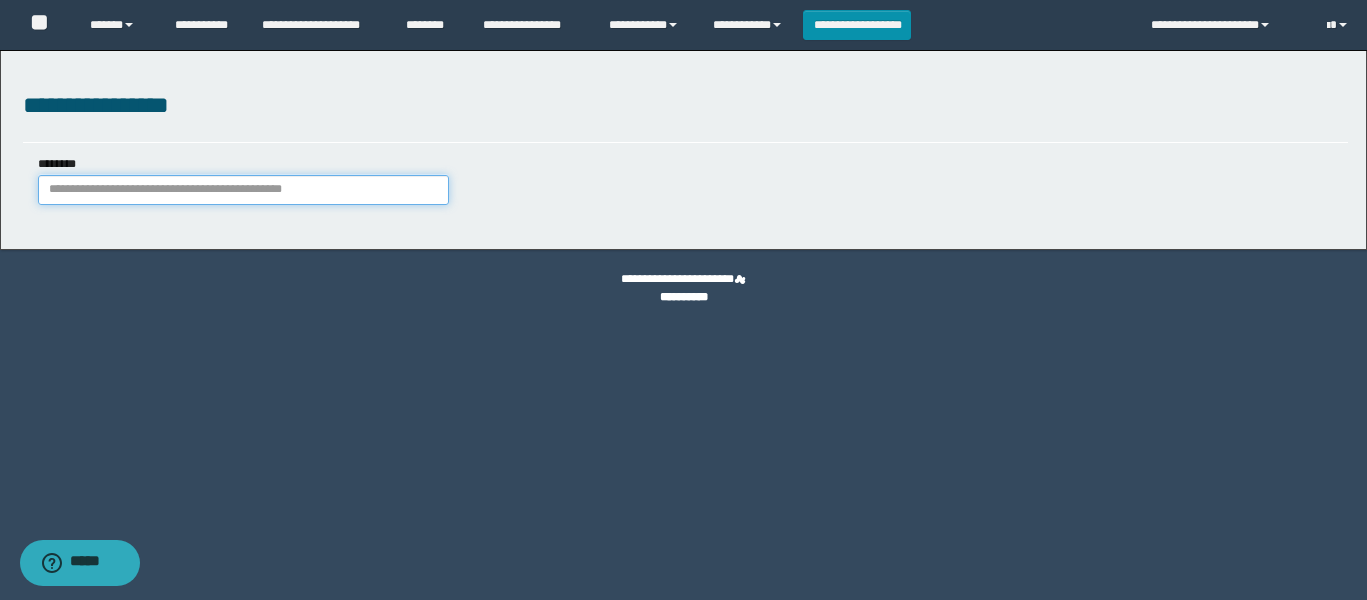 paste on "**********" 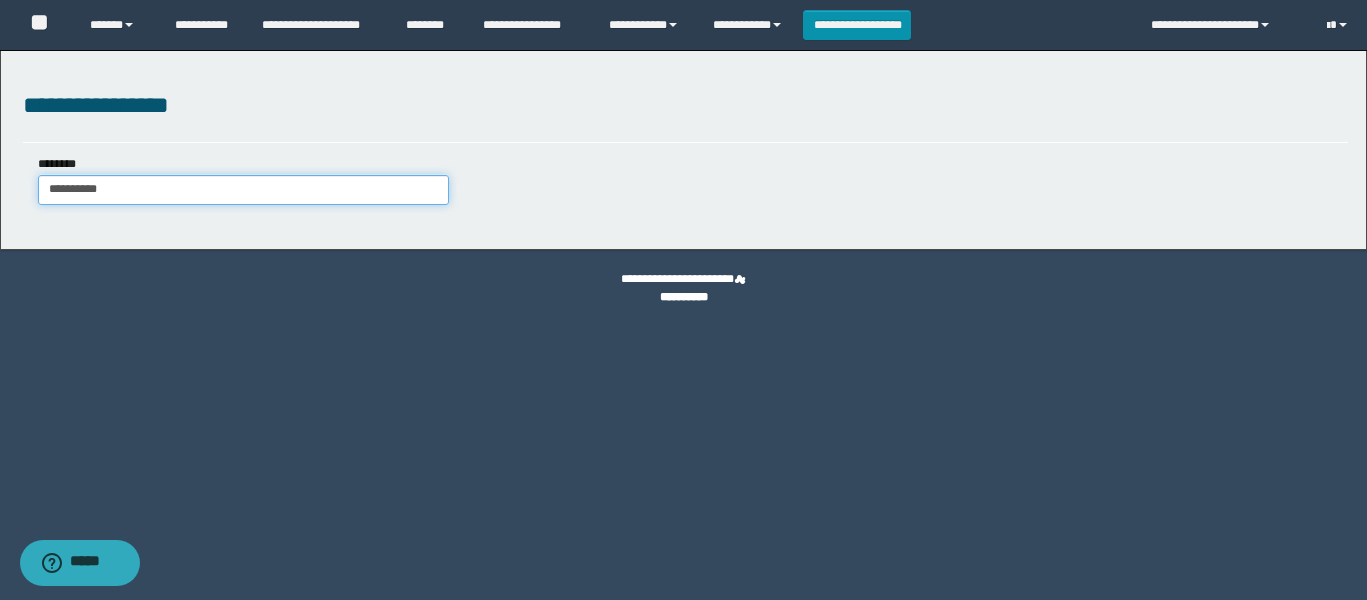click on "**********" at bounding box center (244, 190) 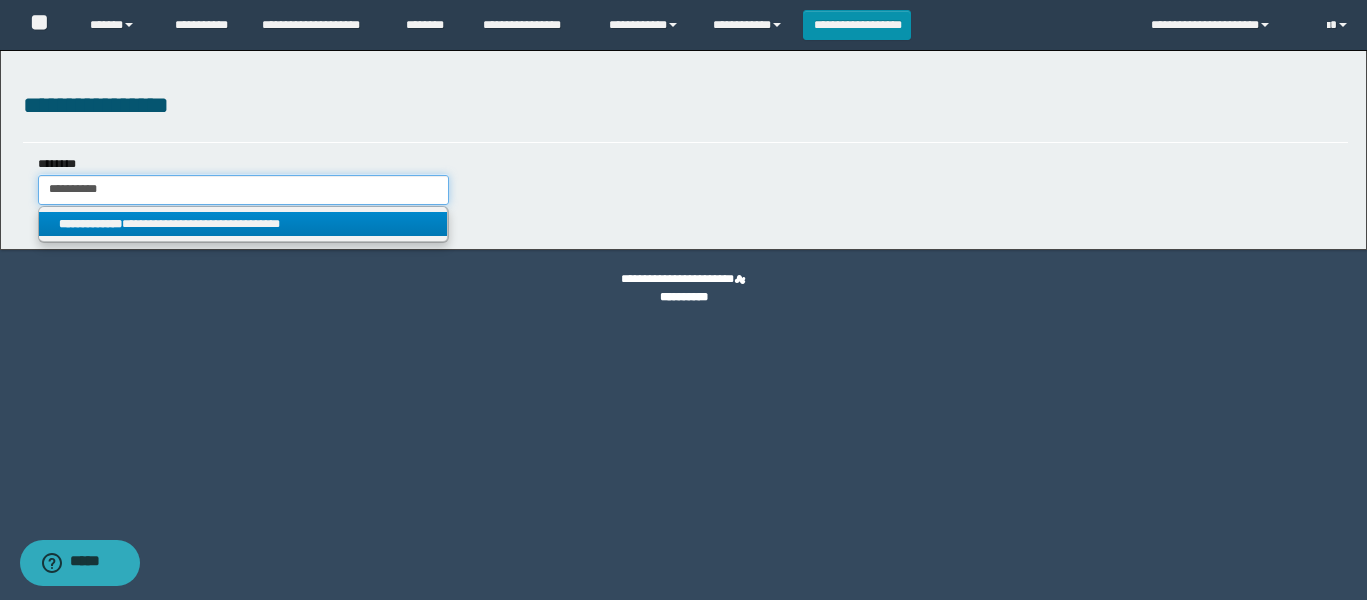 type on "**********" 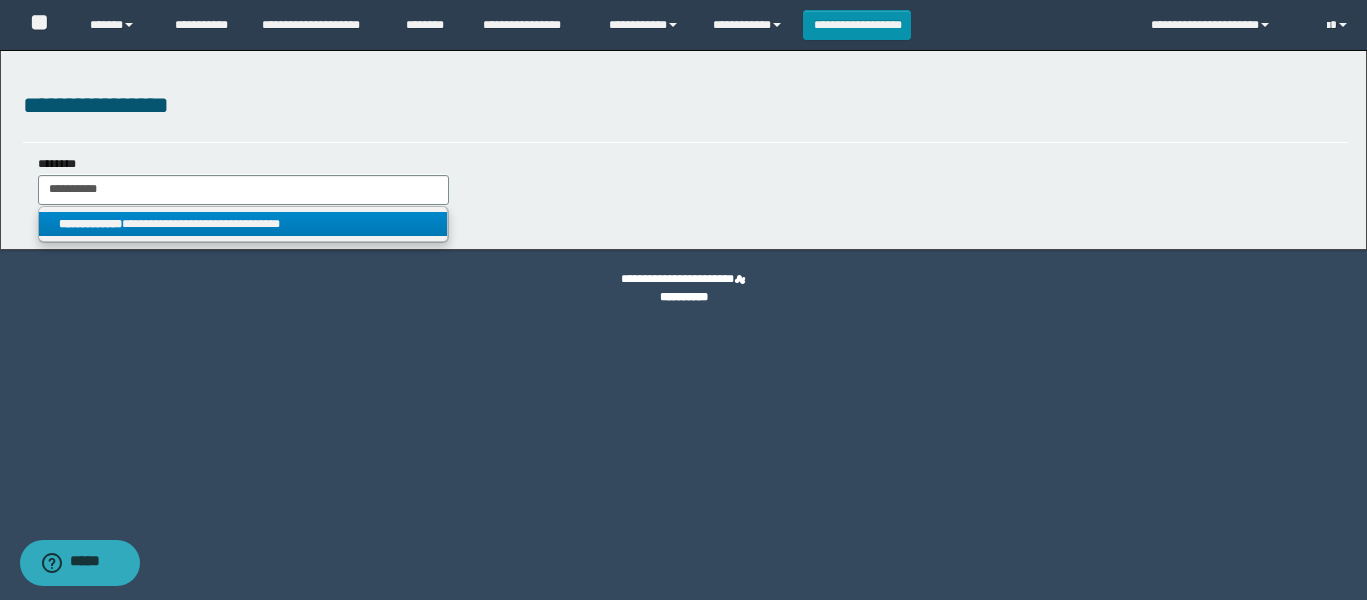 click on "**********" at bounding box center (243, 224) 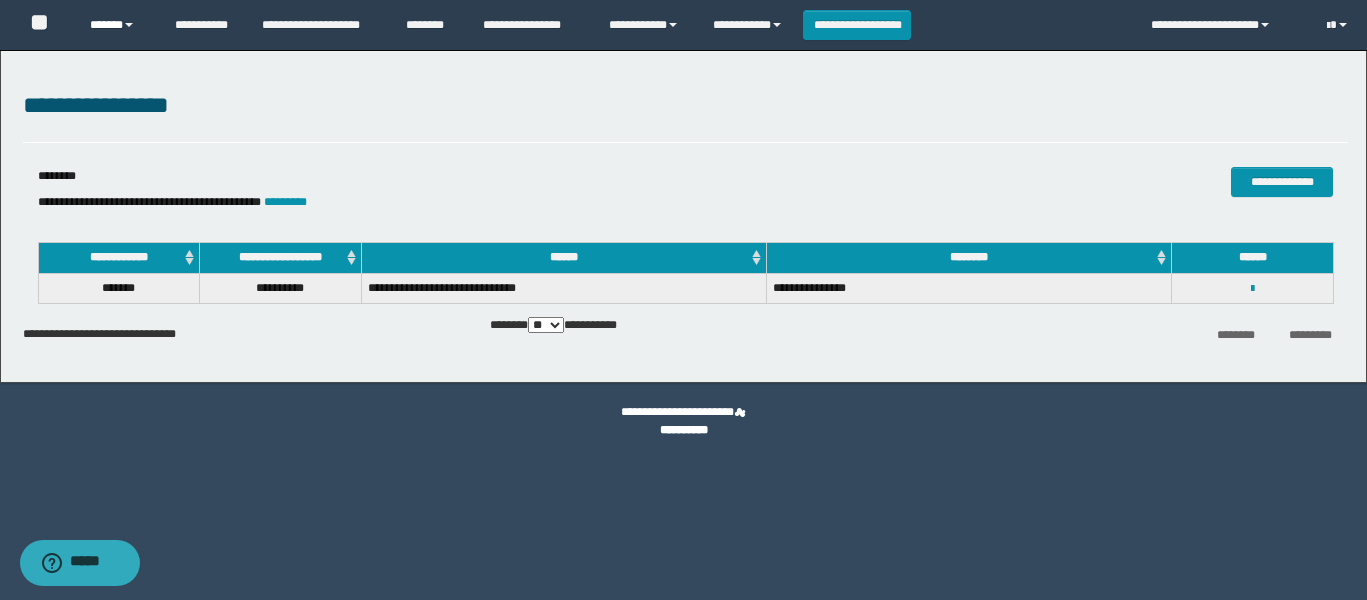 click on "******" at bounding box center (117, 25) 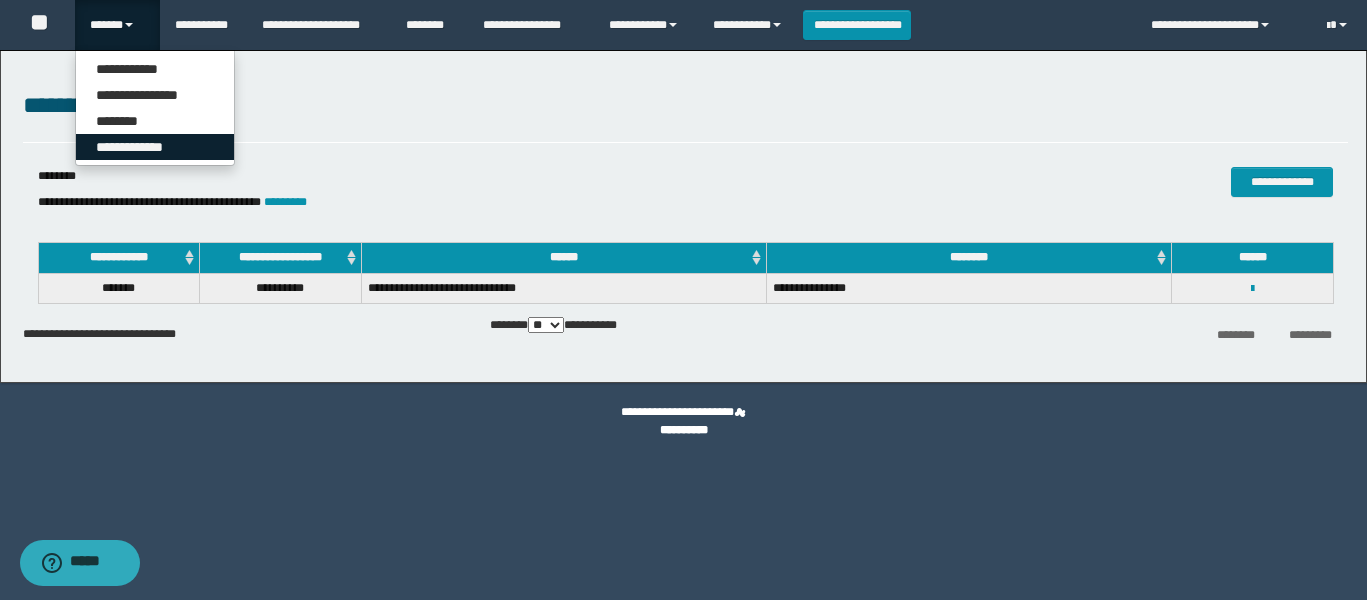 click on "**********" at bounding box center [155, 147] 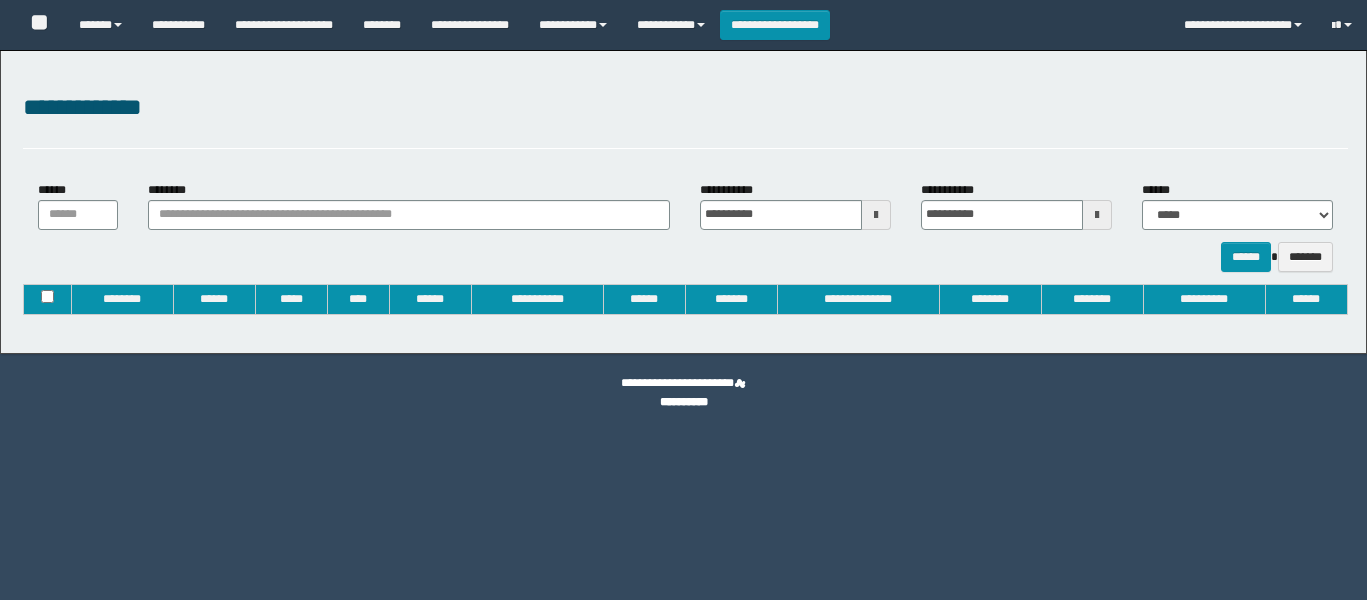 type on "**********" 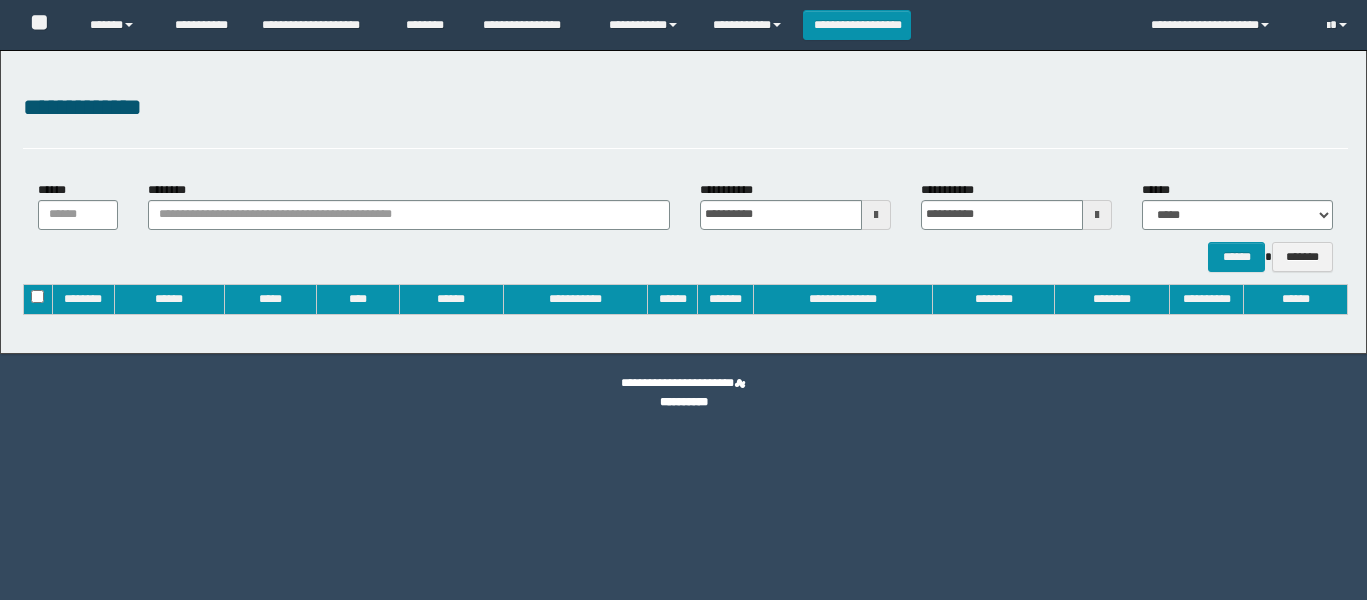 scroll, scrollTop: 0, scrollLeft: 0, axis: both 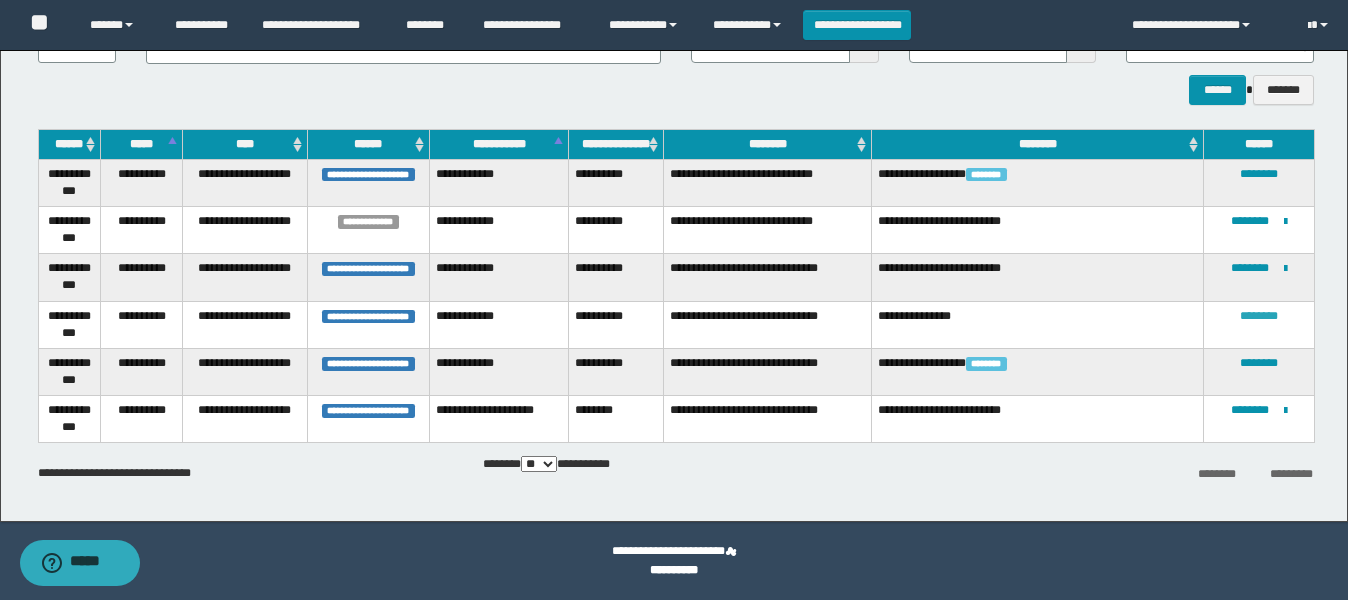 click on "********" at bounding box center (1259, 316) 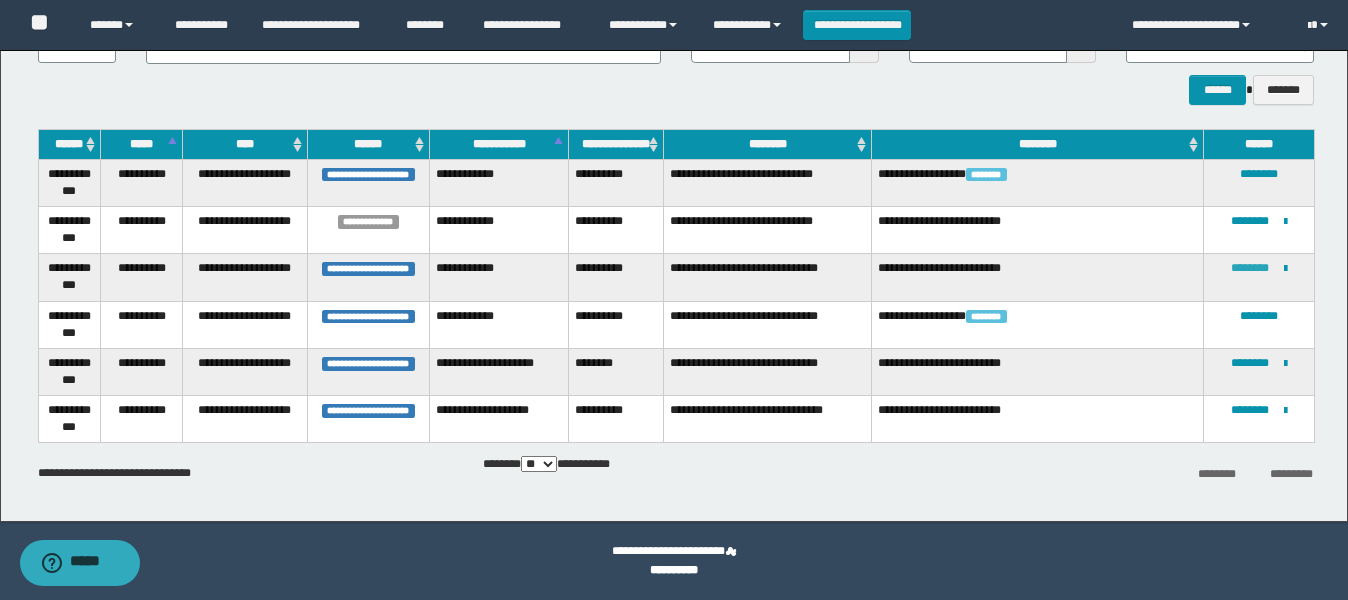 click on "********" at bounding box center [1250, 268] 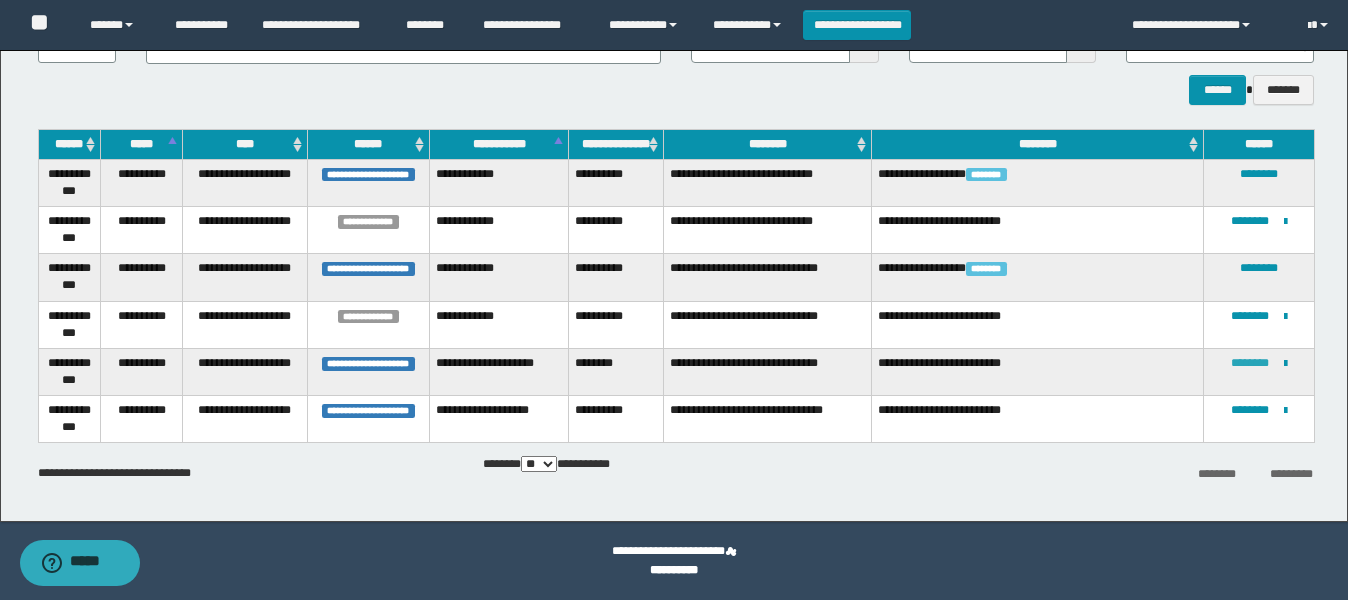 click on "********" at bounding box center (1250, 363) 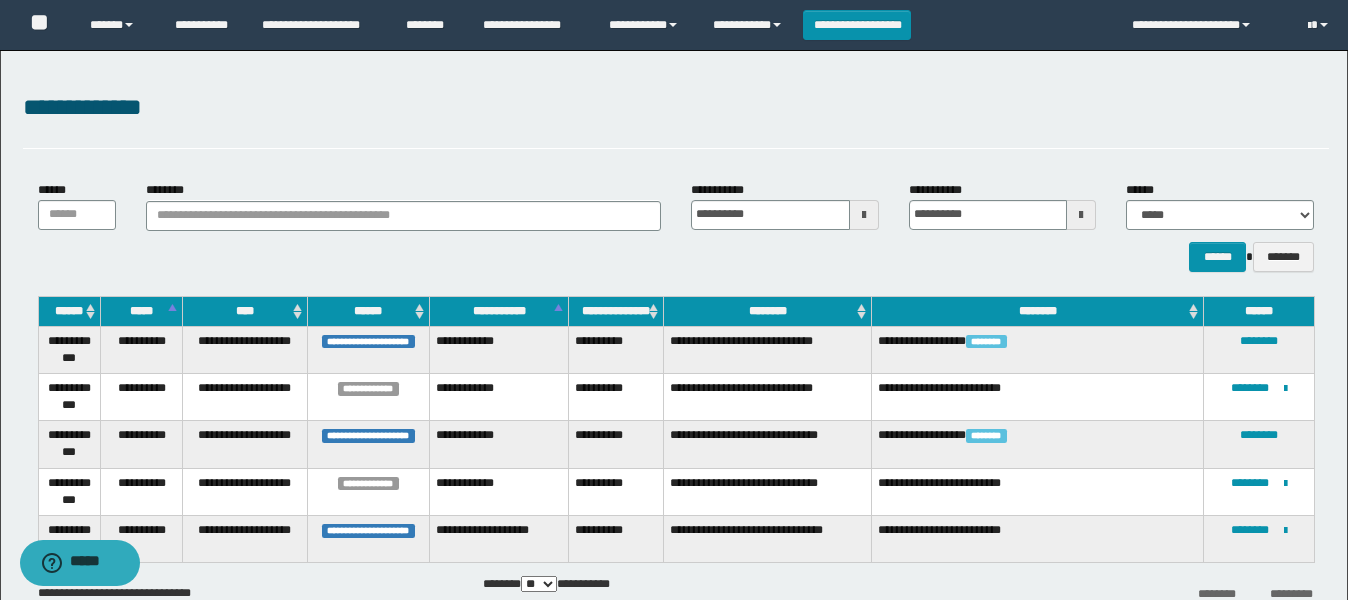 scroll, scrollTop: 120, scrollLeft: 0, axis: vertical 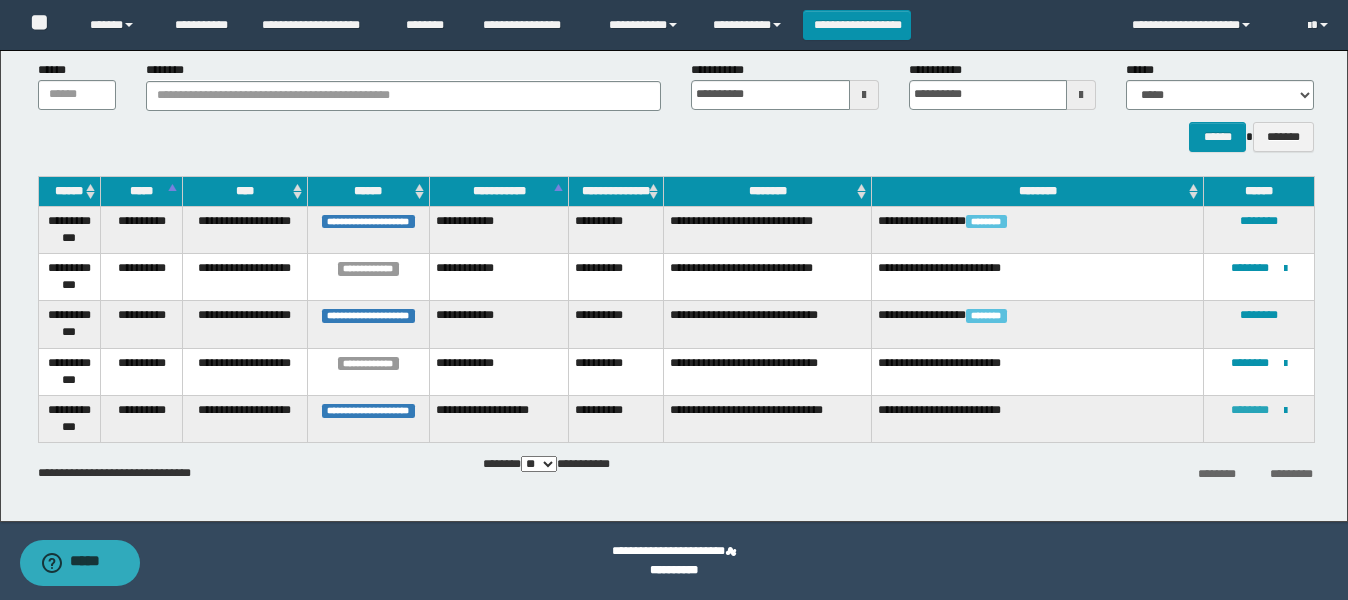 click on "********" at bounding box center (1250, 410) 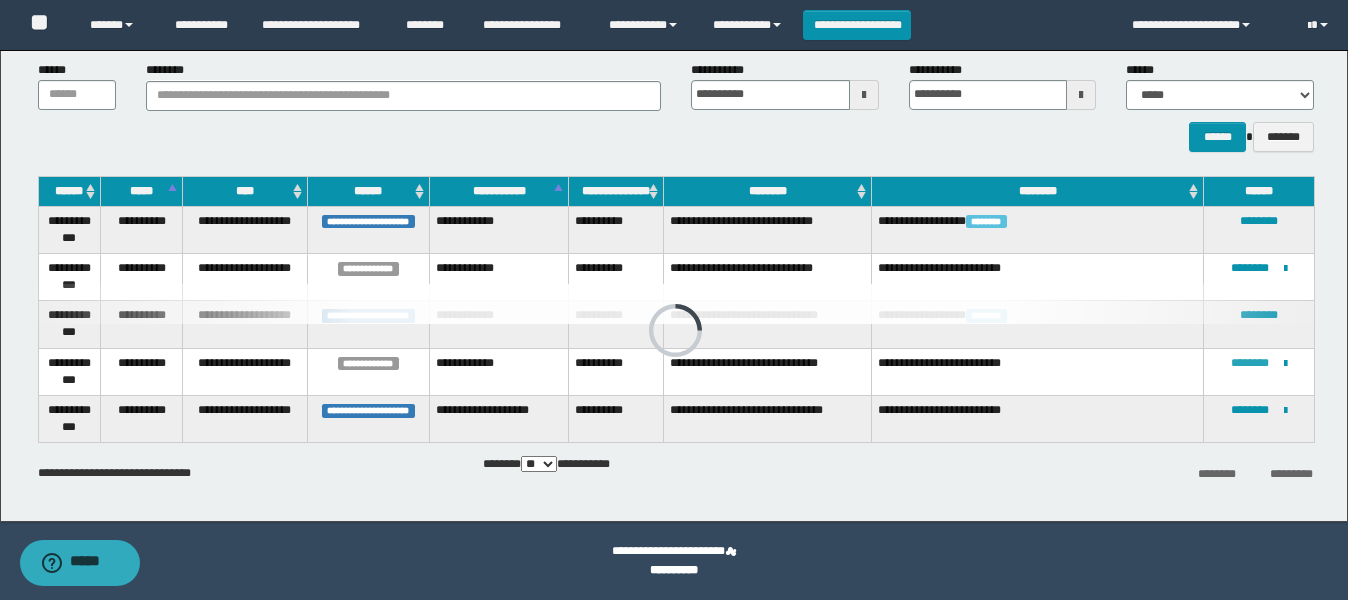 scroll, scrollTop: 0, scrollLeft: 0, axis: both 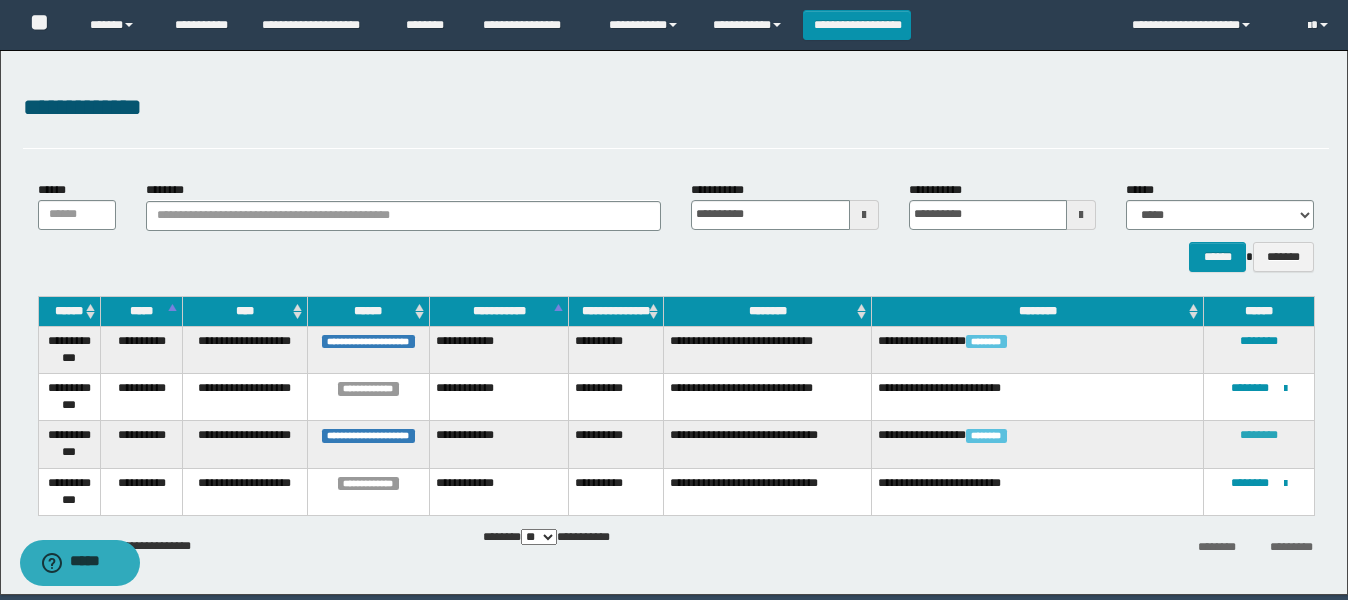 click on "********" at bounding box center (1259, 435) 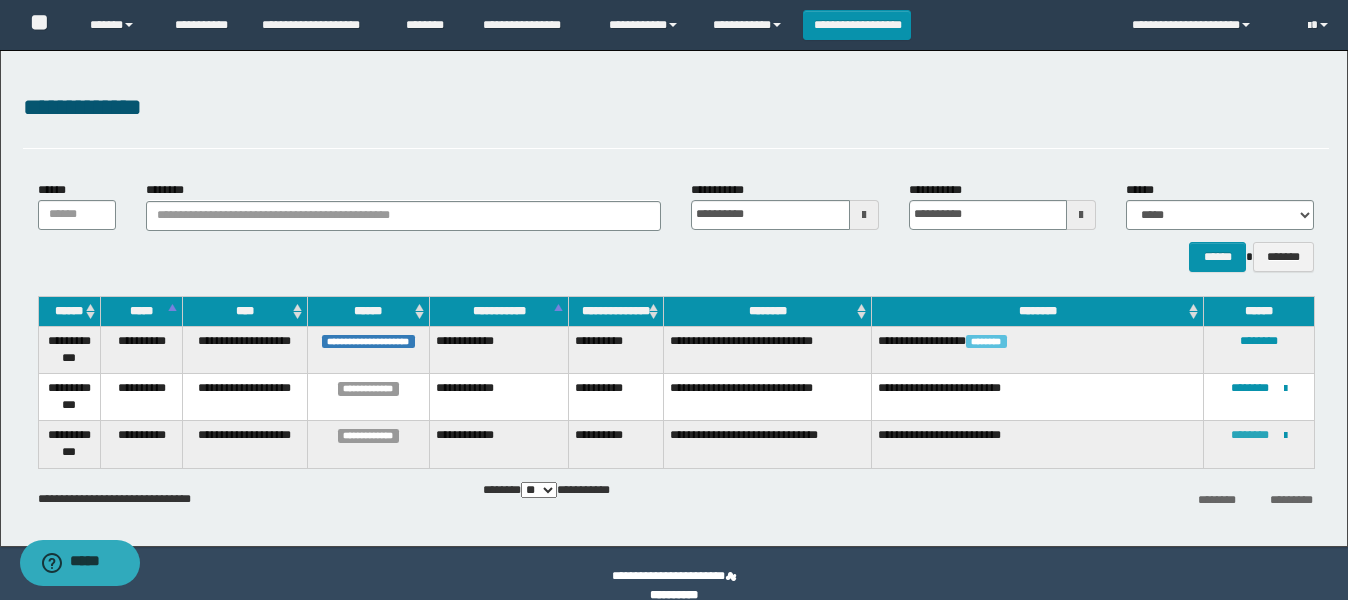click on "********" at bounding box center (1250, 435) 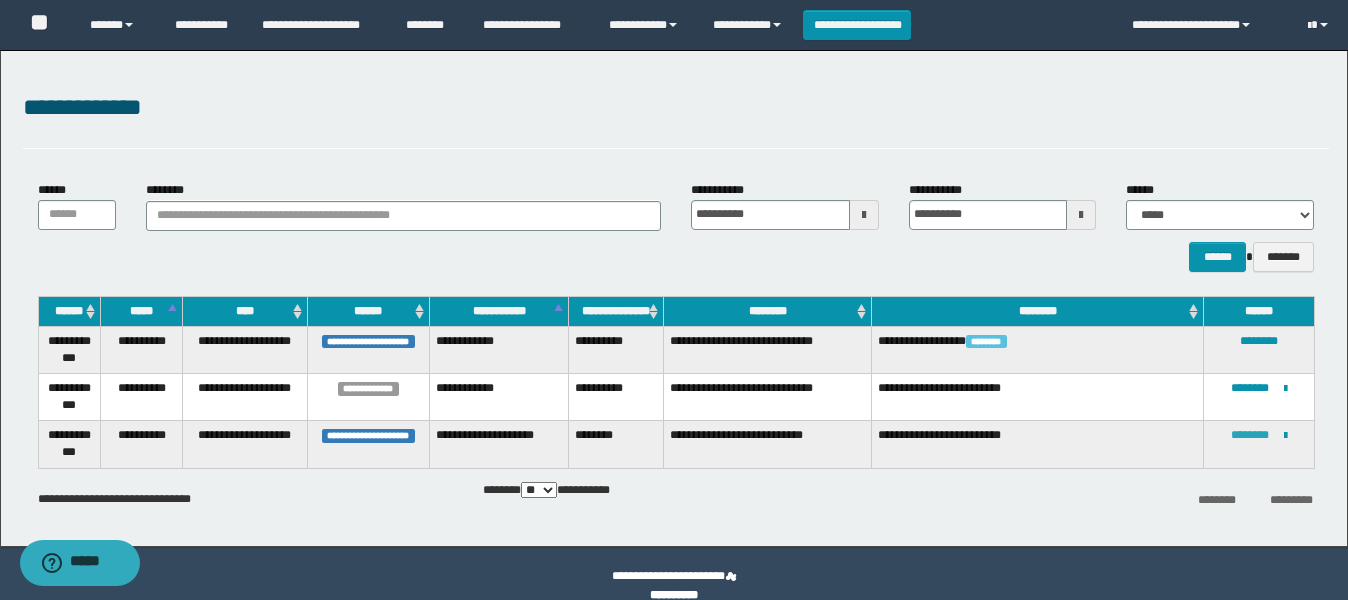 click on "********" at bounding box center [1250, 435] 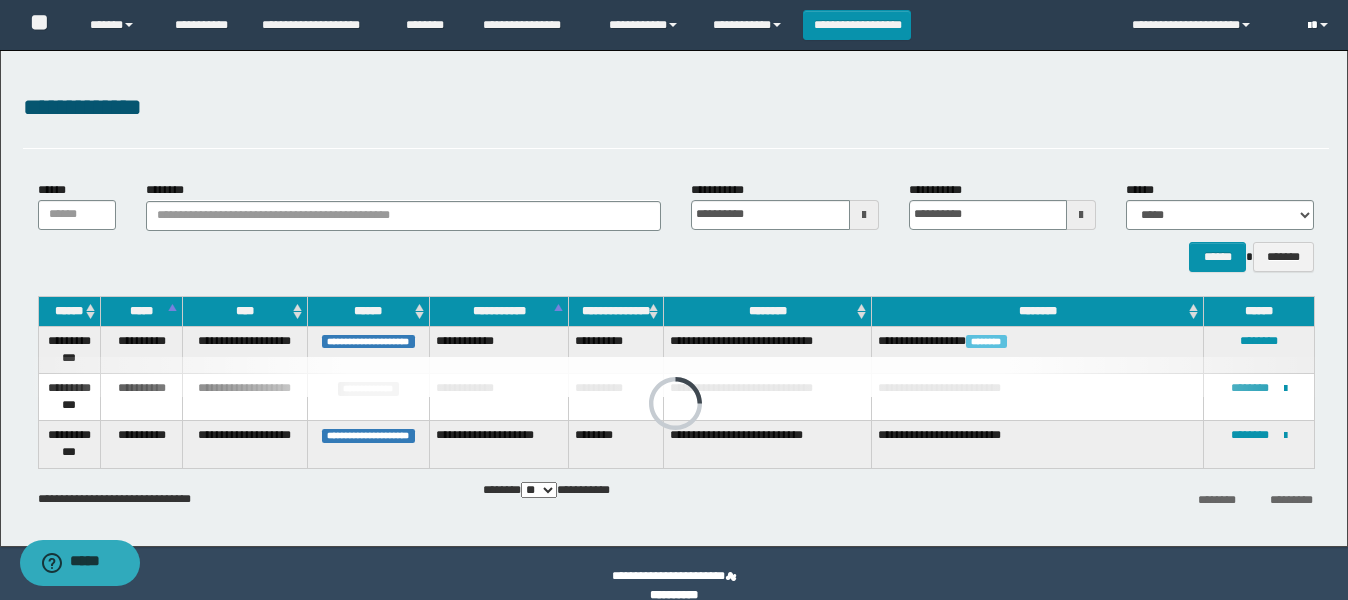click at bounding box center [1324, 25] 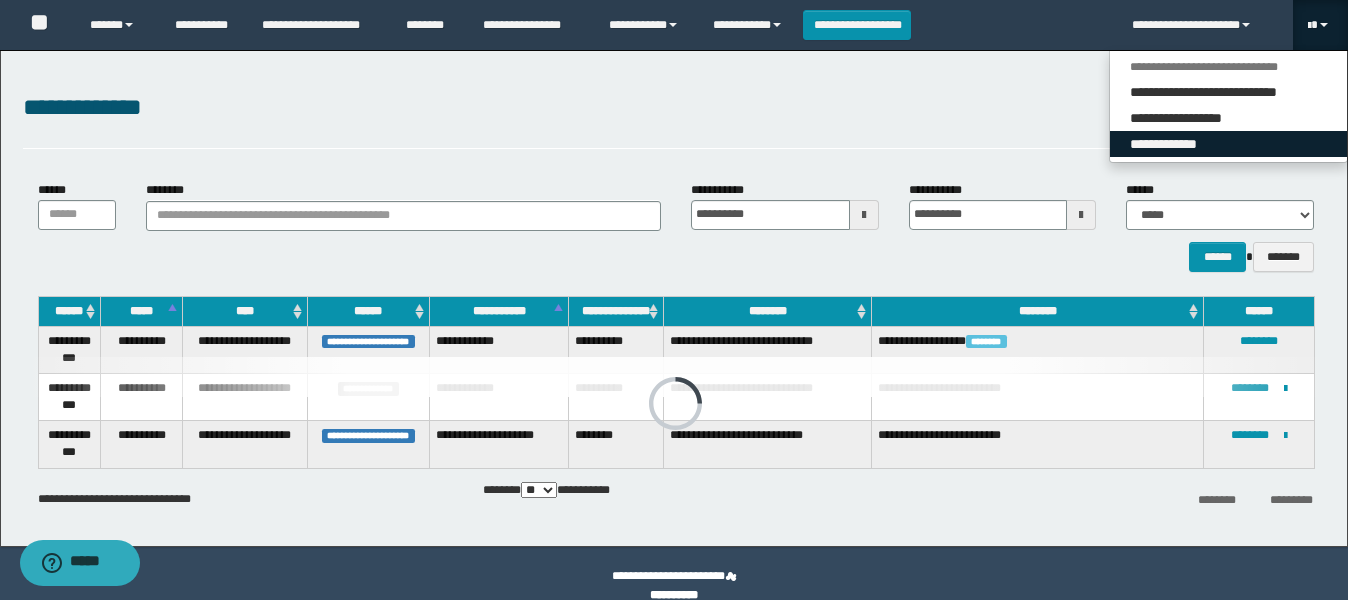 click on "**********" at bounding box center (1228, 144) 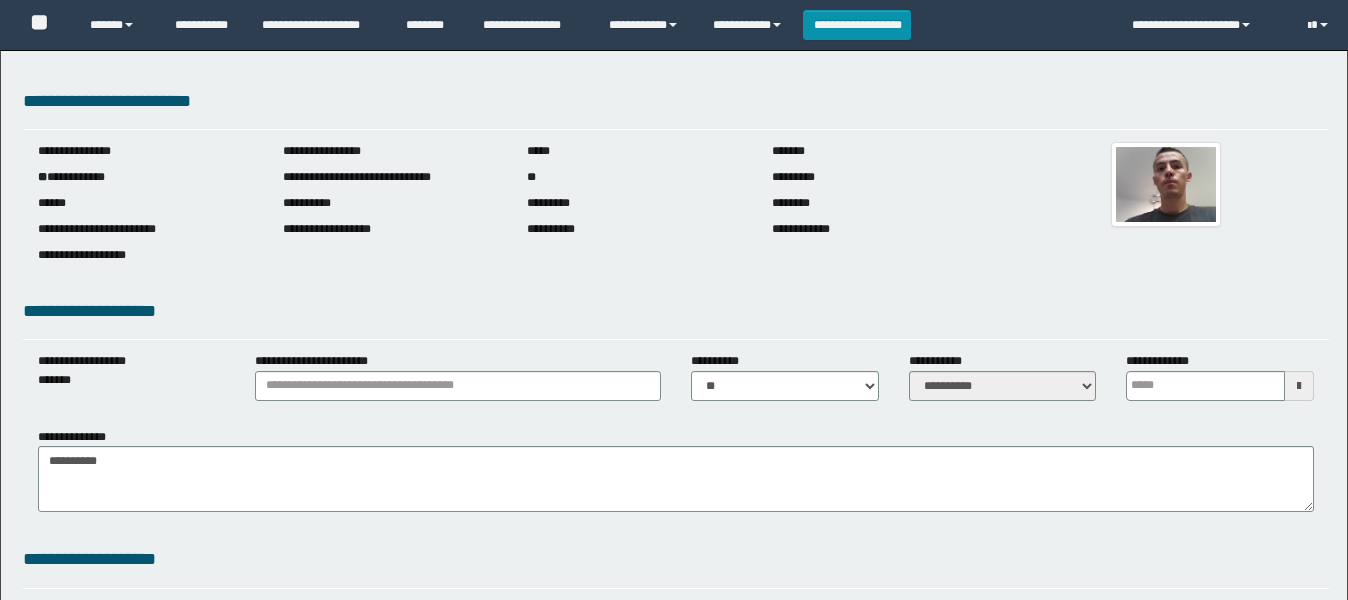 scroll, scrollTop: 0, scrollLeft: 0, axis: both 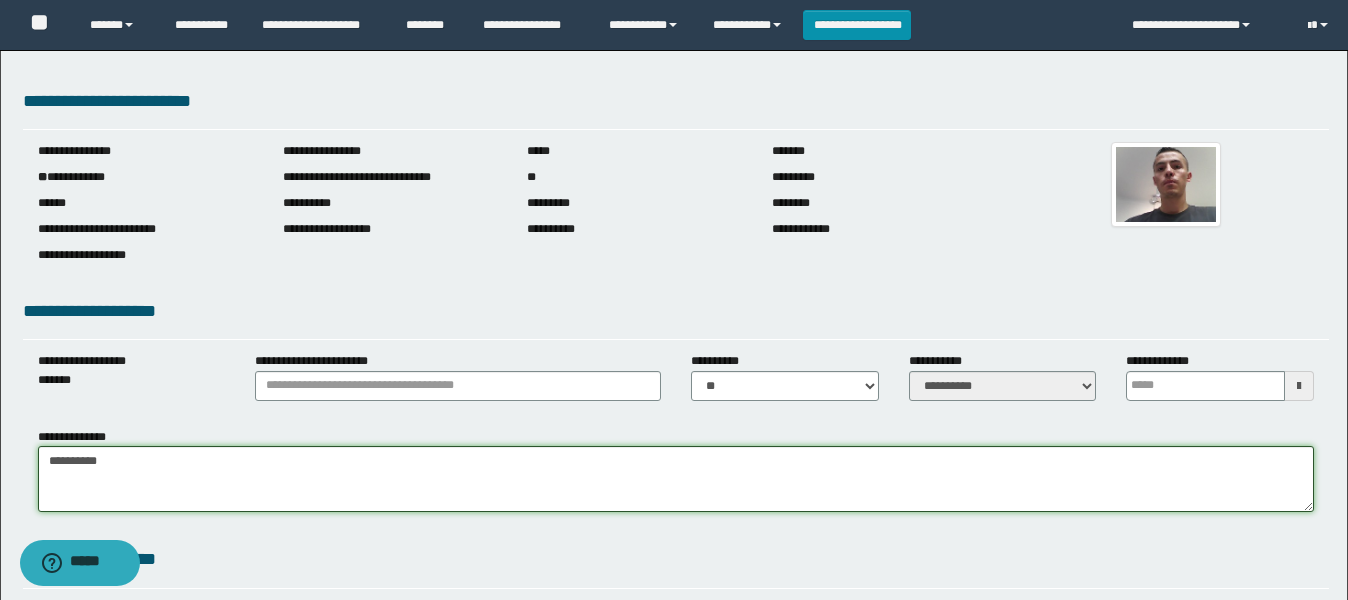 drag, startPoint x: 174, startPoint y: 481, endPoint x: 0, endPoint y: 422, distance: 183.73077 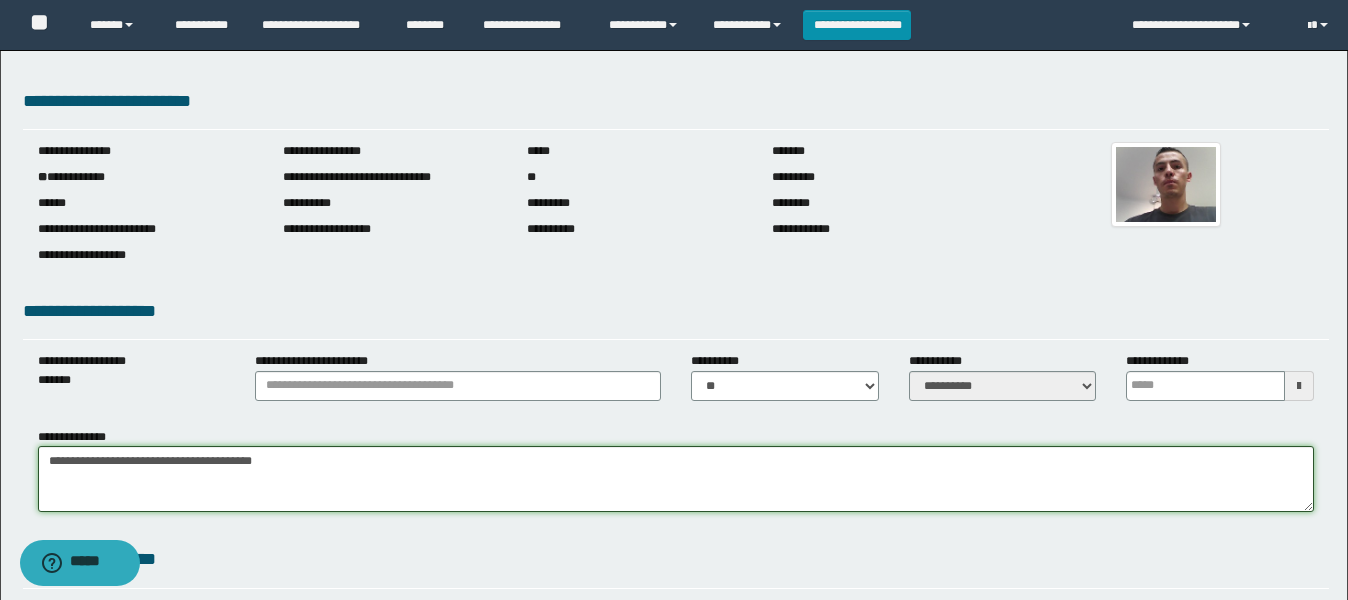 type on "**********" 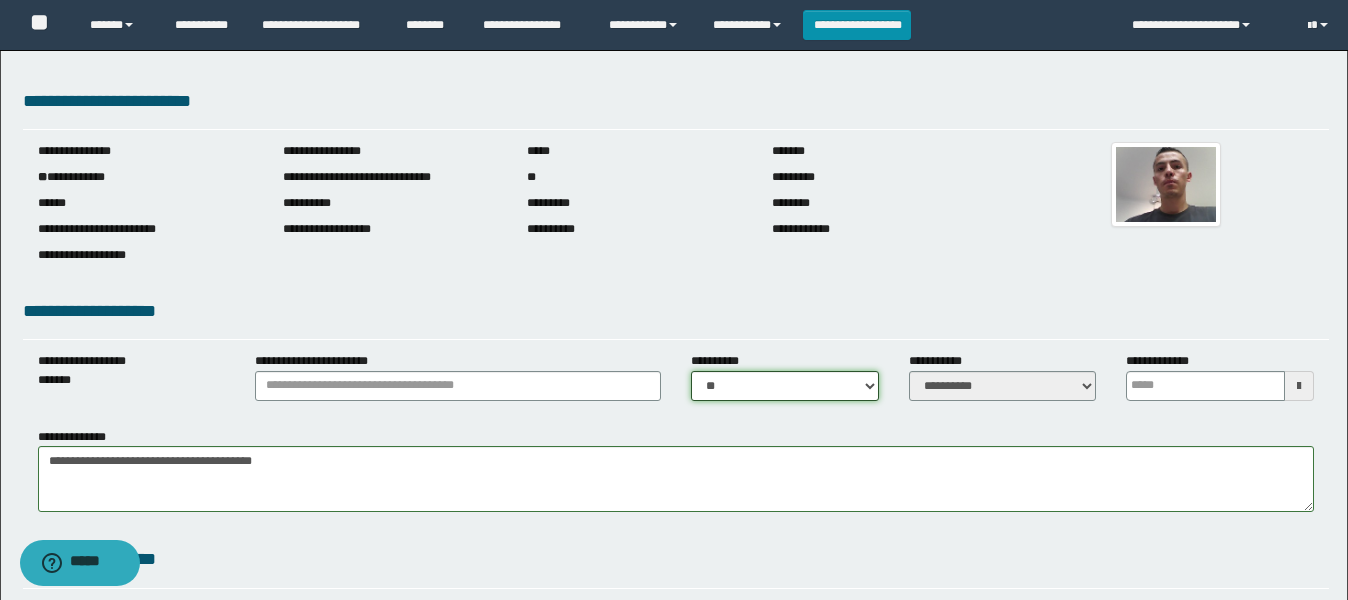 click on "**
**" at bounding box center [785, 386] 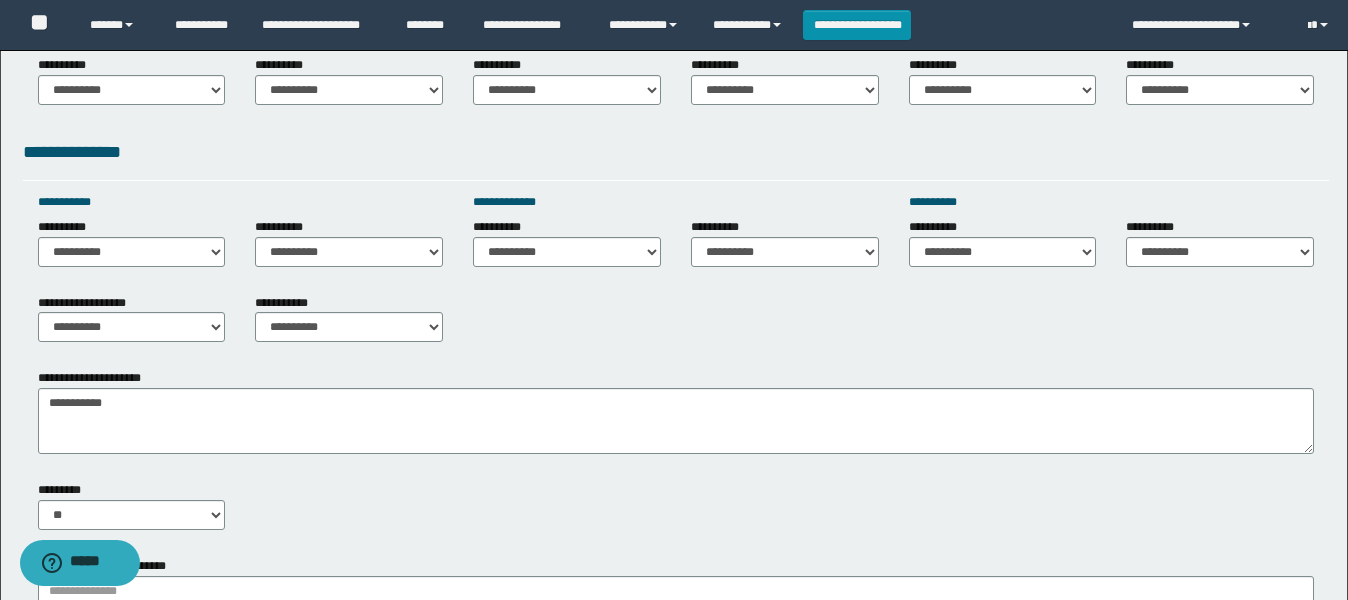 scroll, scrollTop: 750, scrollLeft: 0, axis: vertical 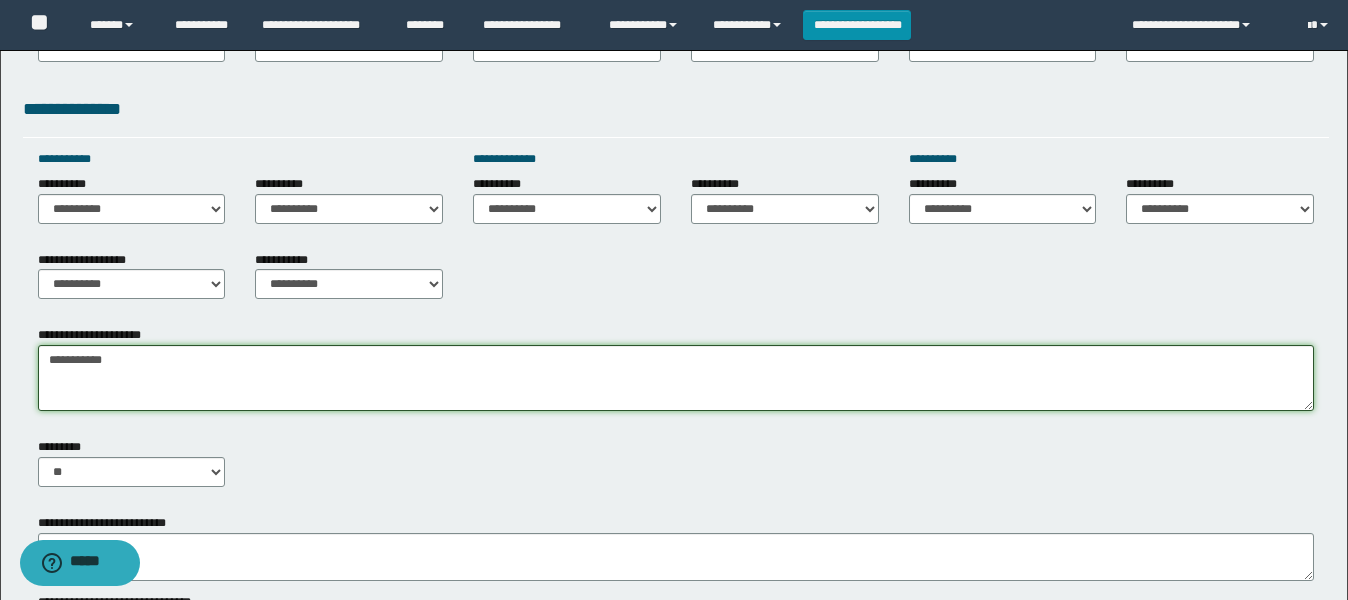 drag, startPoint x: 138, startPoint y: 371, endPoint x: 0, endPoint y: 358, distance: 138.61096 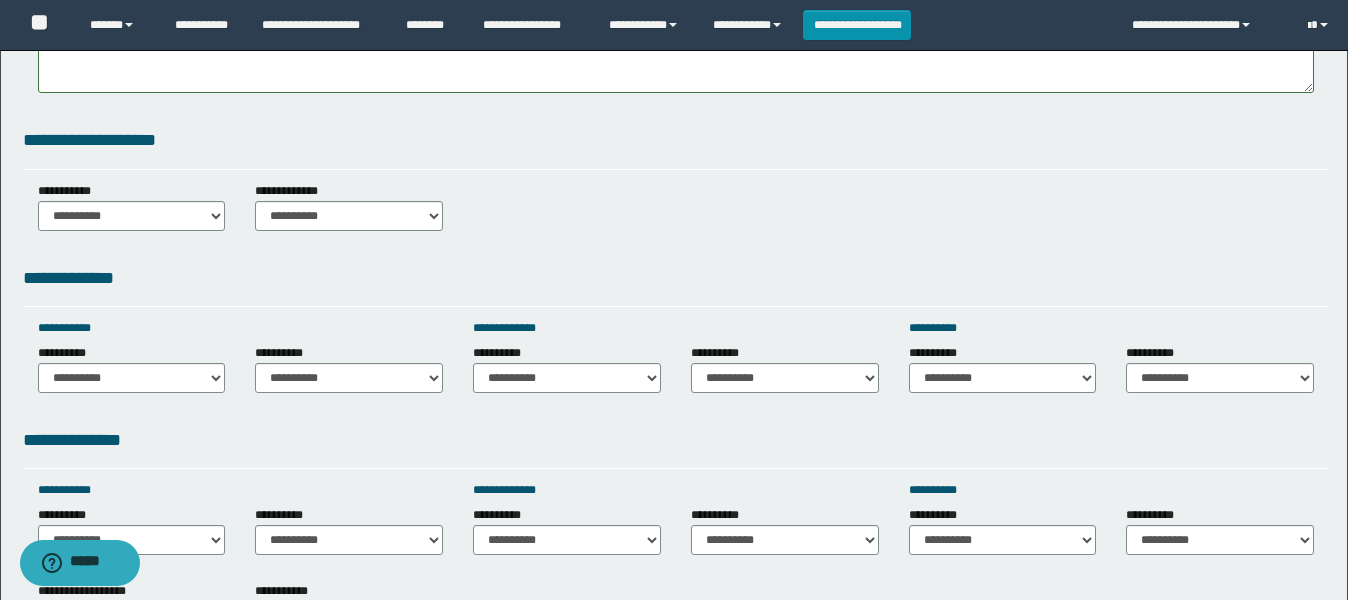 scroll, scrollTop: 375, scrollLeft: 0, axis: vertical 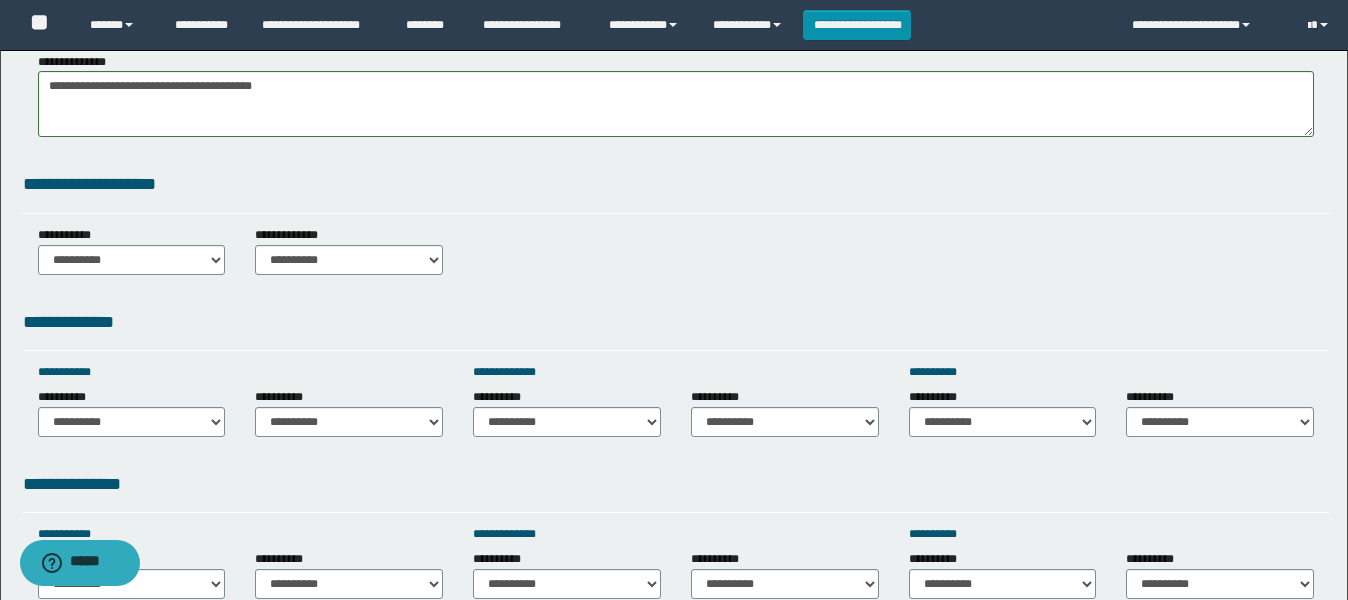 type on "********" 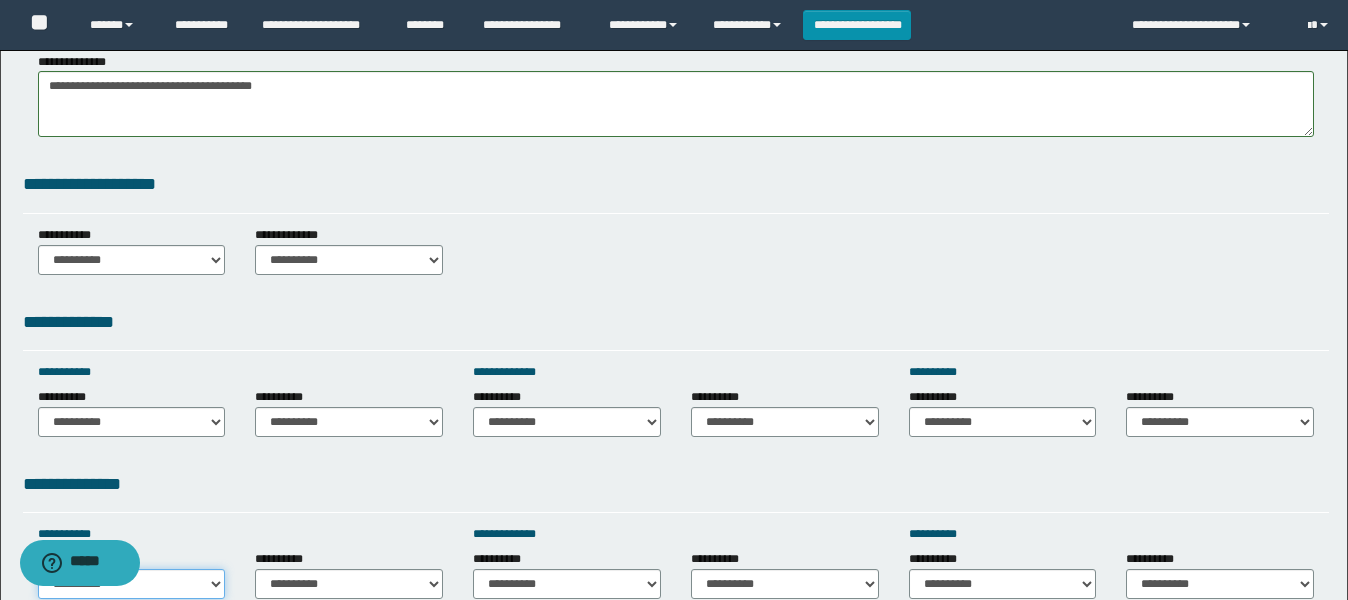 click on "**********" at bounding box center [132, 584] 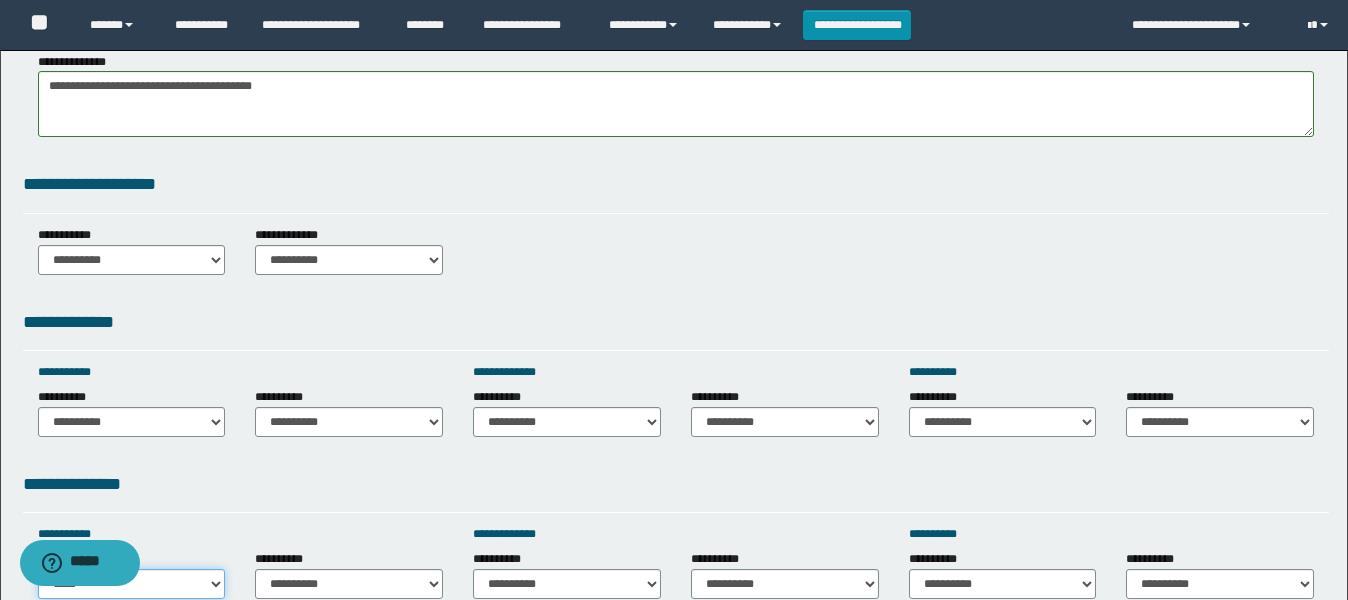 click on "**********" at bounding box center (132, 584) 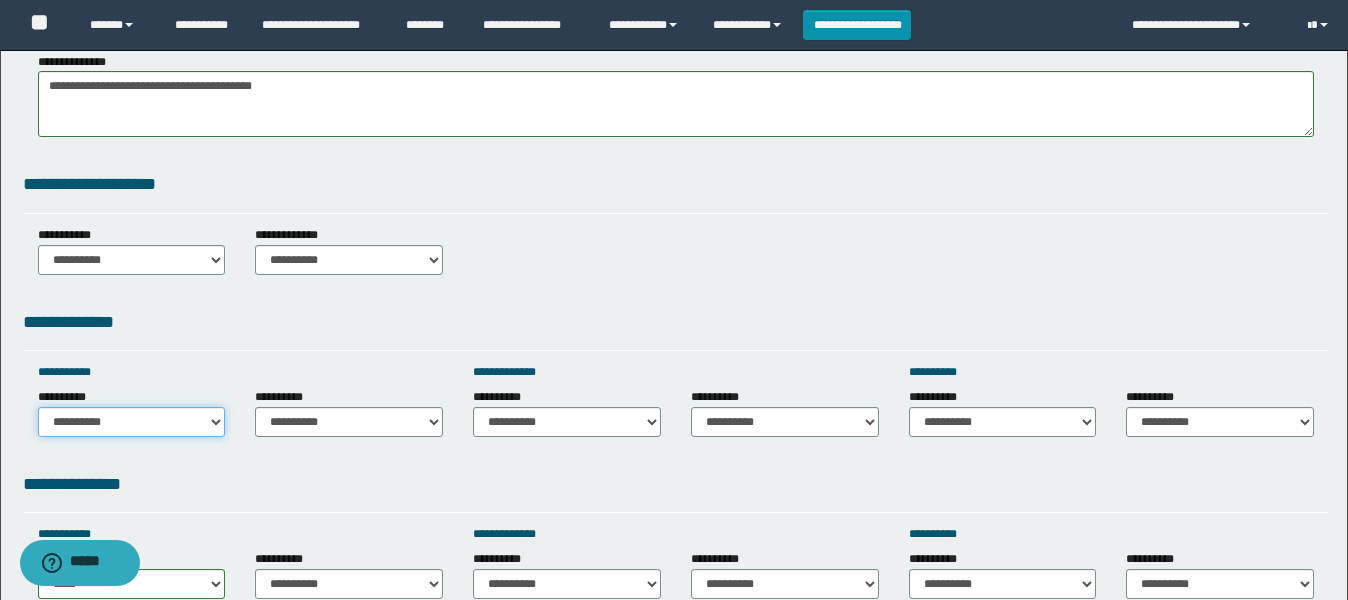 click on "**********" at bounding box center [132, 422] 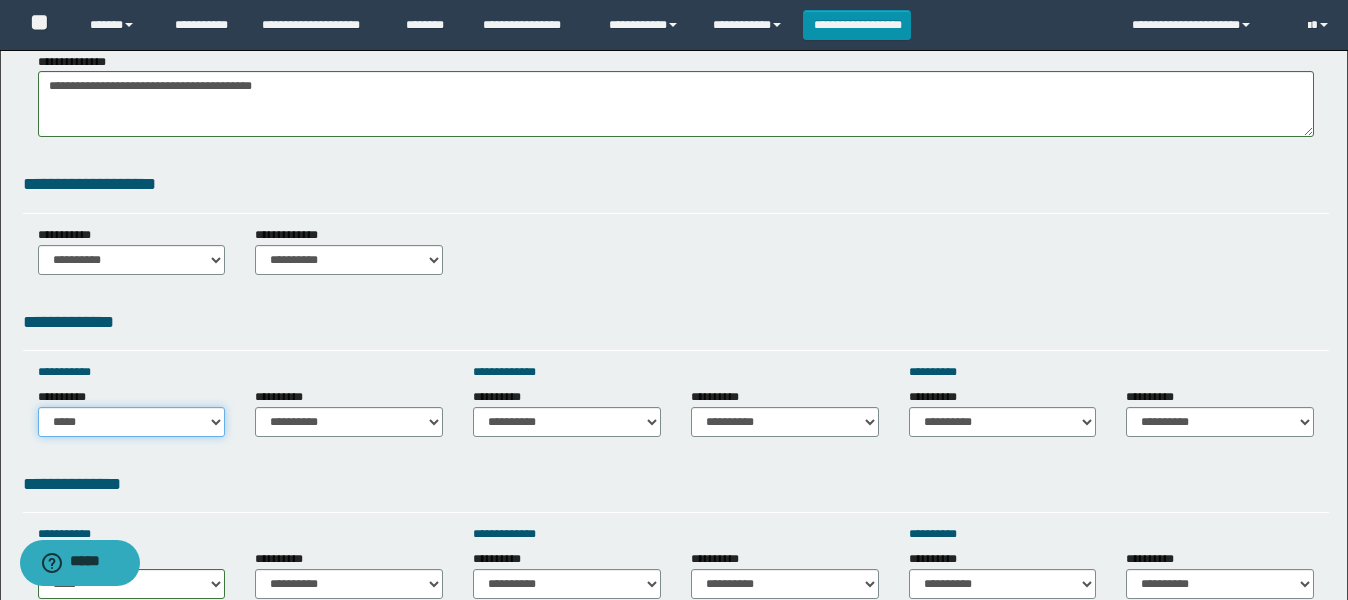 click on "**********" at bounding box center (132, 422) 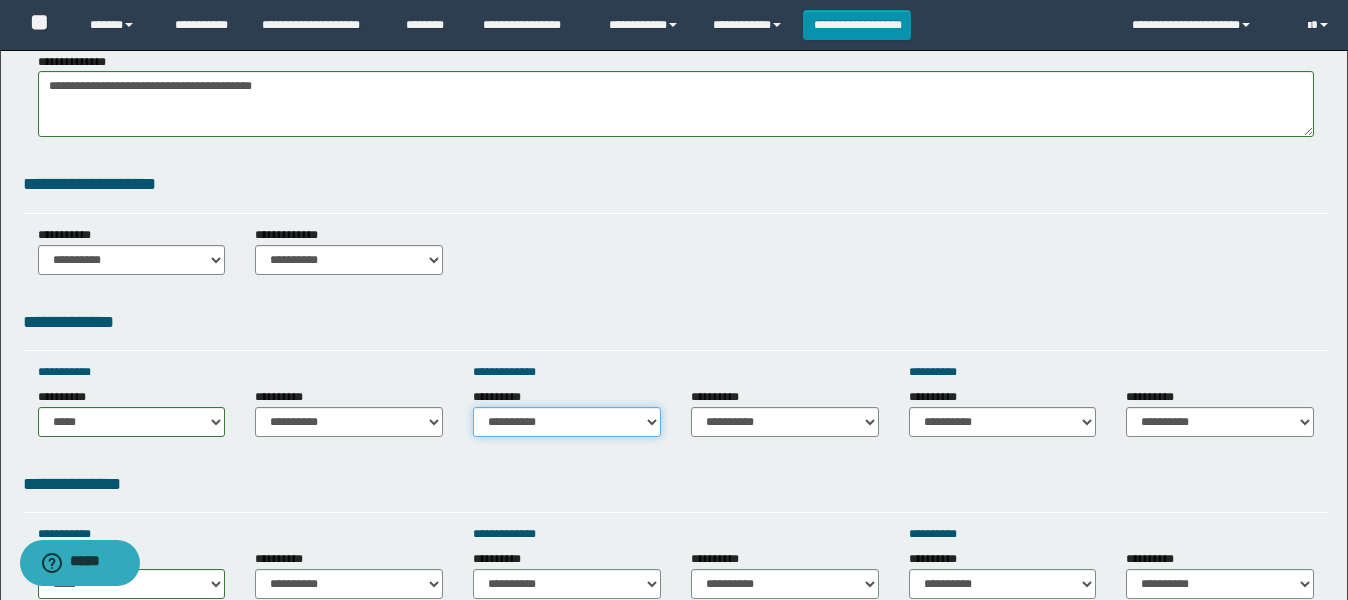 click on "**********" at bounding box center [567, 422] 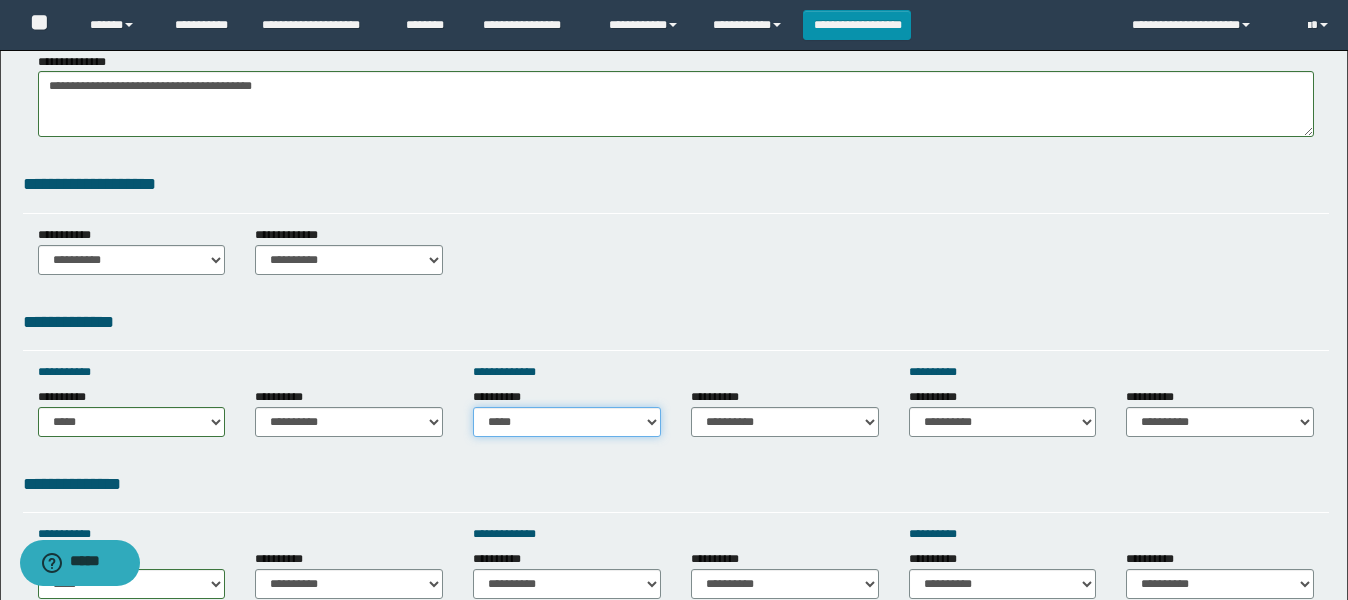 click on "**********" at bounding box center (567, 422) 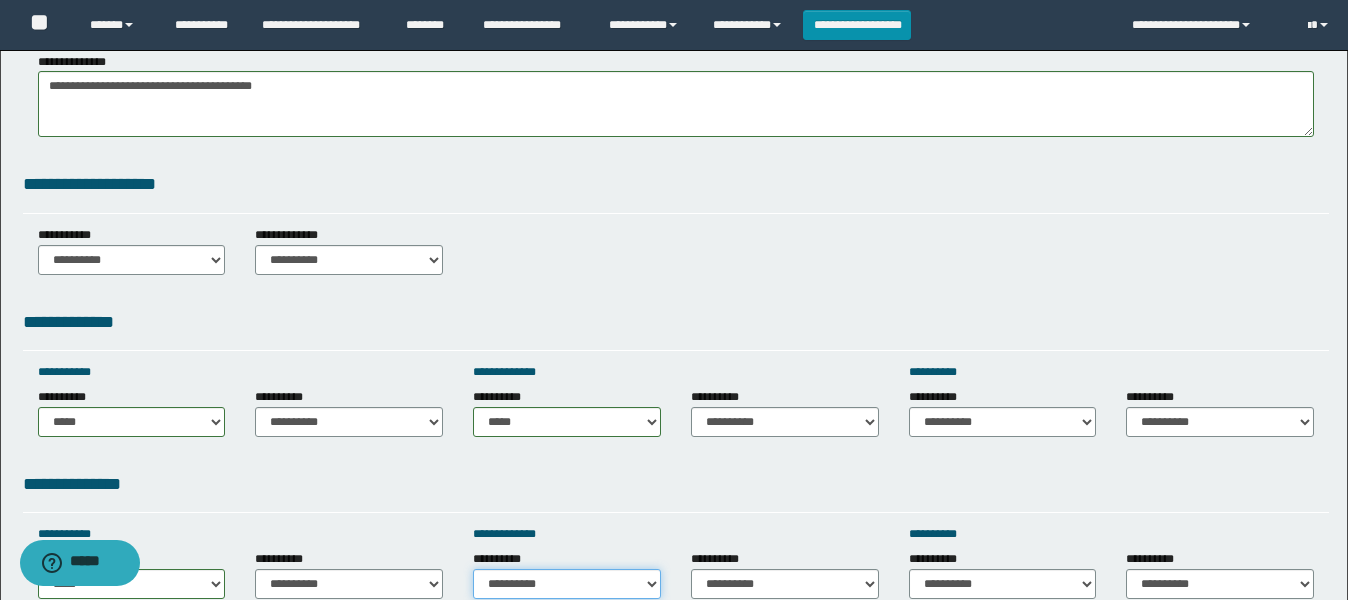 click on "**********" at bounding box center [567, 584] 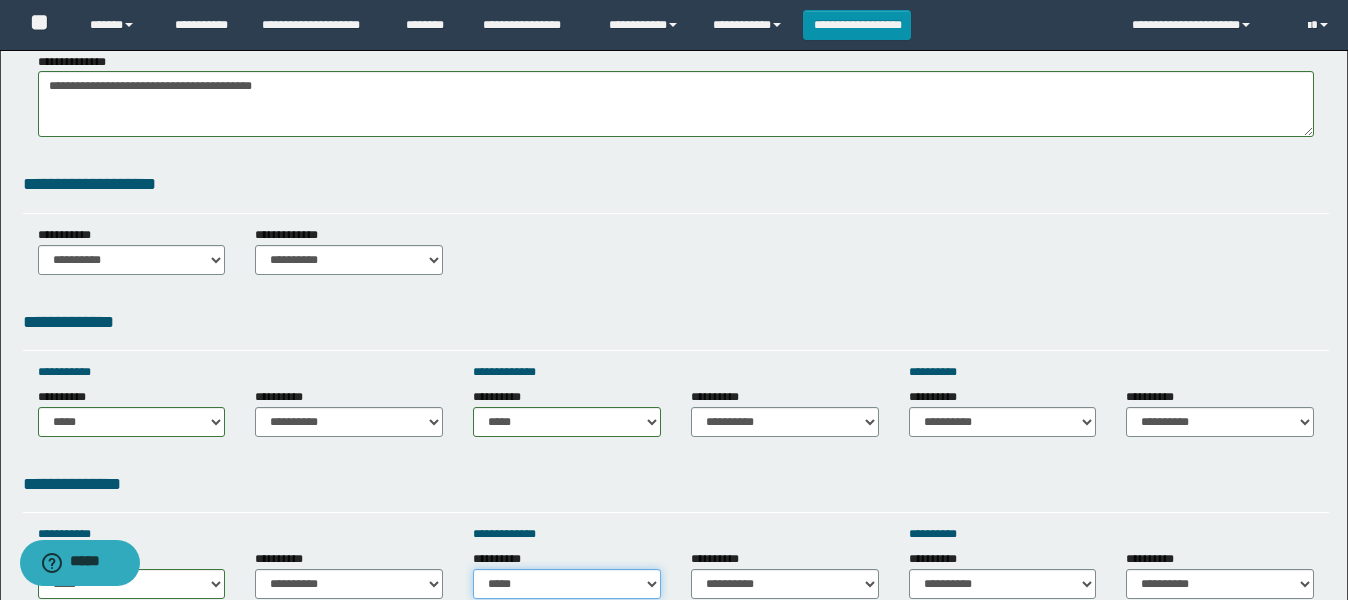 click on "**********" at bounding box center [567, 584] 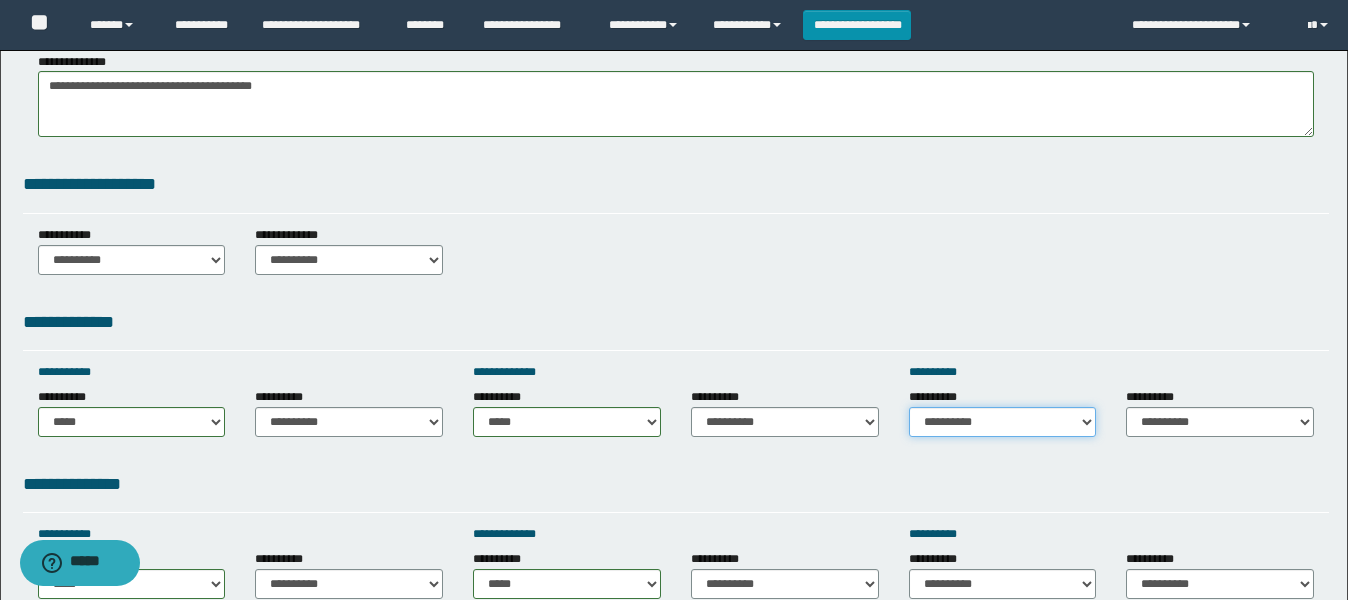 click on "**********" at bounding box center (1003, 422) 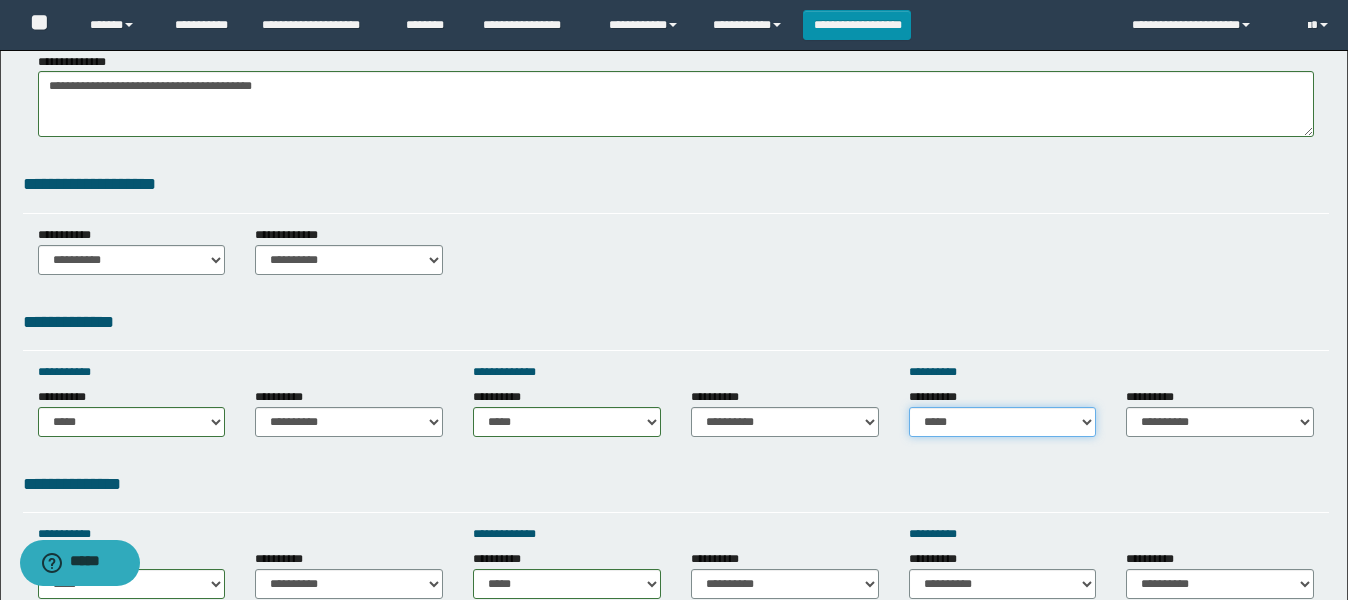 click on "**********" at bounding box center (1003, 422) 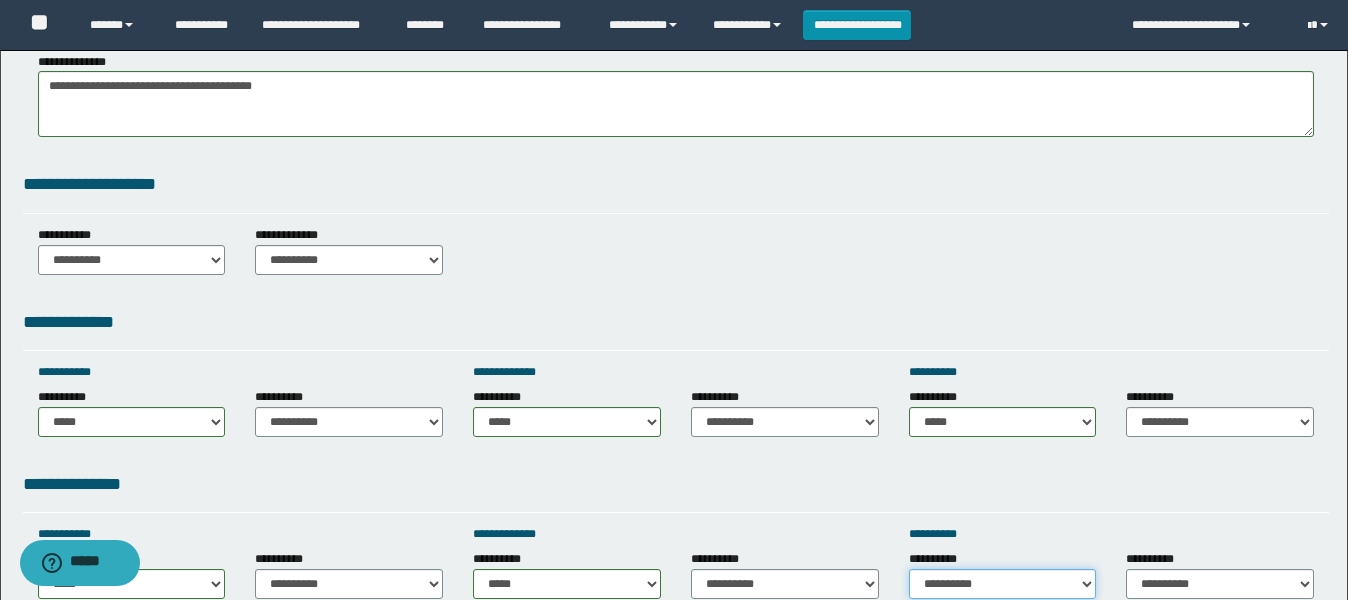 click on "**********" at bounding box center [1003, 584] 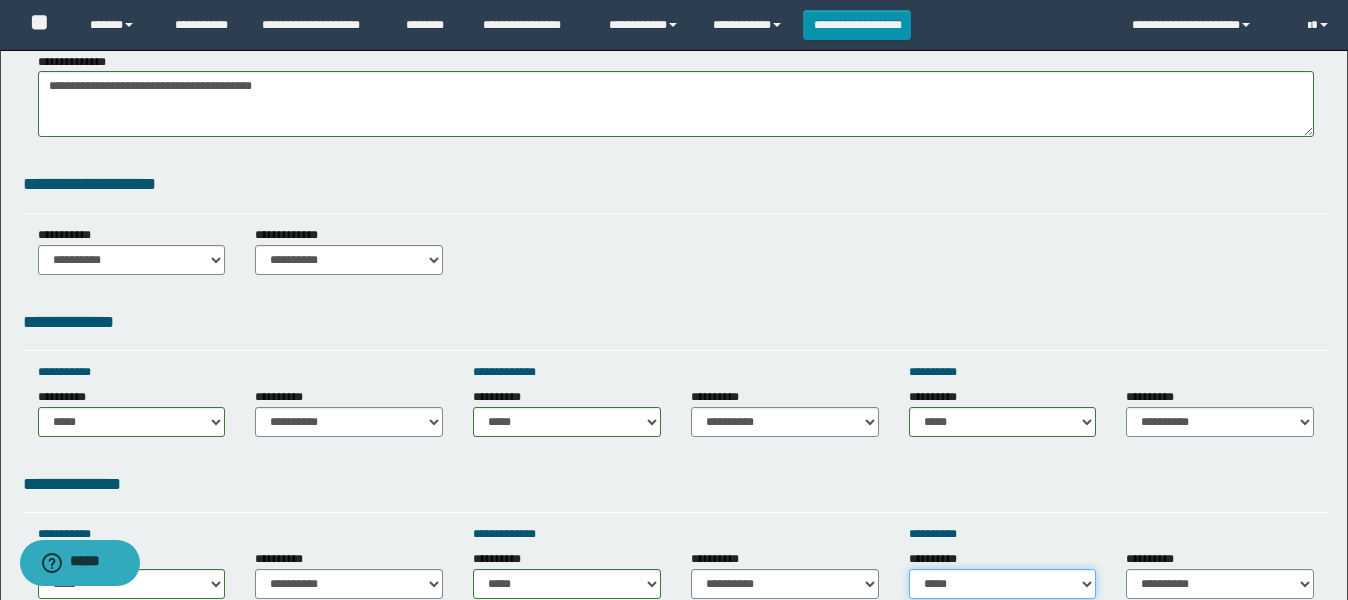 click on "**********" at bounding box center [1003, 584] 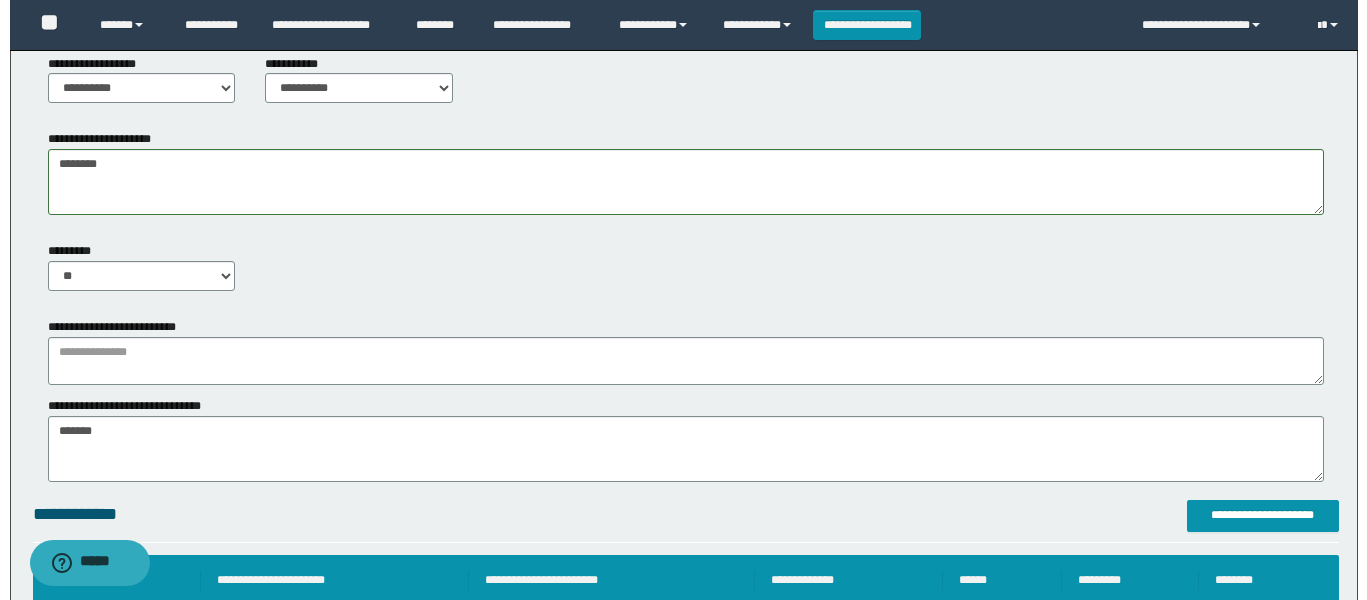 scroll, scrollTop: 1000, scrollLeft: 0, axis: vertical 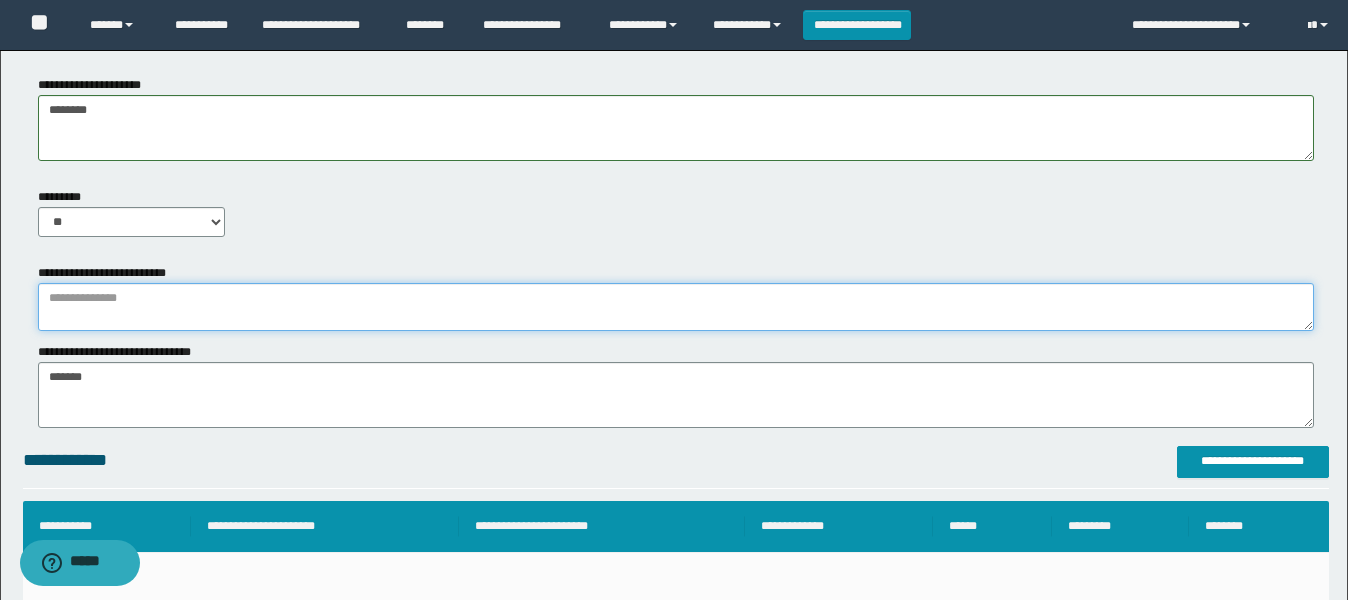 click at bounding box center (676, 307) 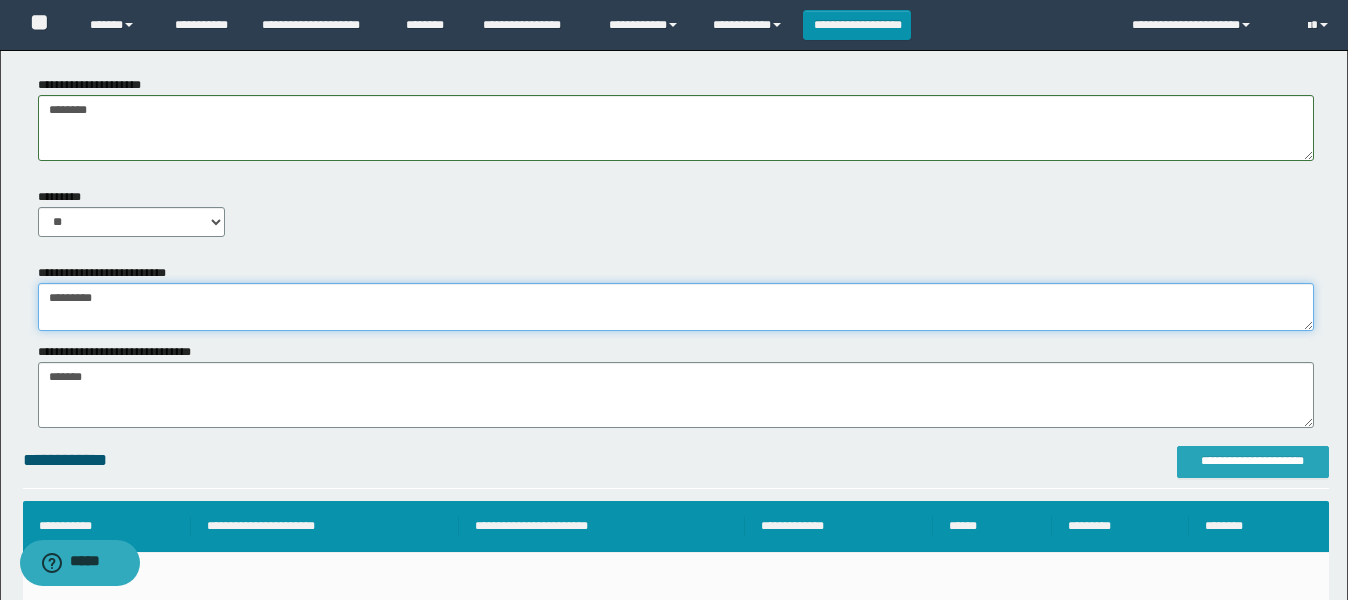type on "*********" 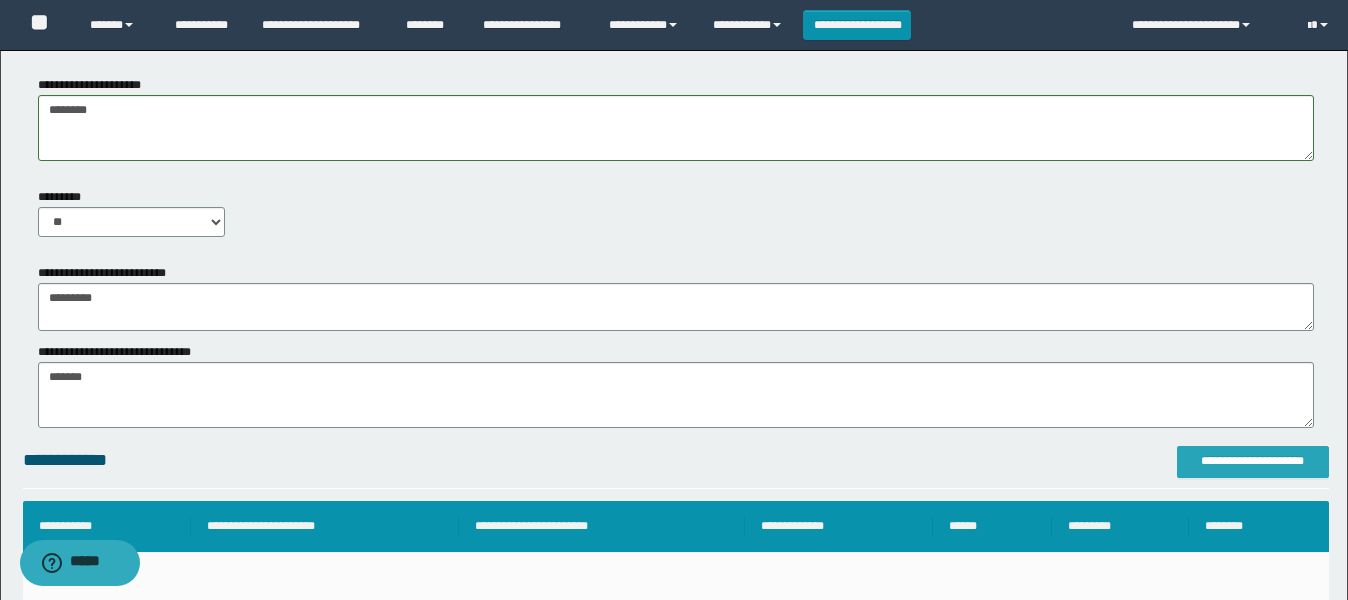 click on "**********" at bounding box center [1253, 461] 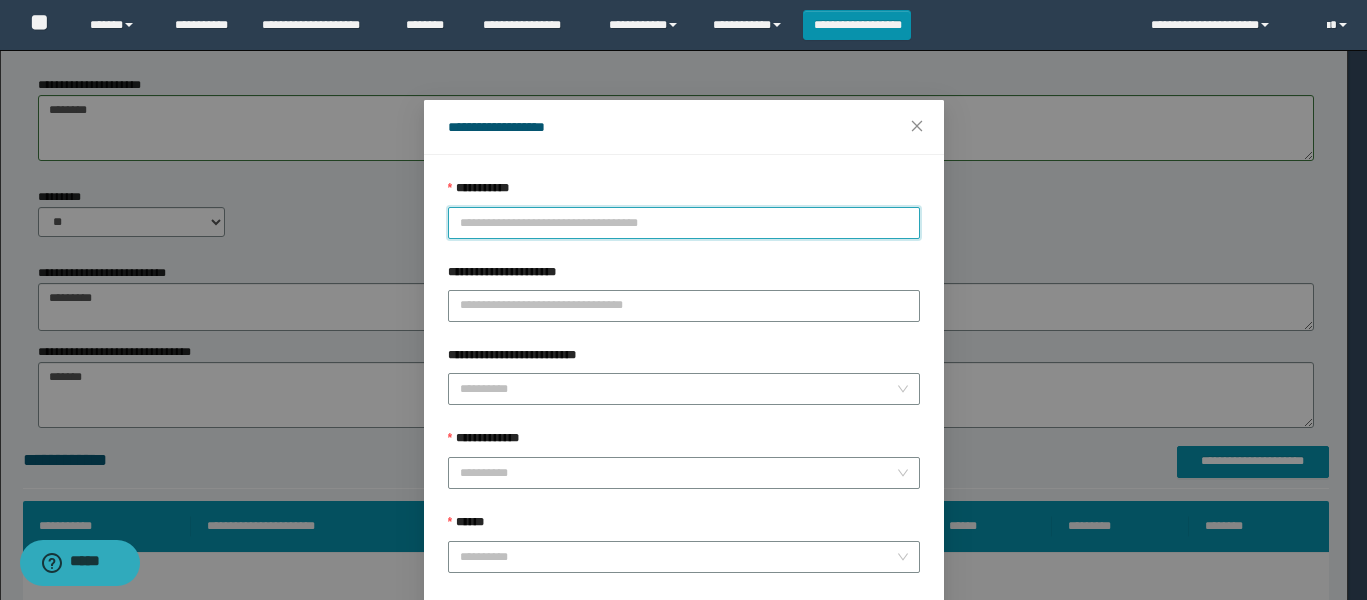 click on "**********" at bounding box center (684, 223) 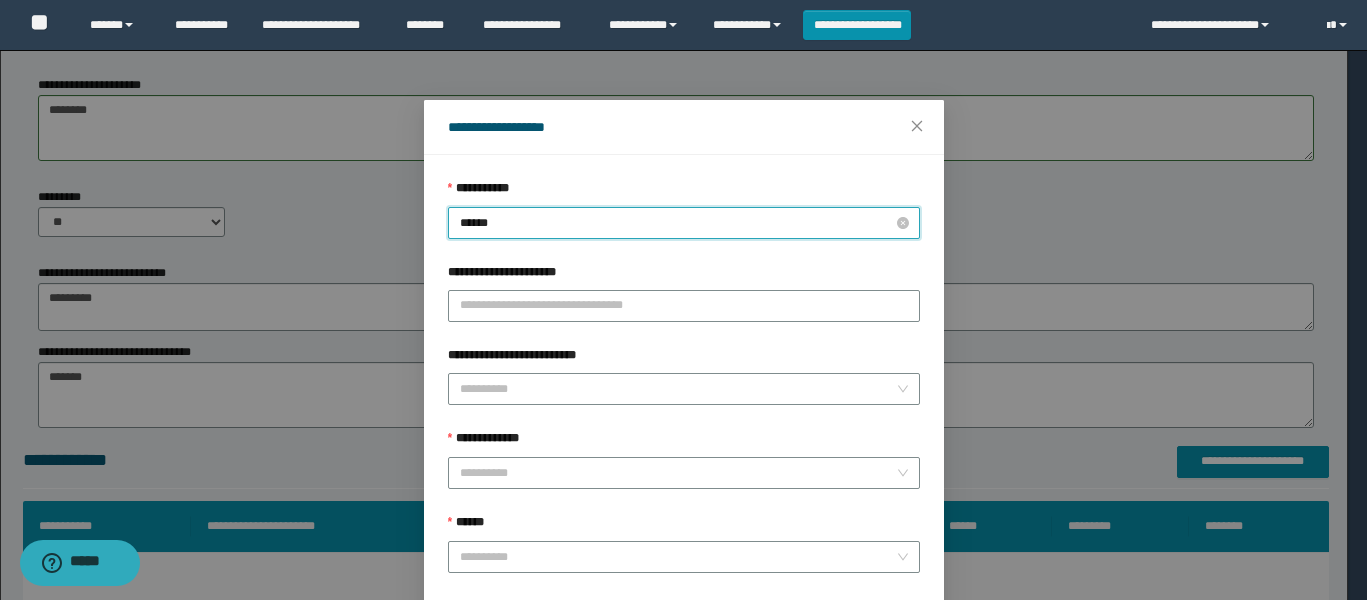 type on "******" 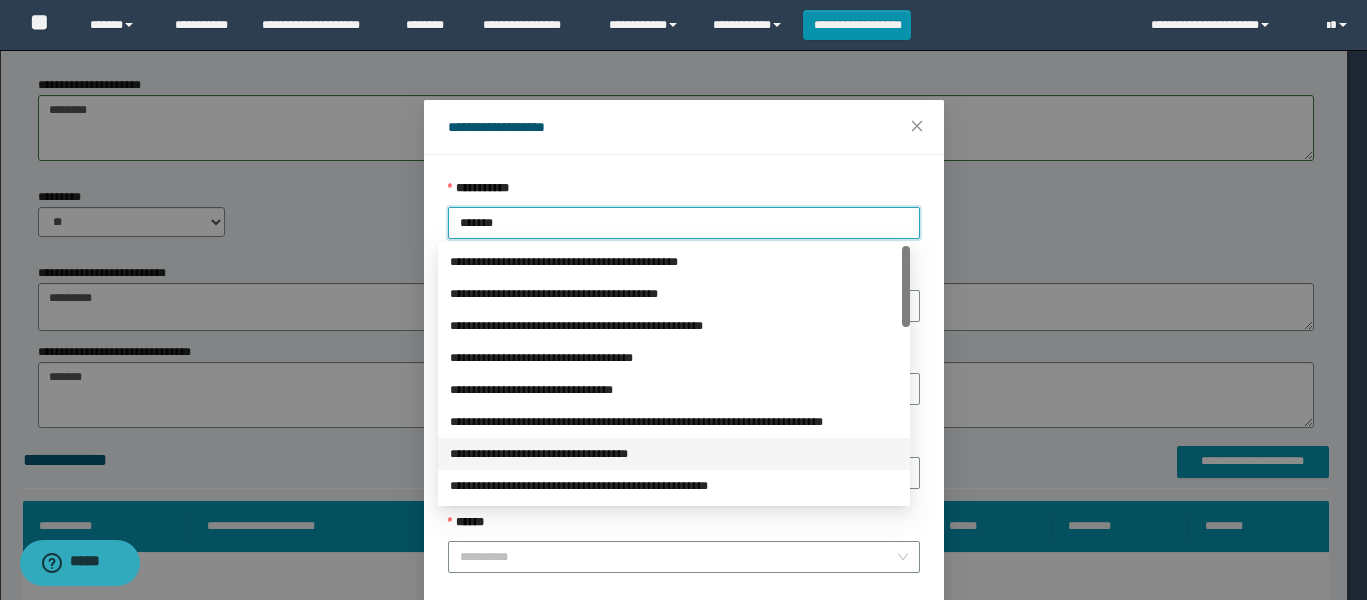 click on "**********" at bounding box center [674, 454] 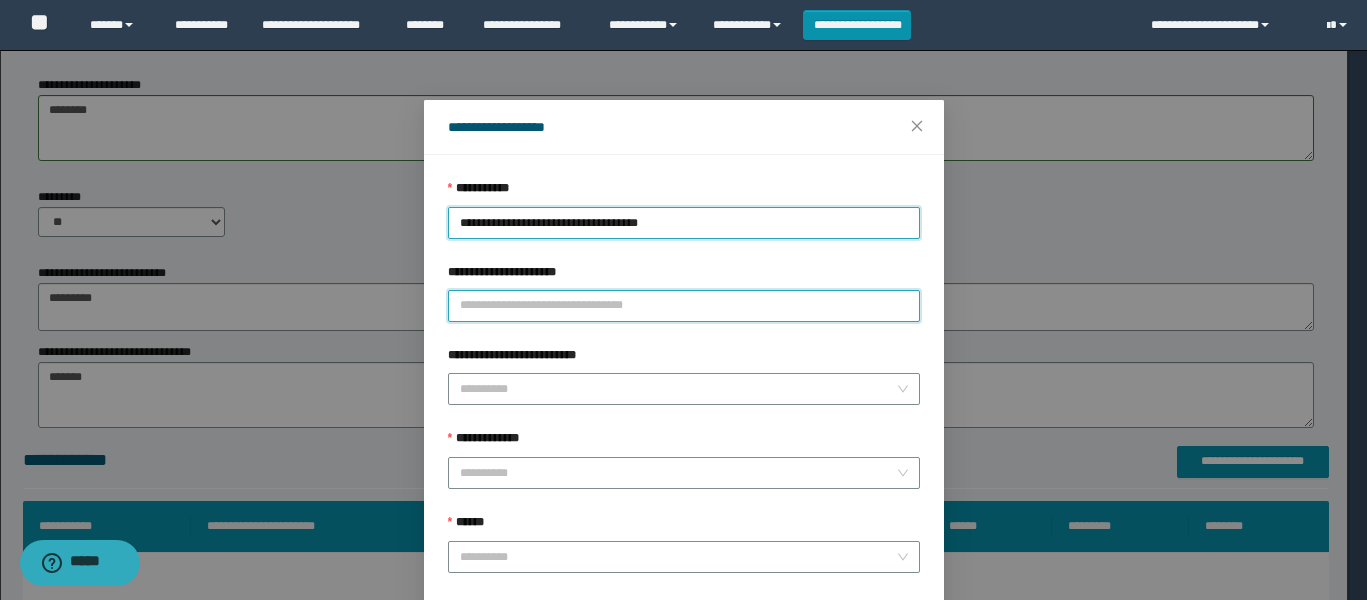 click on "**********" at bounding box center [684, 306] 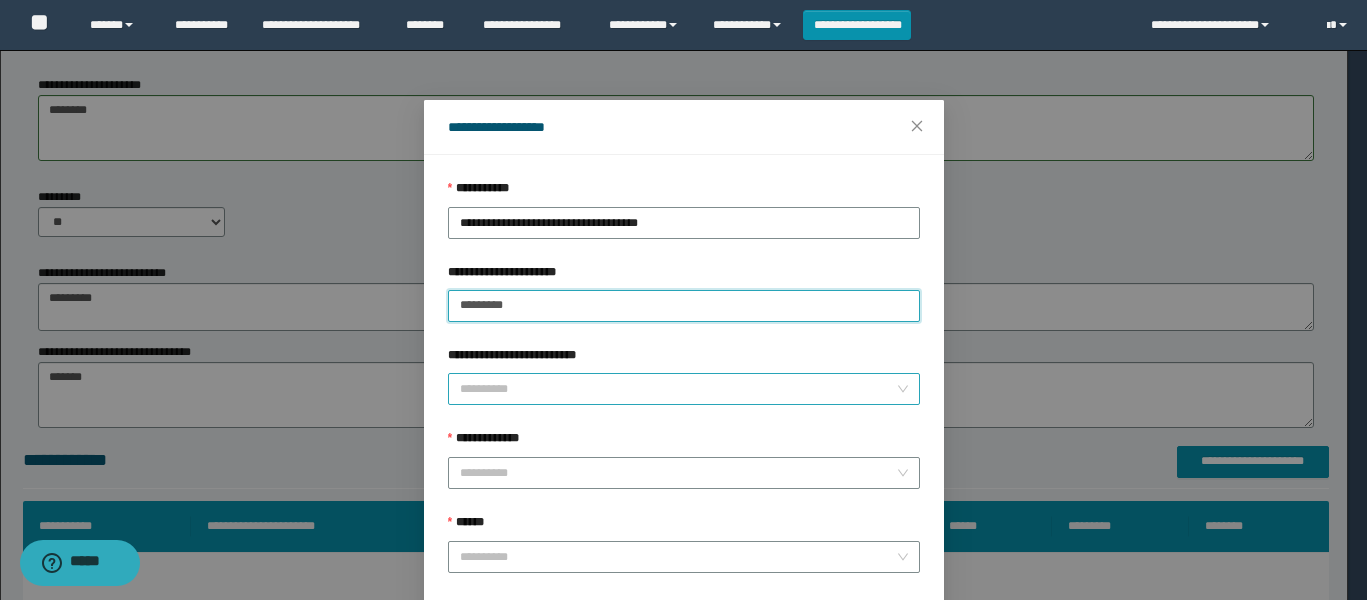 type on "*********" 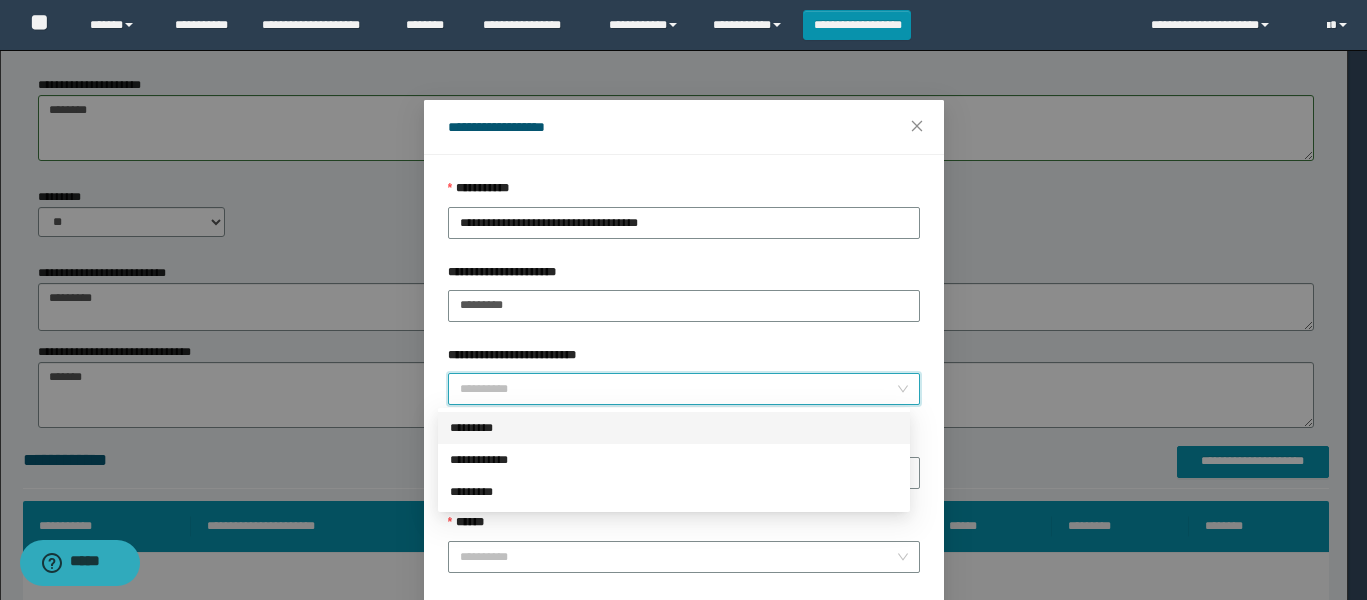 click on "**********" at bounding box center (678, 389) 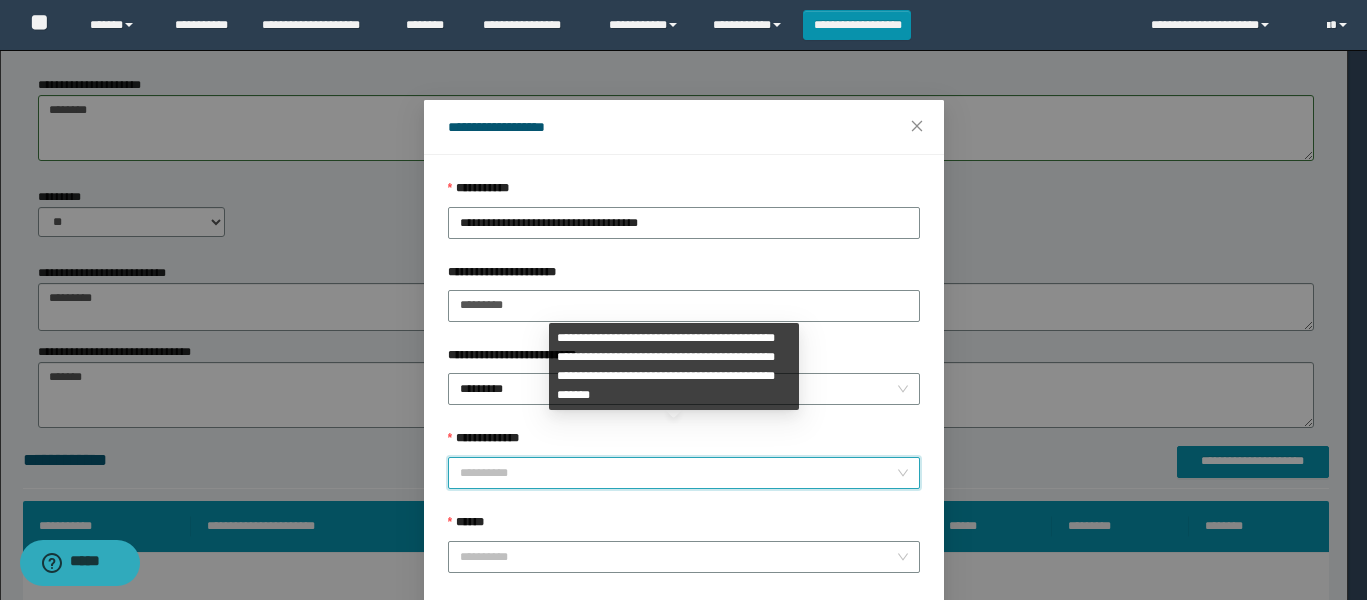 click on "**********" at bounding box center [678, 473] 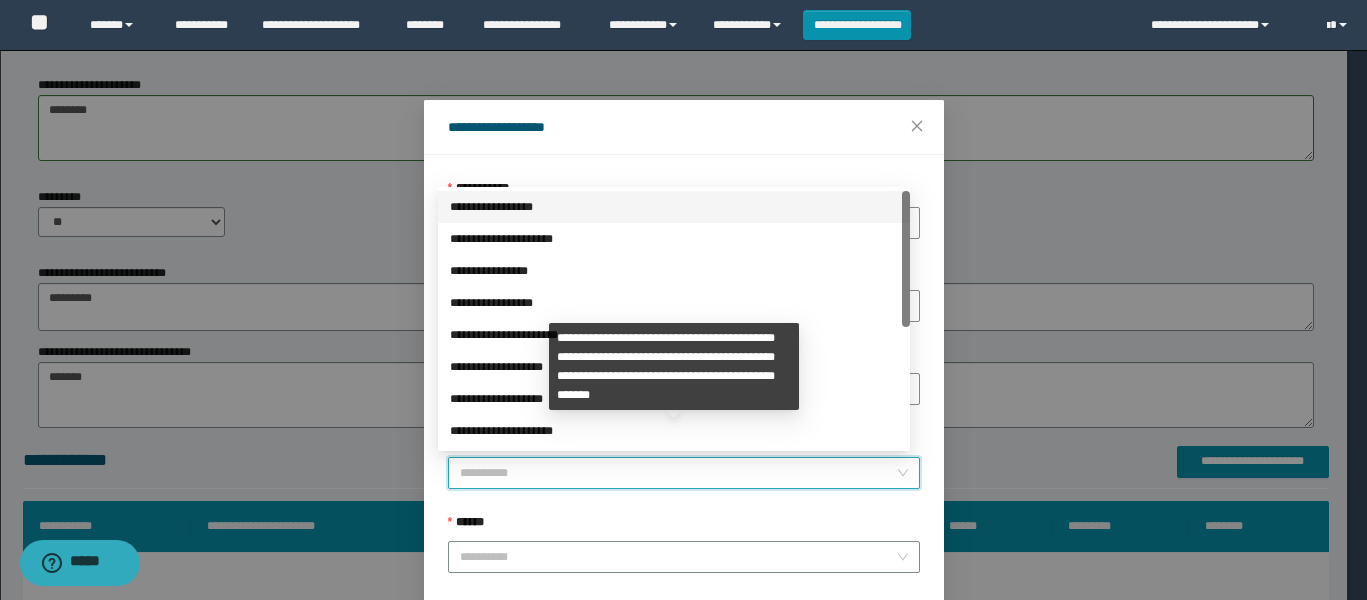 scroll, scrollTop: 81, scrollLeft: 0, axis: vertical 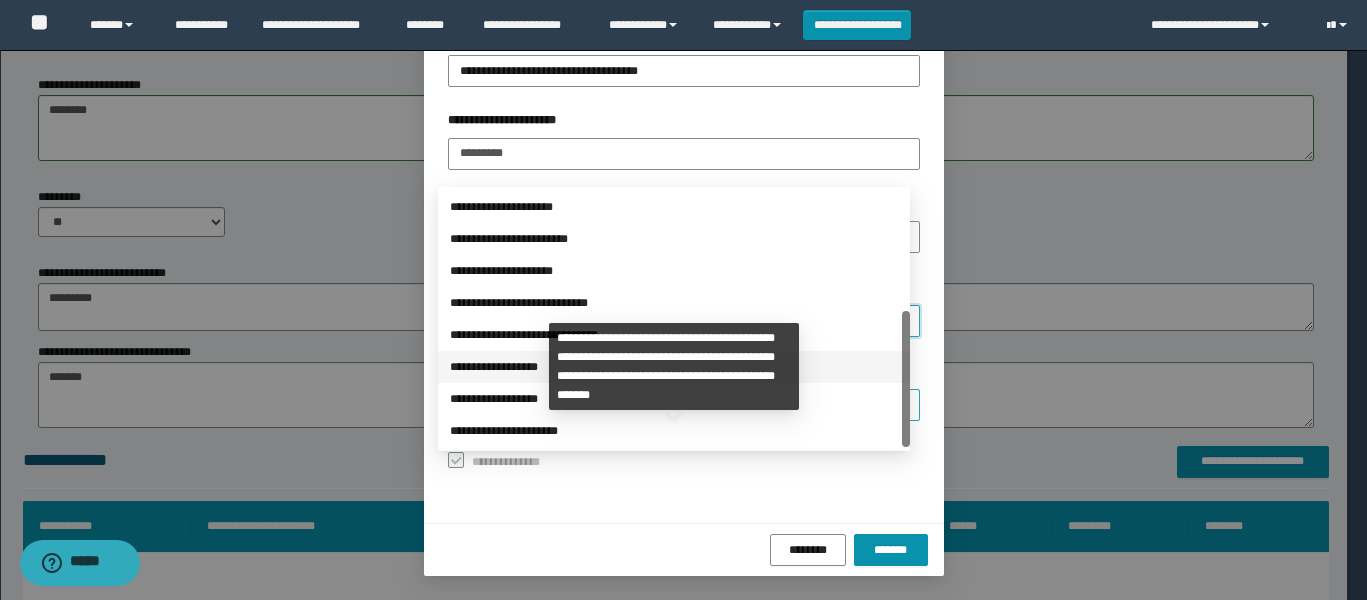 drag, startPoint x: 521, startPoint y: 363, endPoint x: 523, endPoint y: 417, distance: 54.037025 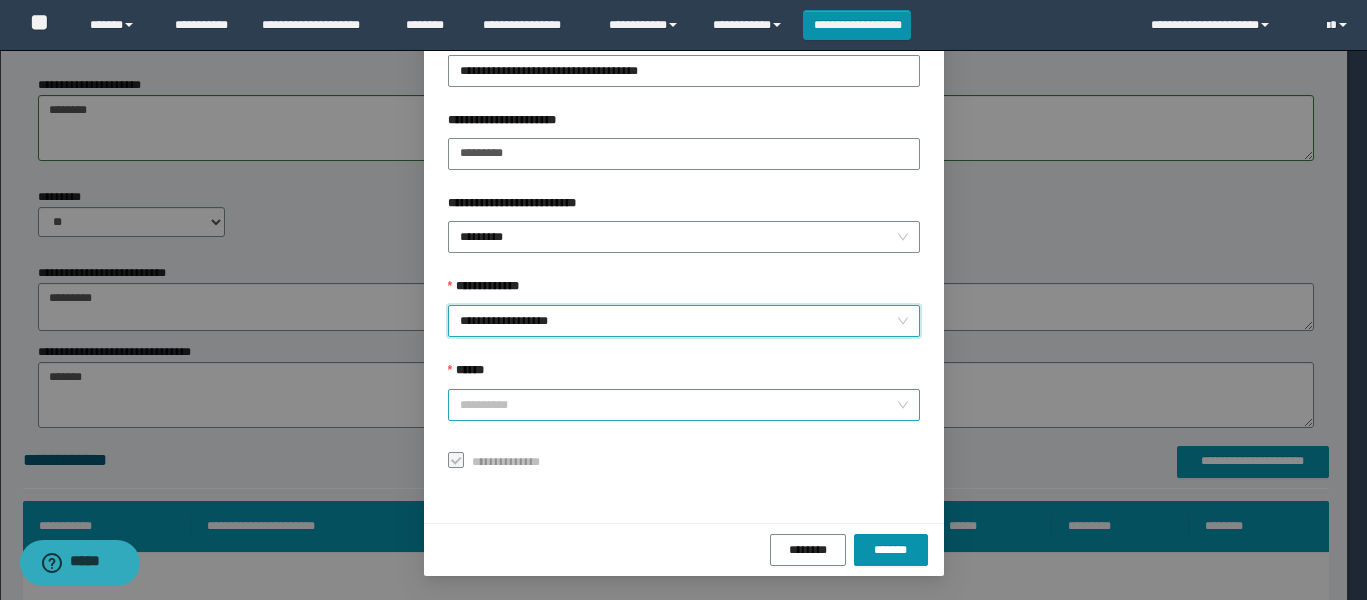 click on "******" at bounding box center (678, 405) 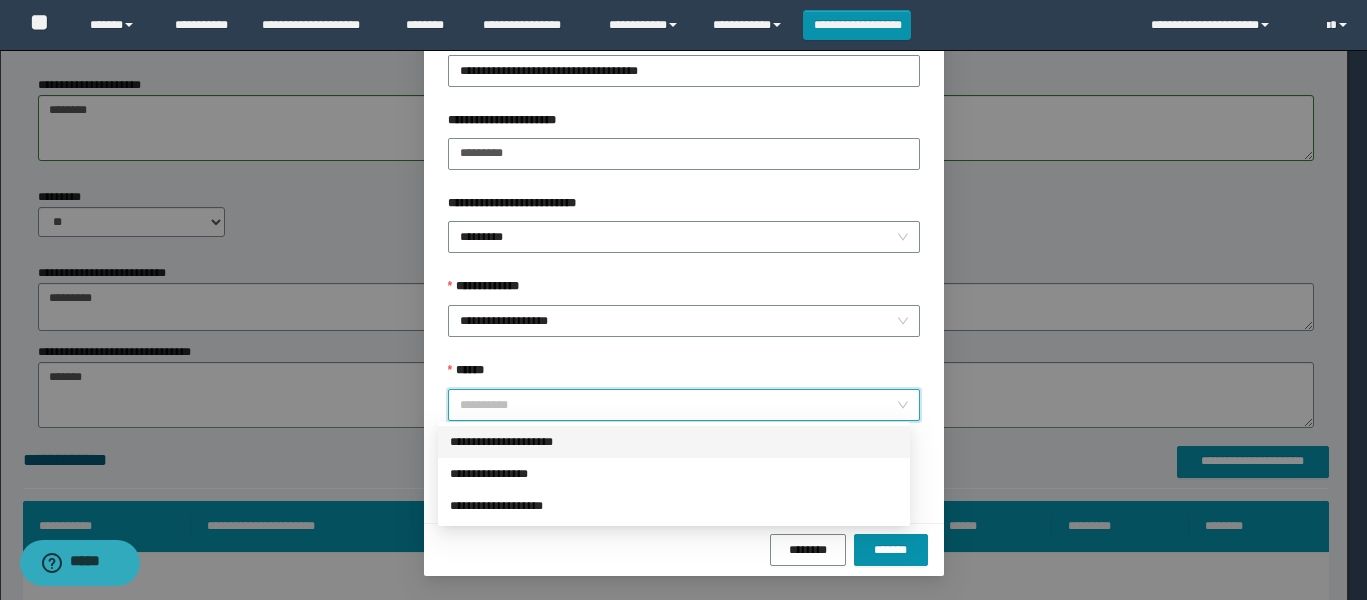click on "**********" at bounding box center (674, 442) 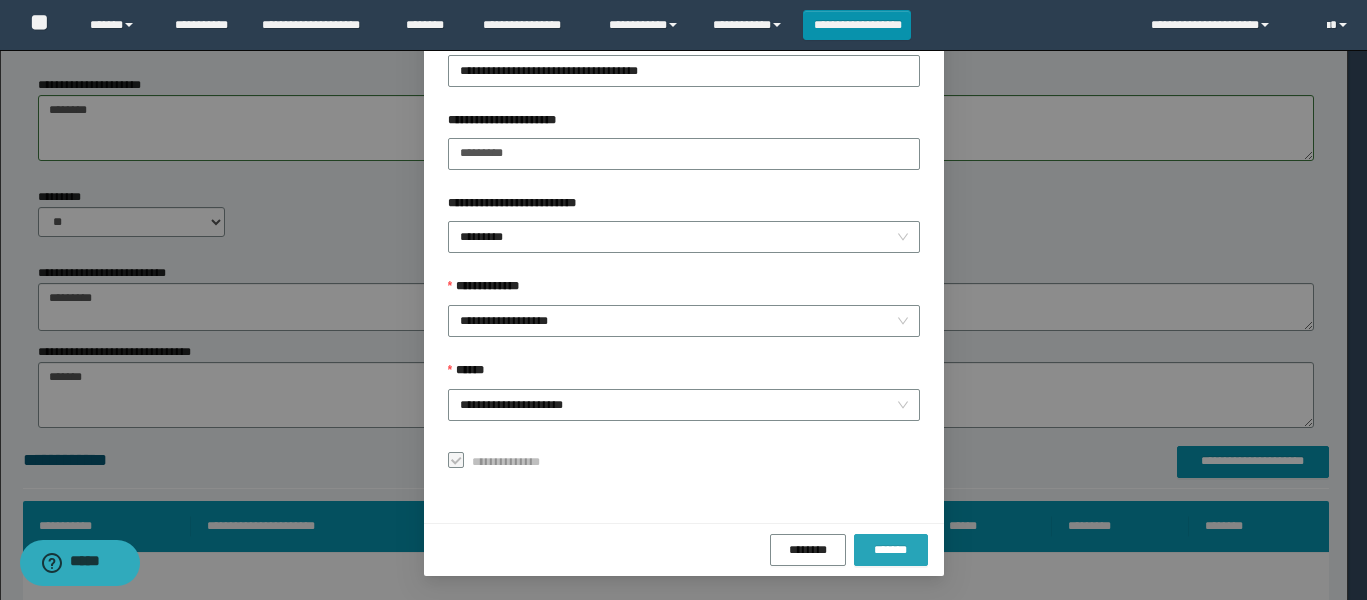 click on "*******" at bounding box center (891, 550) 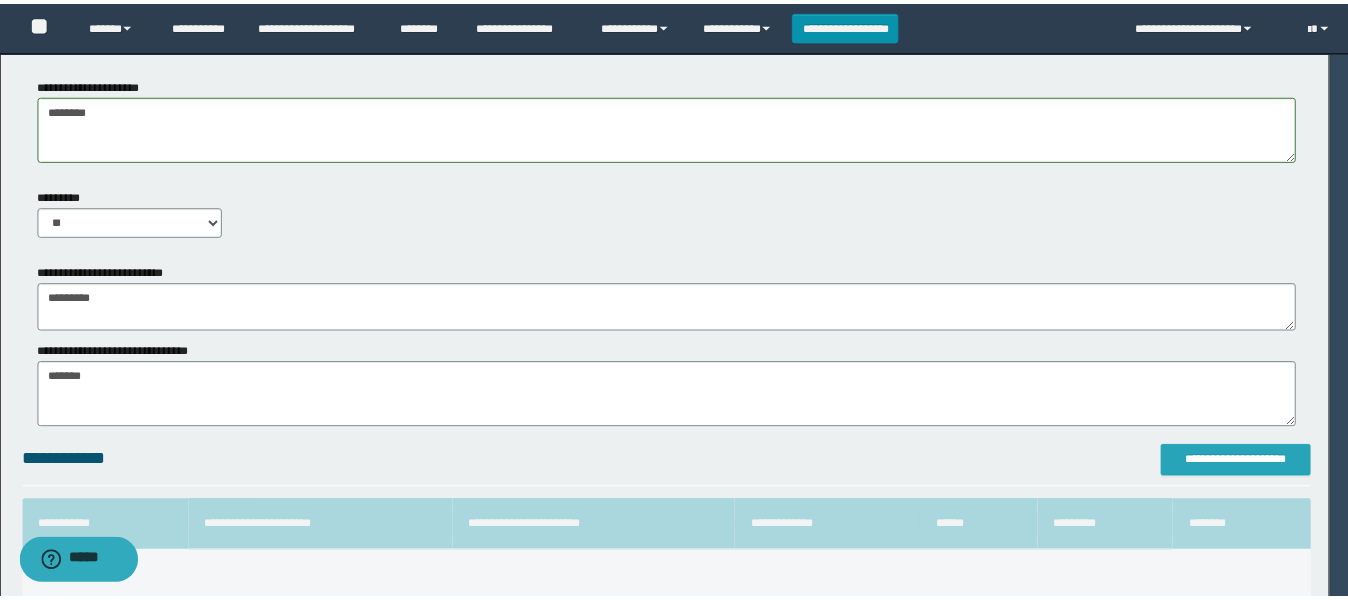 scroll, scrollTop: 0, scrollLeft: 0, axis: both 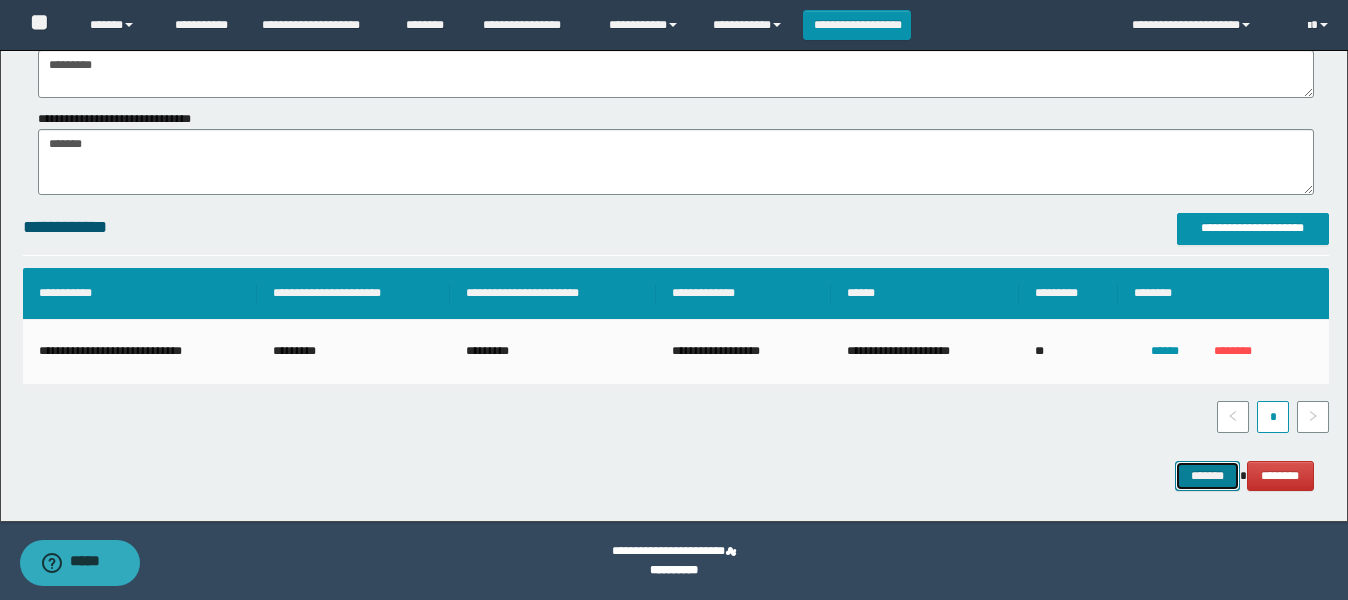 click on "*******" at bounding box center (1207, 476) 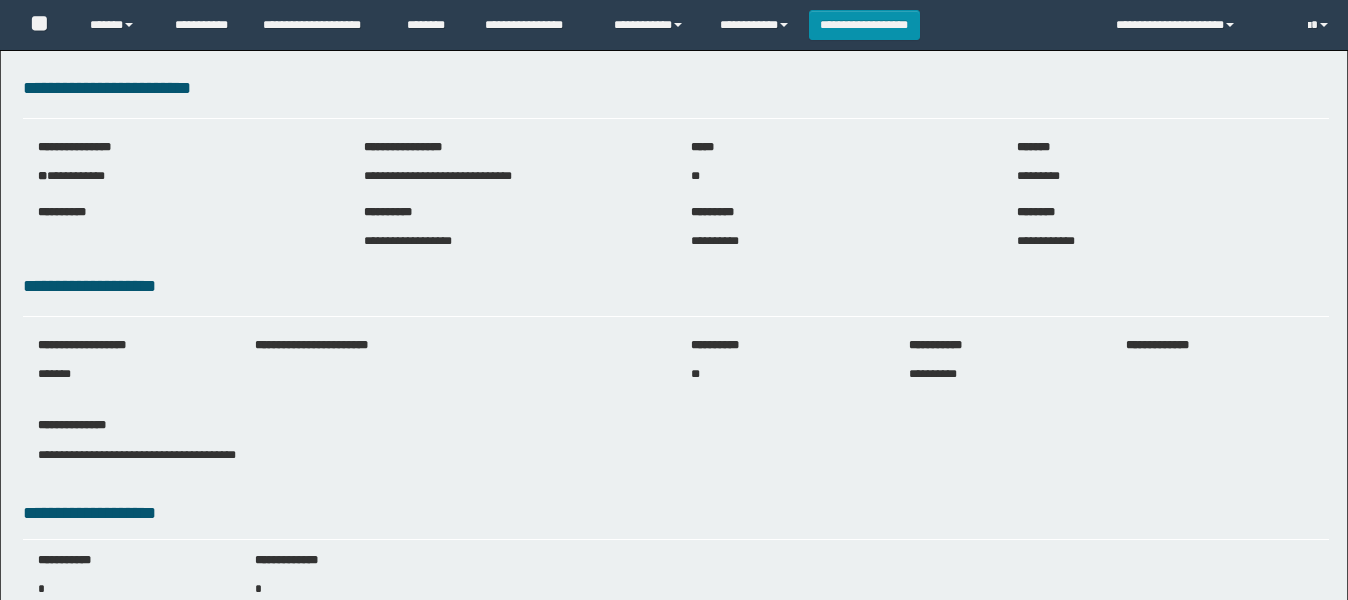 scroll, scrollTop: 0, scrollLeft: 0, axis: both 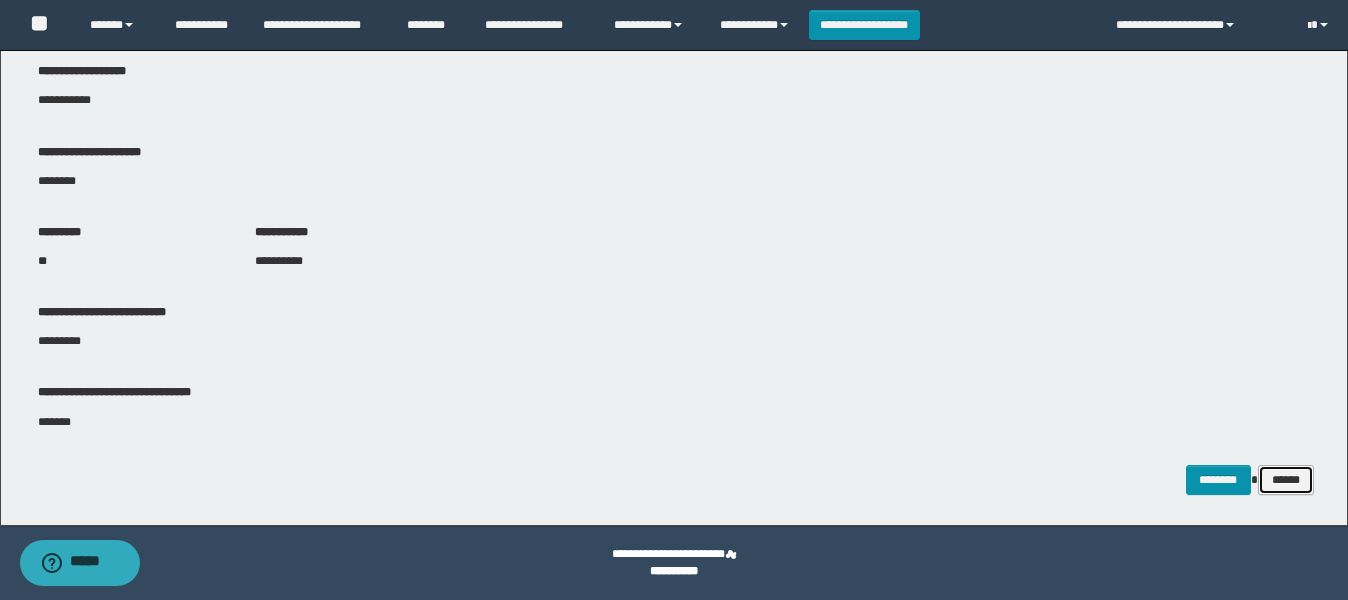 click on "******" at bounding box center [1286, 480] 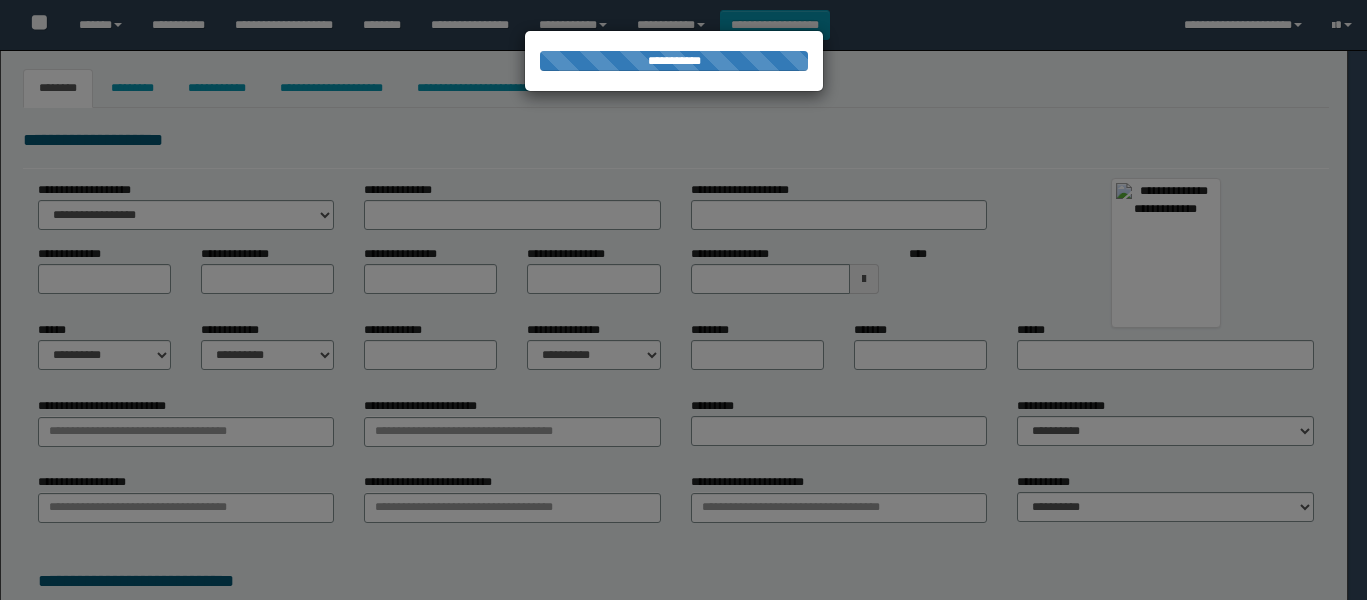 select on "***" 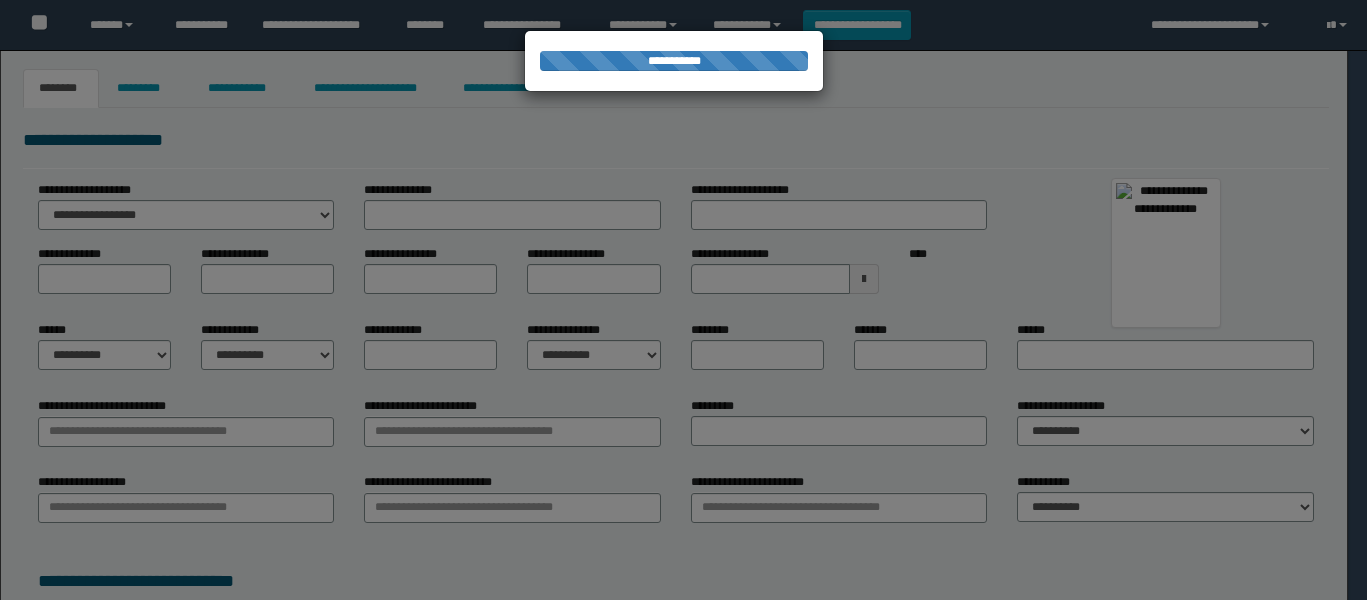 scroll, scrollTop: 0, scrollLeft: 0, axis: both 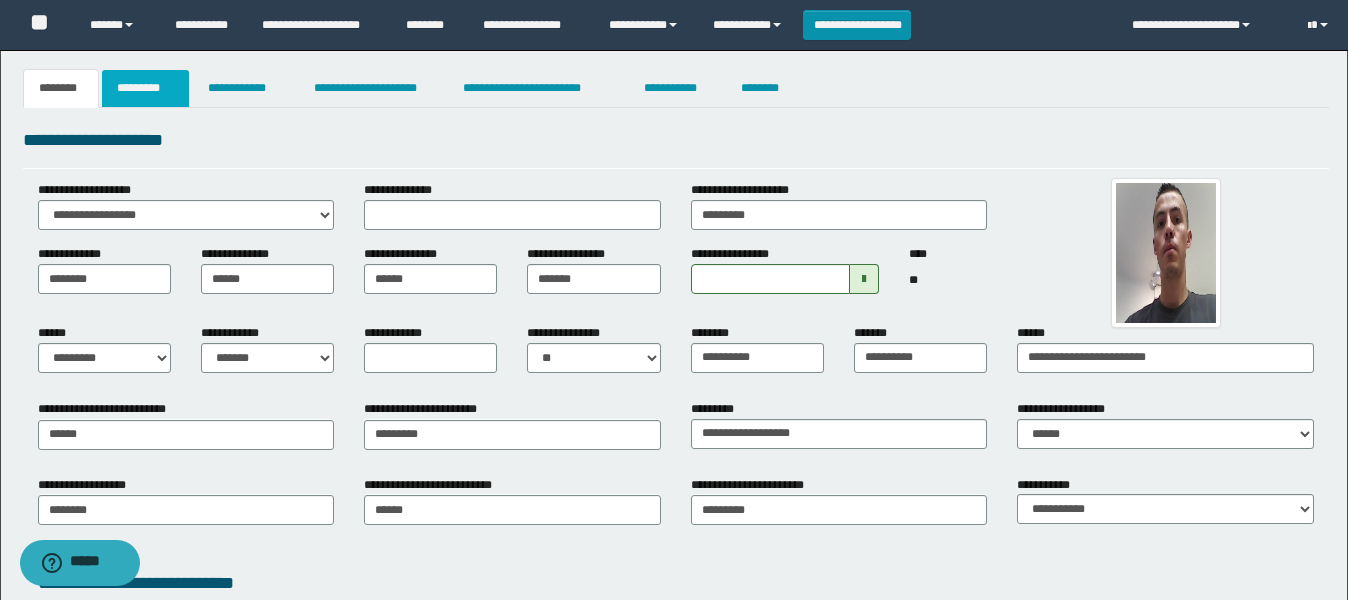 click on "*********" at bounding box center (145, 88) 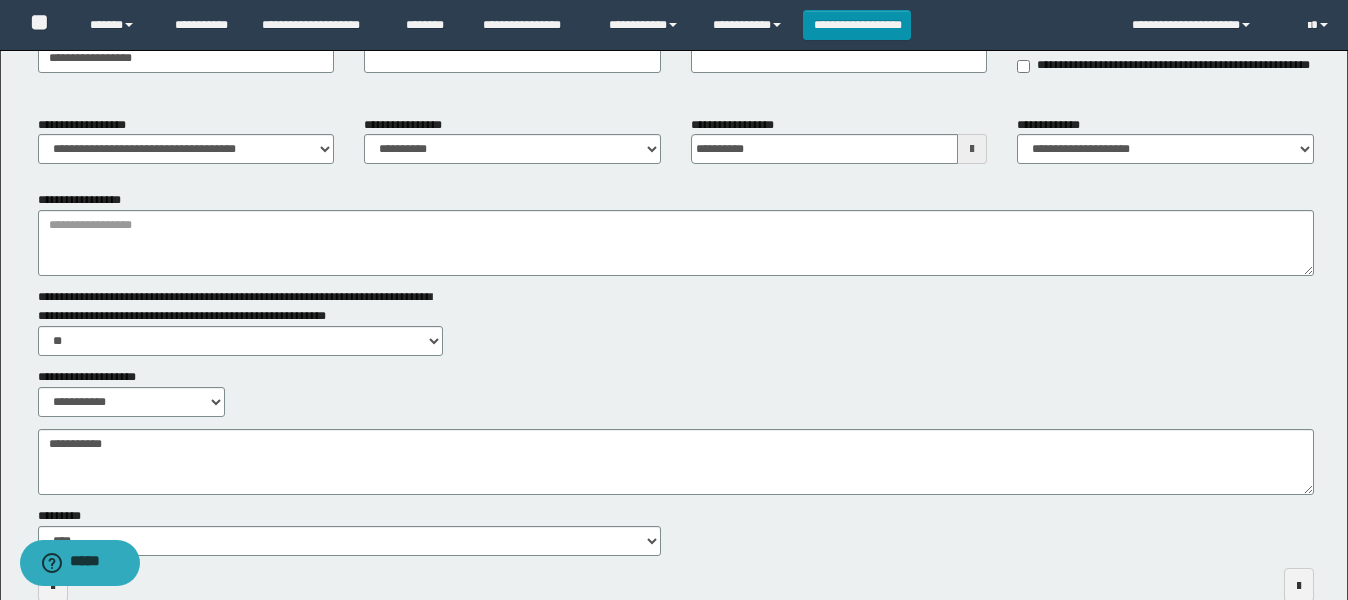 scroll, scrollTop: 250, scrollLeft: 0, axis: vertical 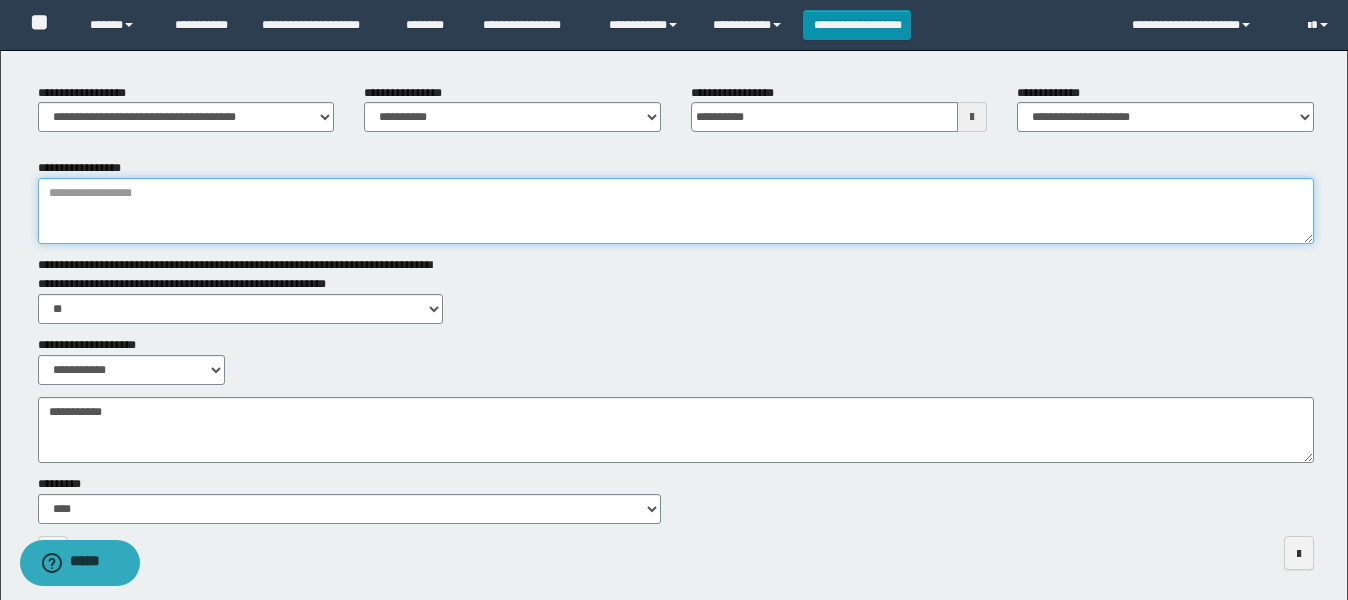 click on "**********" at bounding box center (676, 211) 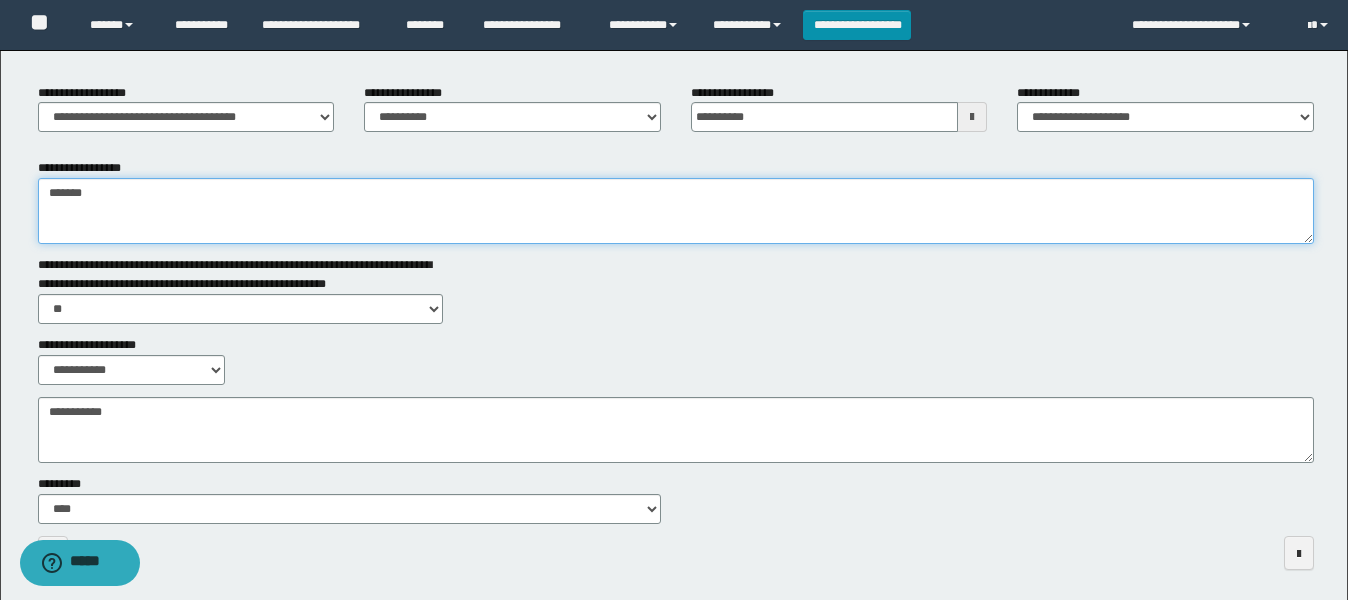 type on "*******" 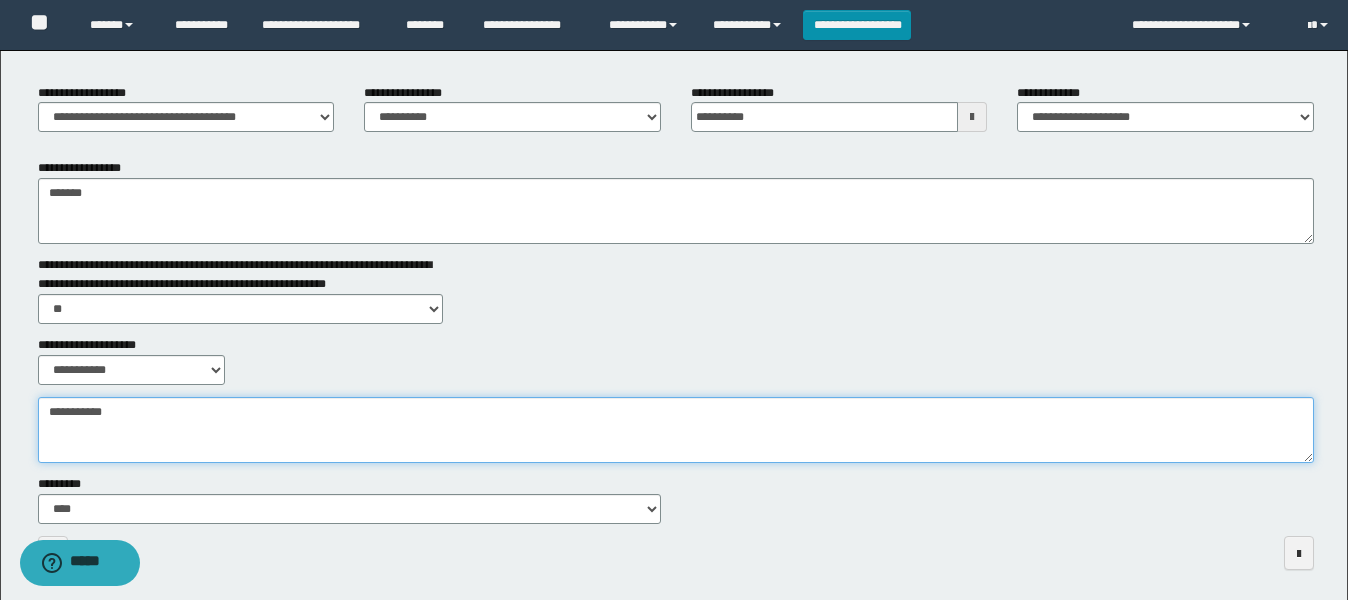 click on "**********" at bounding box center [676, 430] 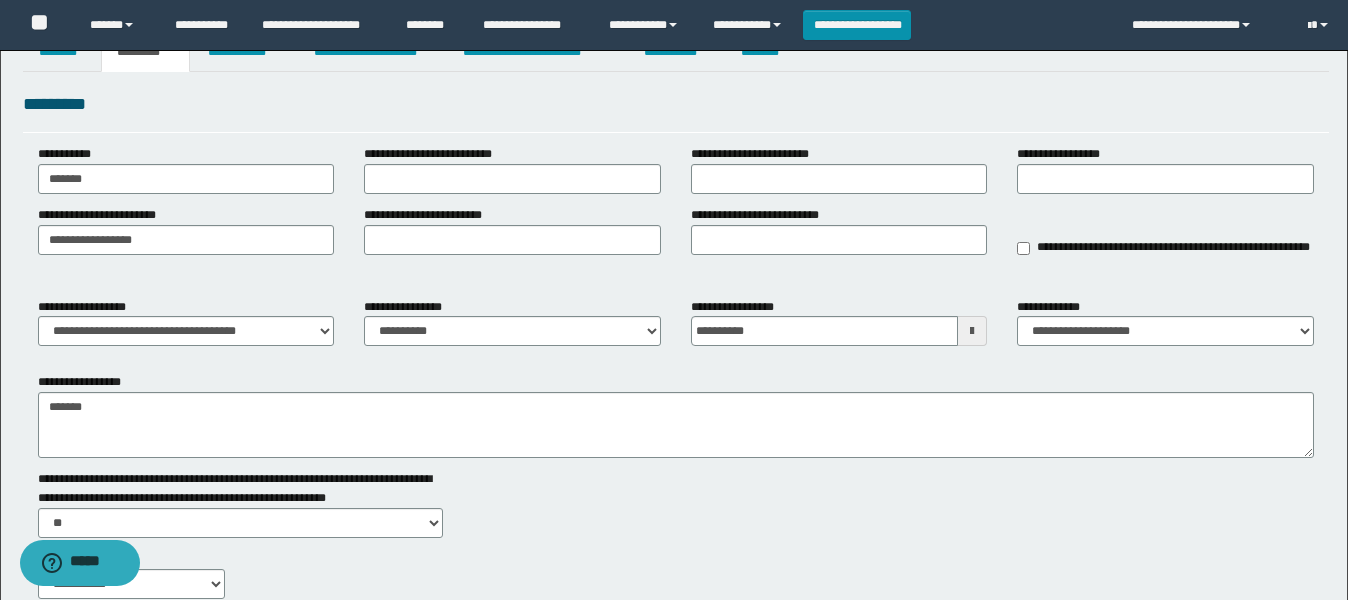 scroll, scrollTop: 0, scrollLeft: 0, axis: both 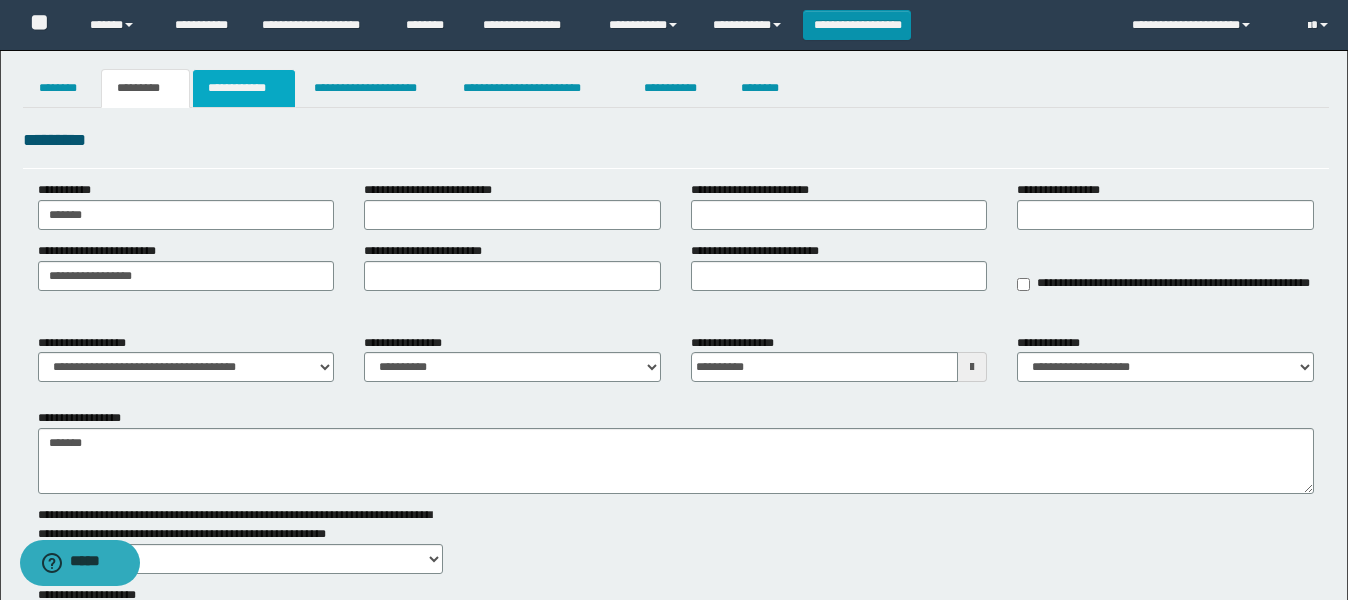 type on "**********" 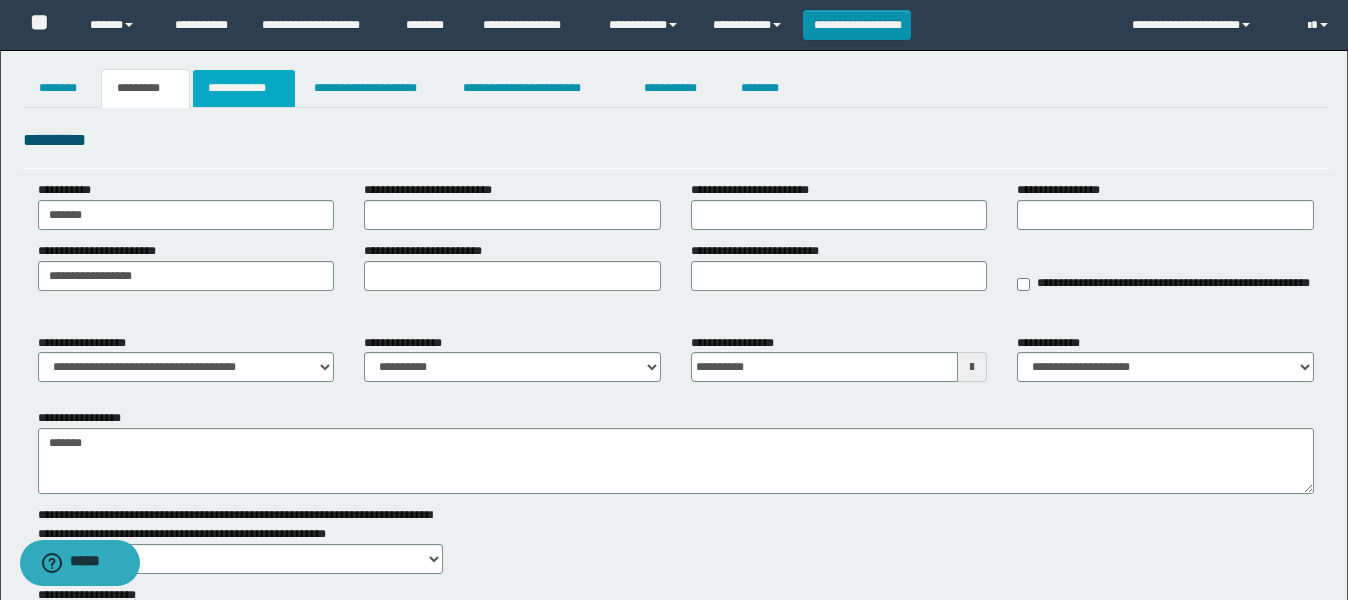 click on "**********" at bounding box center (244, 88) 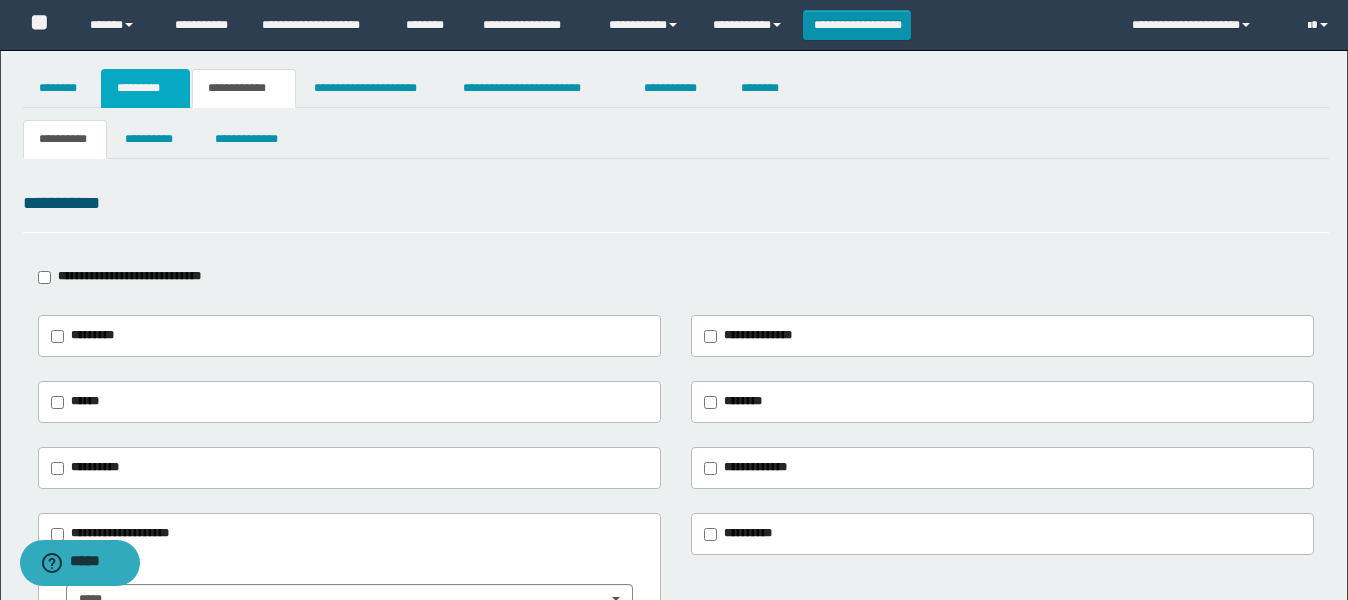 click on "*********" at bounding box center [145, 88] 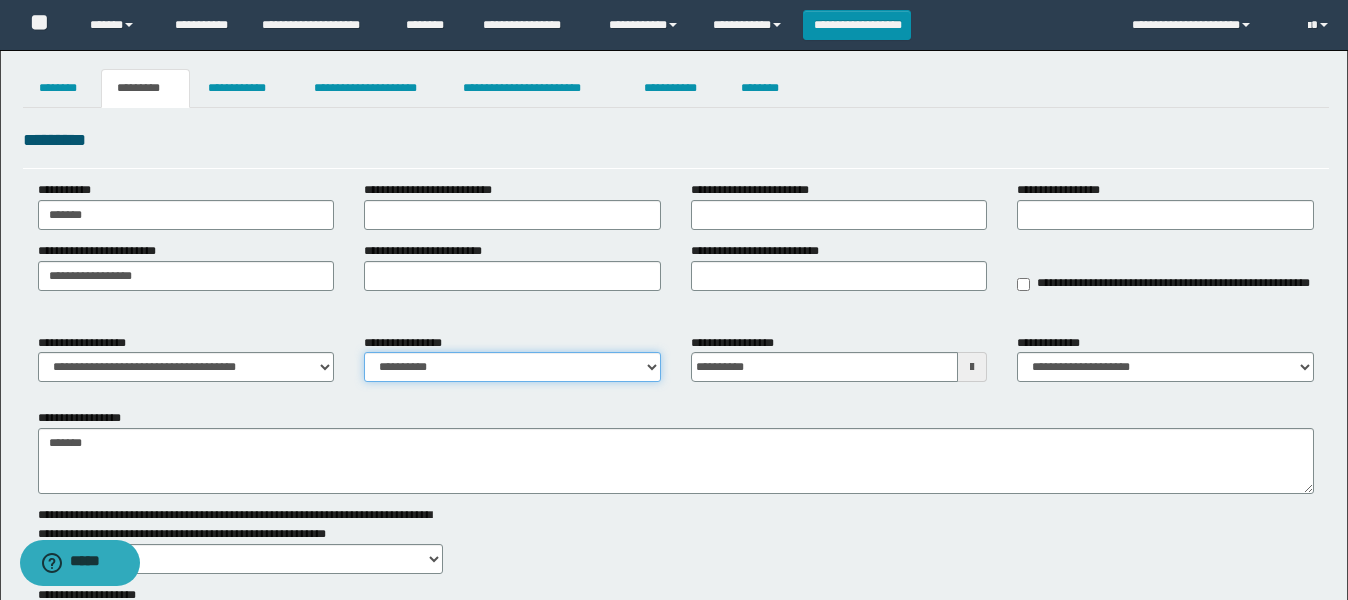 click on "**********" at bounding box center [512, 367] 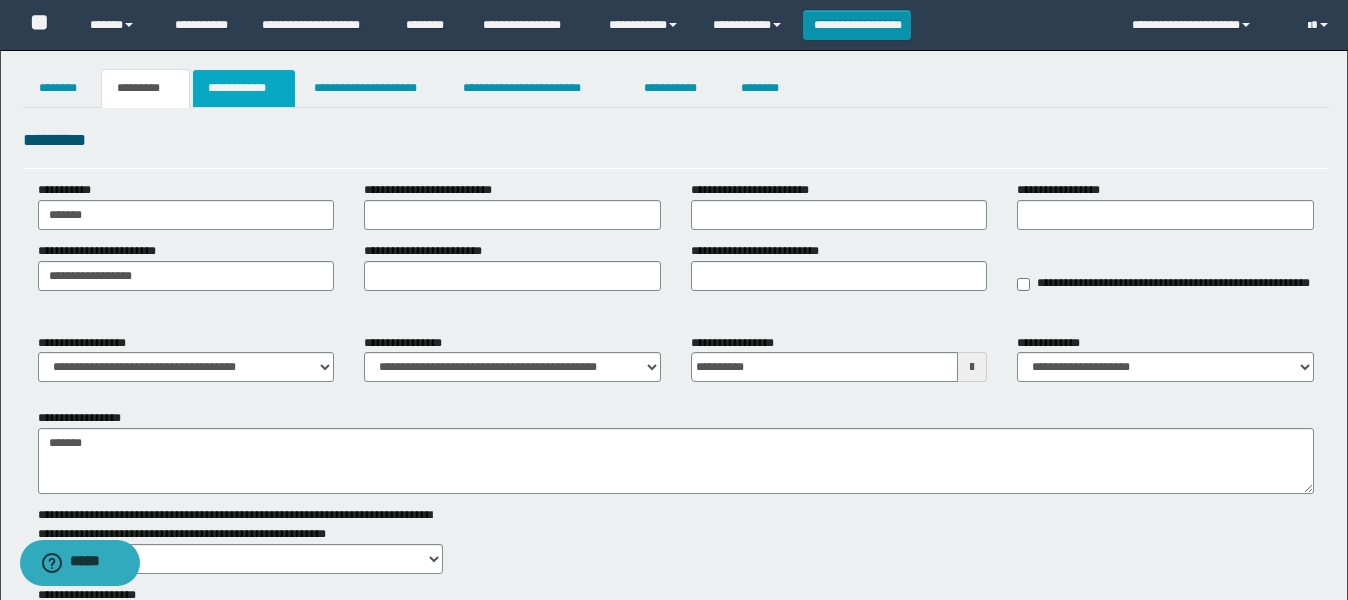 click on "**********" at bounding box center (244, 88) 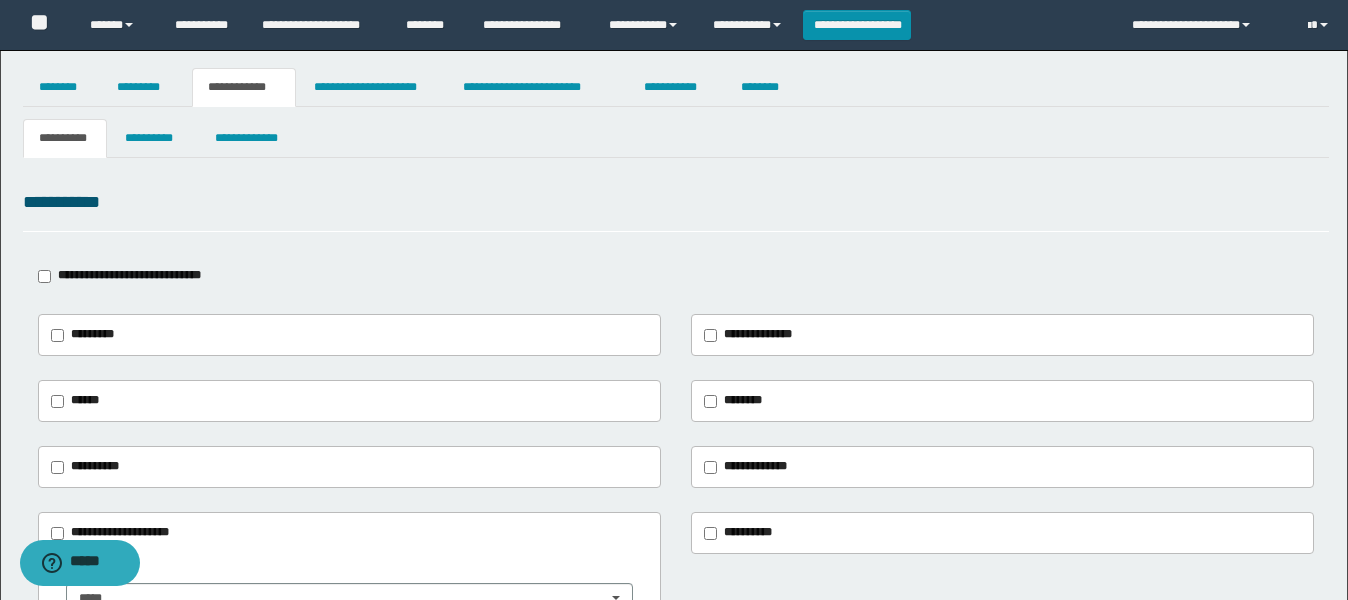 scroll, scrollTop: 0, scrollLeft: 0, axis: both 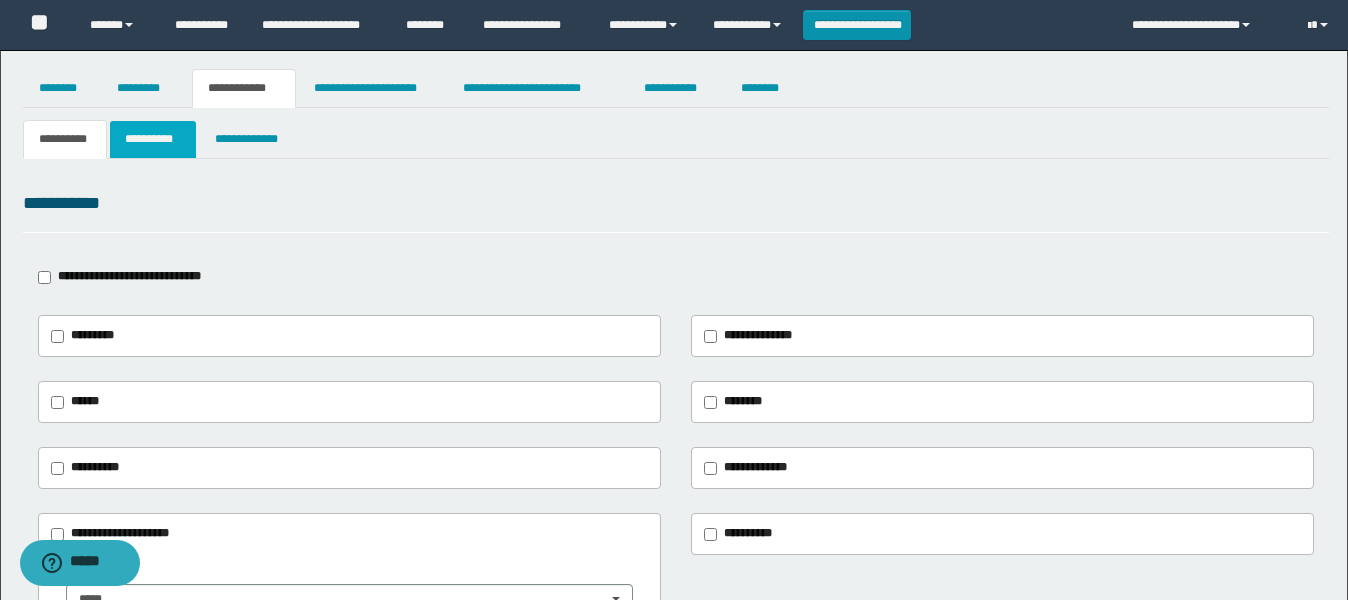 click on "**********" at bounding box center [153, 139] 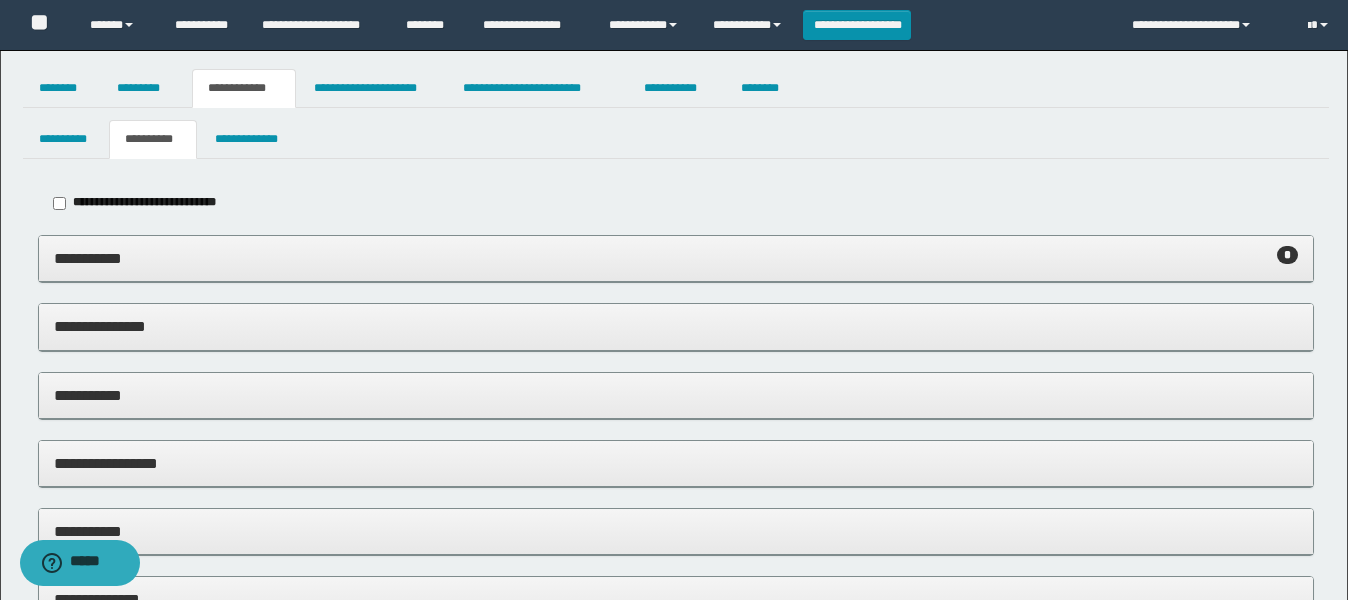 click on "**********" at bounding box center (676, 258) 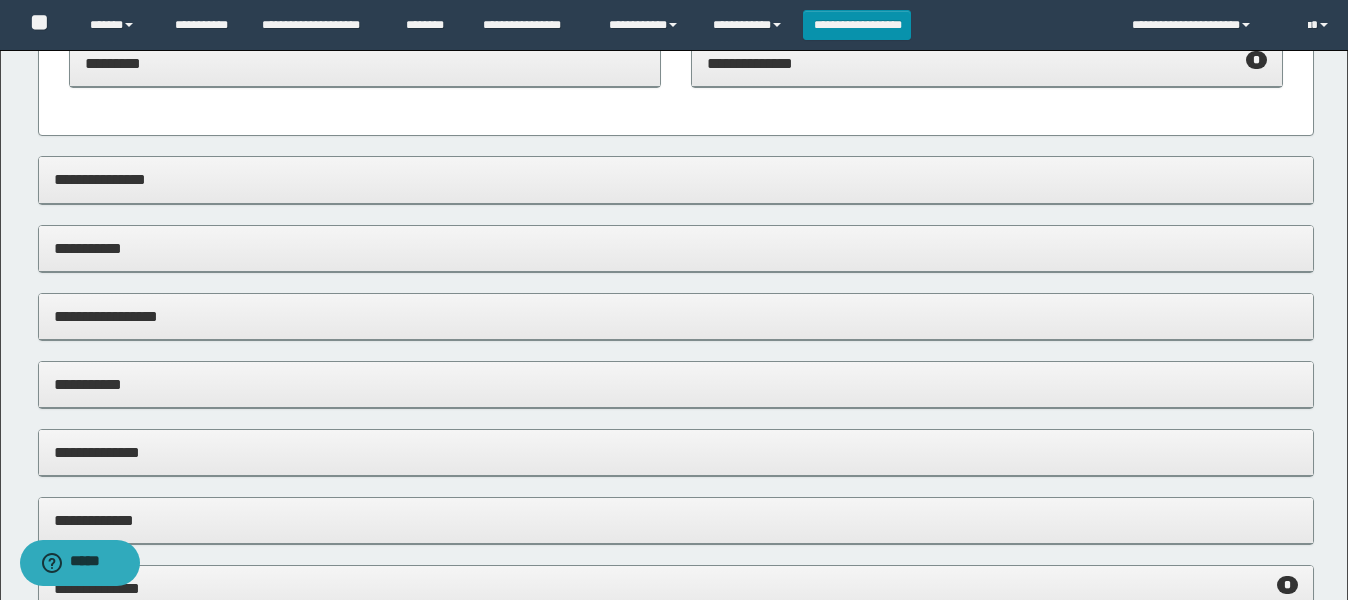 scroll, scrollTop: 625, scrollLeft: 0, axis: vertical 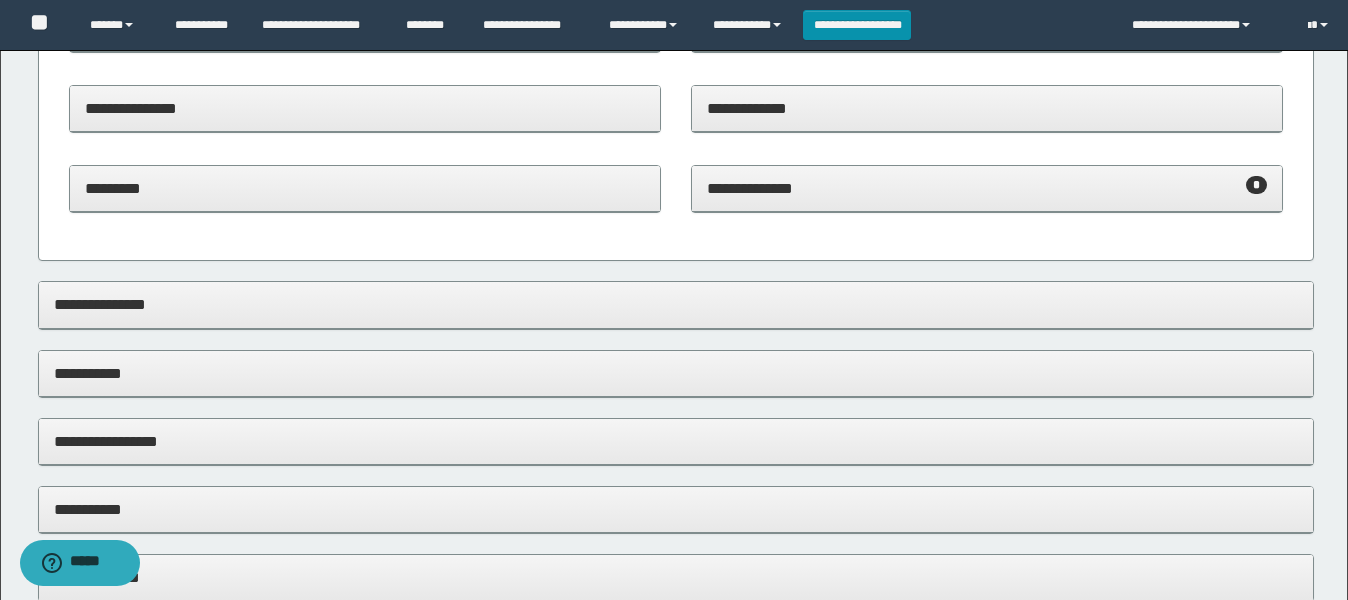 click on "**********" at bounding box center [987, 188] 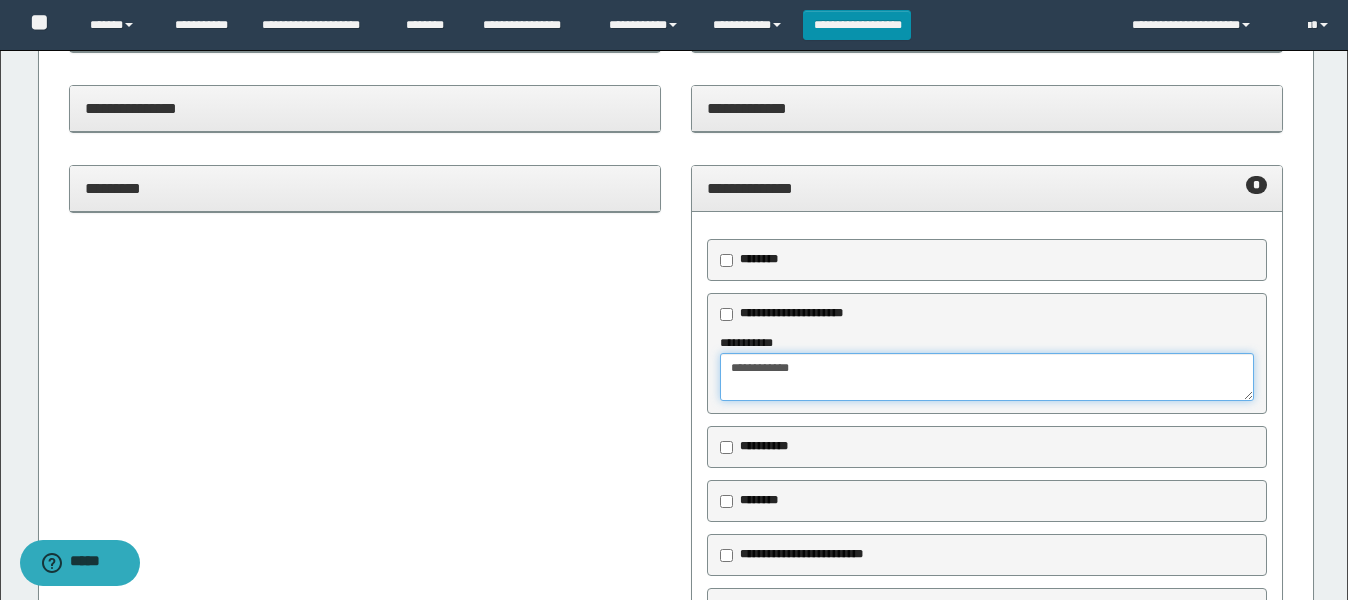 drag, startPoint x: 819, startPoint y: 366, endPoint x: 586, endPoint y: 363, distance: 233.01932 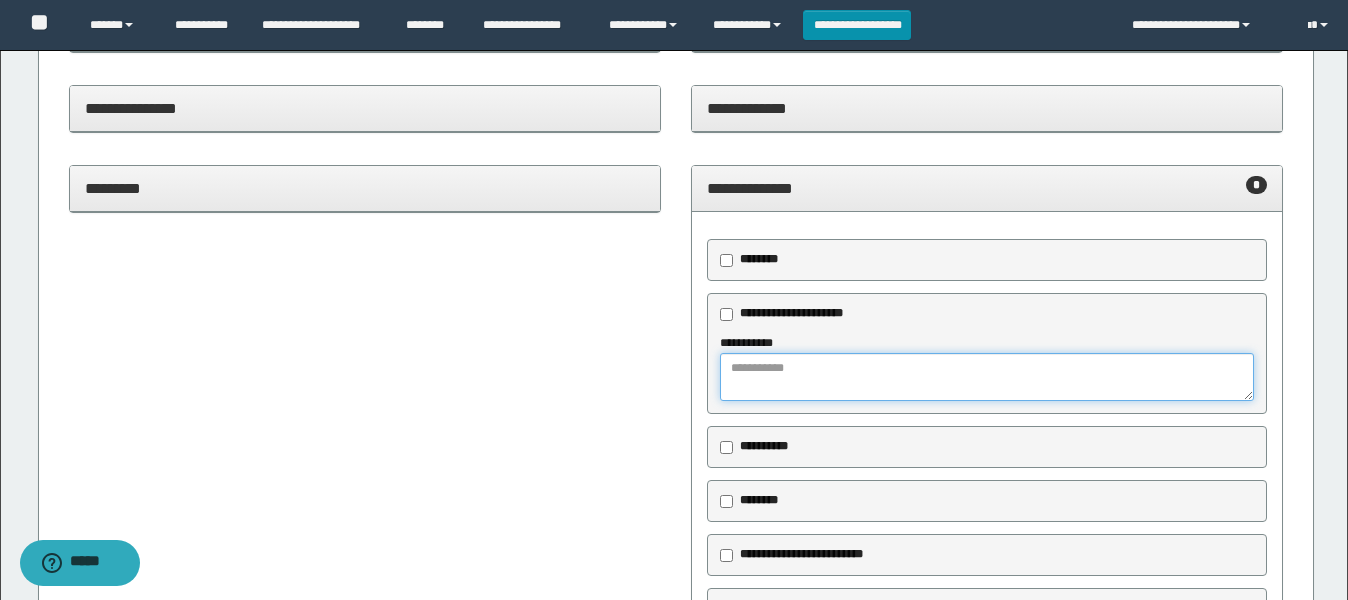 type 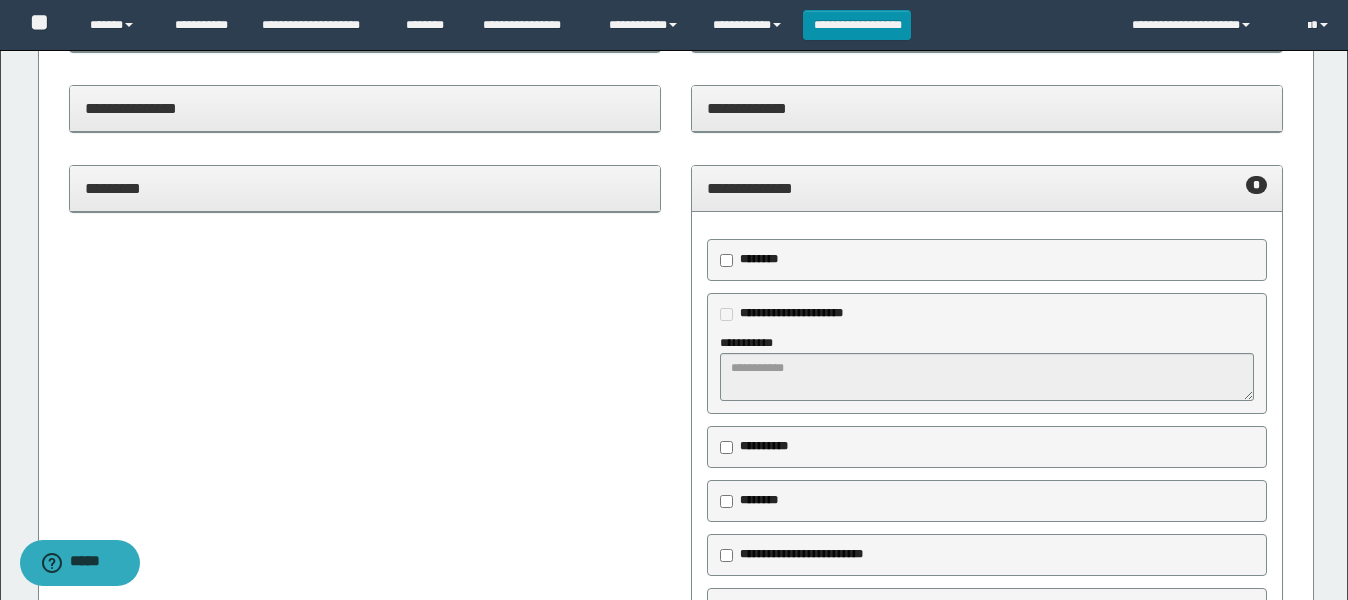 click on "**********" at bounding box center (676, 502) 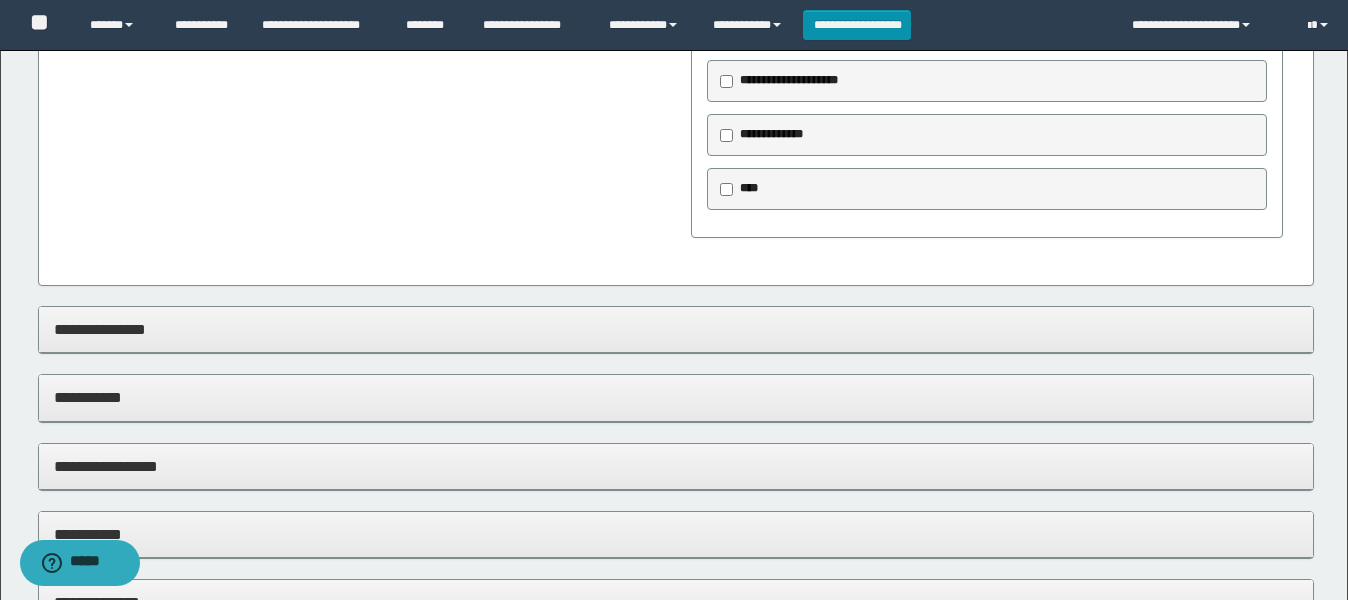 scroll, scrollTop: 1250, scrollLeft: 0, axis: vertical 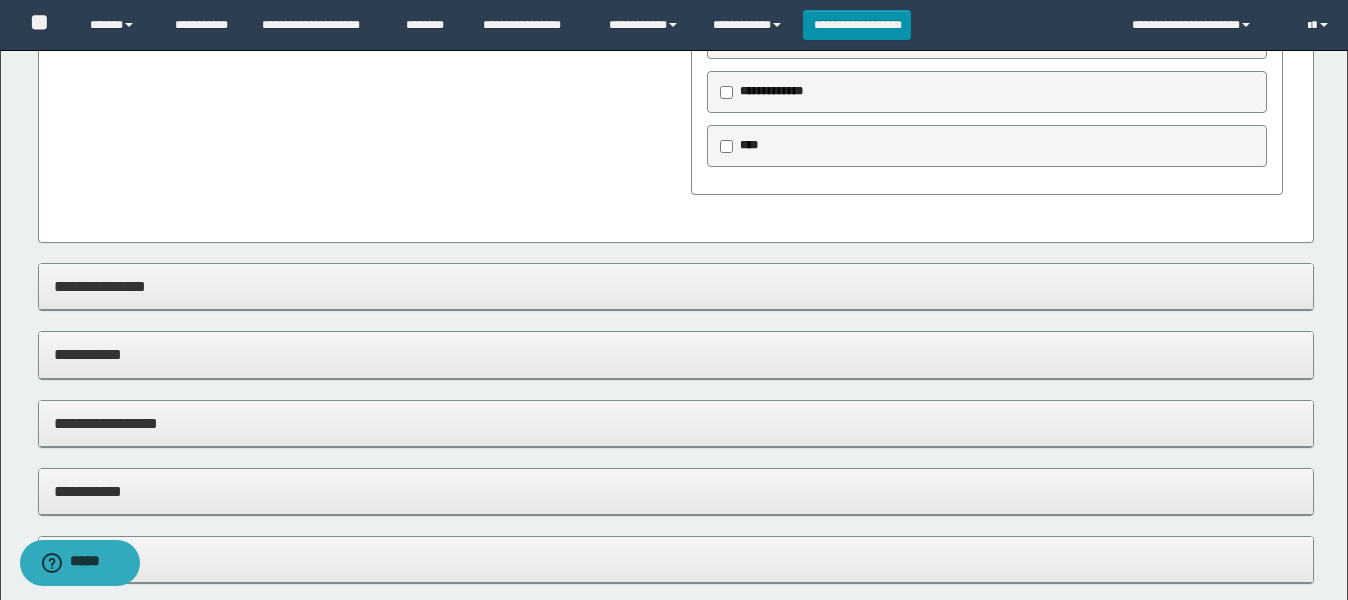 click on "**********" at bounding box center [676, 354] 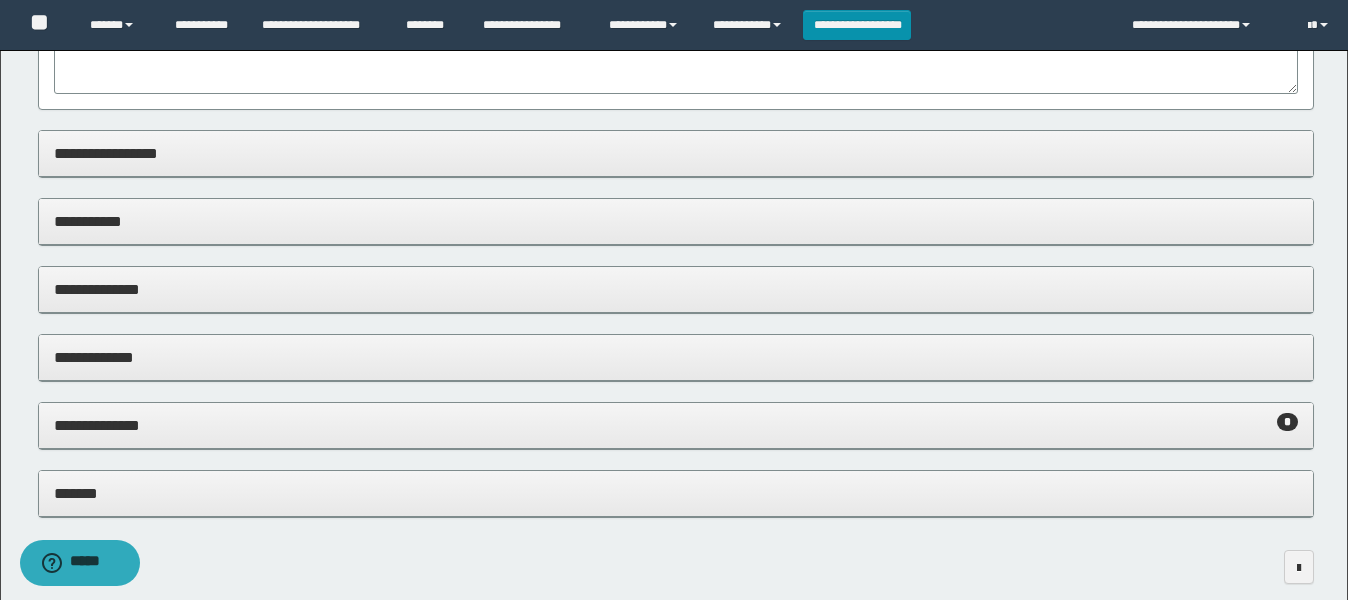 scroll, scrollTop: 1709, scrollLeft: 0, axis: vertical 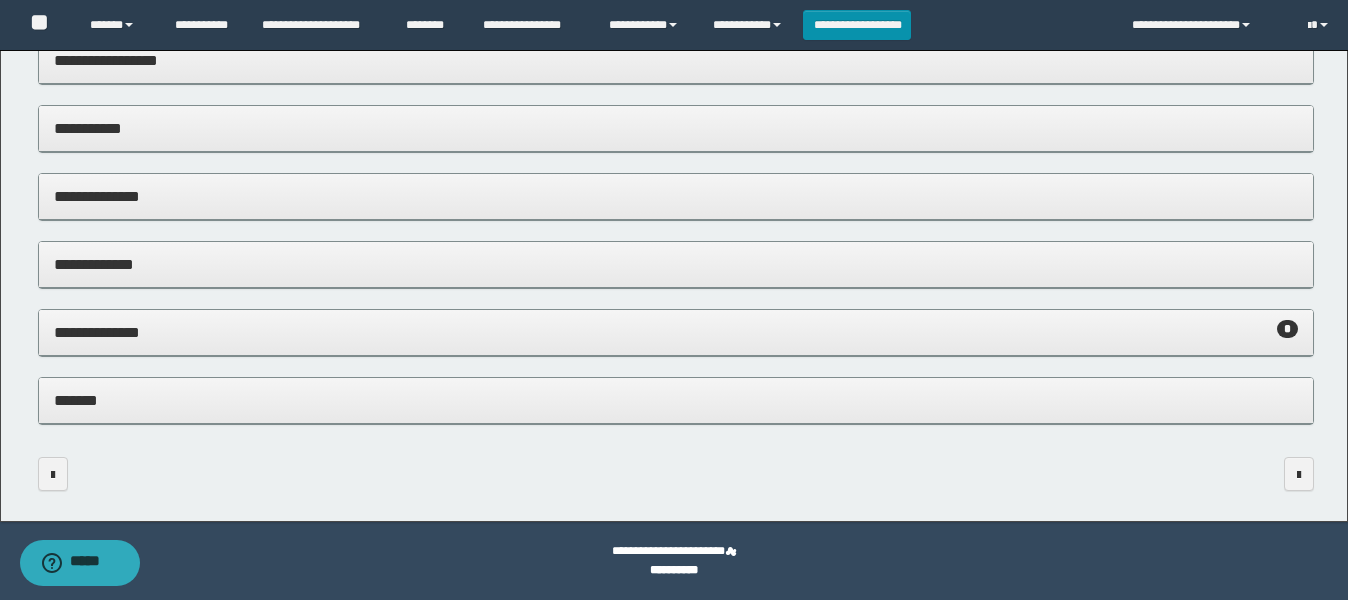 click on "**********" at bounding box center (676, 332) 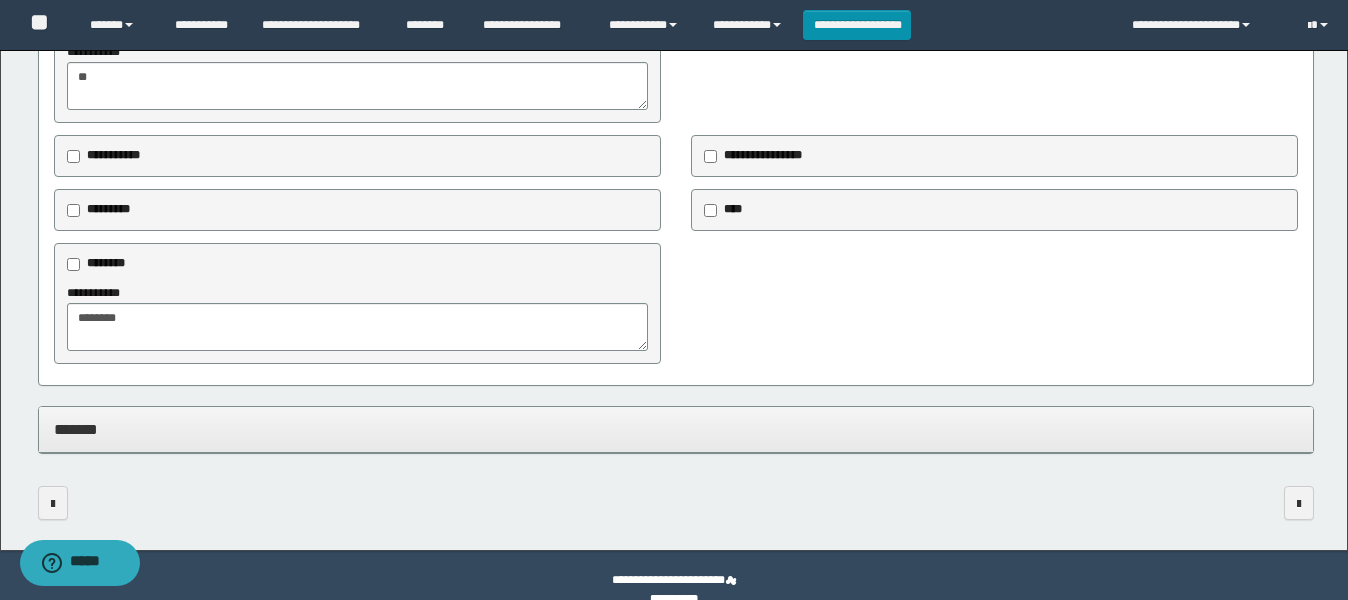 scroll, scrollTop: 1834, scrollLeft: 0, axis: vertical 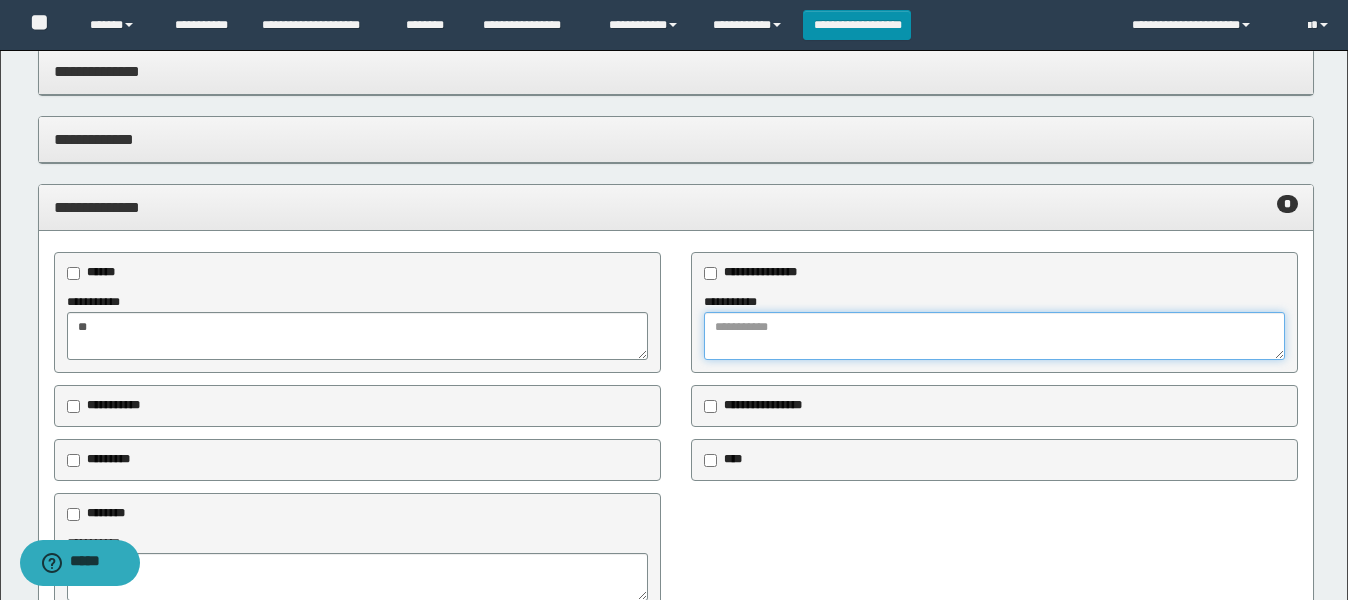 click at bounding box center [994, 336] 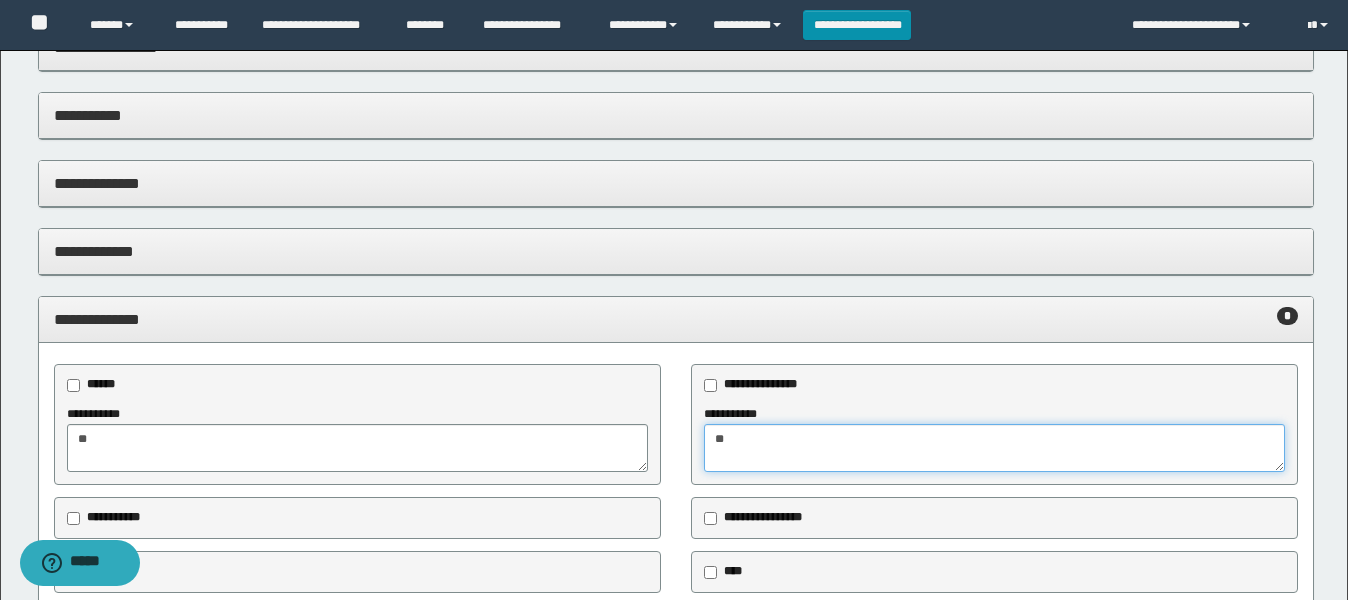 type on "**" 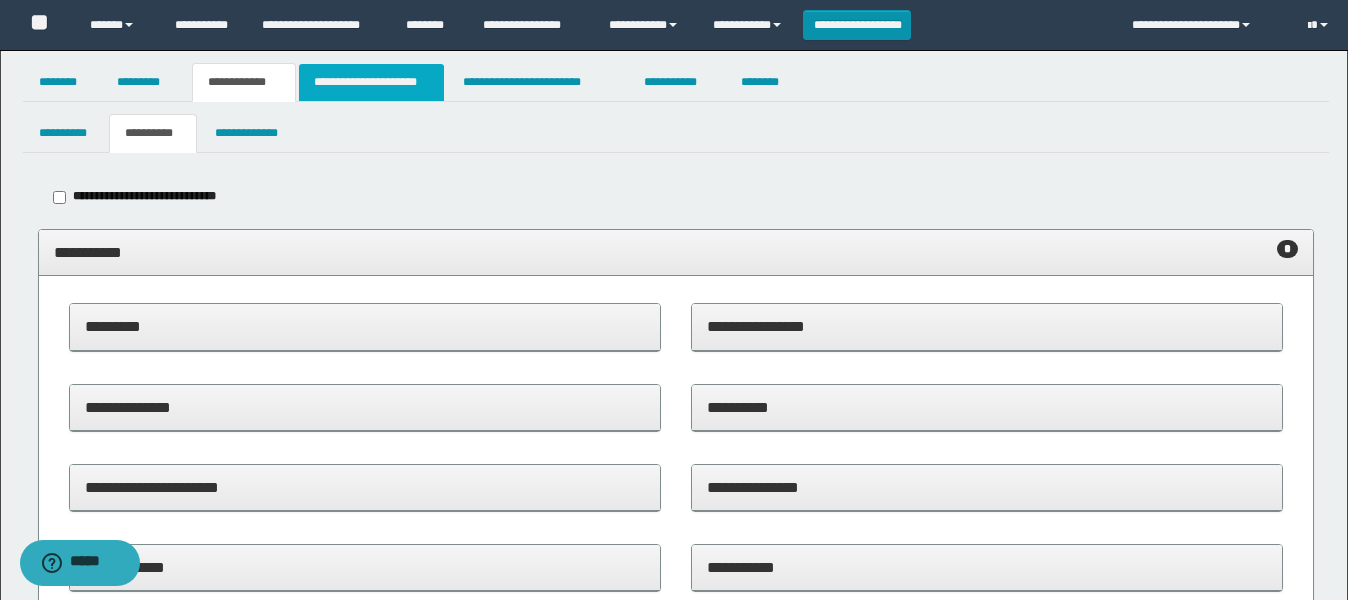 scroll, scrollTop: 0, scrollLeft: 0, axis: both 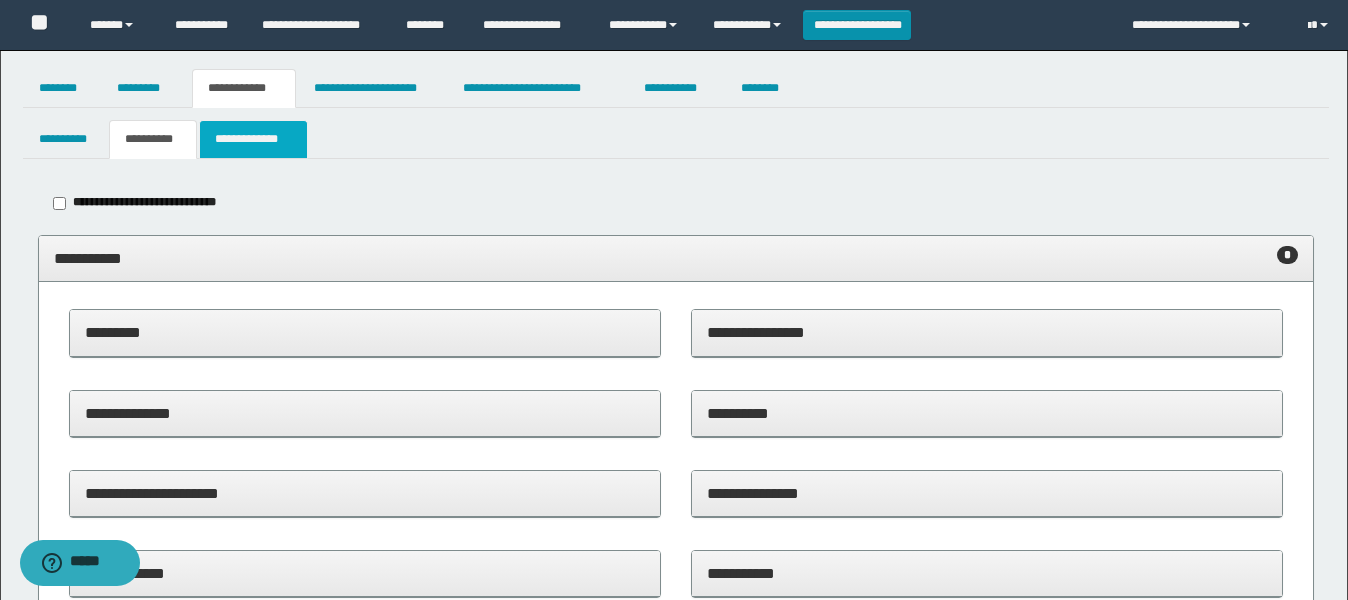 click on "**********" at bounding box center [253, 139] 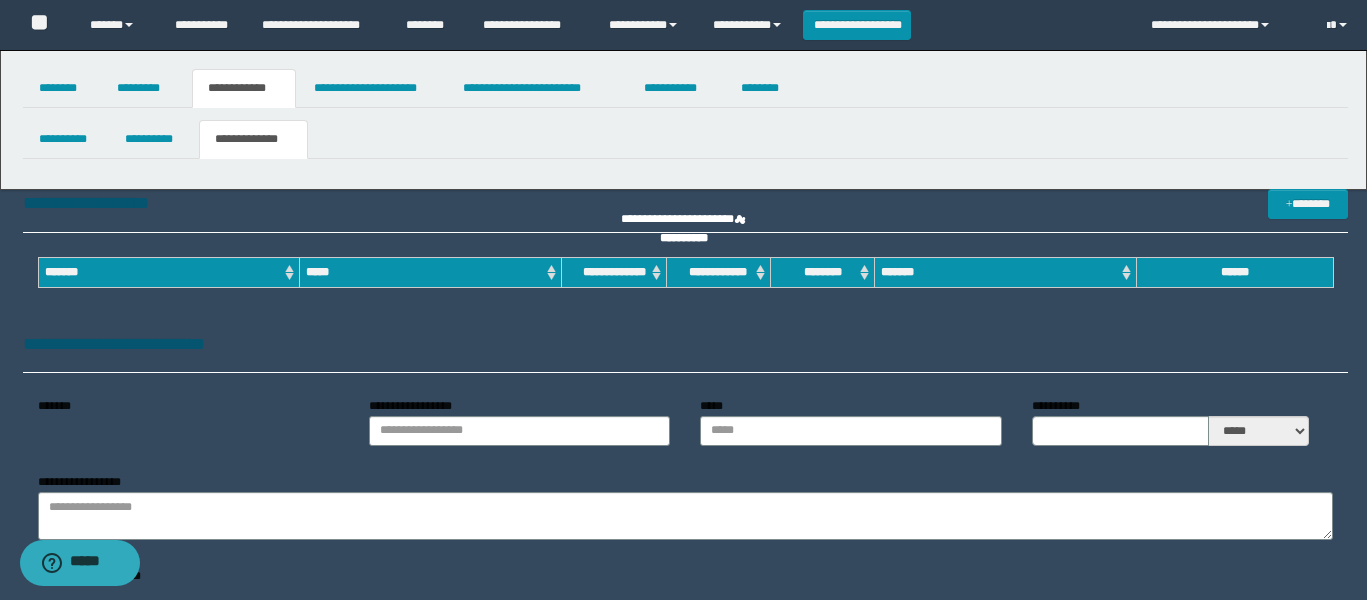 type on "**********" 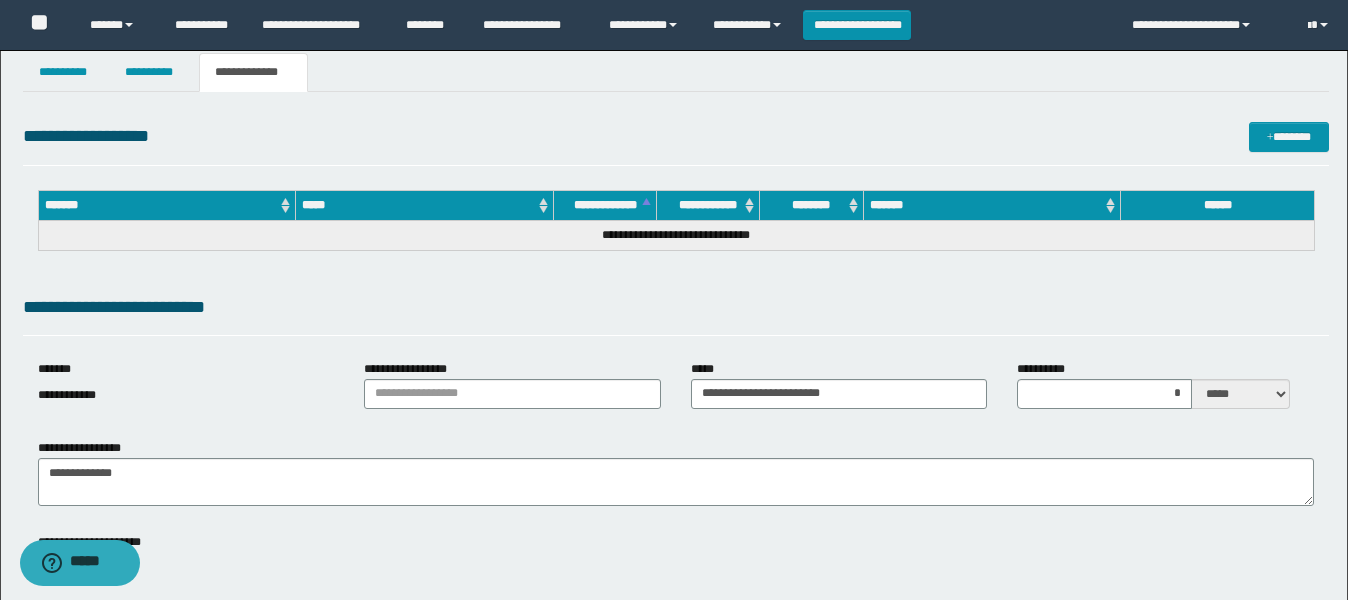 scroll, scrollTop: 125, scrollLeft: 0, axis: vertical 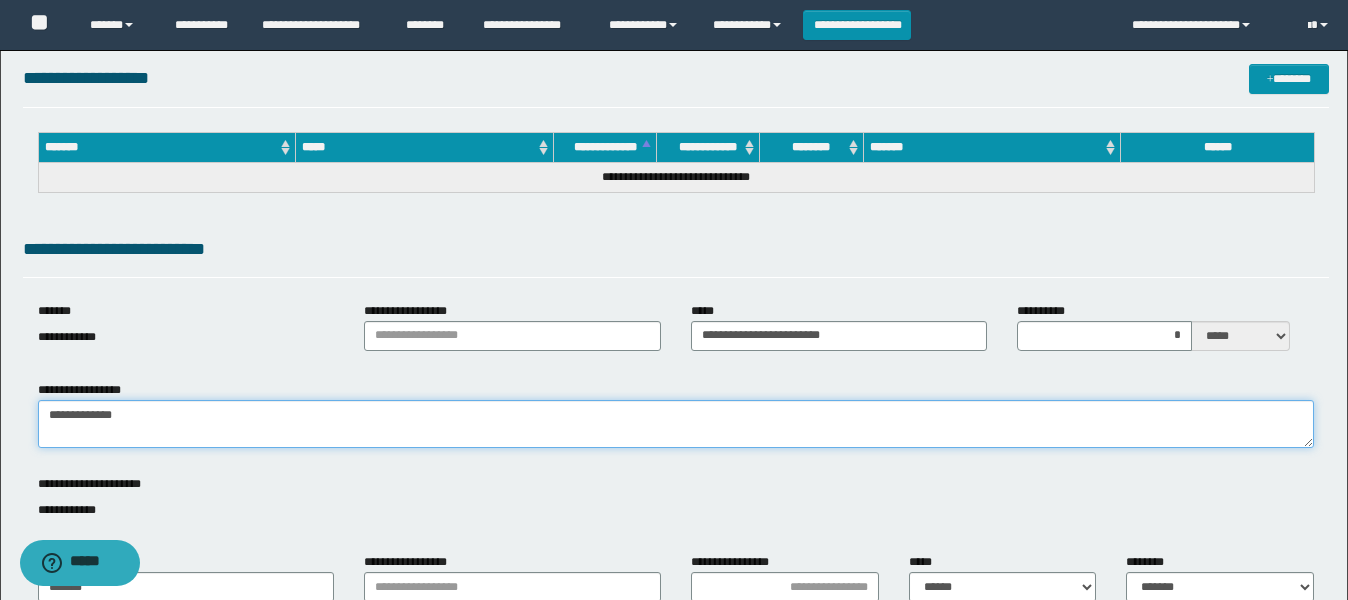 click on "**********" at bounding box center (676, 424) 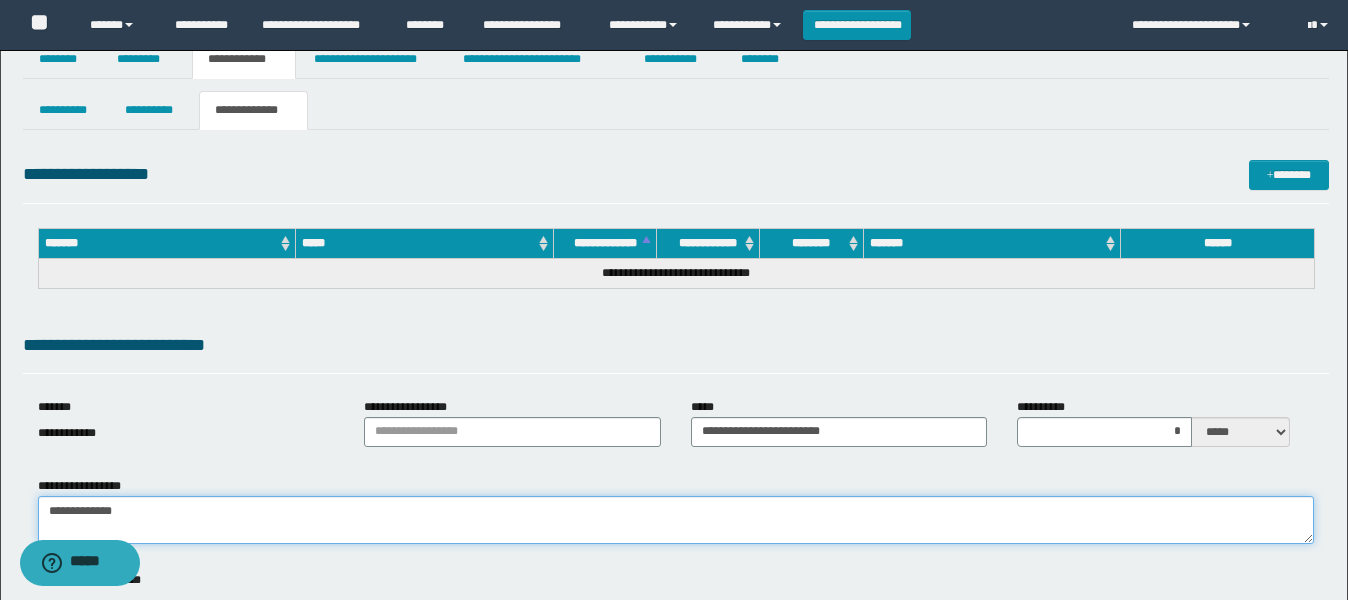 scroll, scrollTop: 0, scrollLeft: 0, axis: both 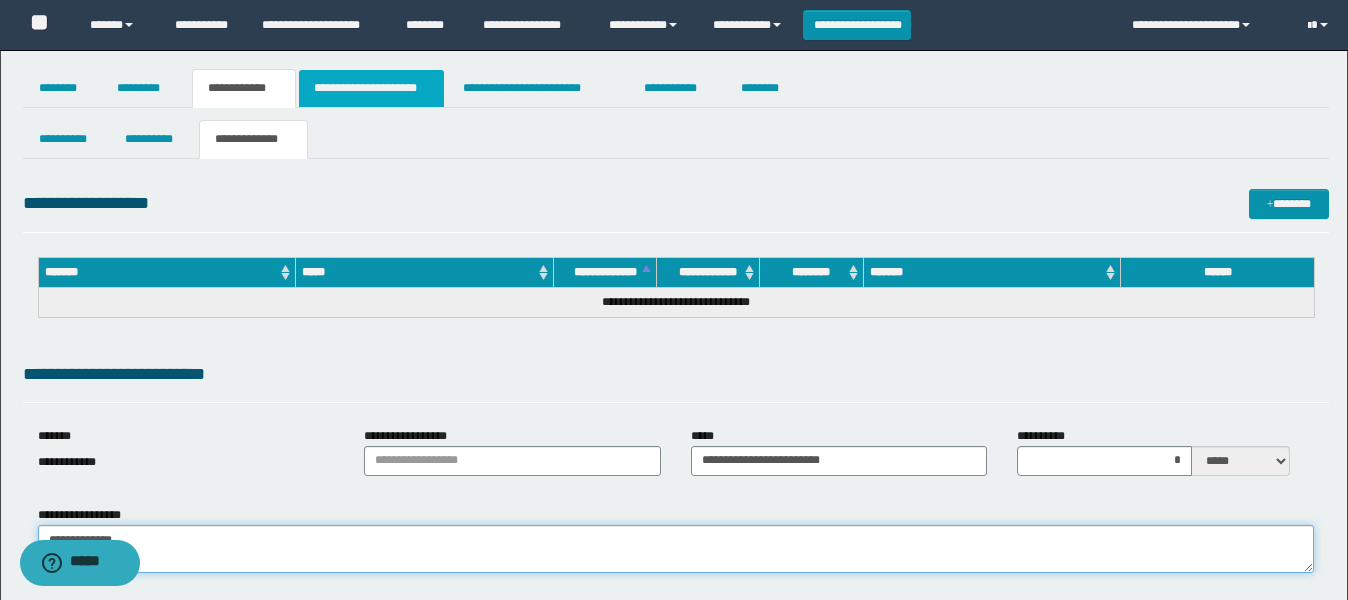 type on "**********" 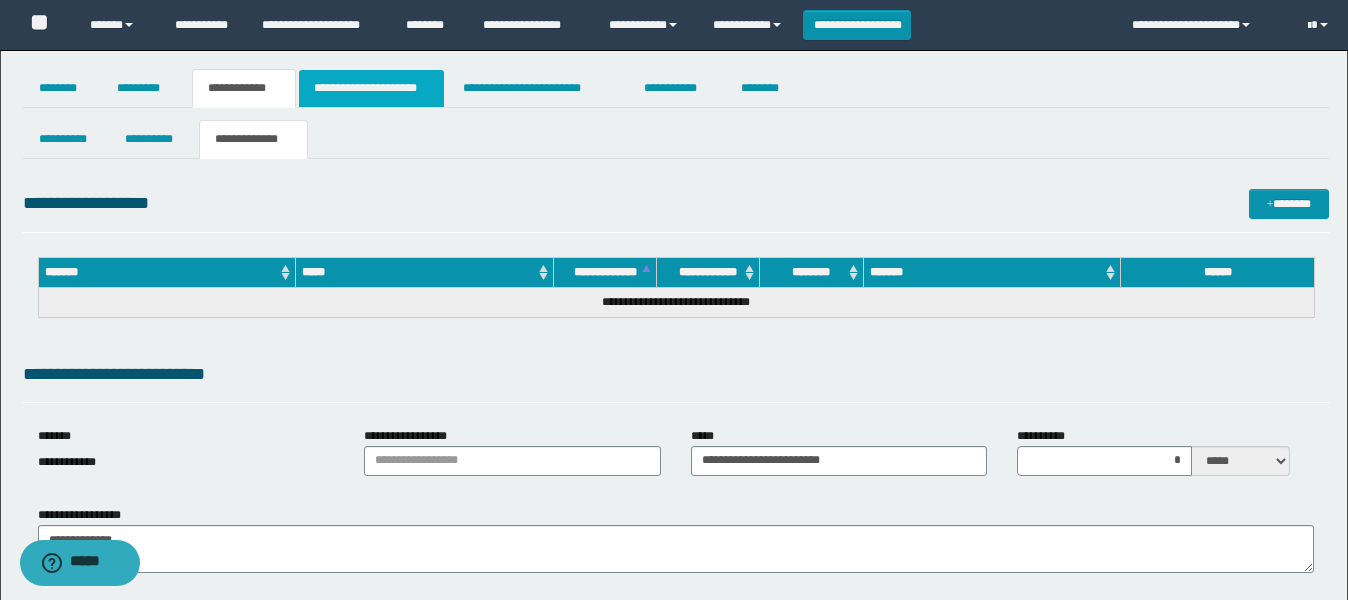 click on "**********" at bounding box center [371, 88] 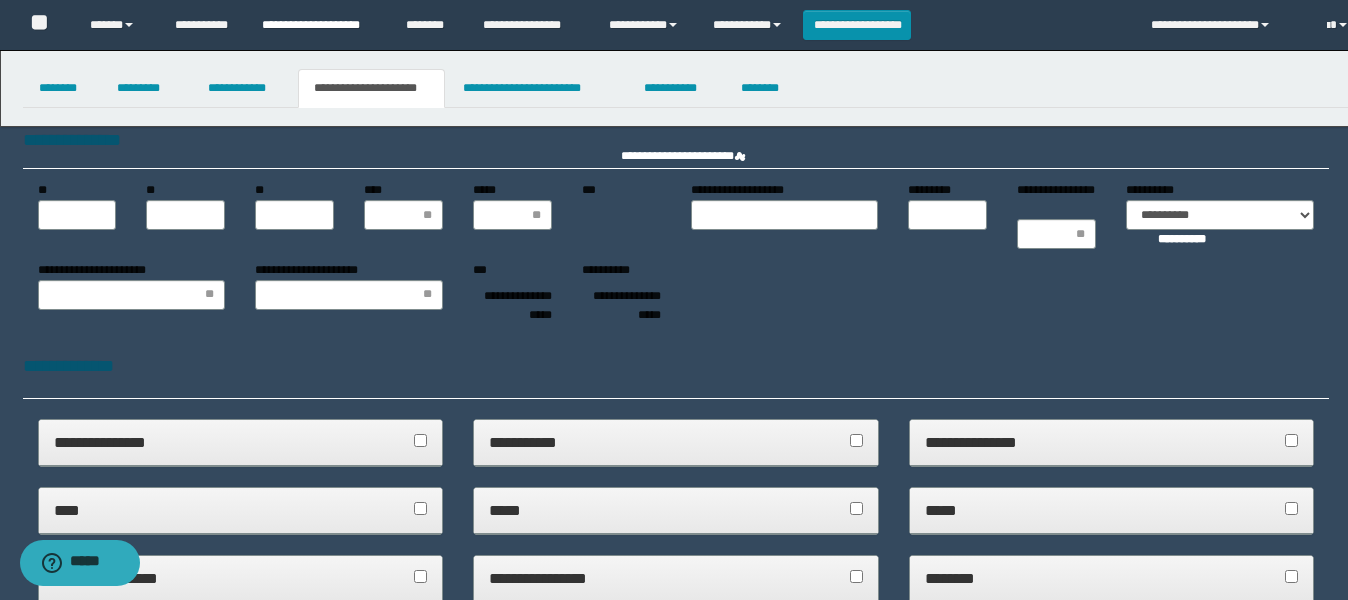 scroll, scrollTop: 0, scrollLeft: 0, axis: both 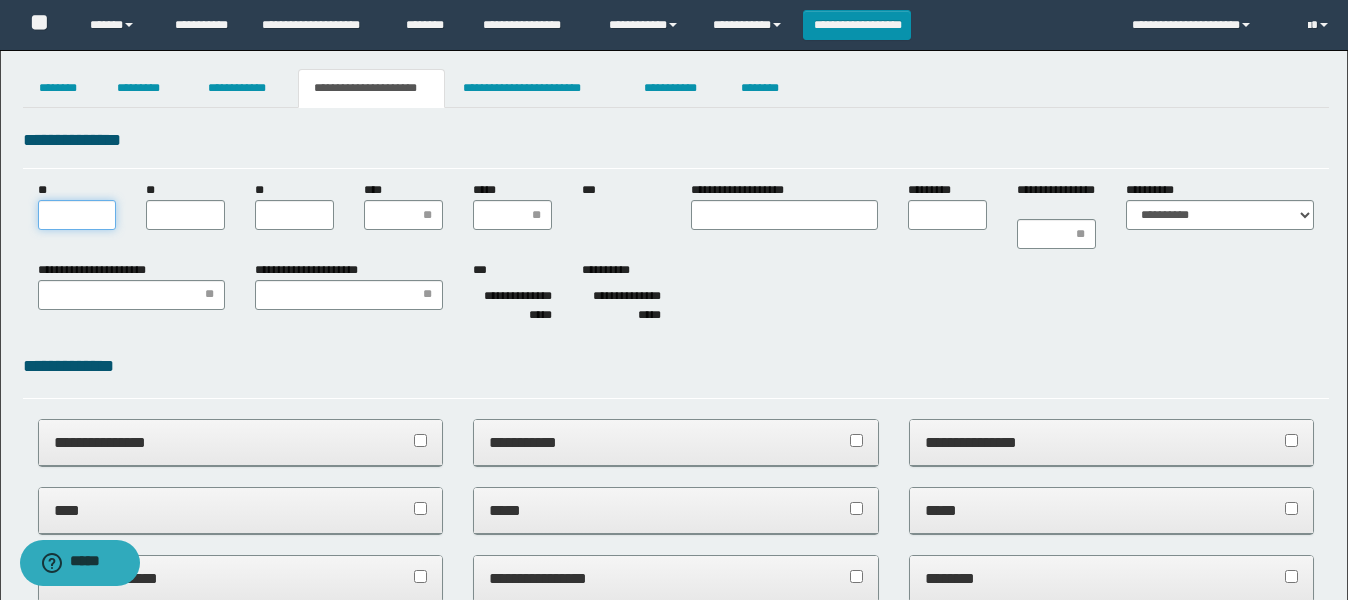 click on "**" at bounding box center (77, 215) 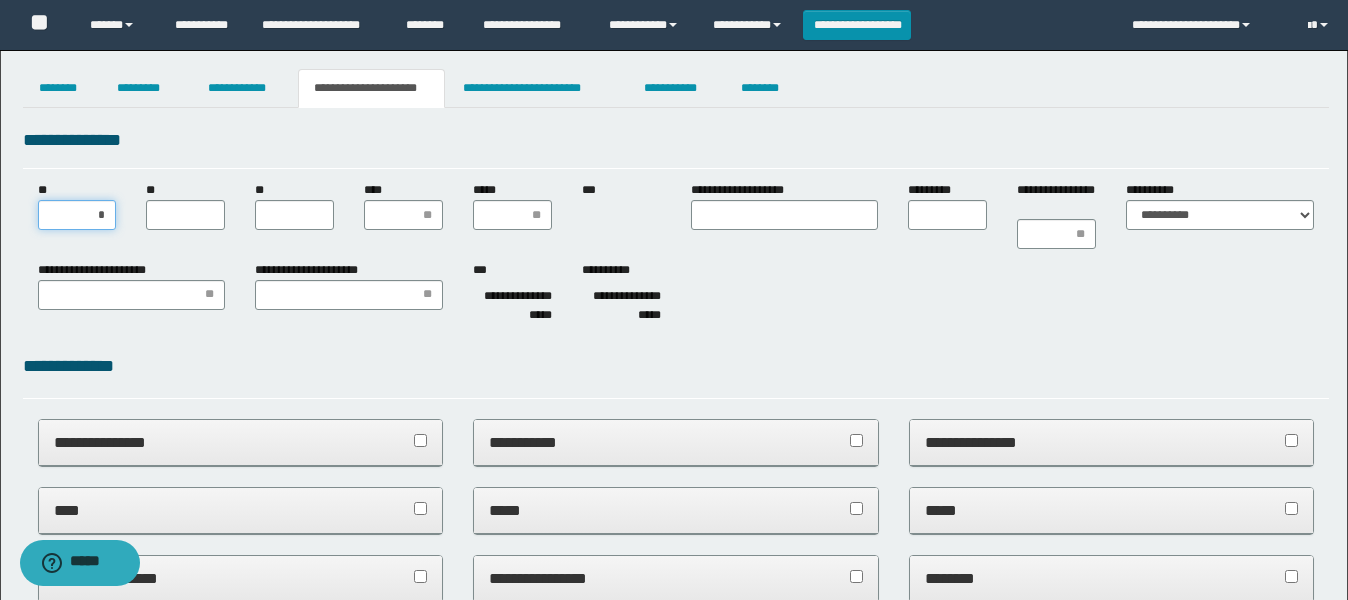 type on "**" 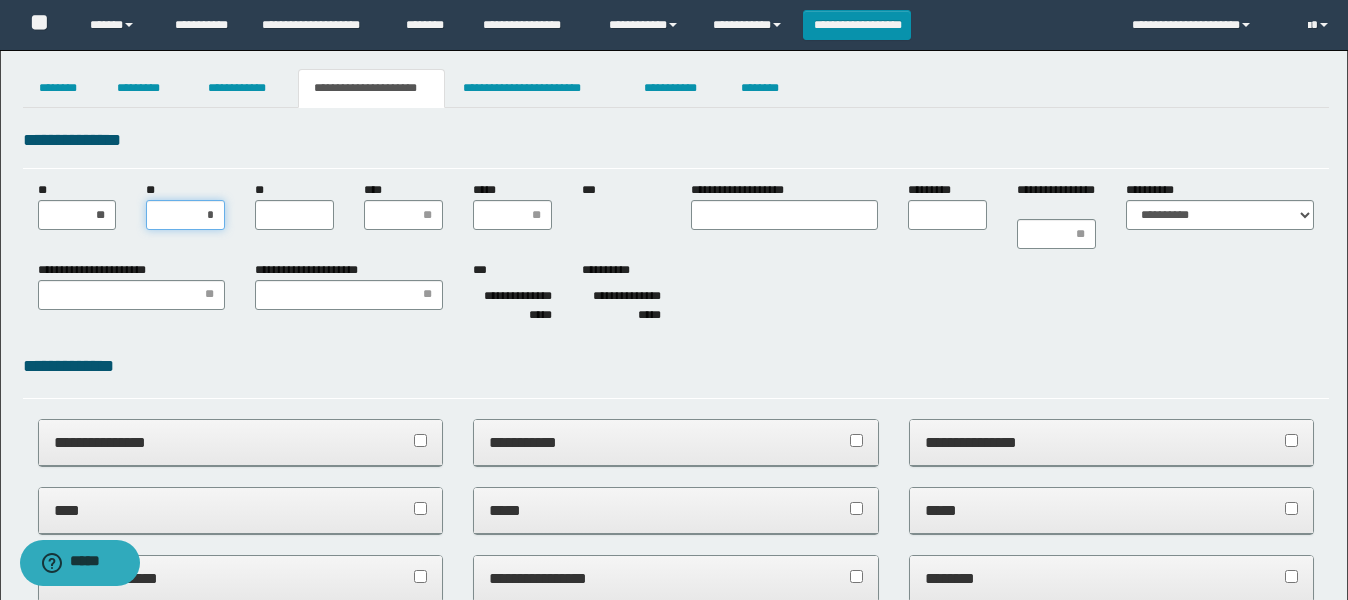 type on "**" 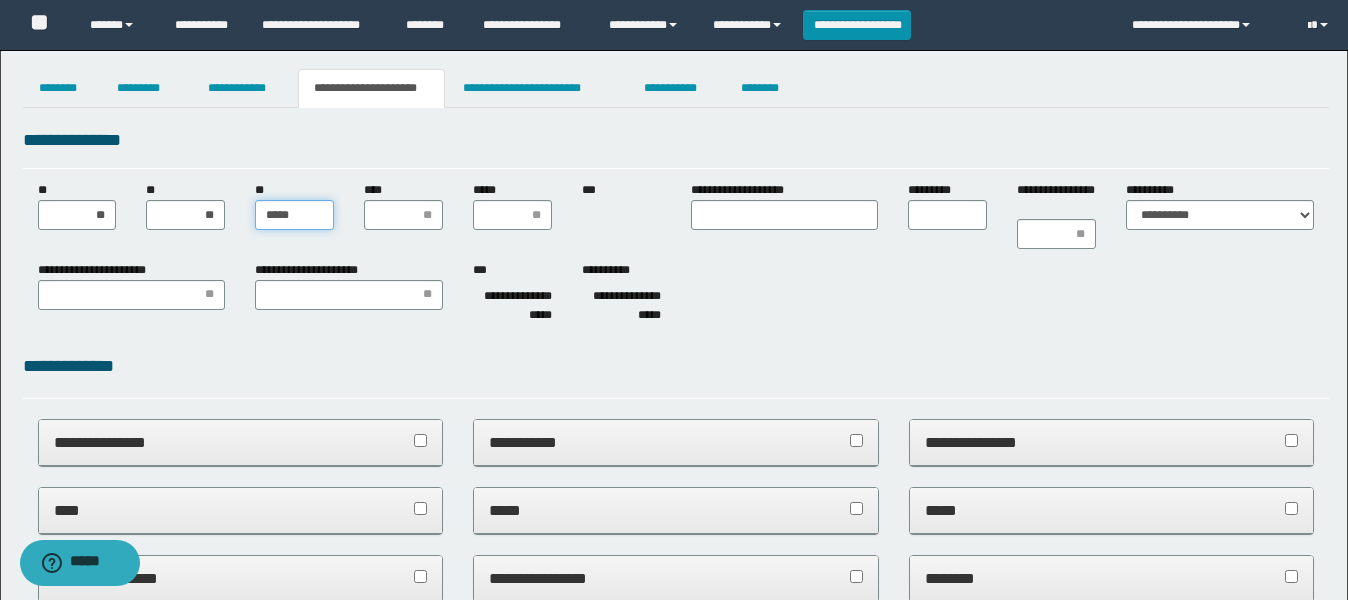 type on "******" 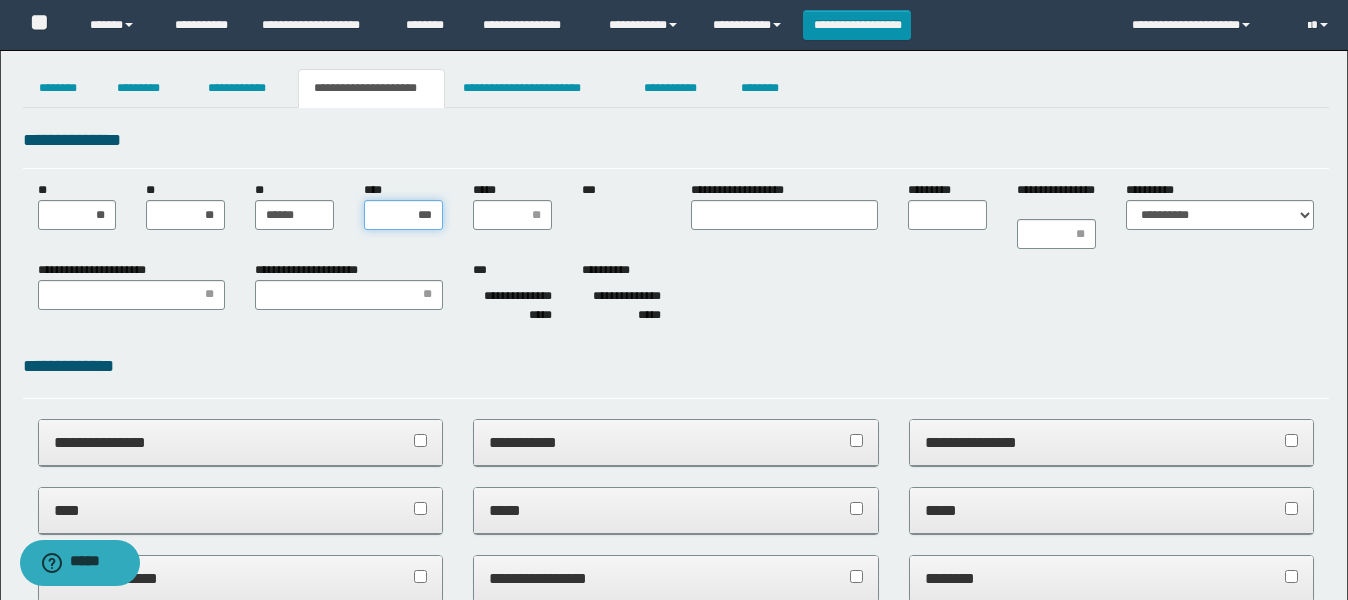 type on "****" 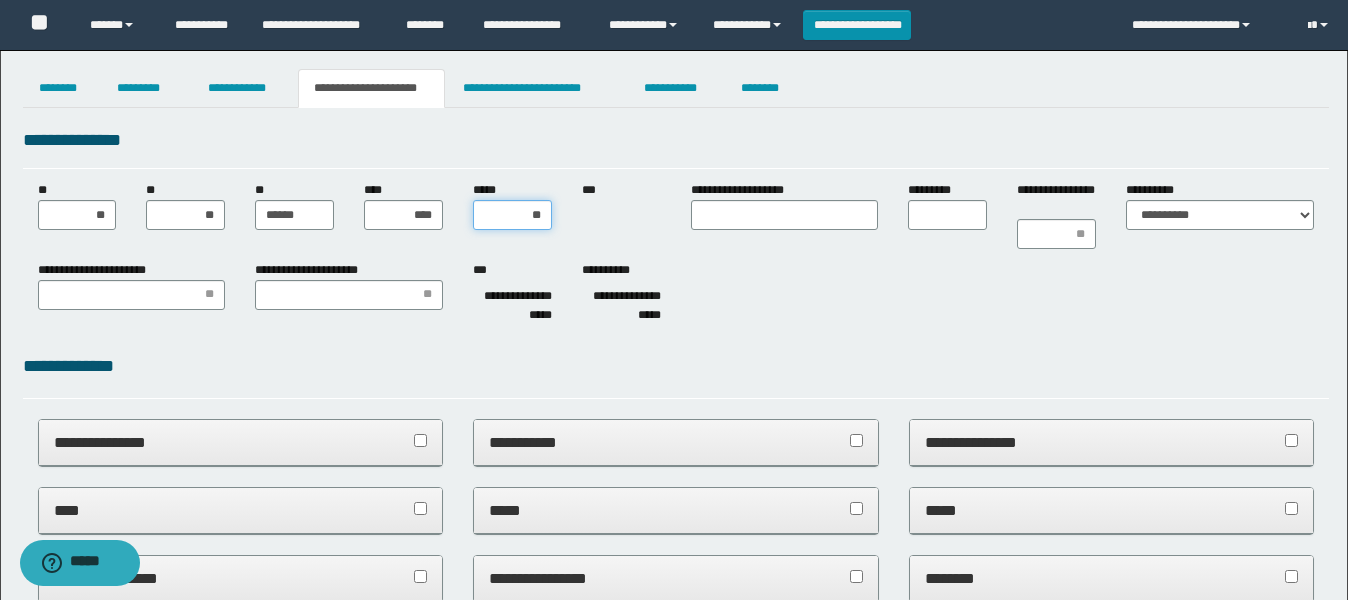 type on "***" 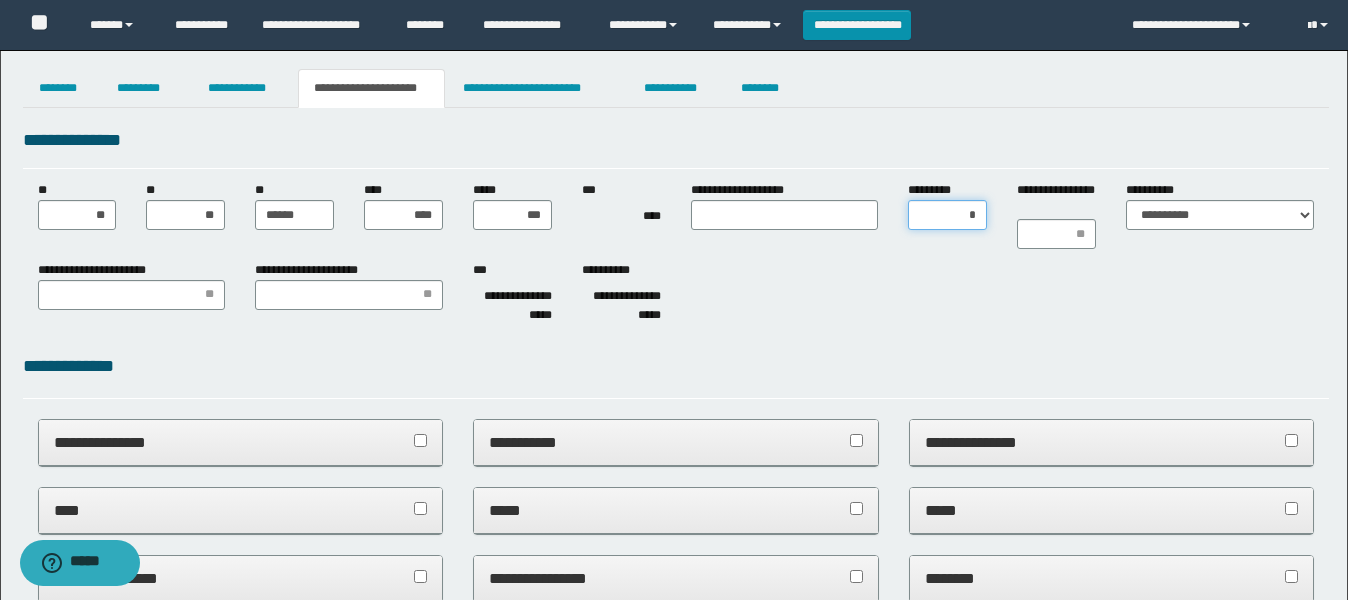 type on "**" 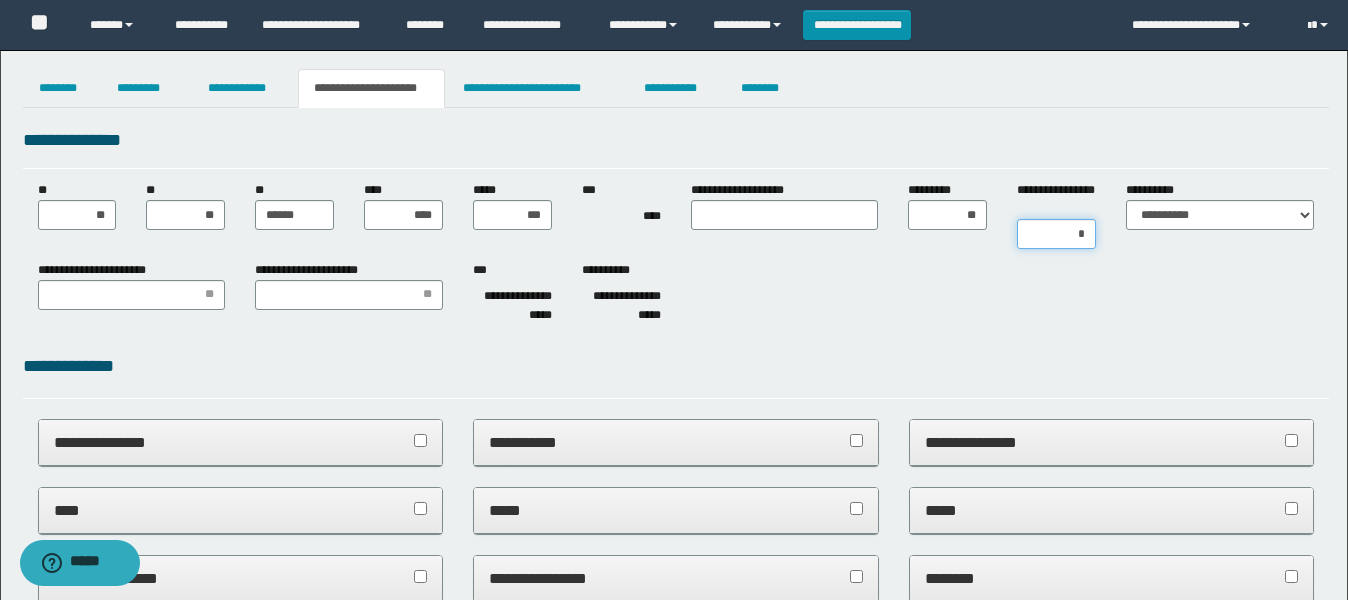 type on "**" 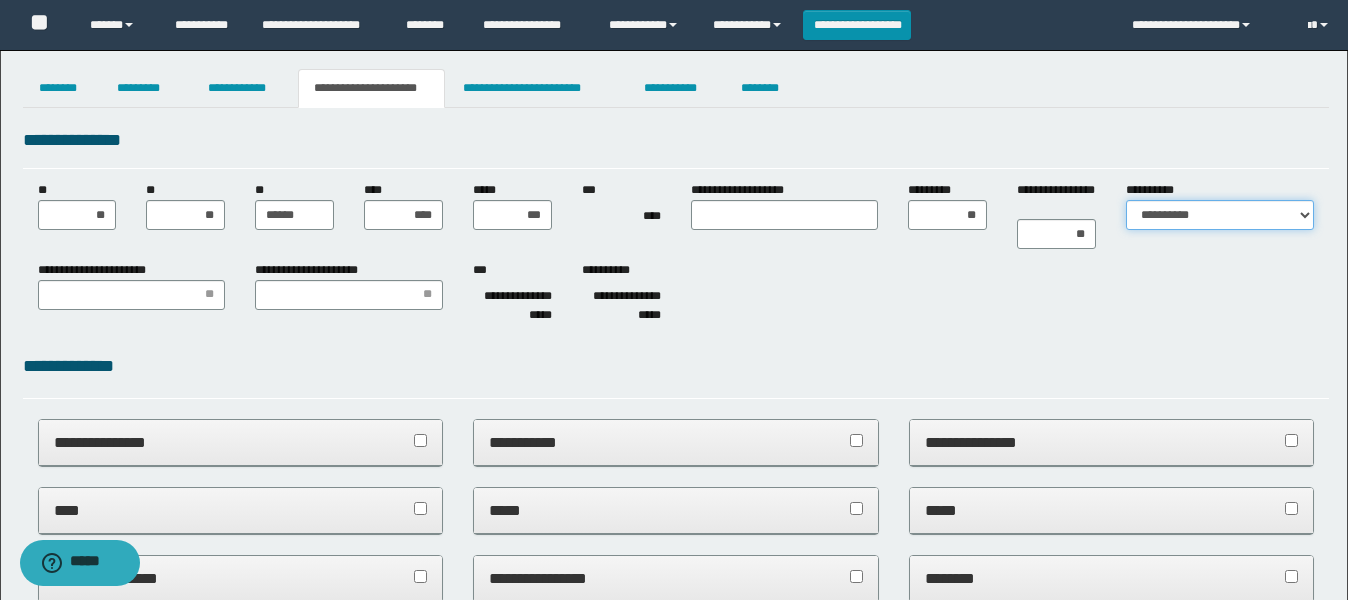 select on "*" 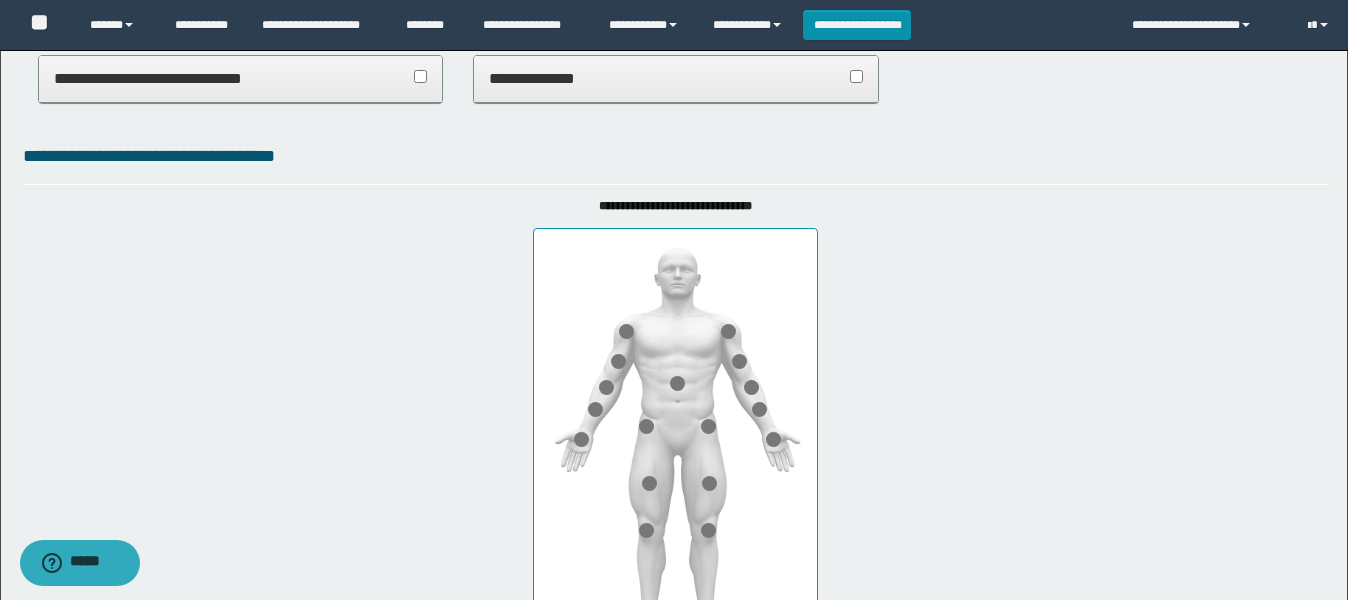 scroll, scrollTop: 1000, scrollLeft: 0, axis: vertical 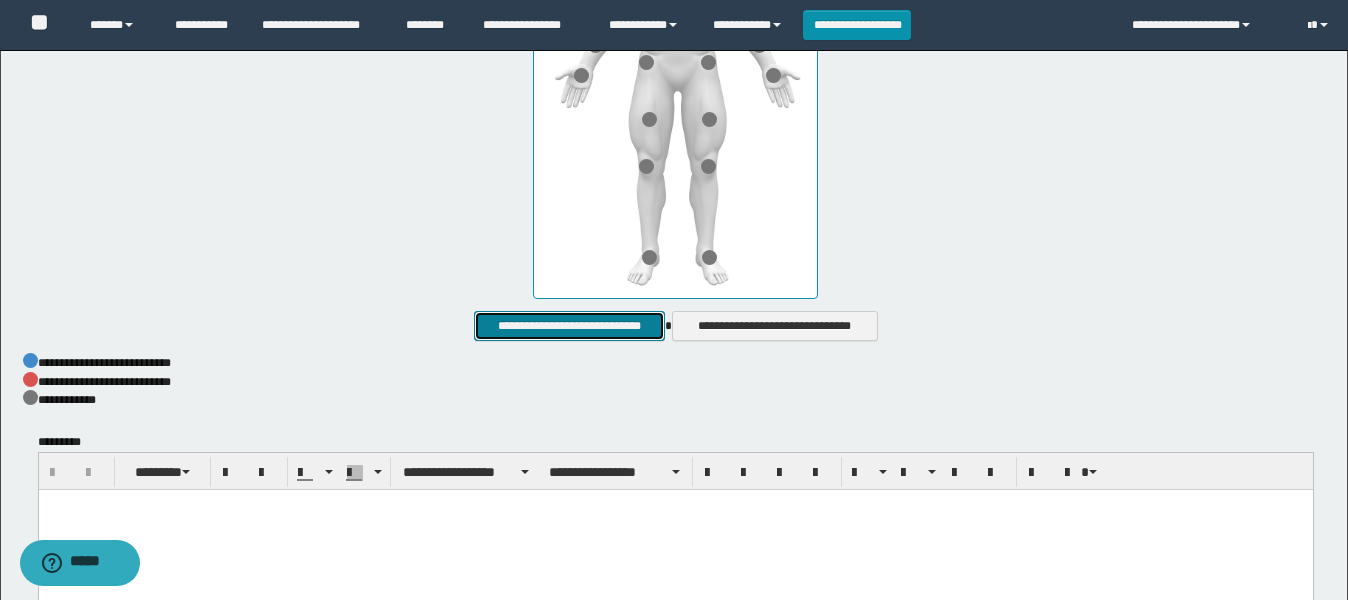 click on "**********" at bounding box center [569, 326] 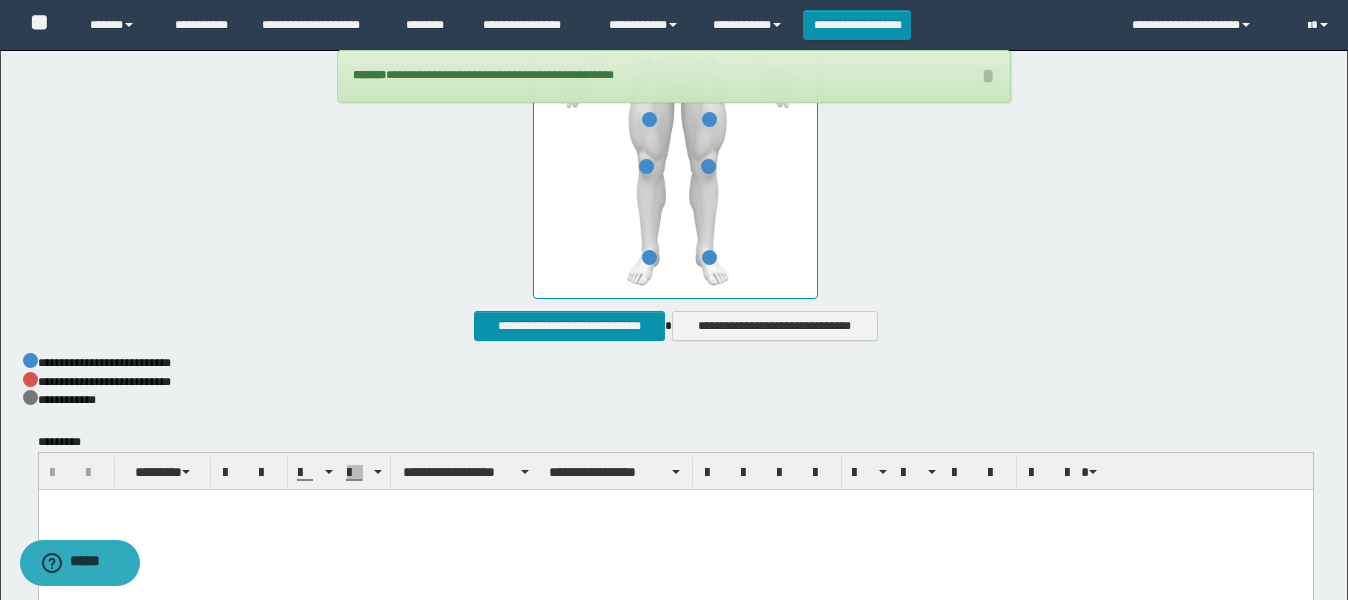 click at bounding box center (675, 531) 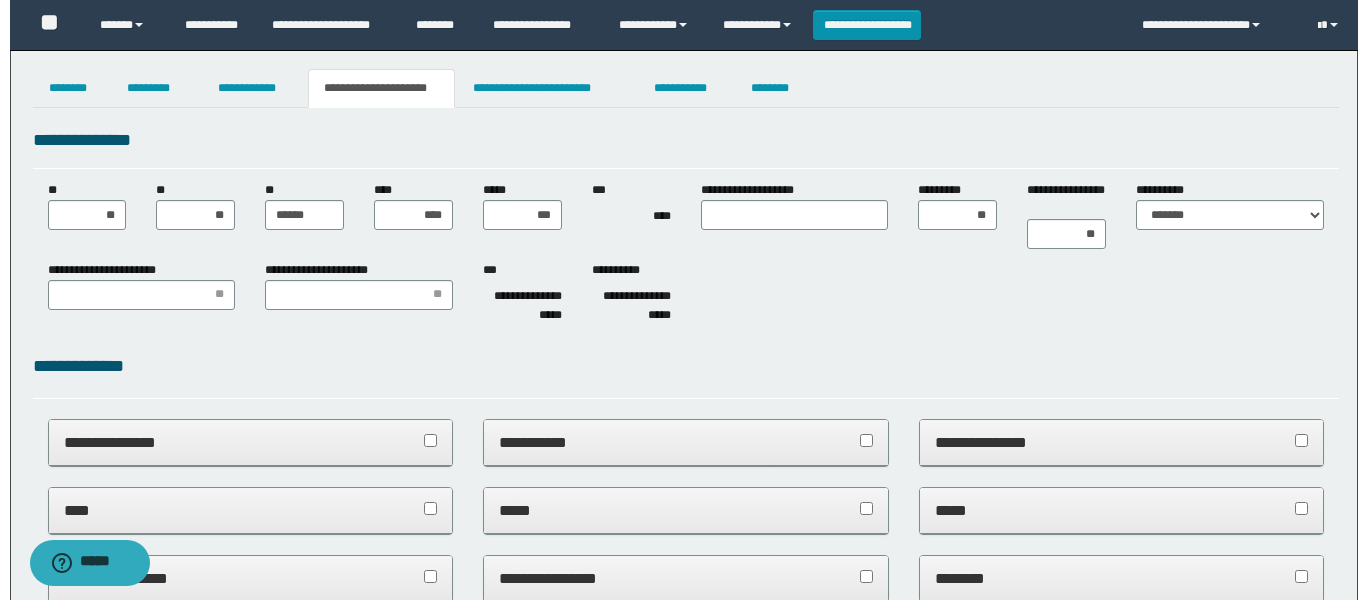 scroll, scrollTop: 0, scrollLeft: 0, axis: both 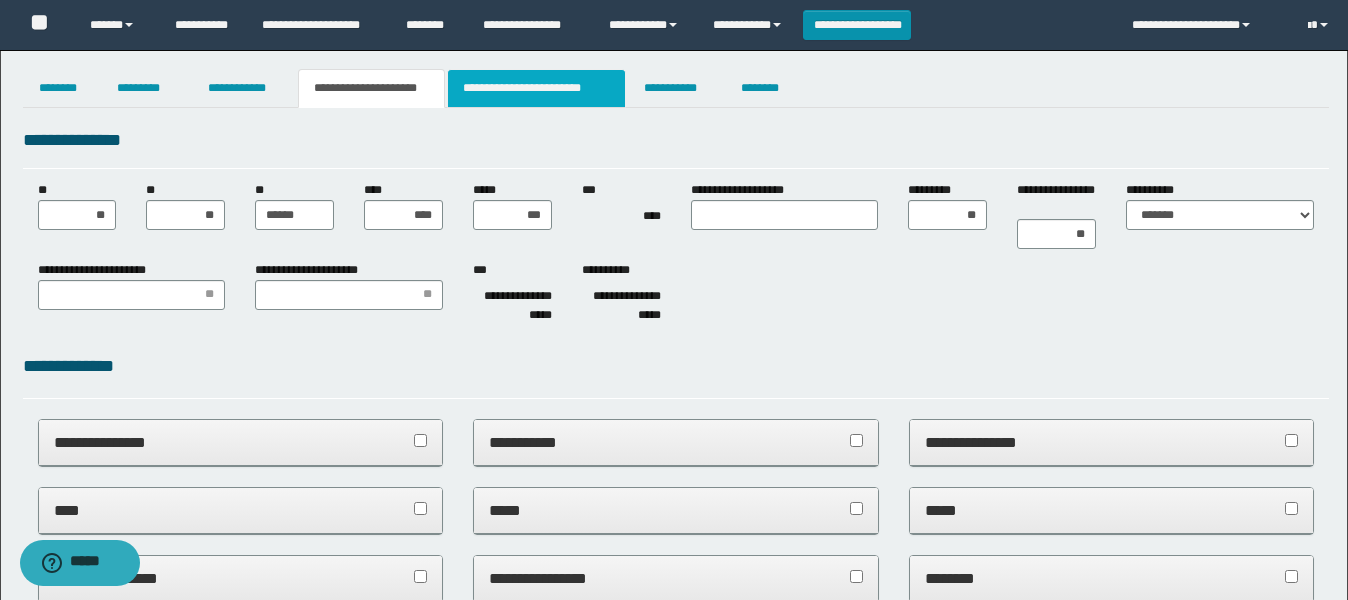 click on "**********" at bounding box center [537, 88] 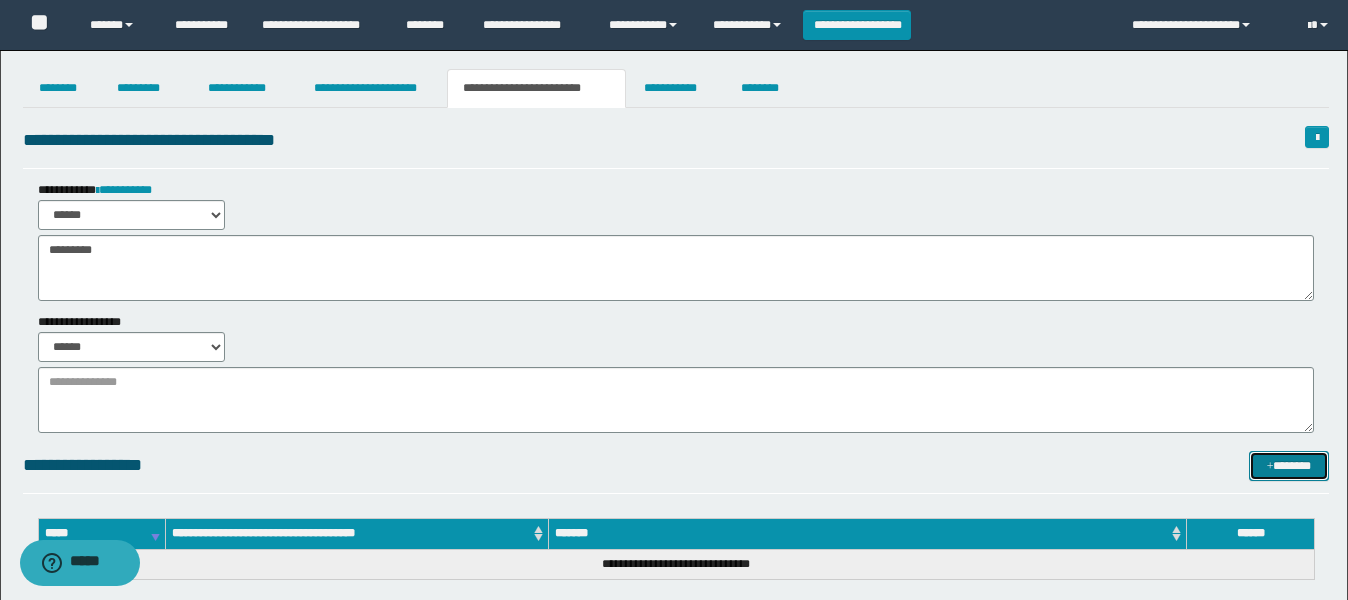 click on "*******" at bounding box center [1289, 466] 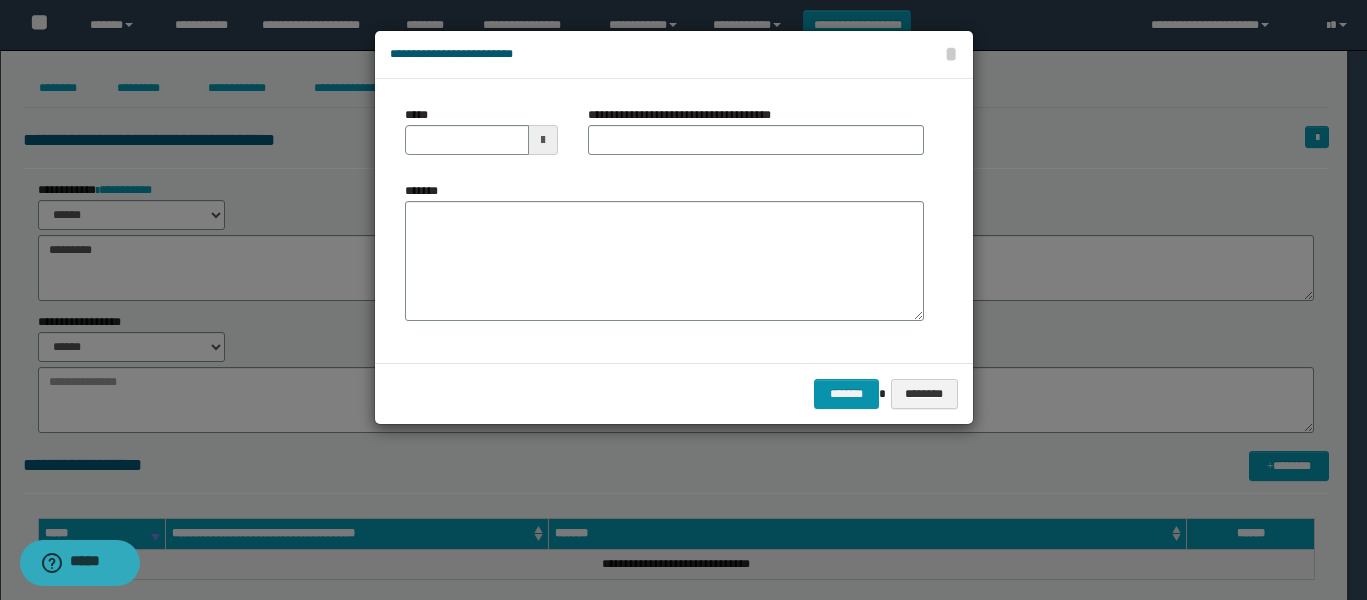 click at bounding box center [543, 140] 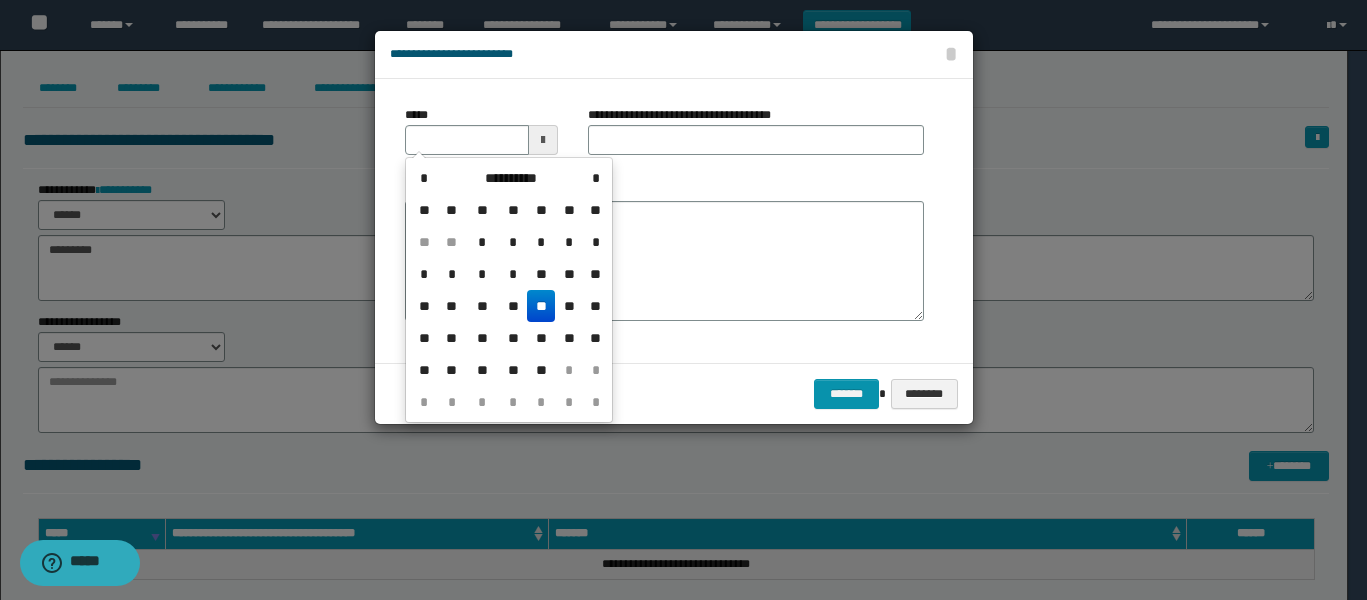 click on "**" at bounding box center (541, 306) 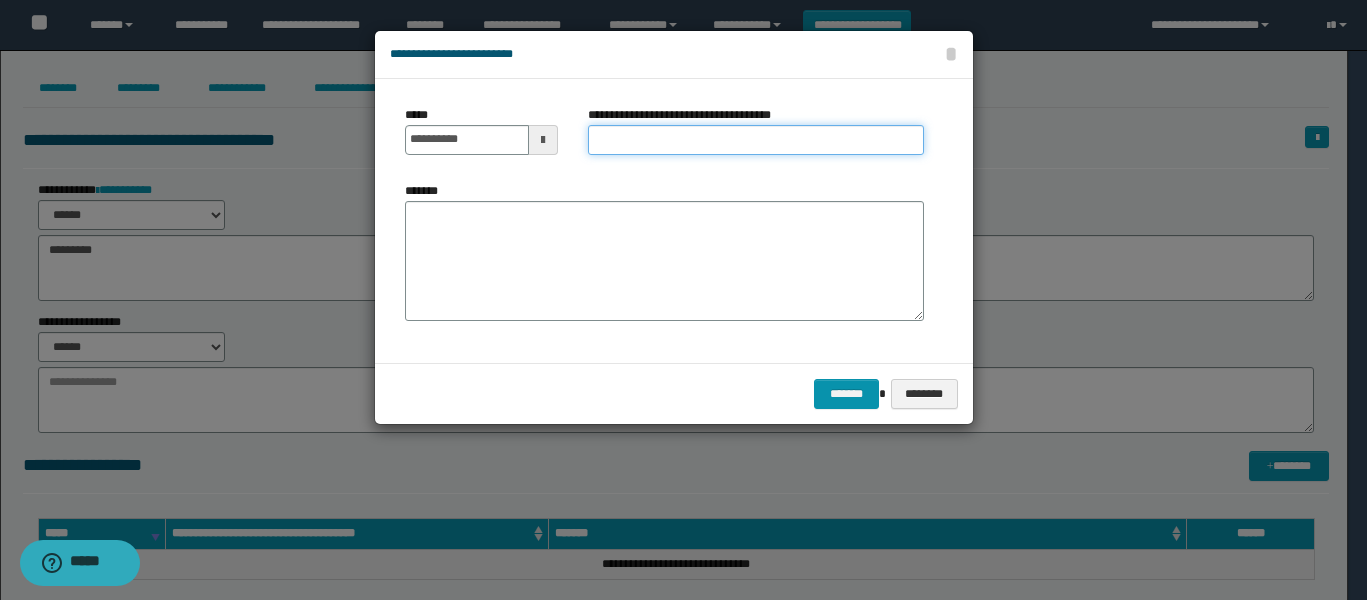 click on "**********" at bounding box center [756, 140] 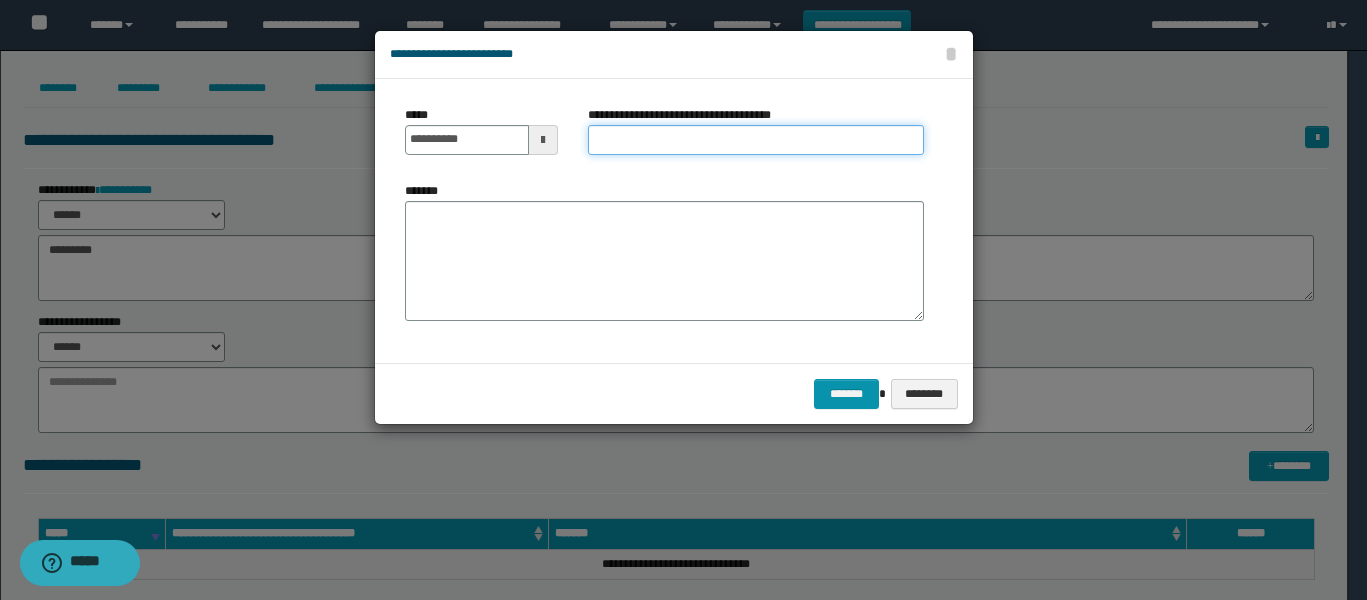 type on "**********" 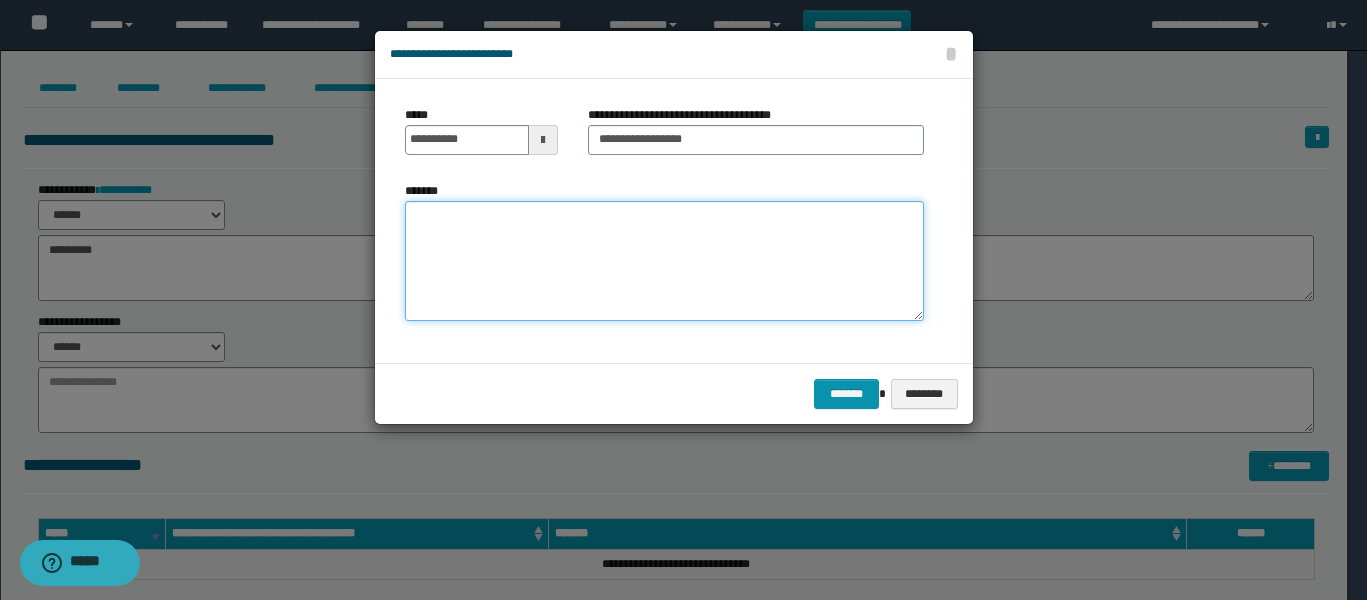 click on "*******" at bounding box center (664, 261) 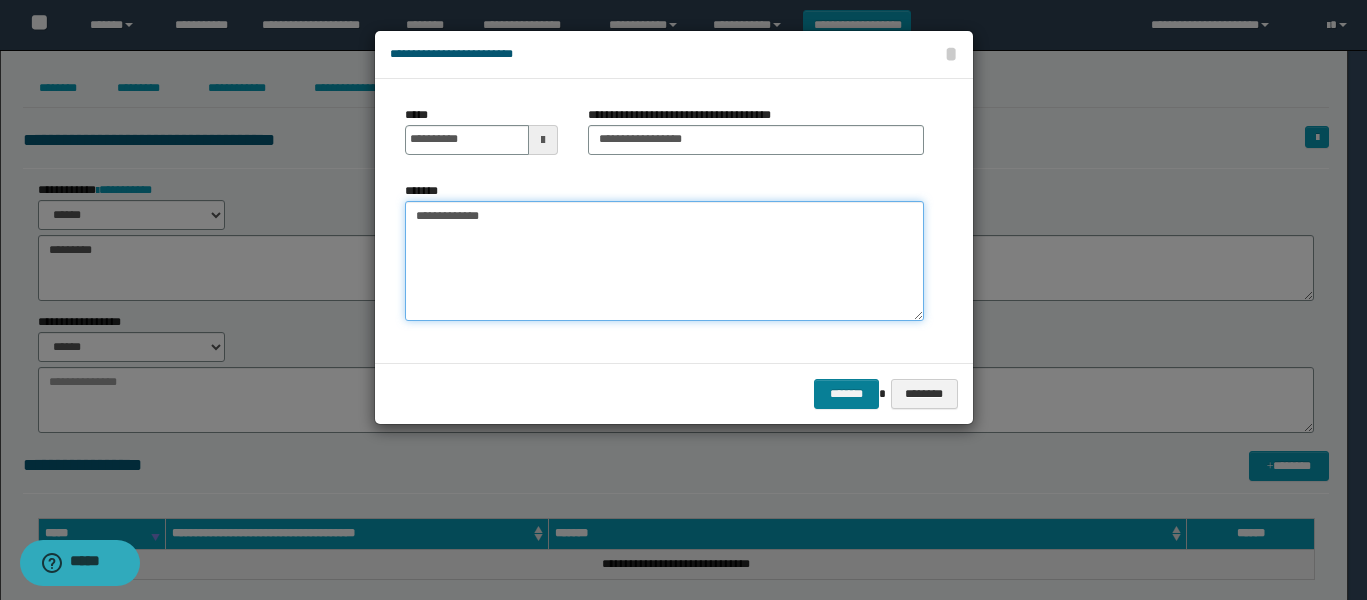 type on "**********" 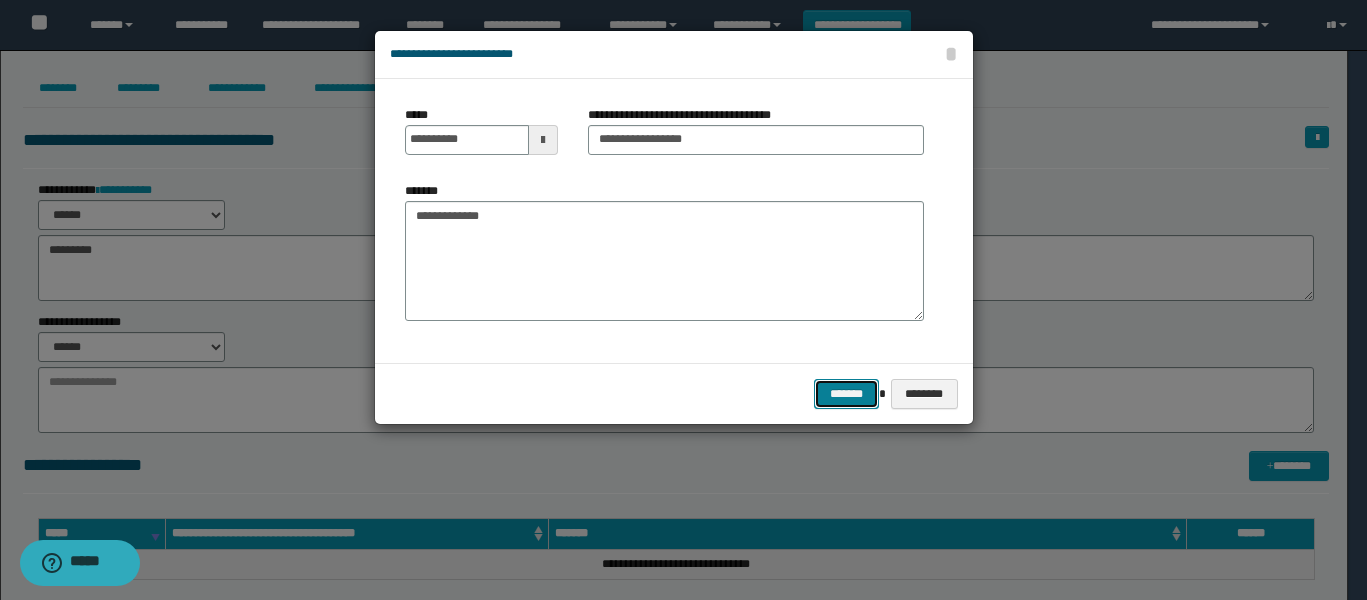 click on "*******" at bounding box center [846, 394] 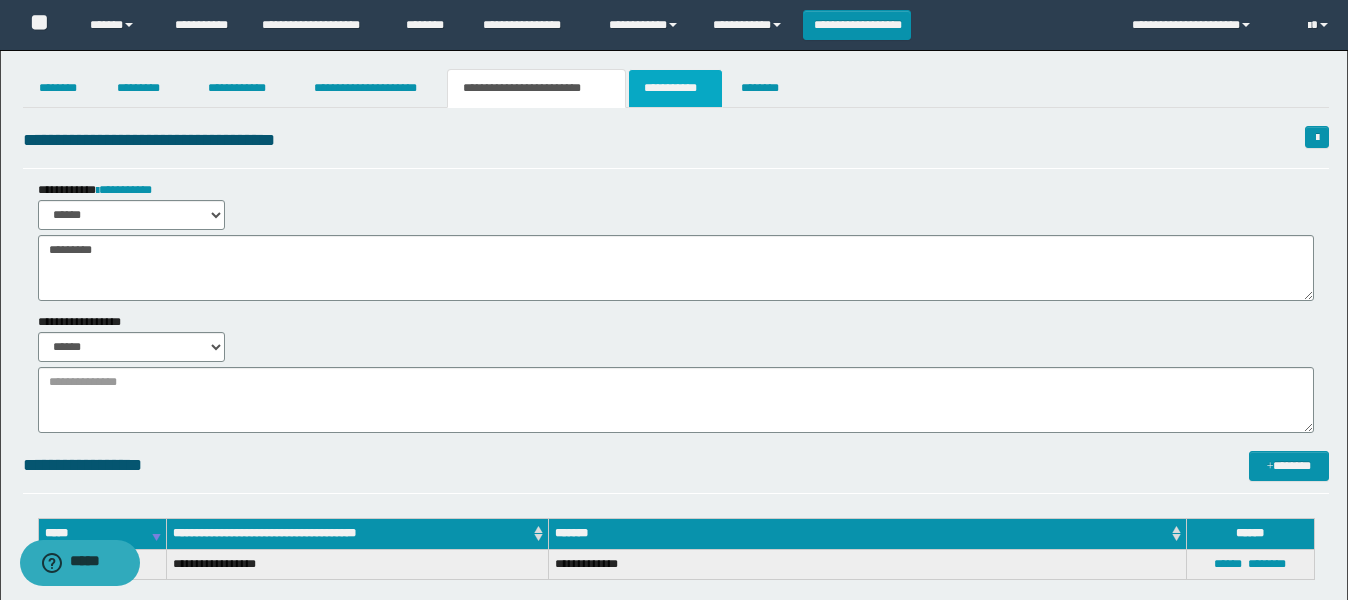 click on "**********" at bounding box center [675, 88] 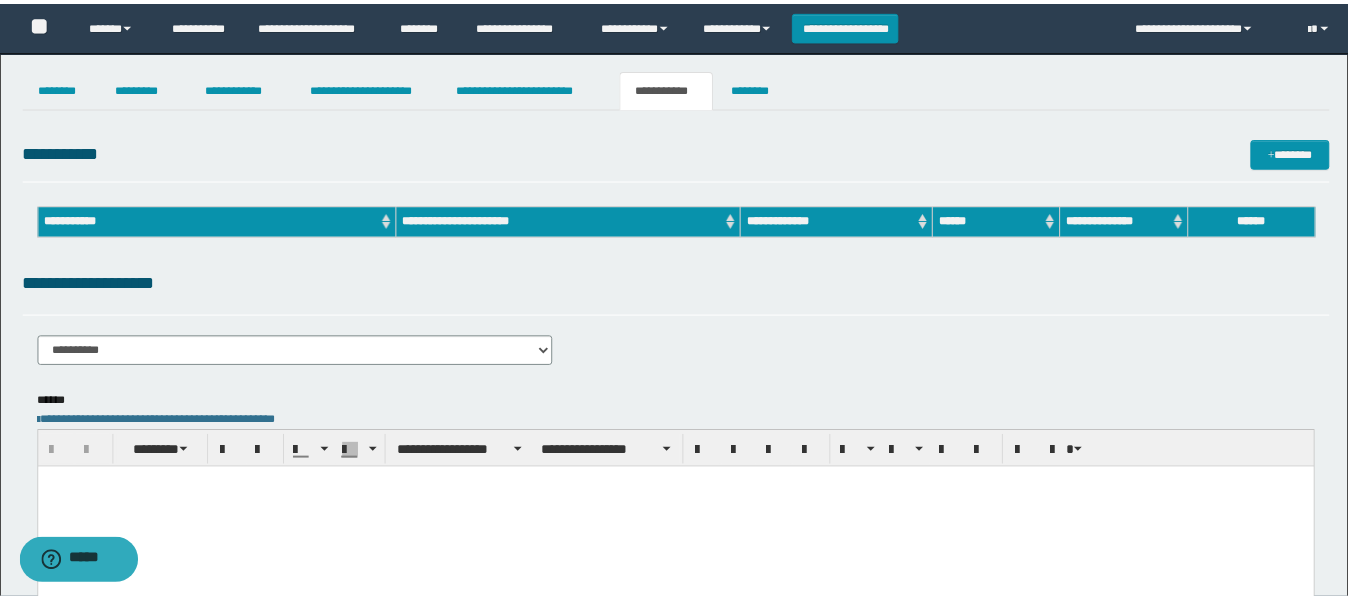 scroll, scrollTop: 0, scrollLeft: 0, axis: both 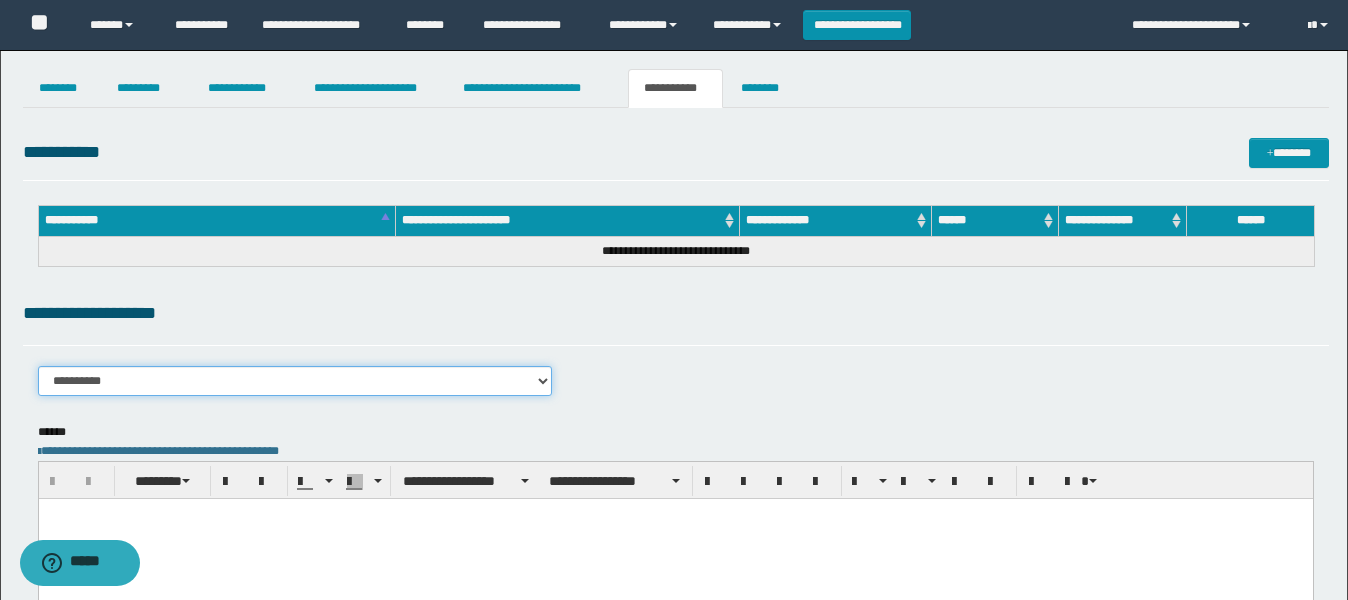 click on "**********" at bounding box center (295, 381) 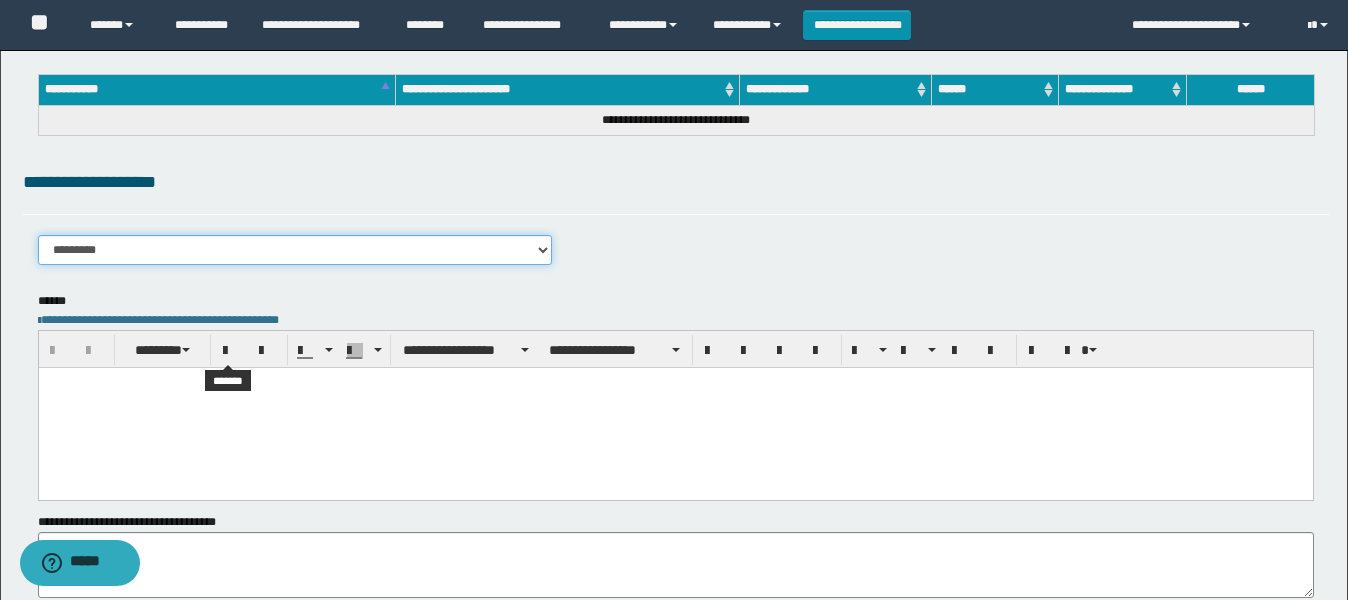 scroll, scrollTop: 283, scrollLeft: 0, axis: vertical 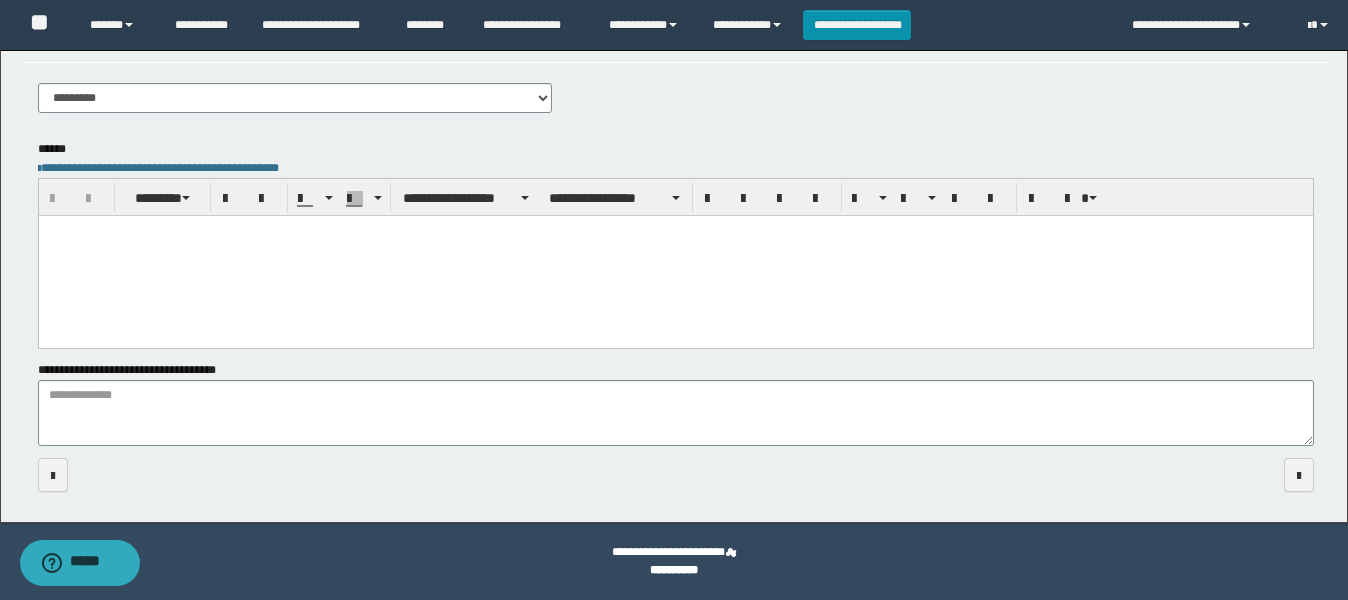 click at bounding box center [675, 255] 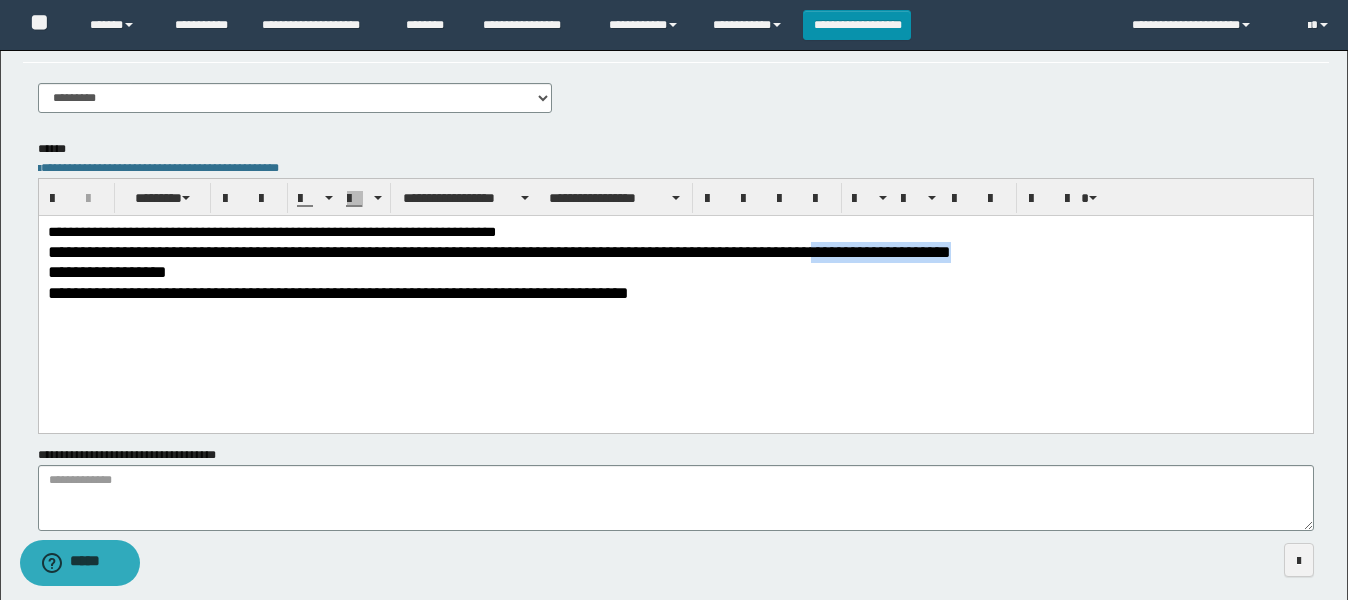 drag, startPoint x: 1124, startPoint y: 254, endPoint x: 1140, endPoint y: 264, distance: 18.867962 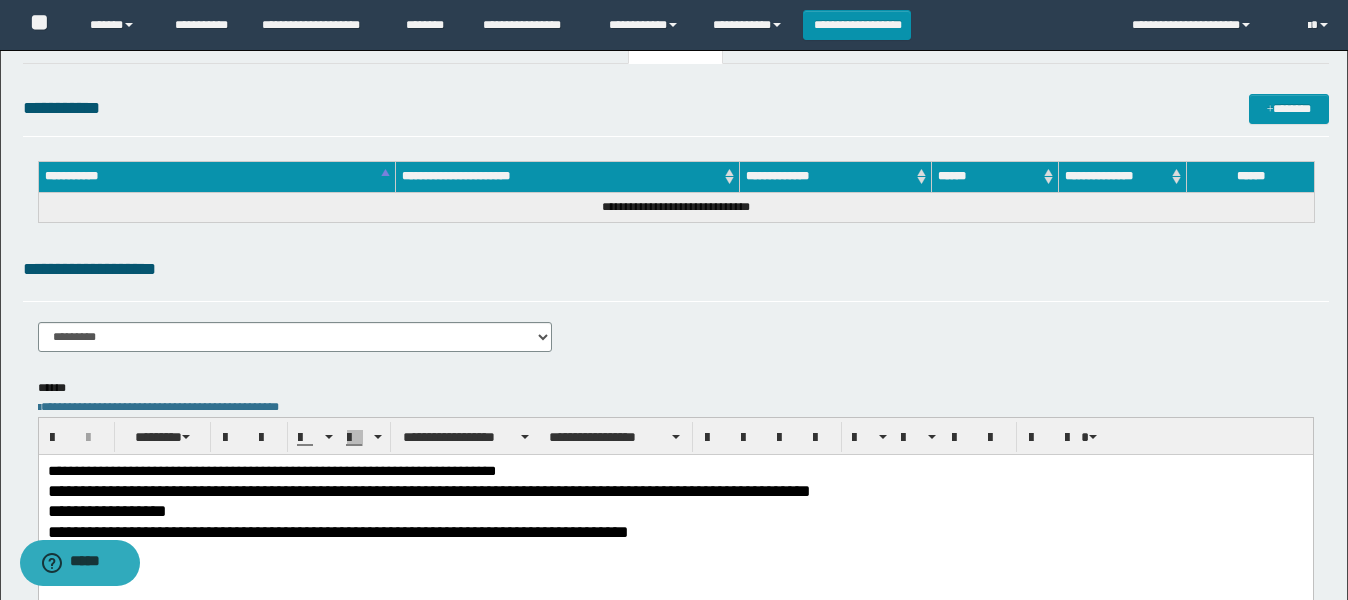scroll, scrollTop: 0, scrollLeft: 0, axis: both 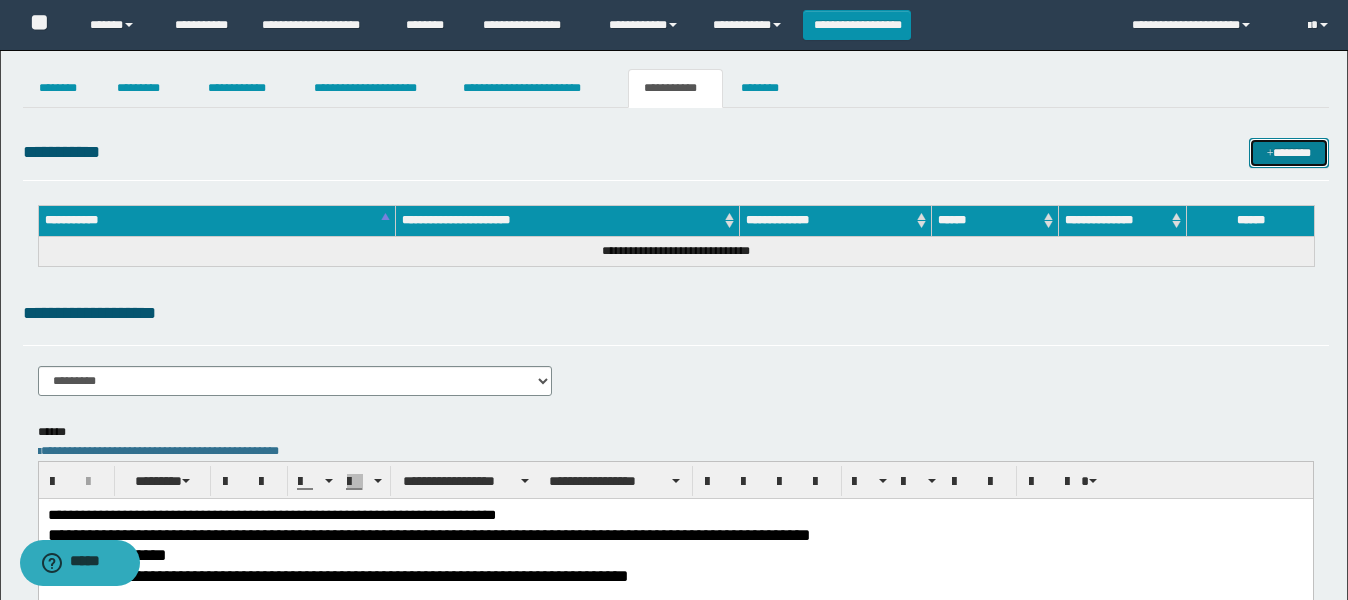 click on "*******" at bounding box center [1289, 153] 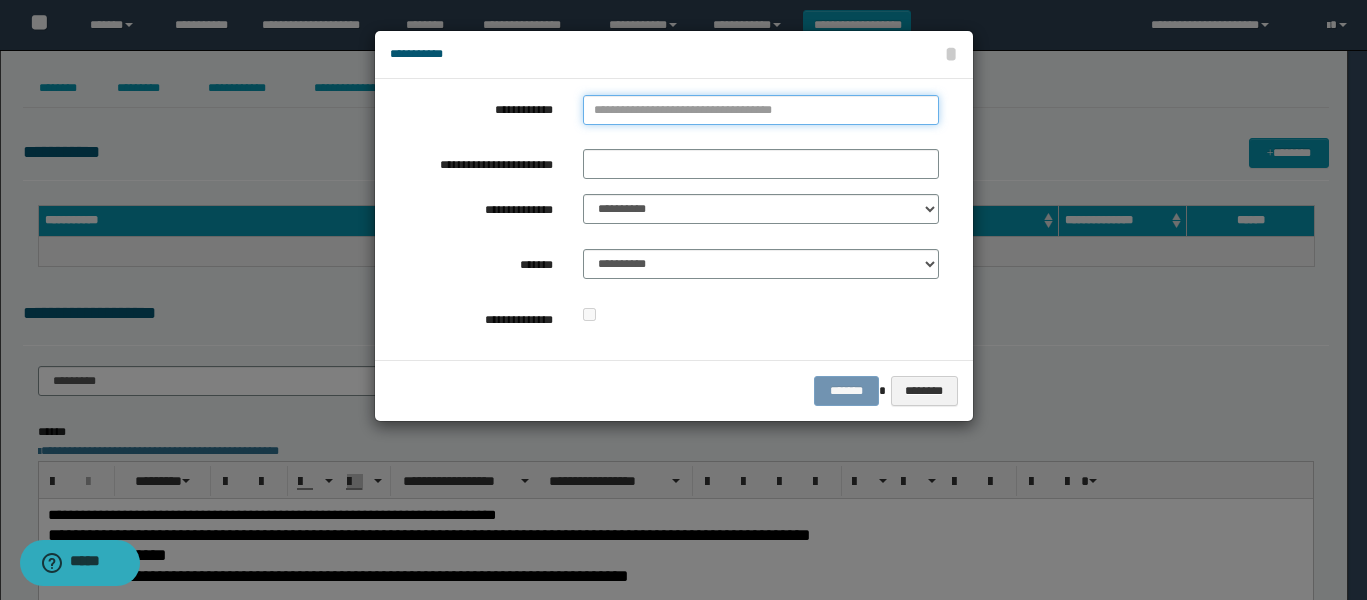 click on "**********" at bounding box center (761, 110) 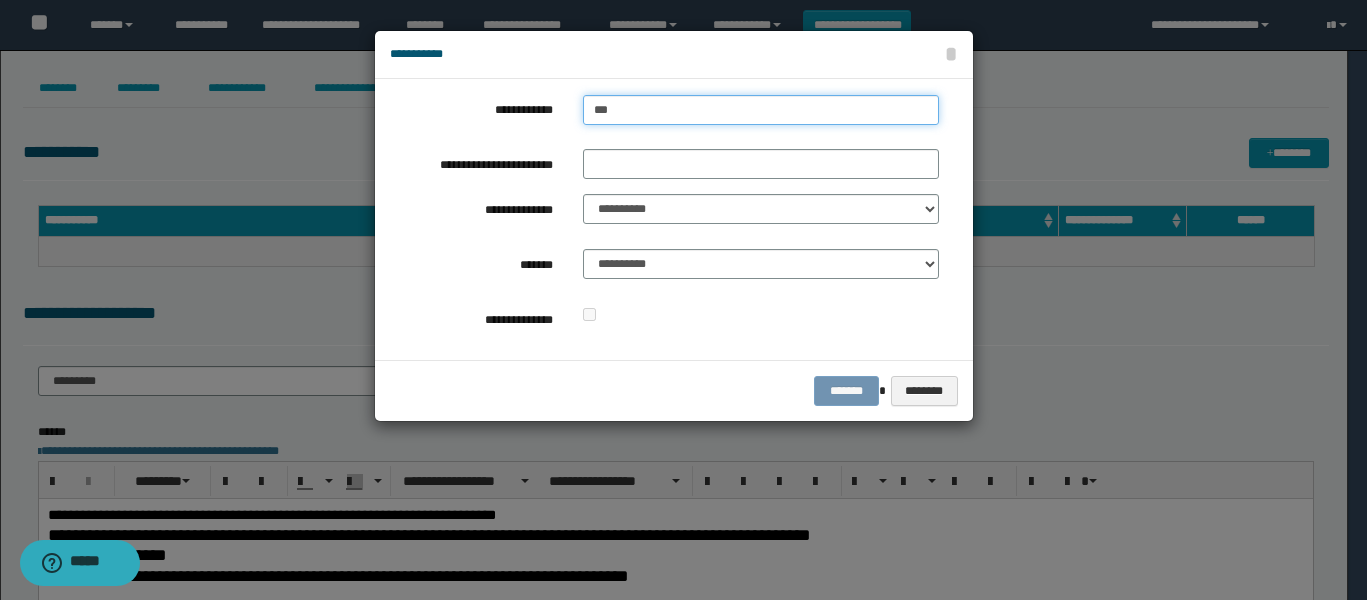 type on "****" 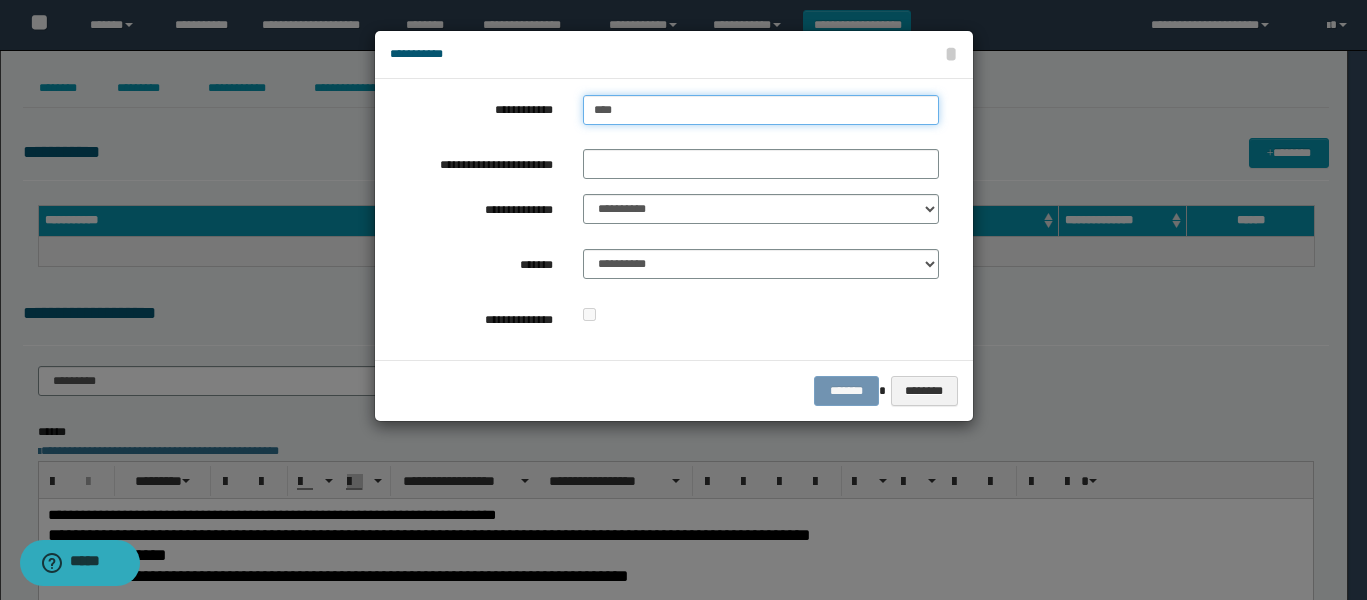 type on "****" 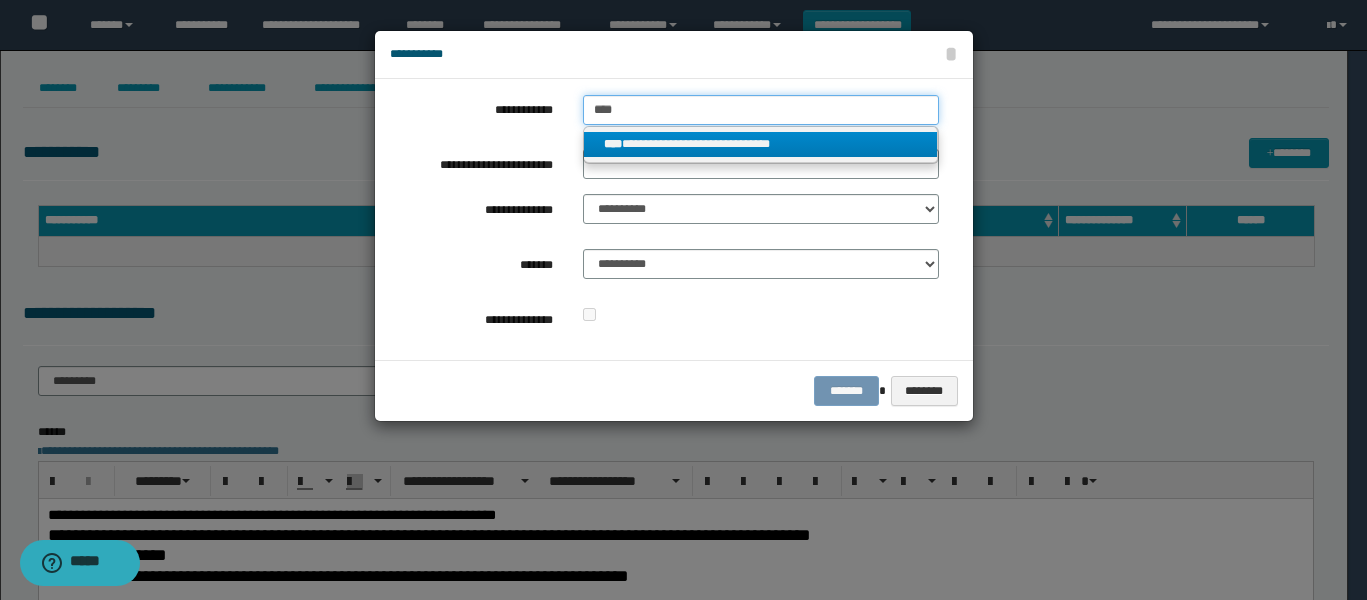 type on "****" 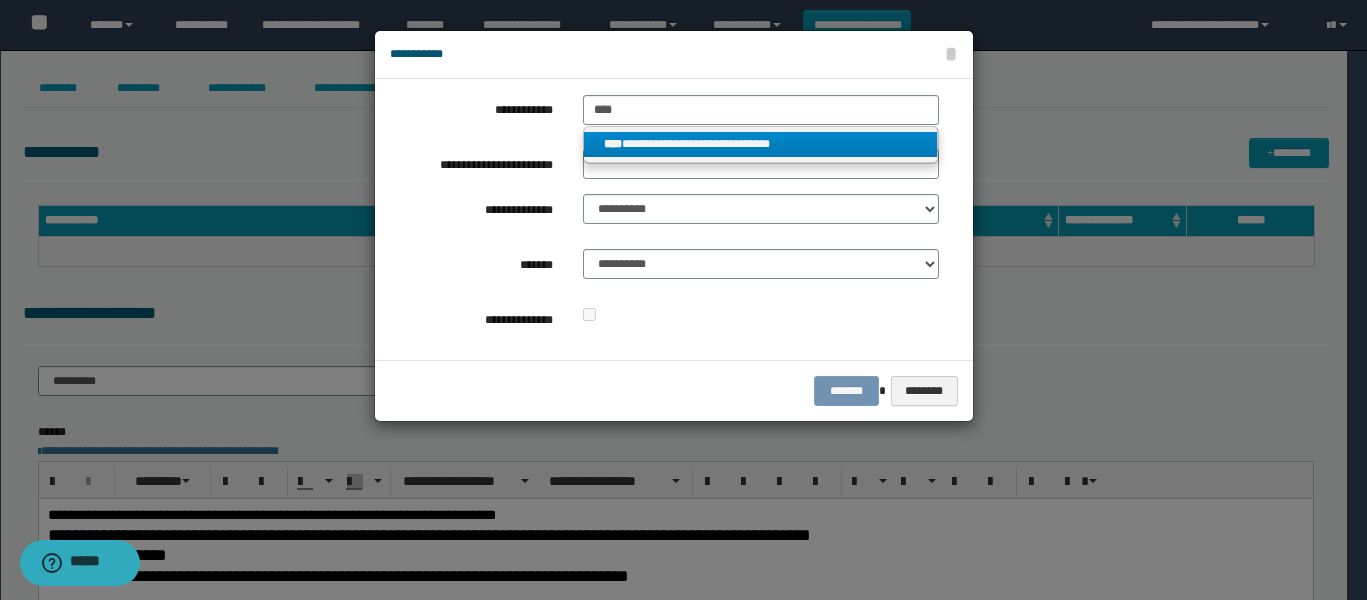click on "**********" at bounding box center [760, 144] 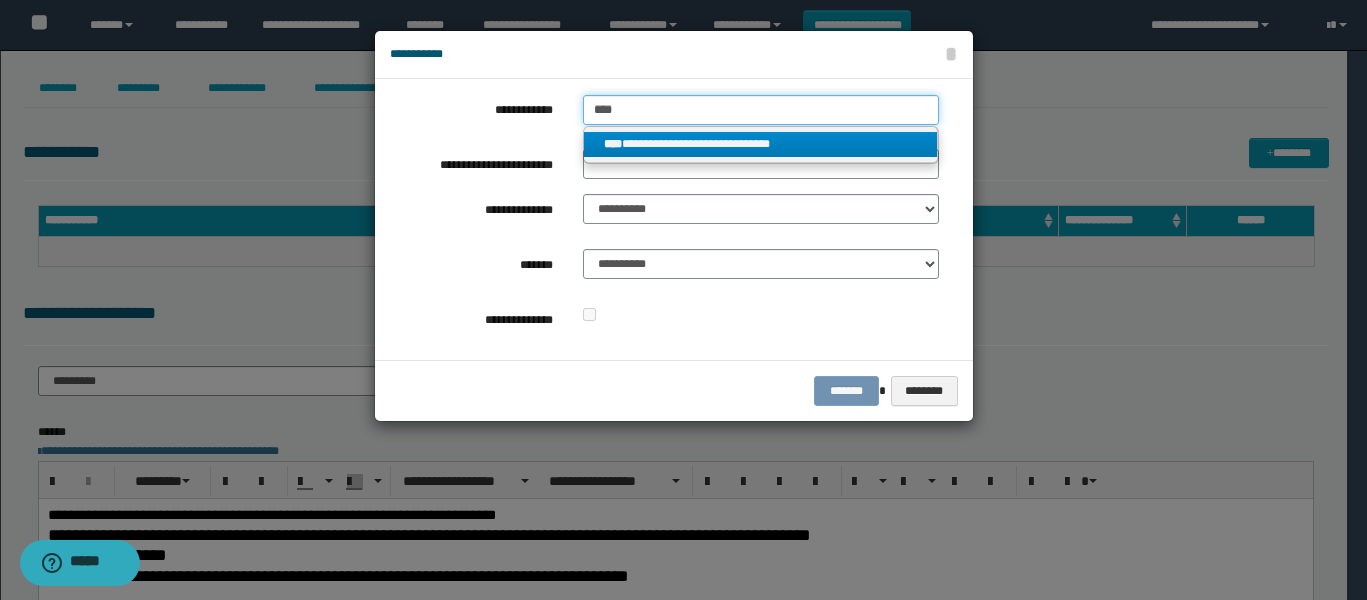 type 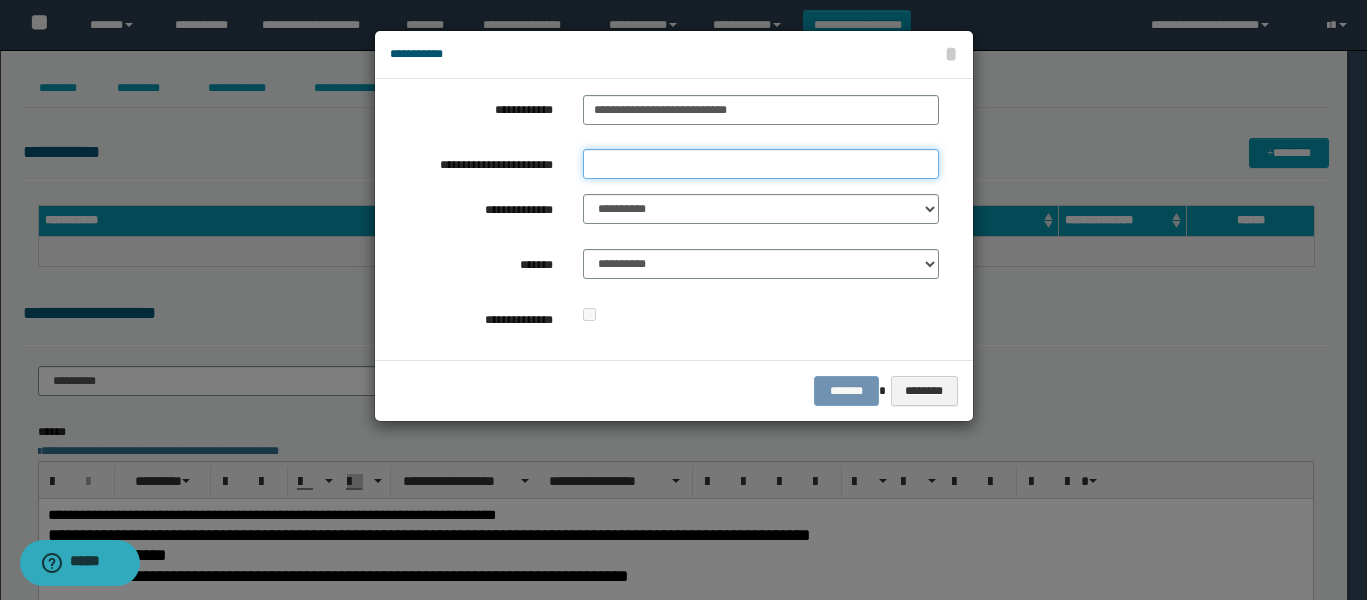 click on "**********" at bounding box center [761, 164] 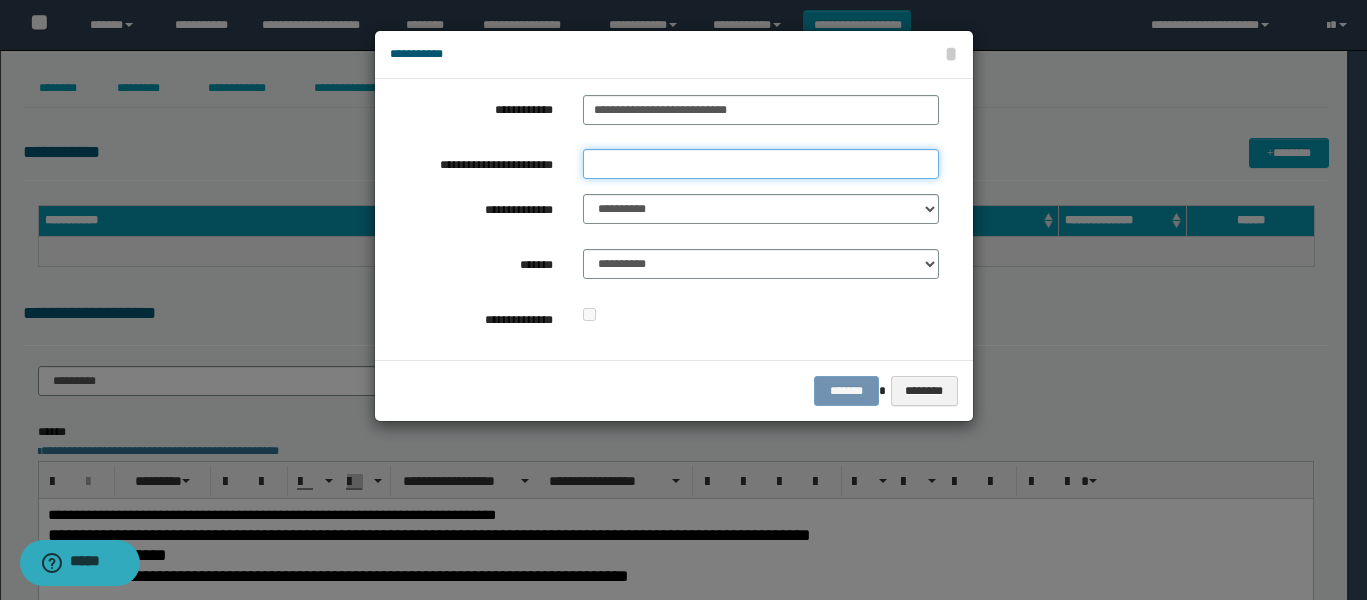 type on "**********" 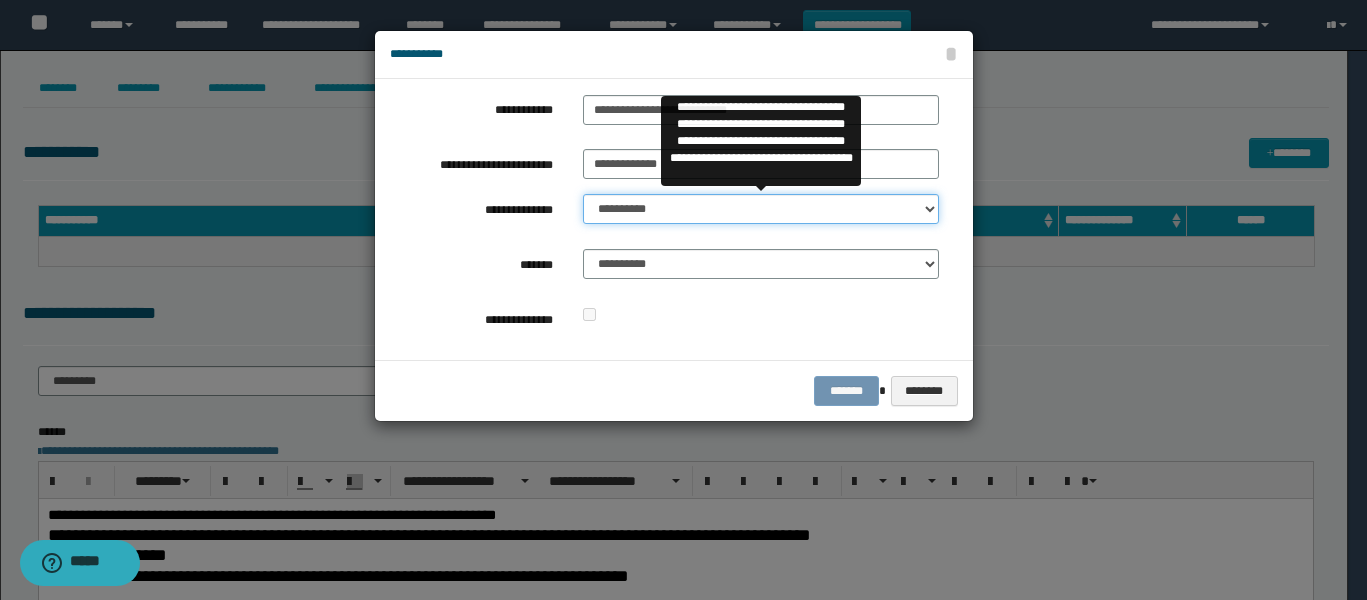 click on "**********" at bounding box center [761, 209] 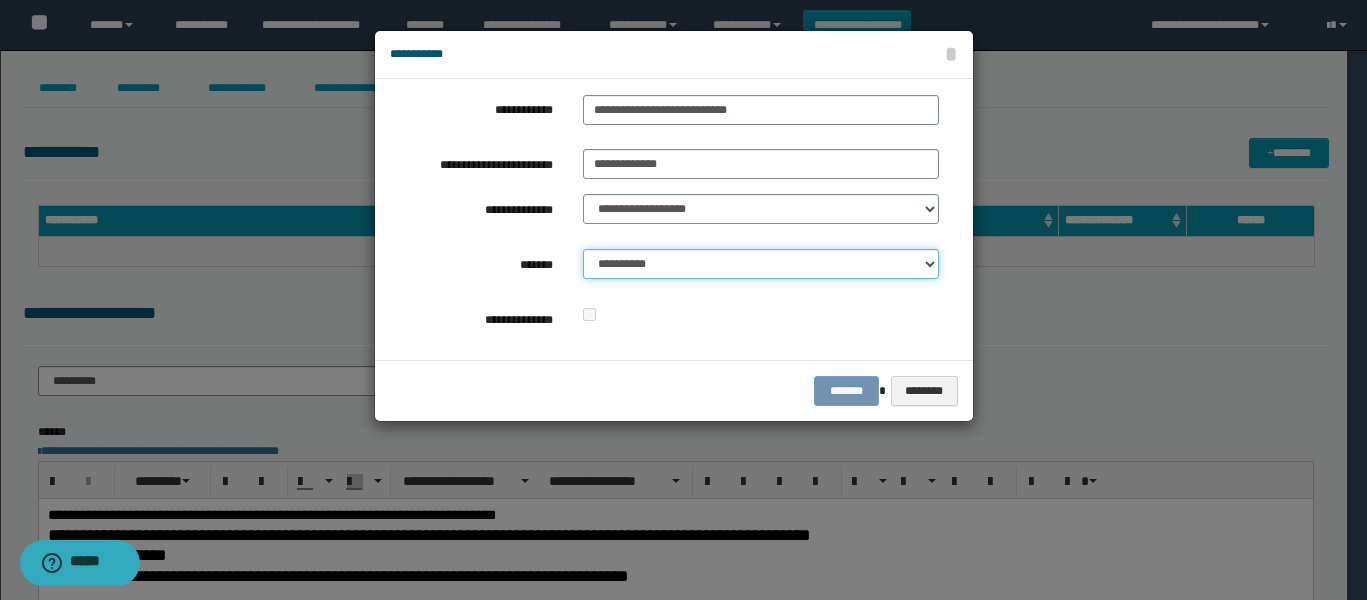 click on "**********" at bounding box center [761, 264] 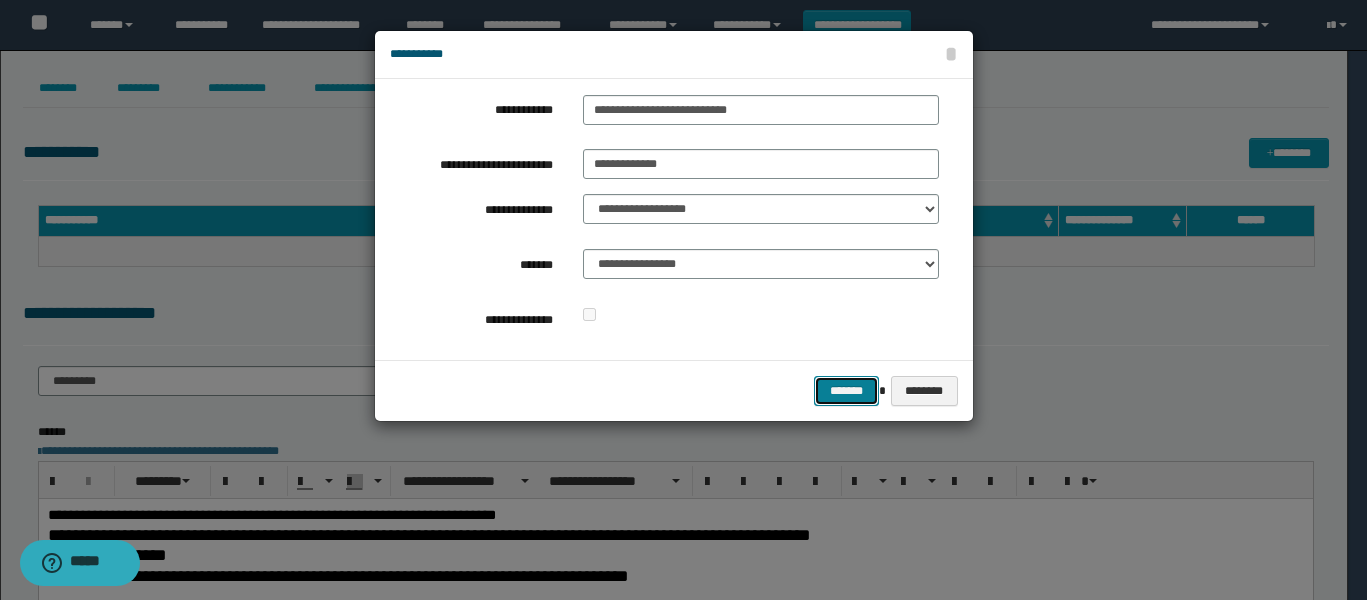 click on "*******" at bounding box center (846, 391) 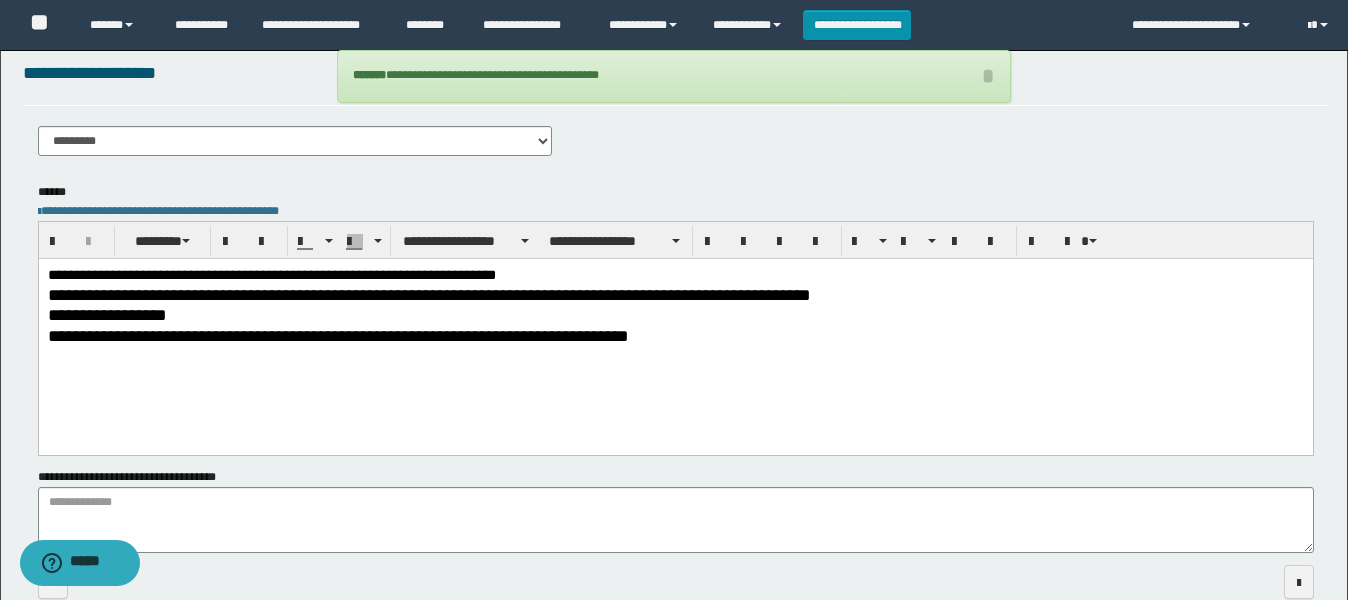 scroll, scrollTop: 364, scrollLeft: 0, axis: vertical 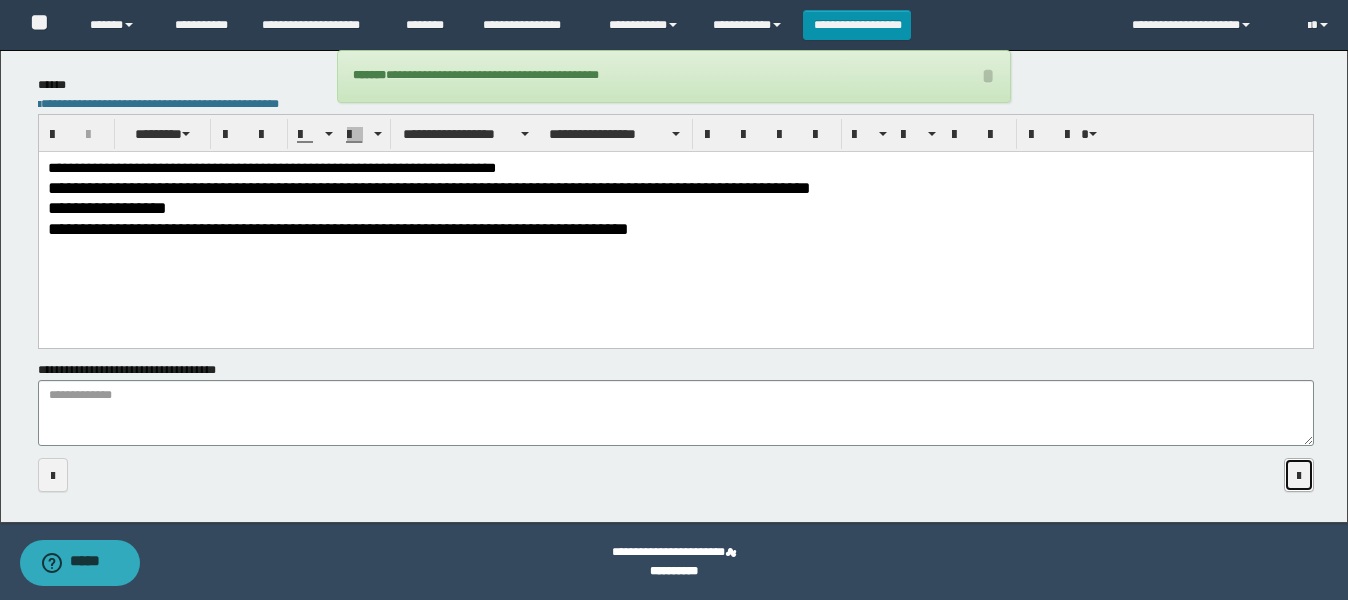 click at bounding box center (1299, 476) 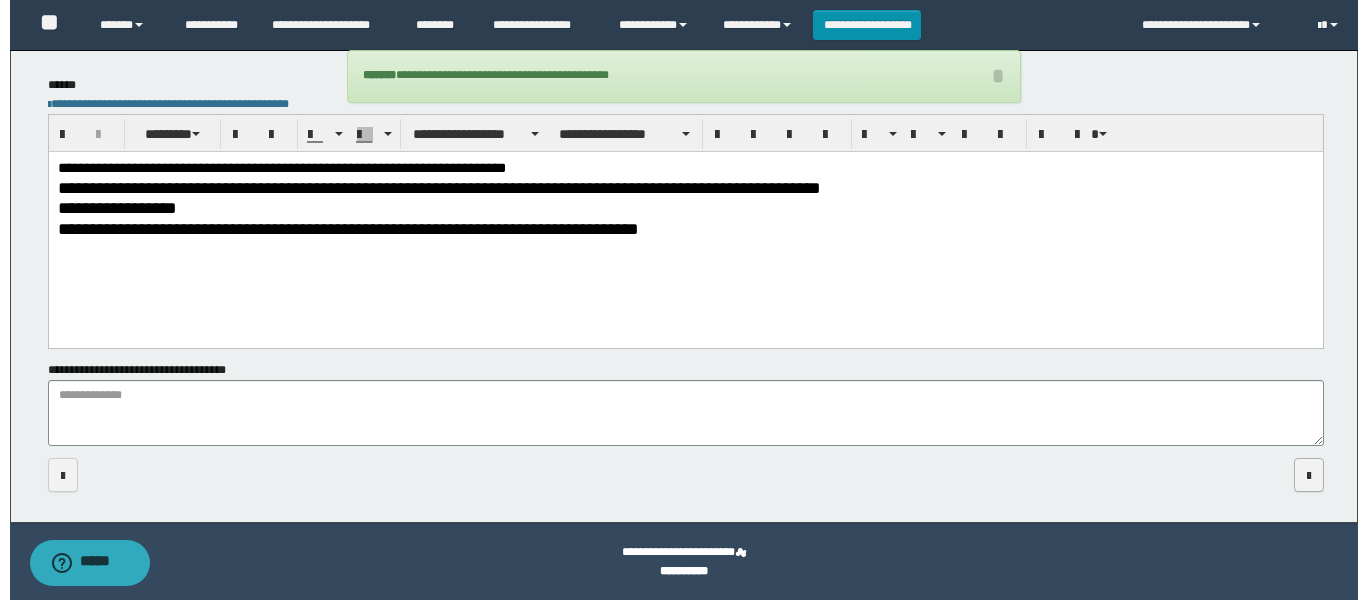 scroll, scrollTop: 0, scrollLeft: 0, axis: both 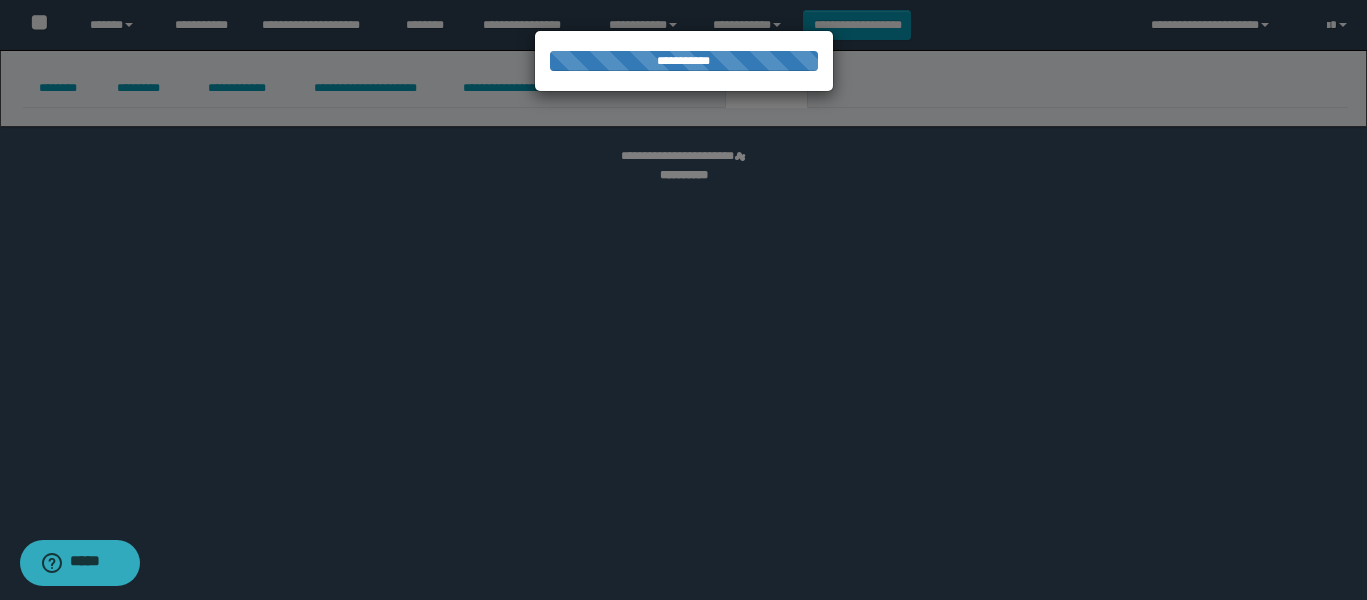 select 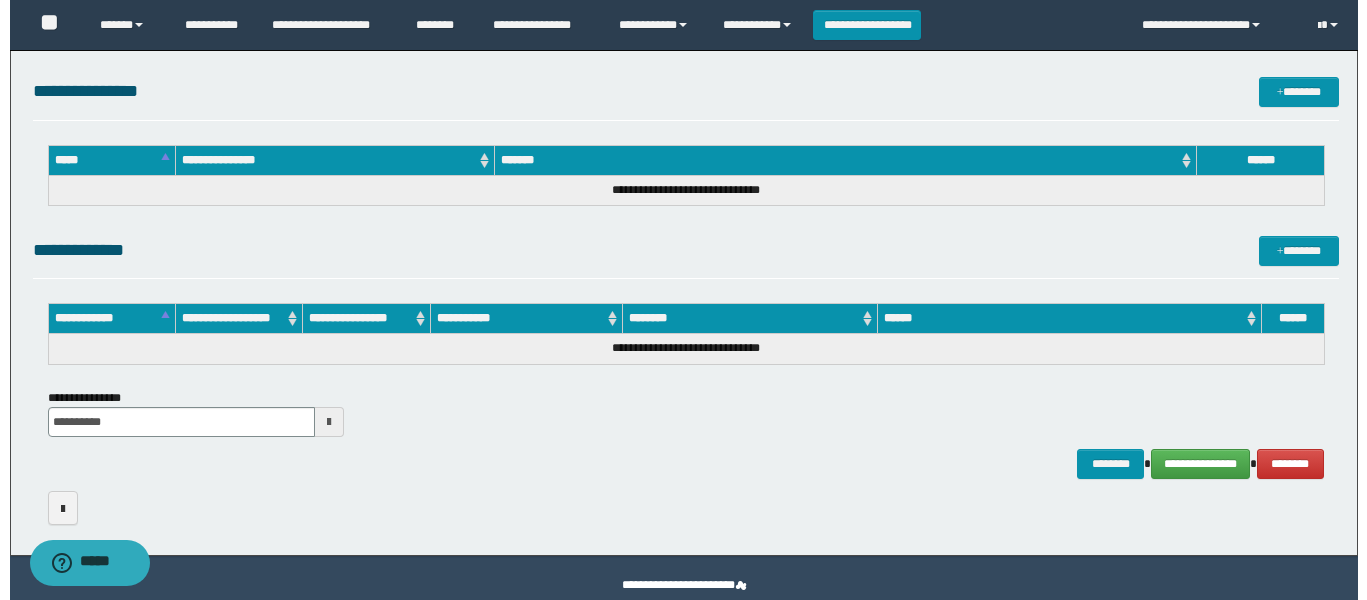 scroll, scrollTop: 1000, scrollLeft: 0, axis: vertical 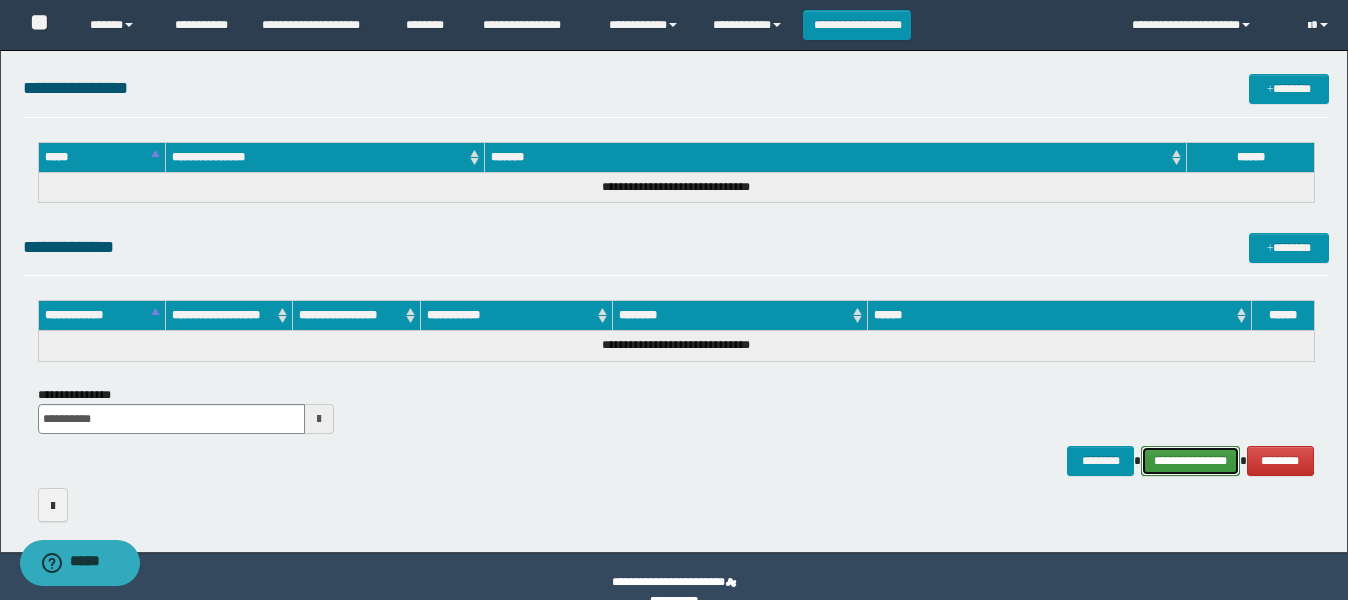 click on "**********" at bounding box center [1190, 461] 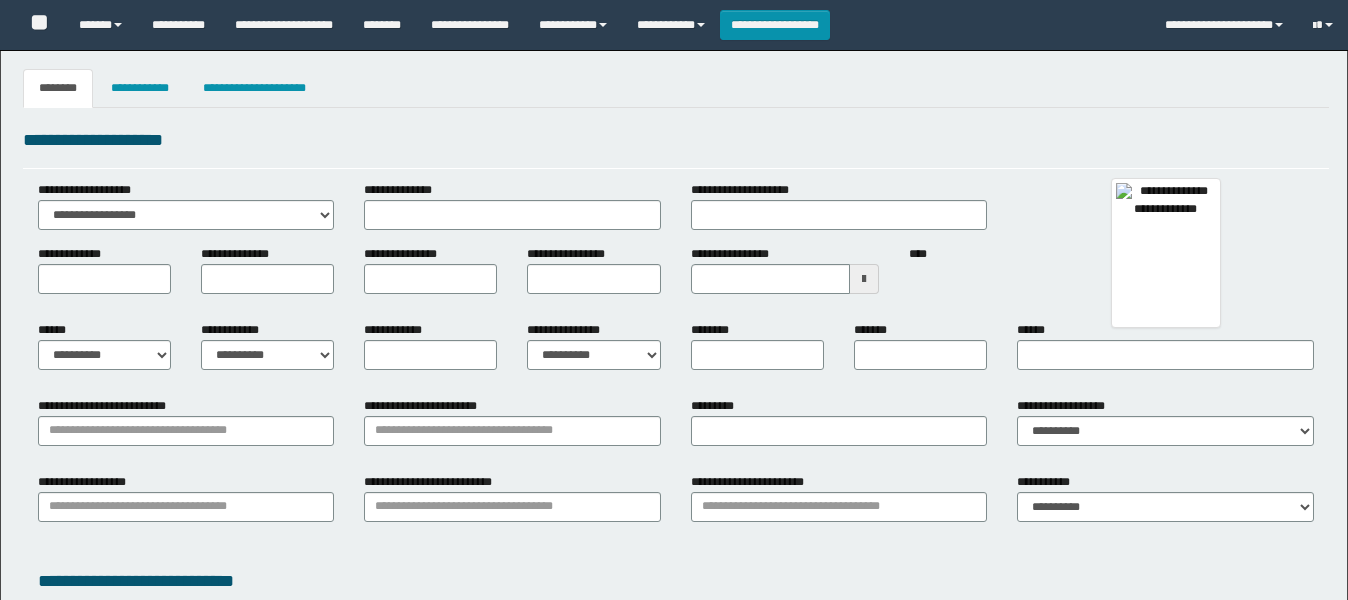 type 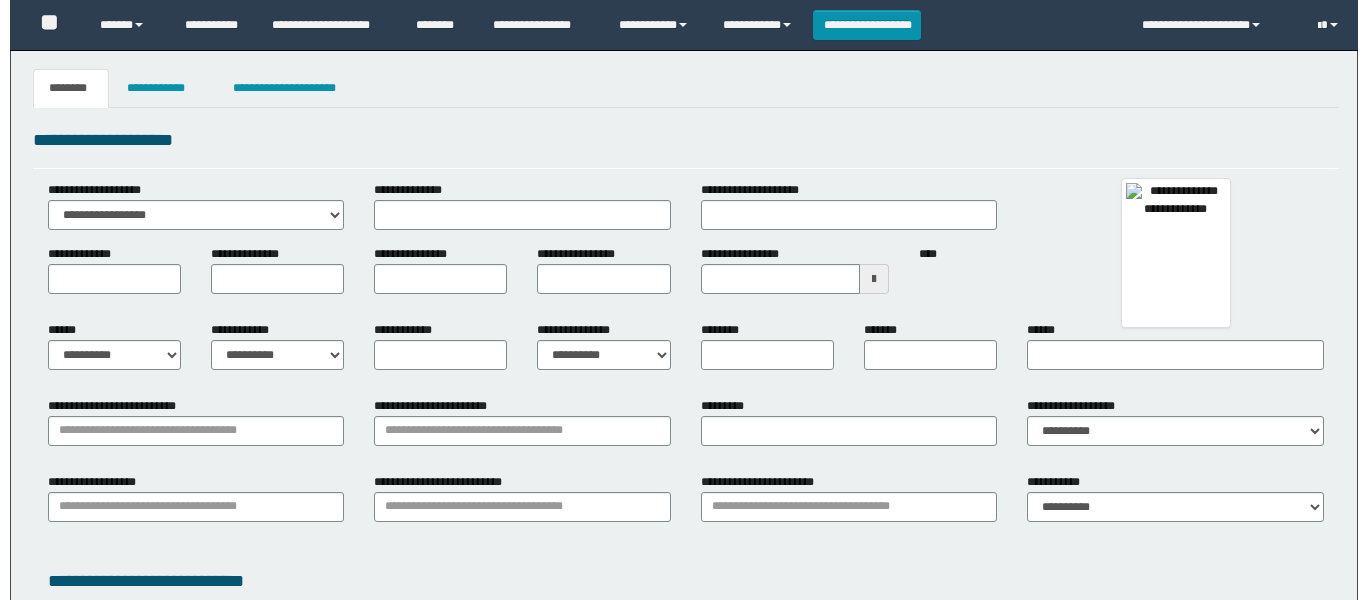 scroll, scrollTop: 0, scrollLeft: 0, axis: both 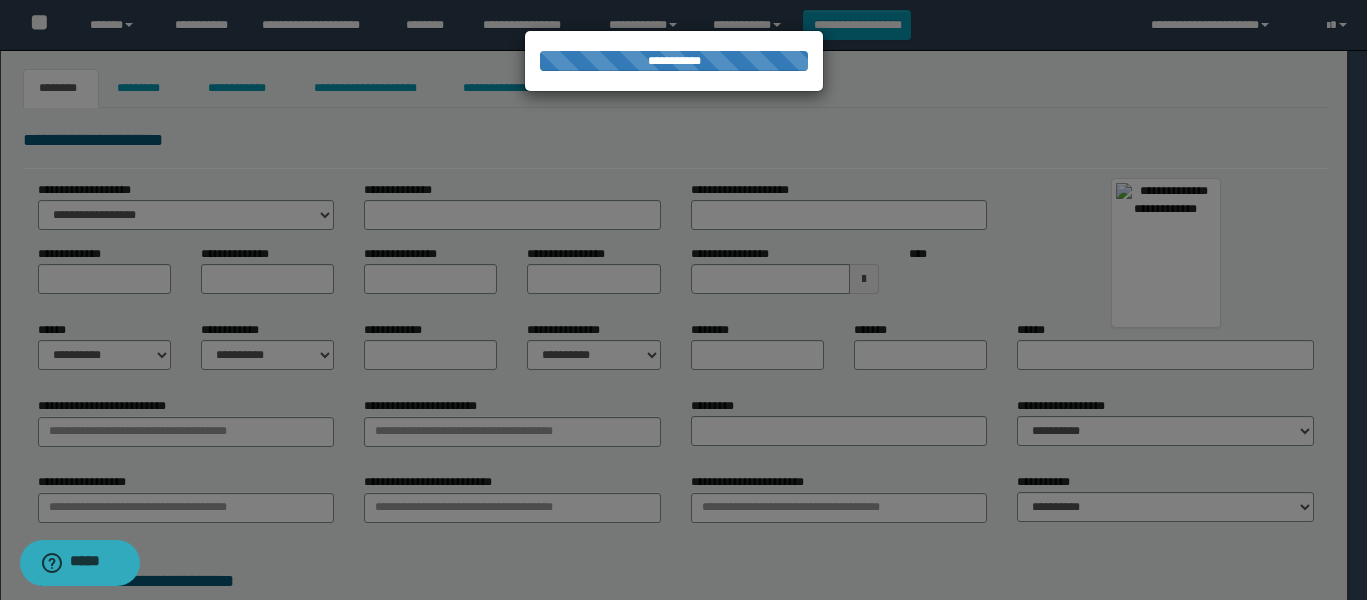 type on "********" 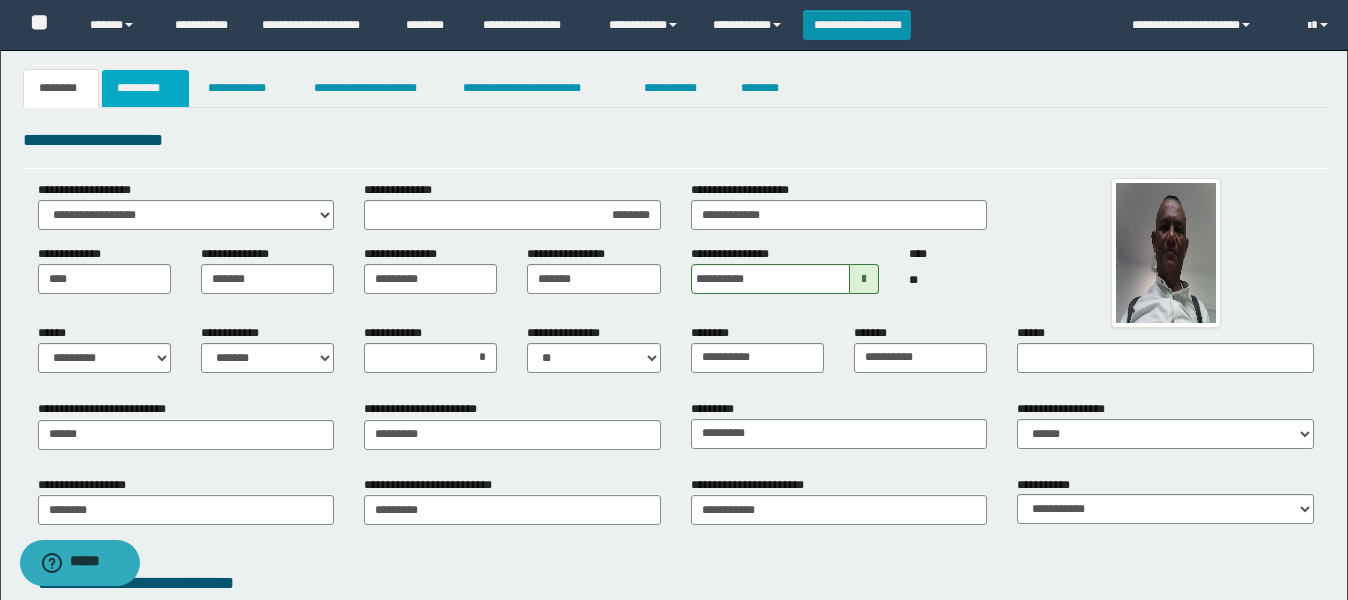 click on "*********" at bounding box center (145, 88) 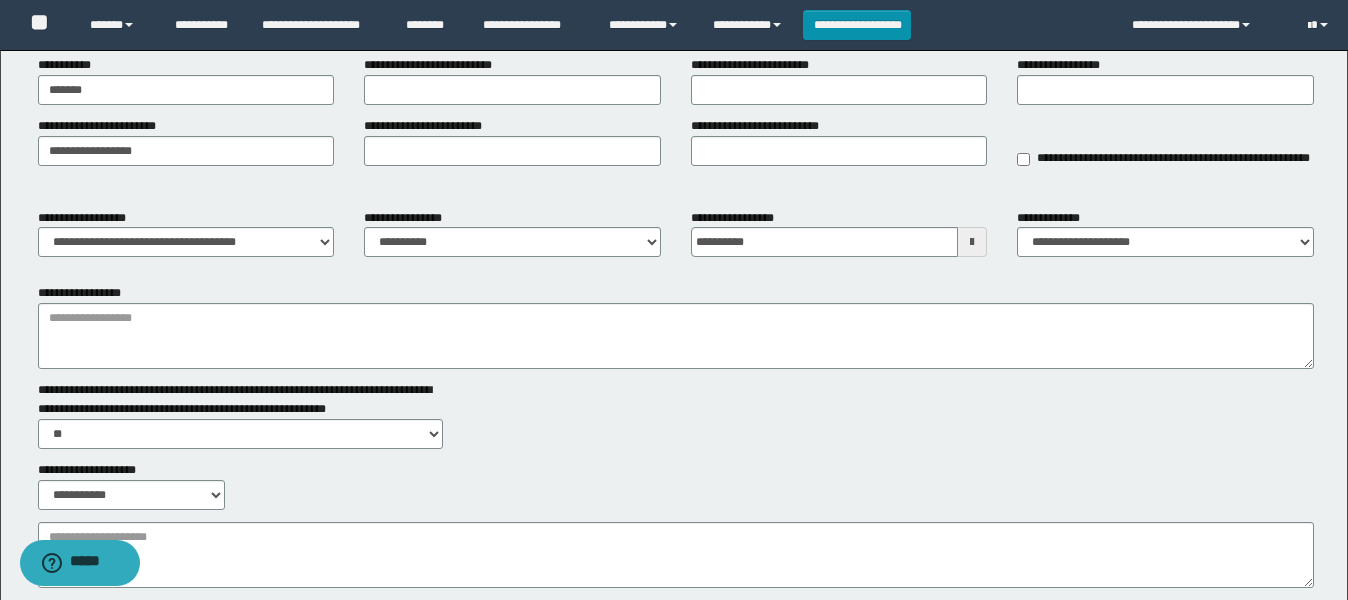 scroll, scrollTop: 250, scrollLeft: 0, axis: vertical 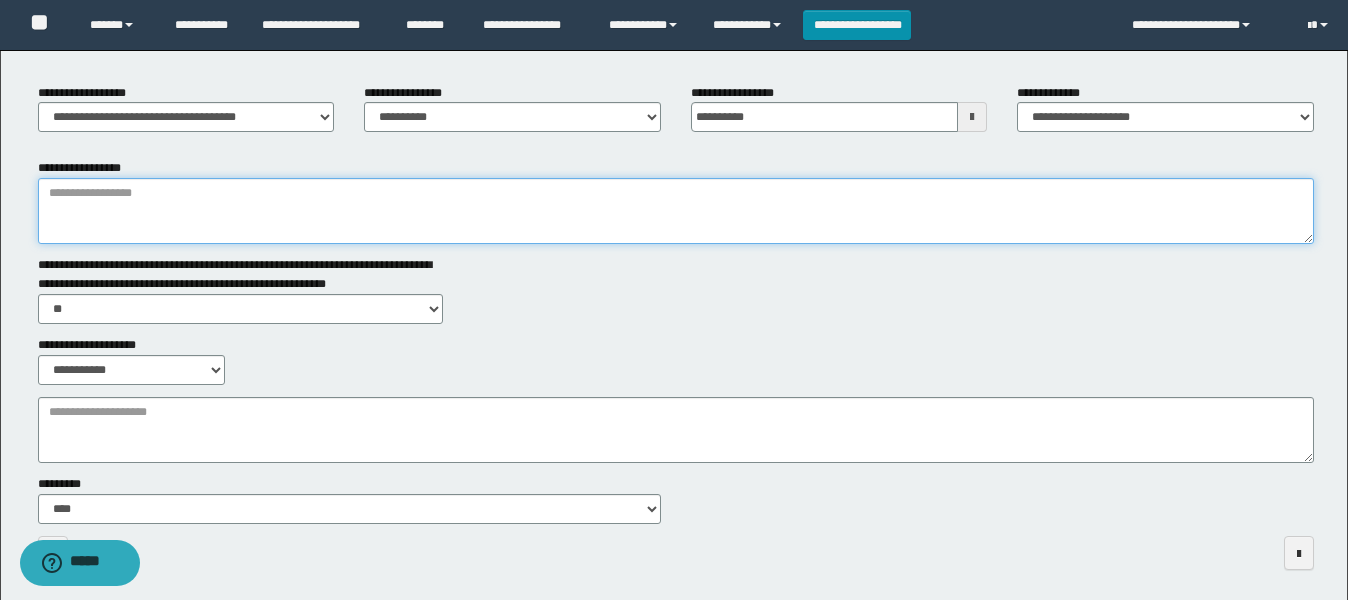 click on "**********" at bounding box center (676, 211) 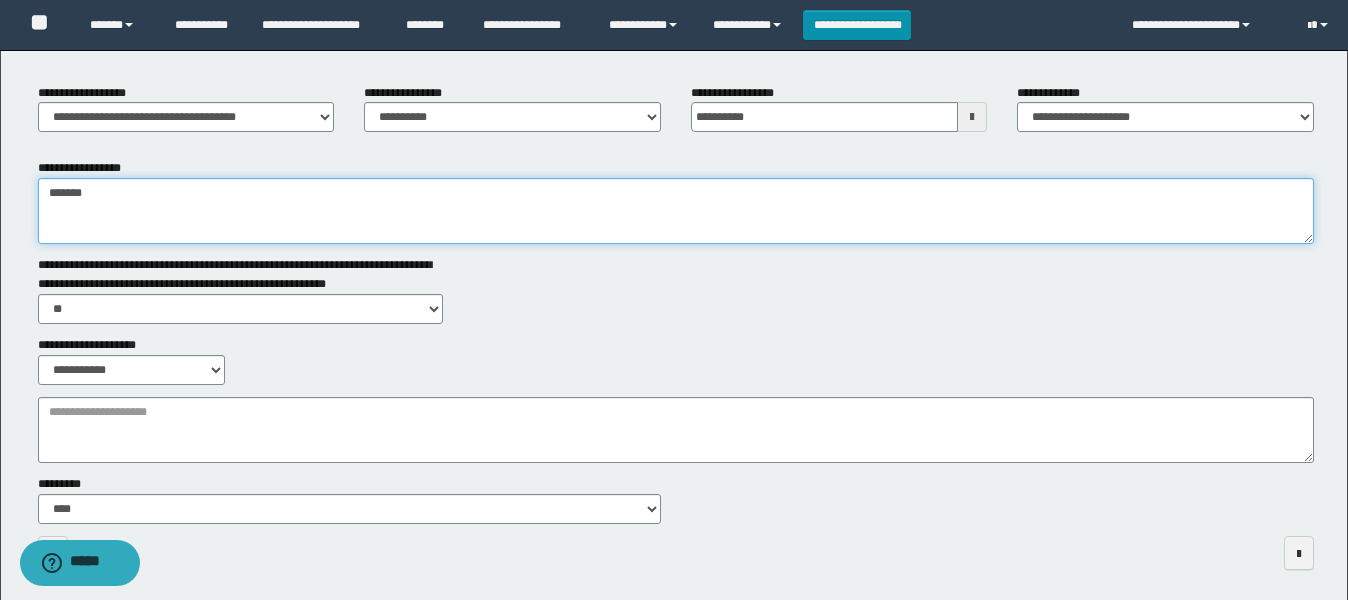 type on "*******" 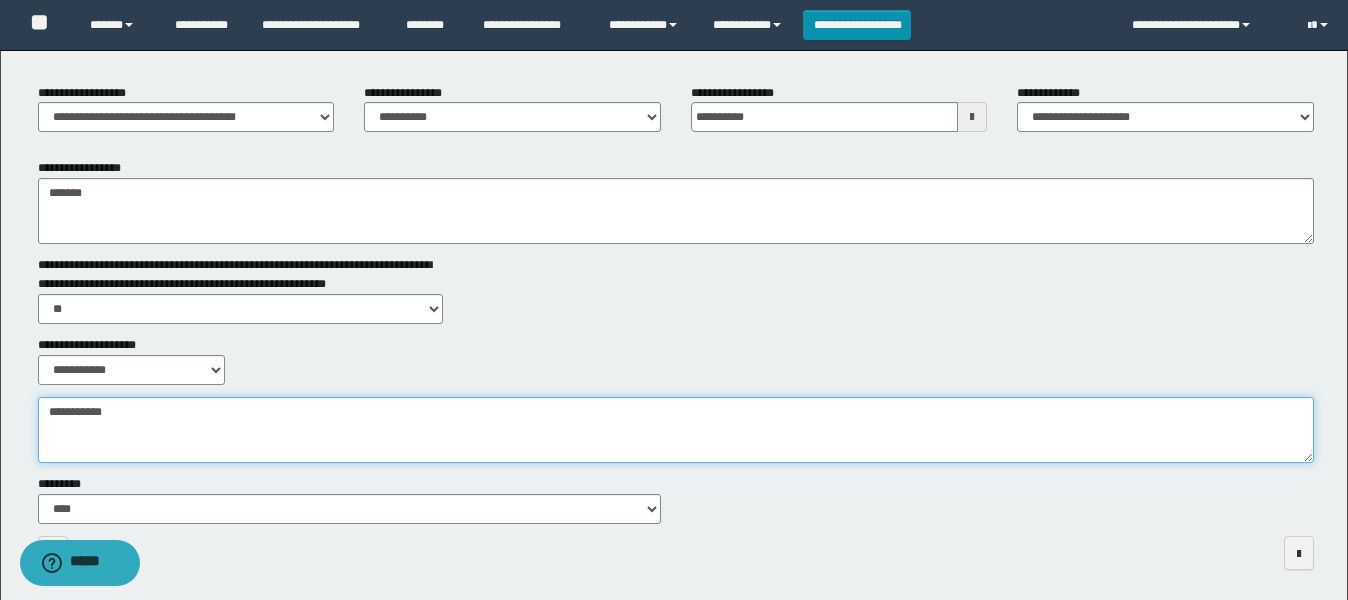 click on "**********" at bounding box center (676, 430) 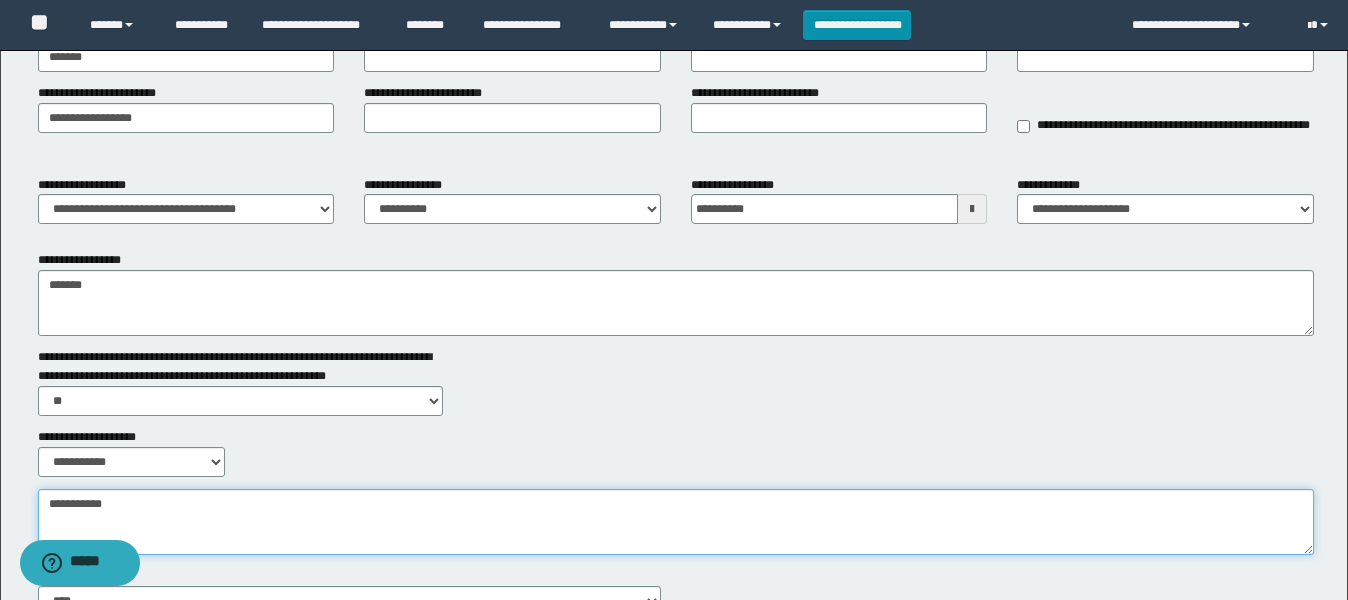 scroll, scrollTop: 0, scrollLeft: 0, axis: both 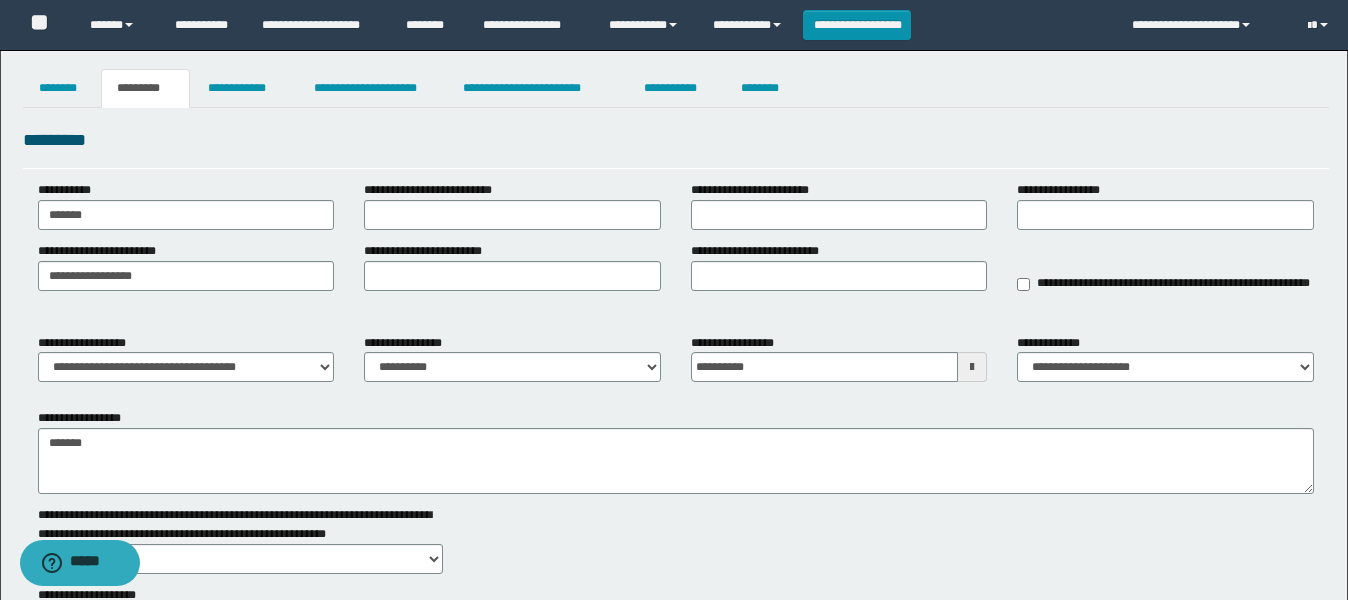 type on "**********" 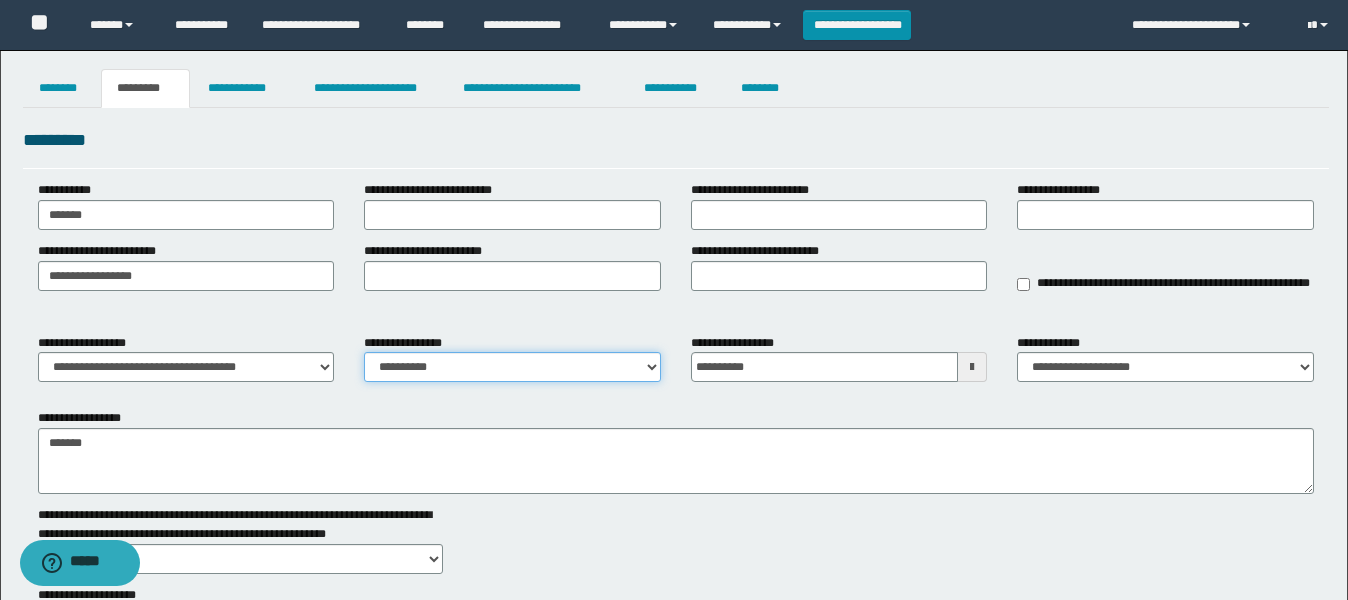 click on "**********" at bounding box center [512, 367] 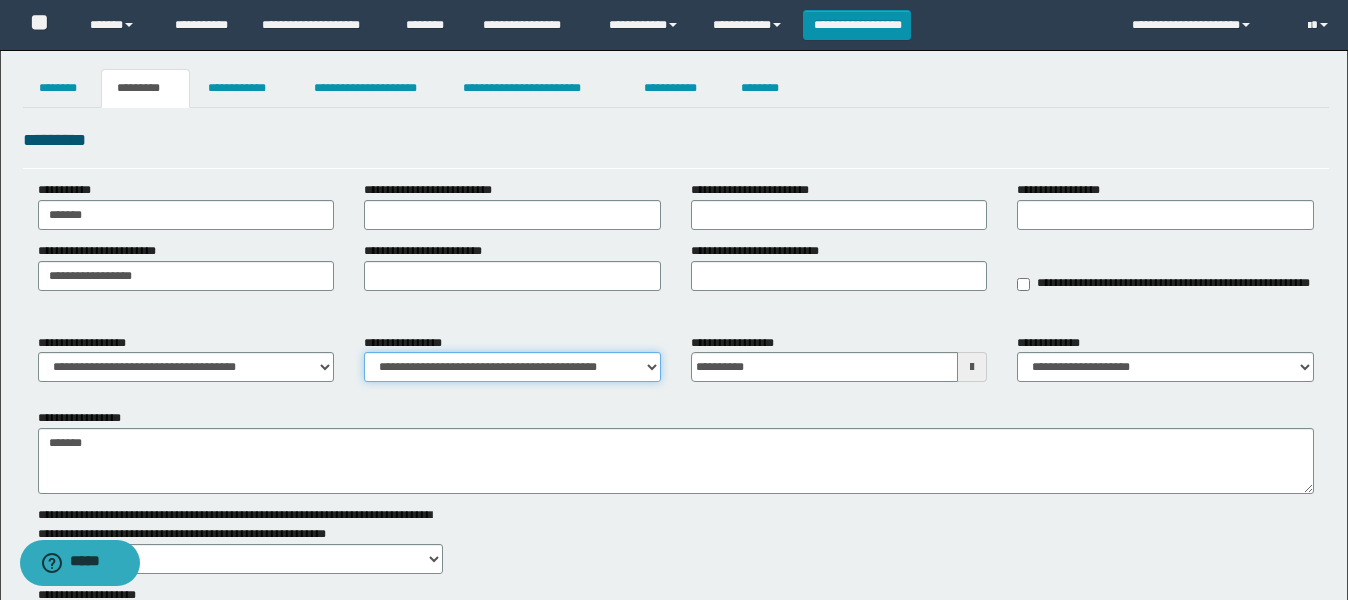 click on "**********" at bounding box center (512, 367) 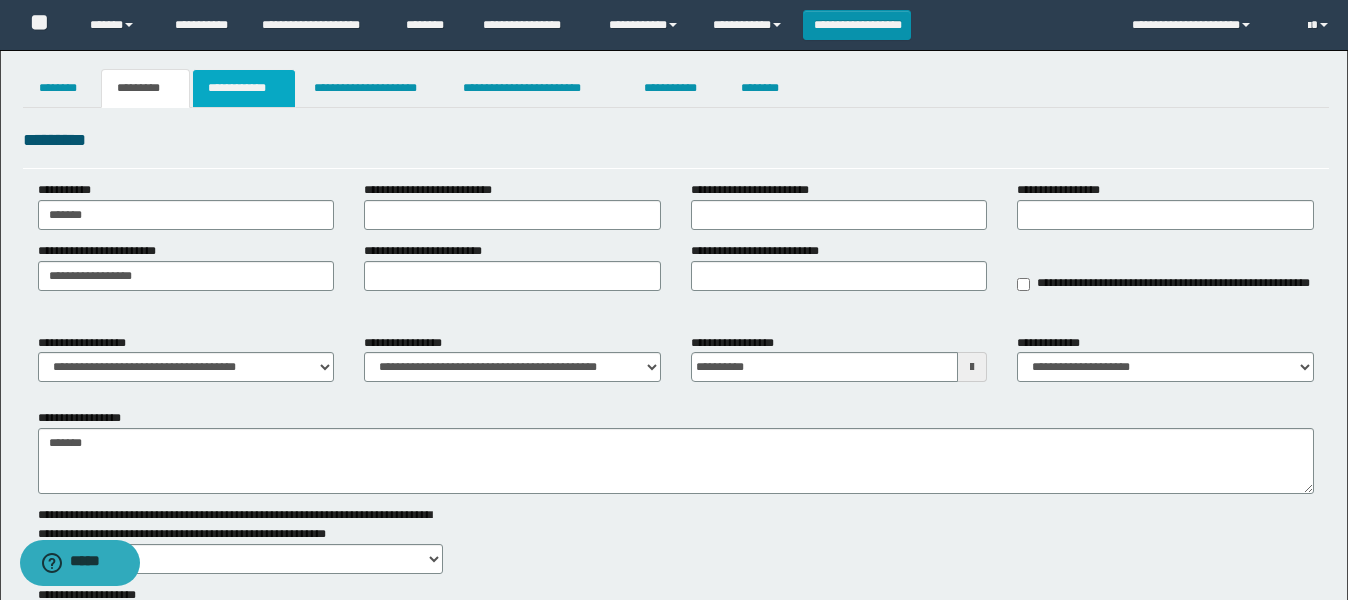 click on "**********" at bounding box center (244, 88) 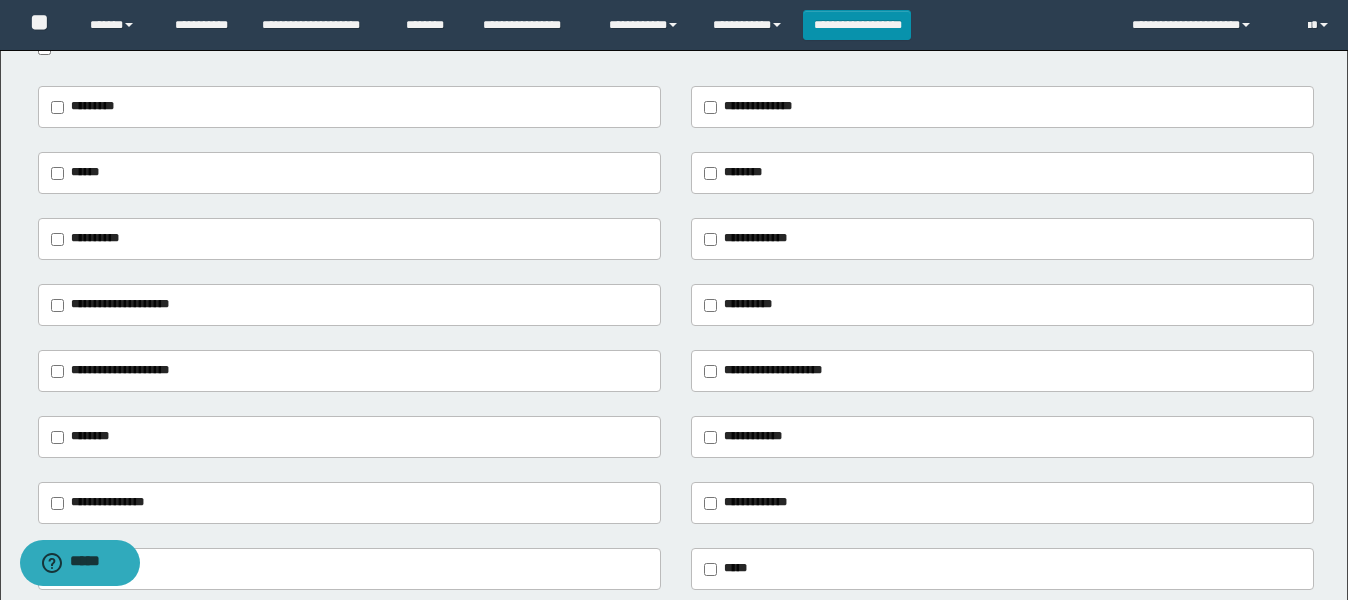 scroll, scrollTop: 250, scrollLeft: 0, axis: vertical 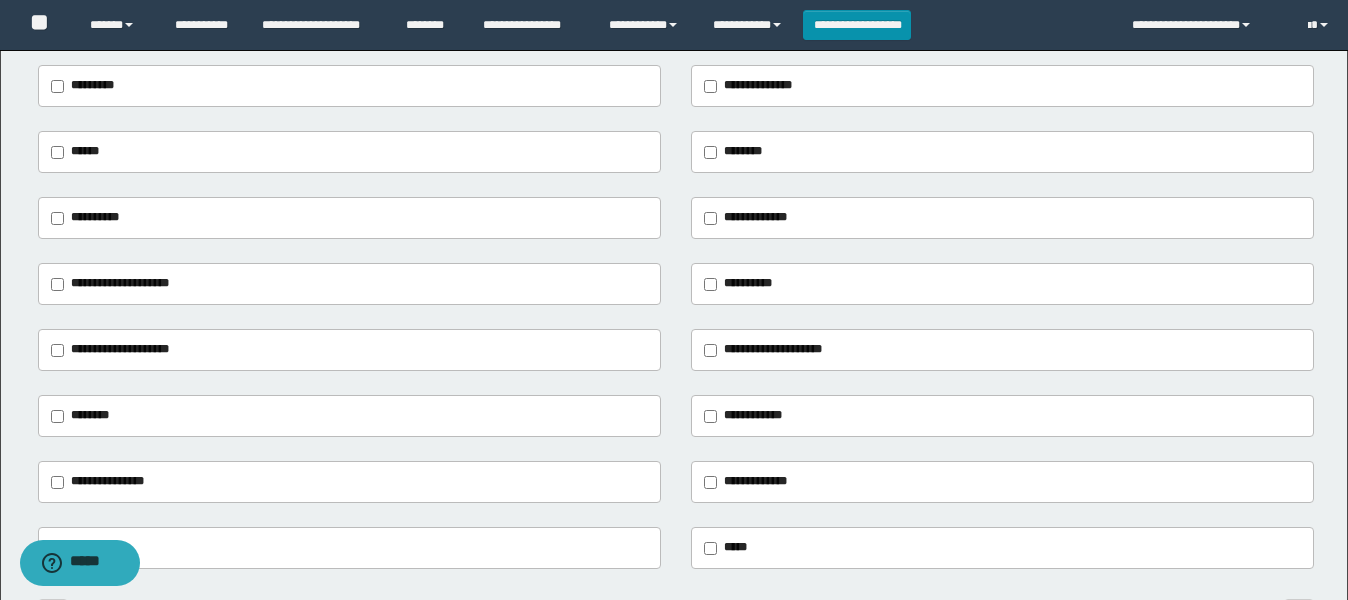 click on "**********" at bounding box center (120, 283) 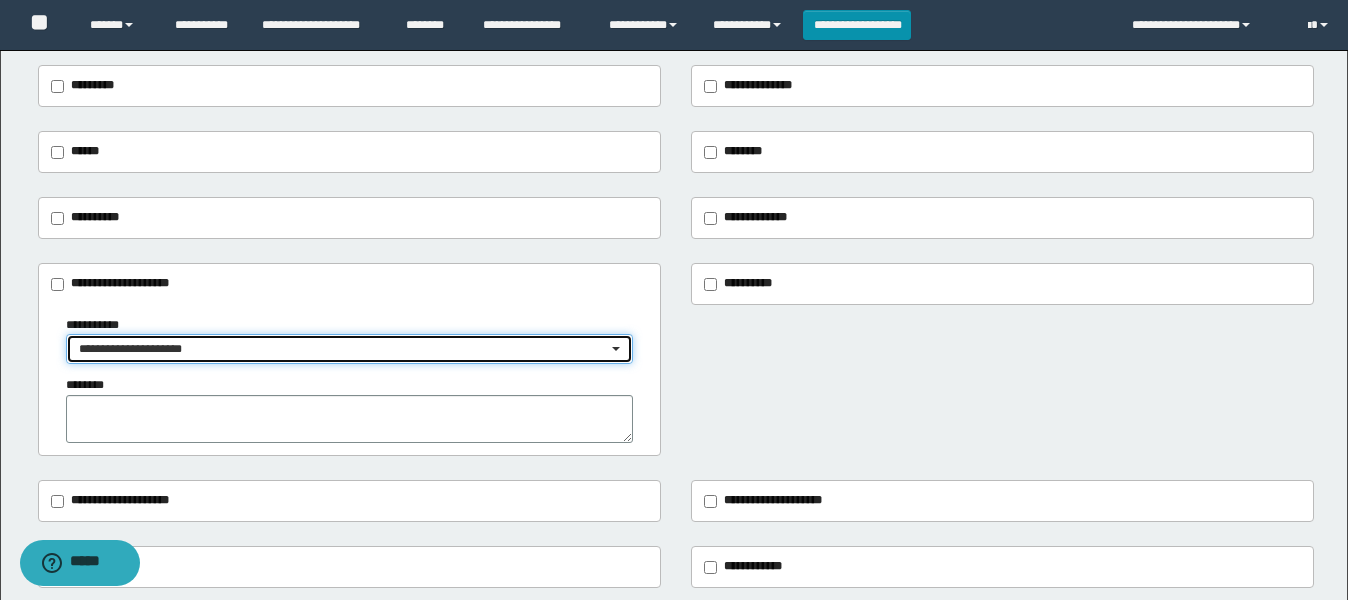click on "**********" at bounding box center [343, 349] 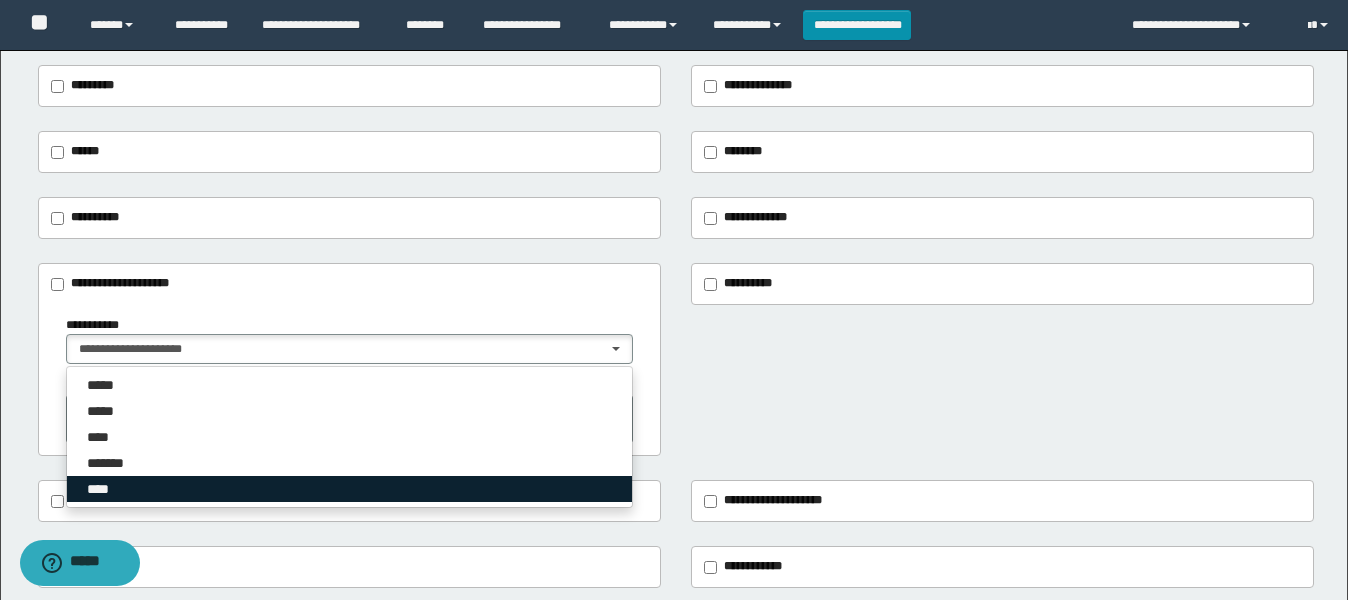 click on "****" at bounding box center (101, 489) 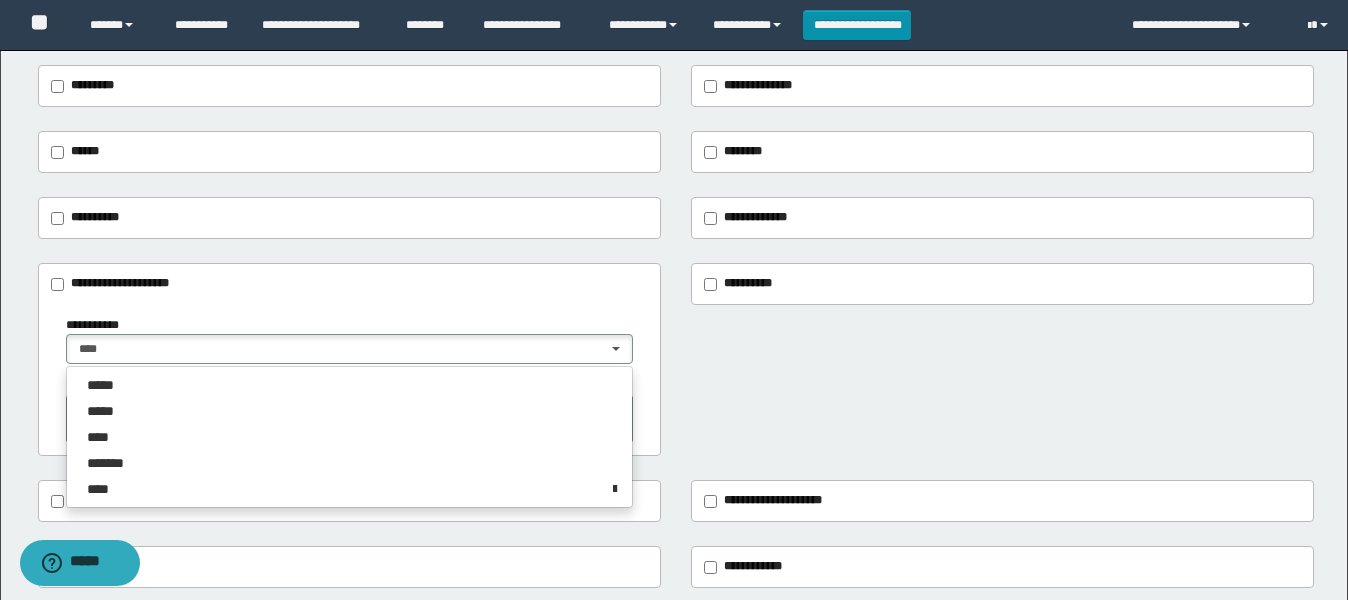 click on "**********" at bounding box center (349, 284) 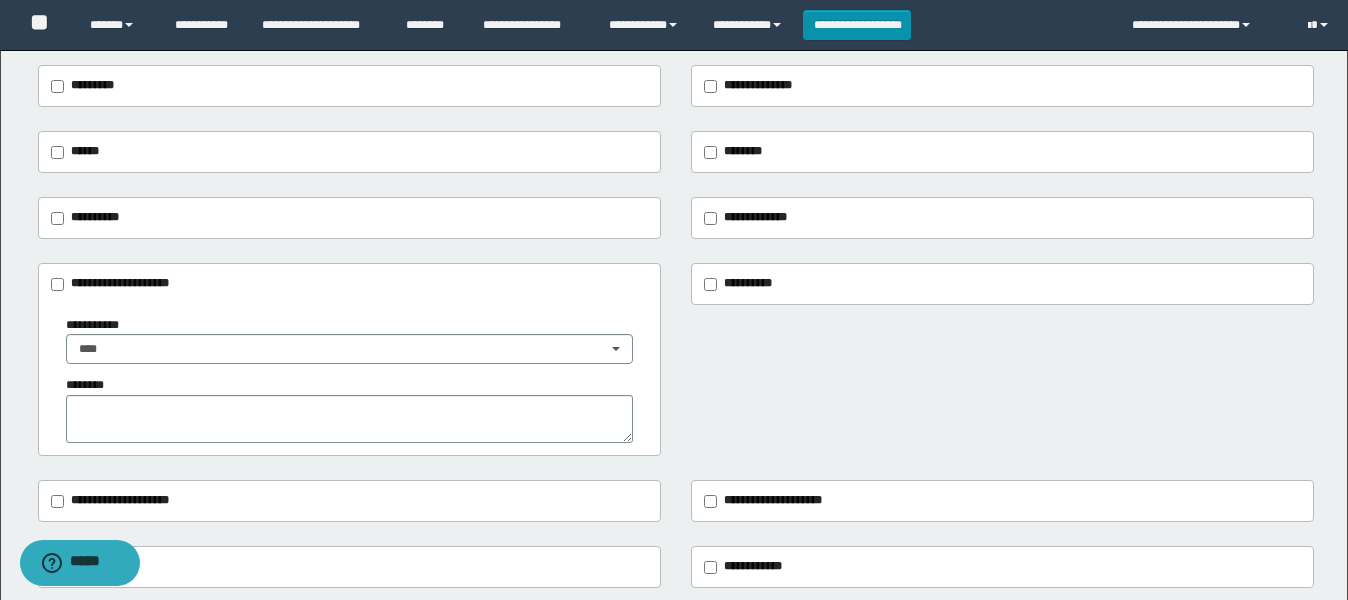 scroll, scrollTop: 0, scrollLeft: 0, axis: both 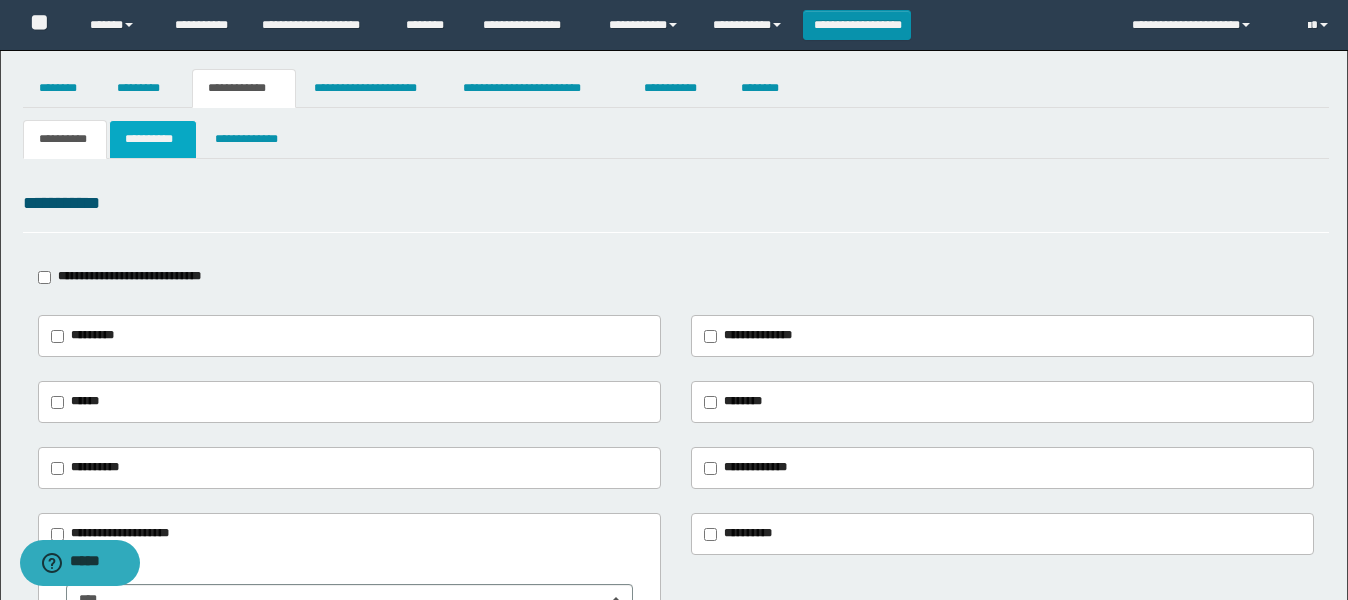 click on "**********" at bounding box center [153, 139] 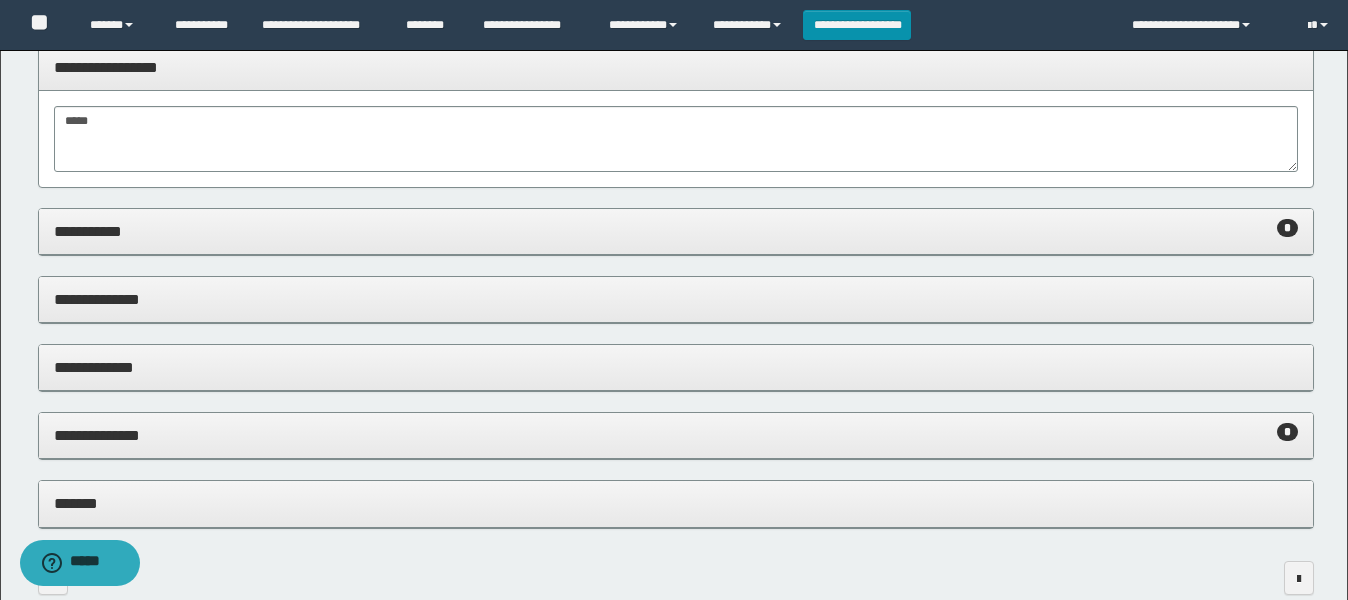 scroll, scrollTop: 691, scrollLeft: 0, axis: vertical 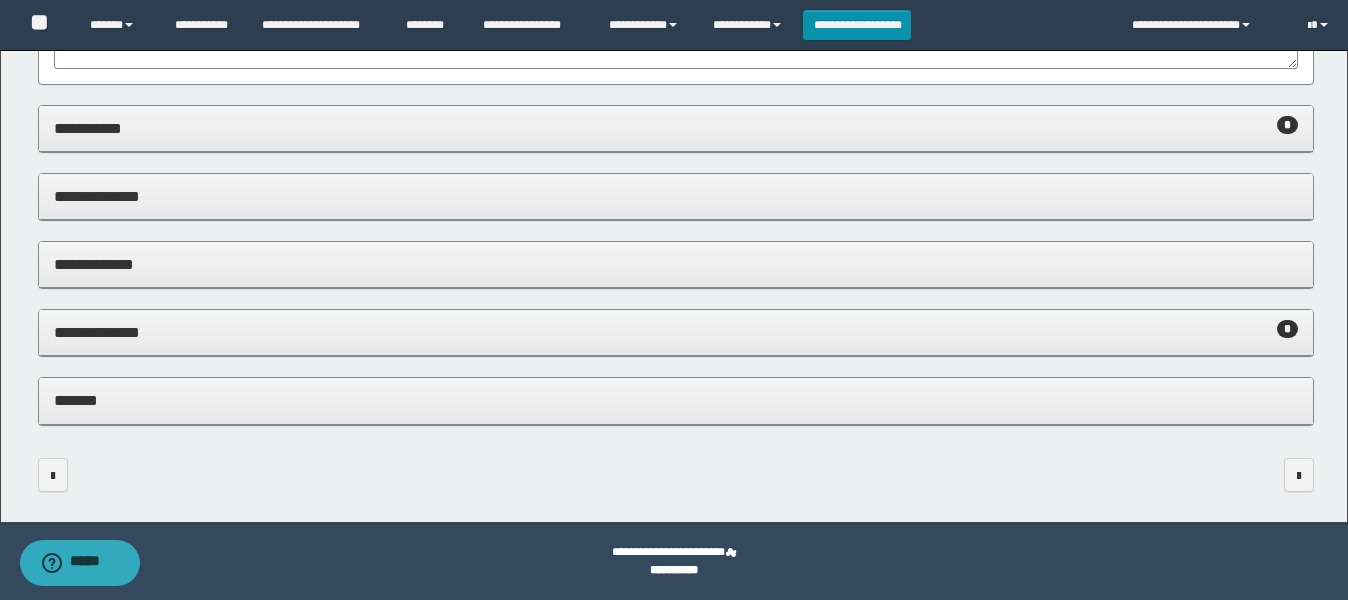 click on "**********" at bounding box center [676, 332] 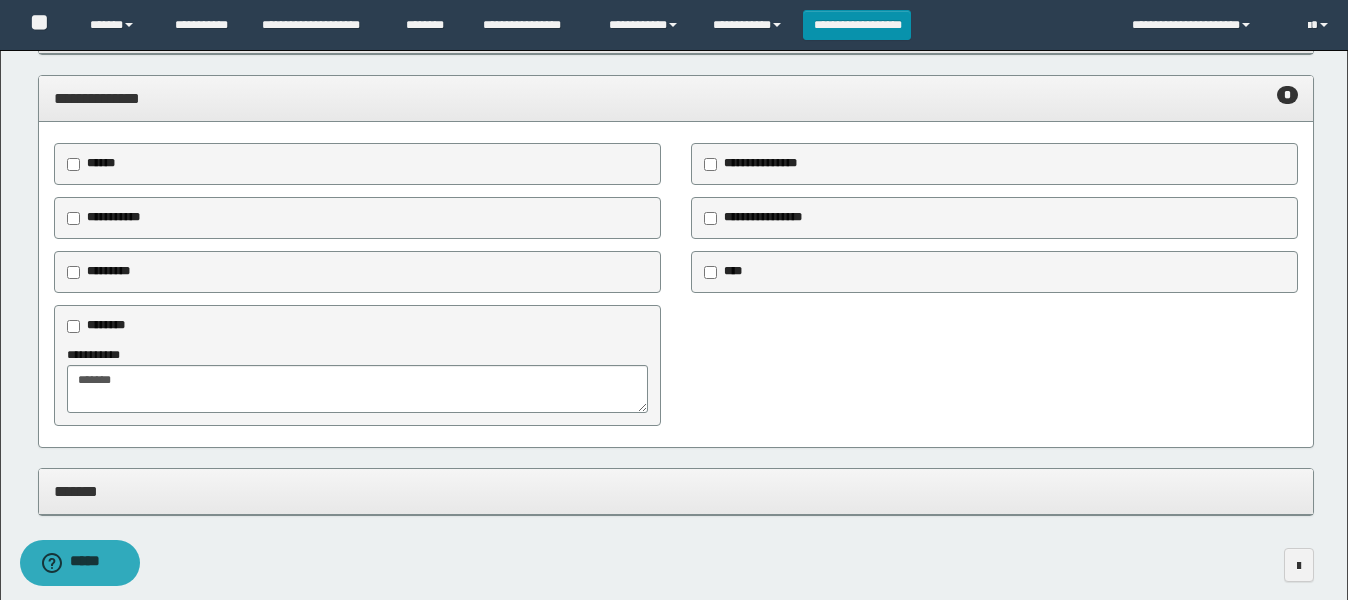 scroll, scrollTop: 941, scrollLeft: 0, axis: vertical 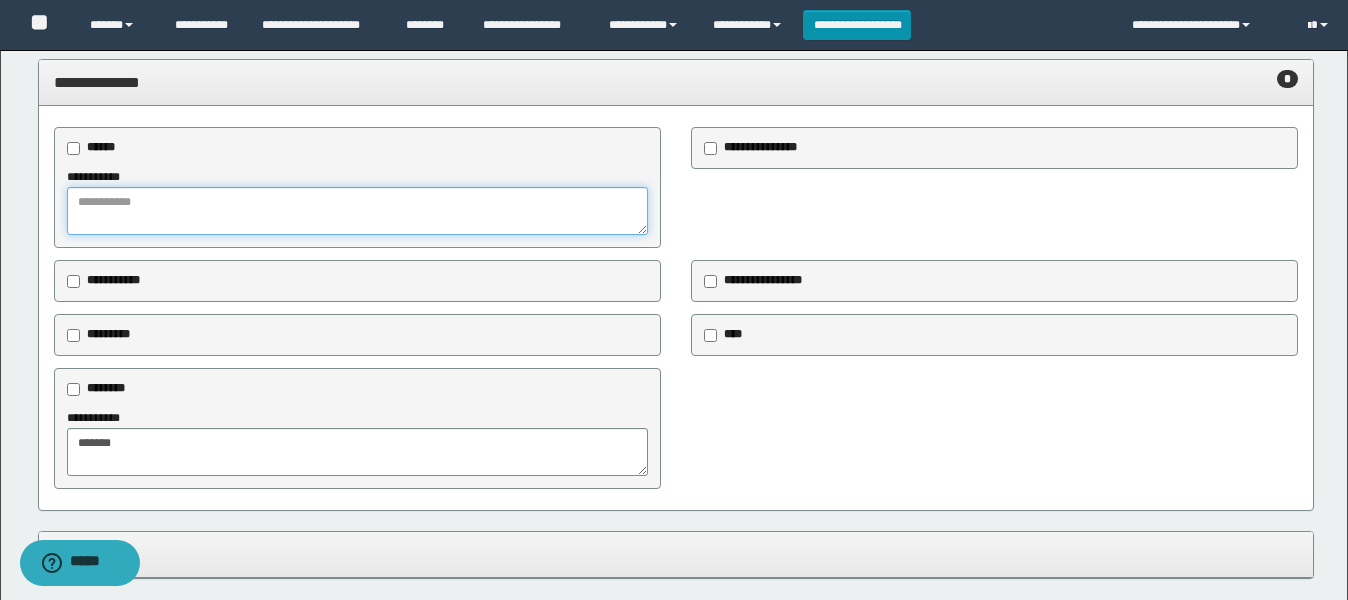 click at bounding box center (357, 211) 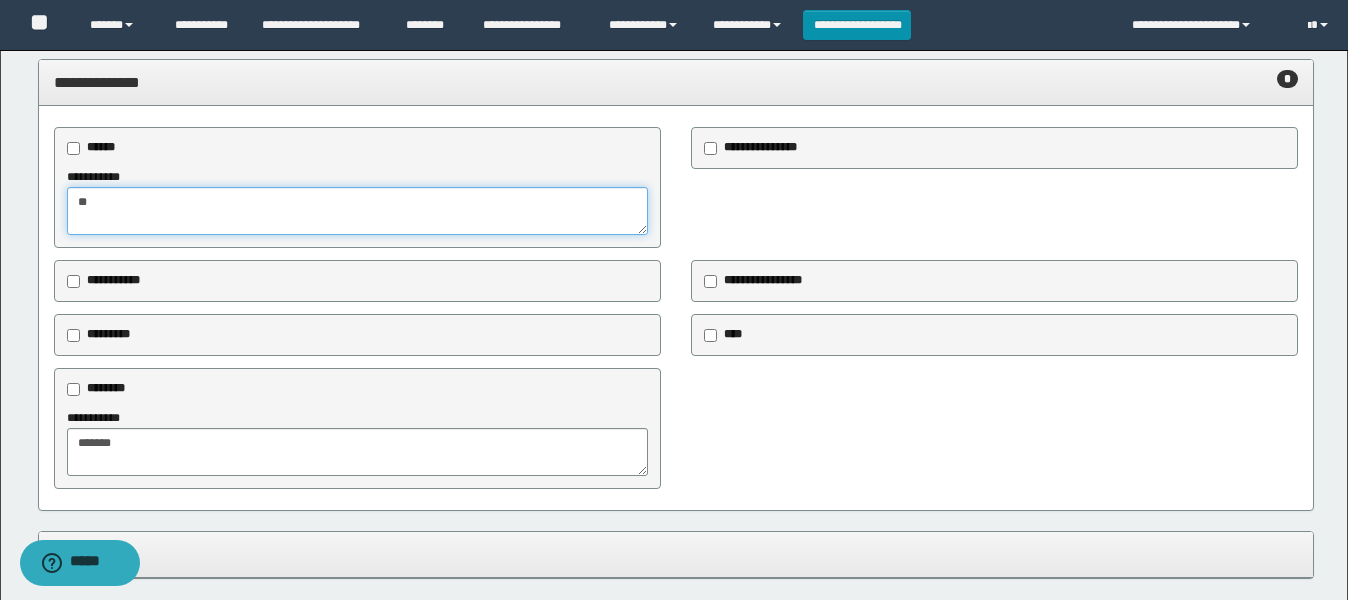 type on "**" 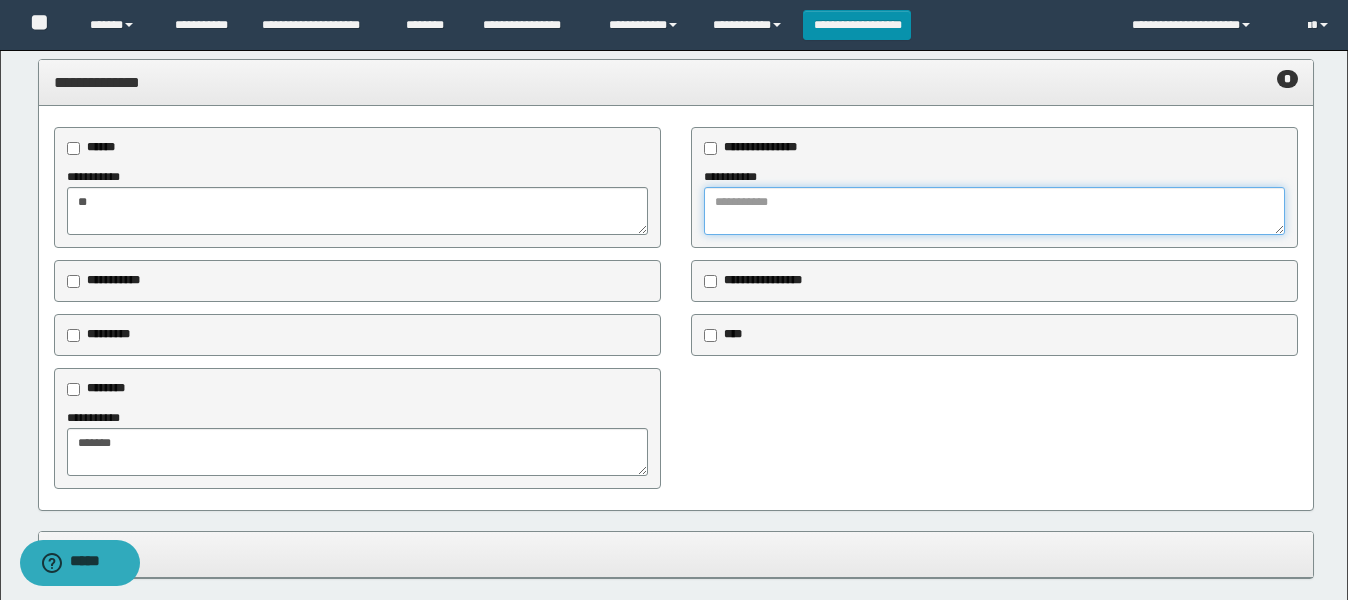 click at bounding box center [994, 211] 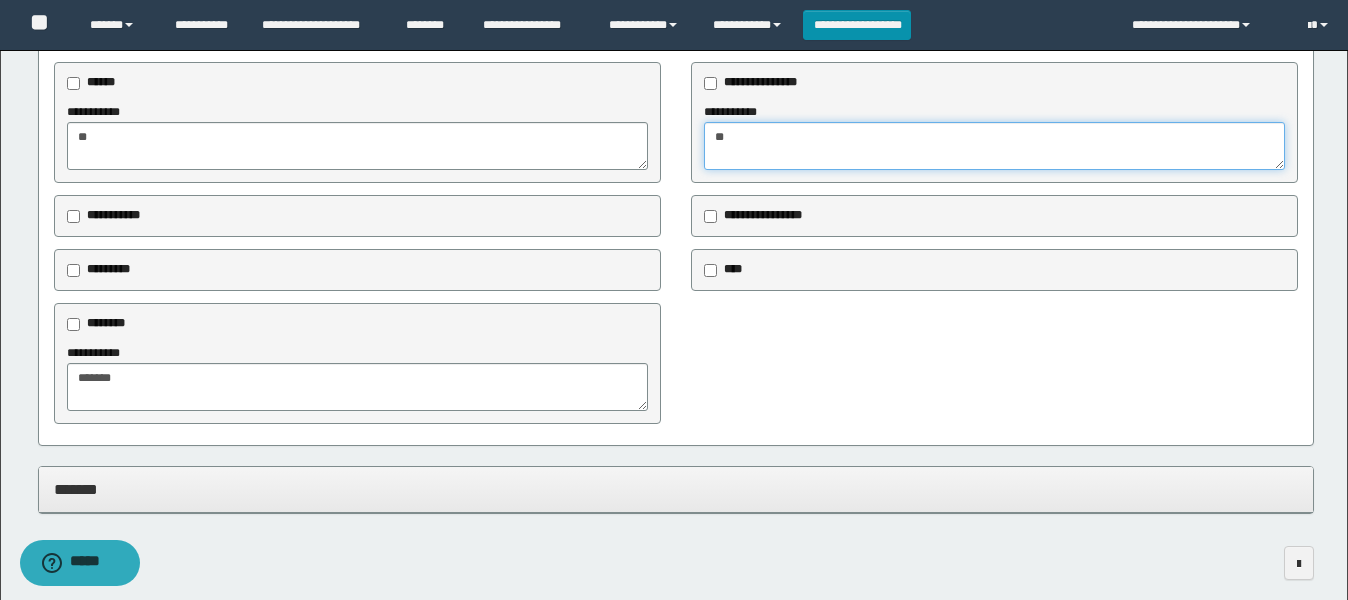 type on "**" 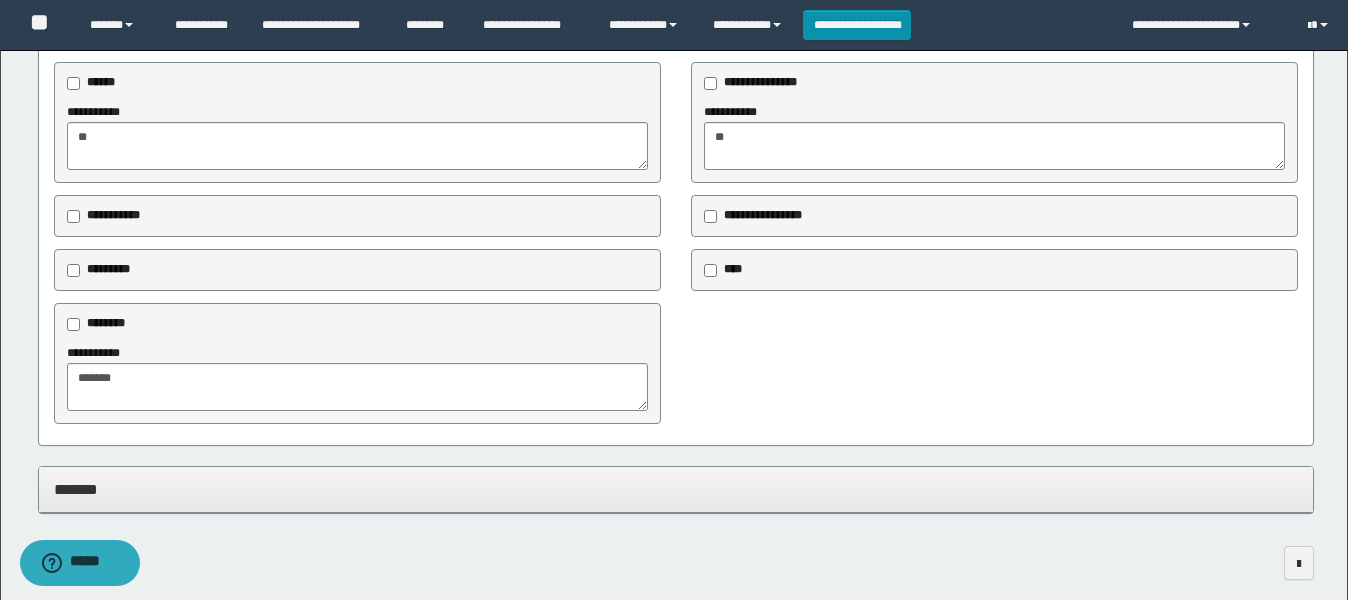 scroll, scrollTop: 1095, scrollLeft: 0, axis: vertical 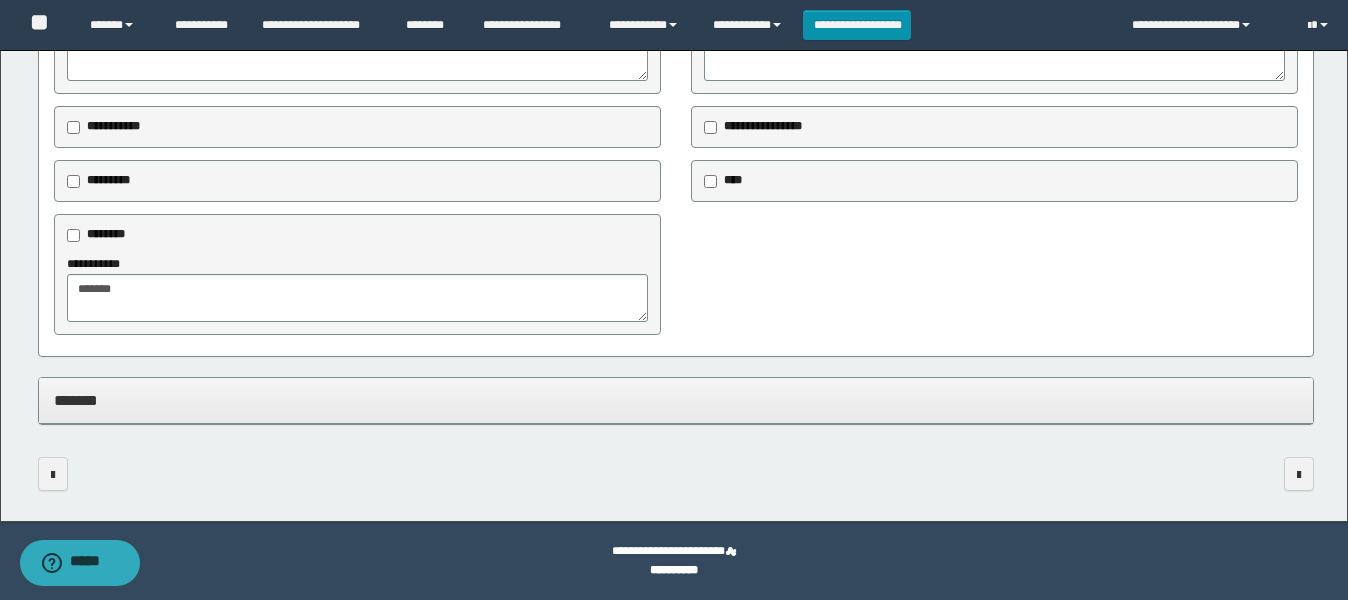 click on "*******" at bounding box center (676, 400) 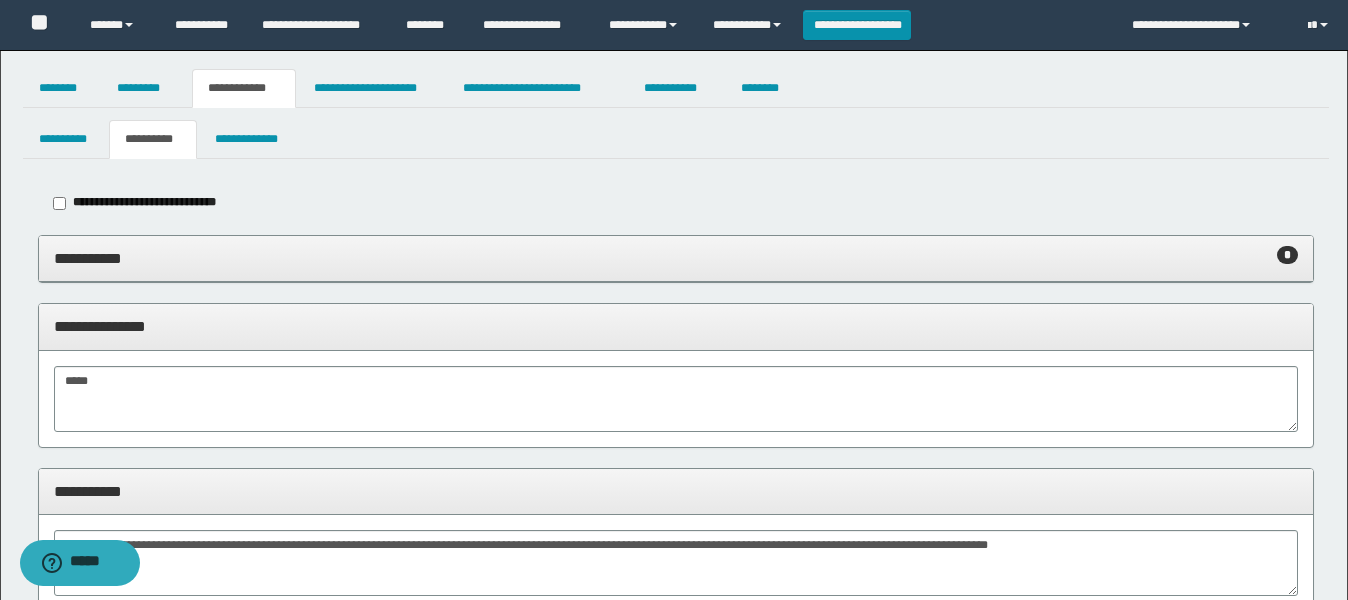 scroll, scrollTop: 0, scrollLeft: 0, axis: both 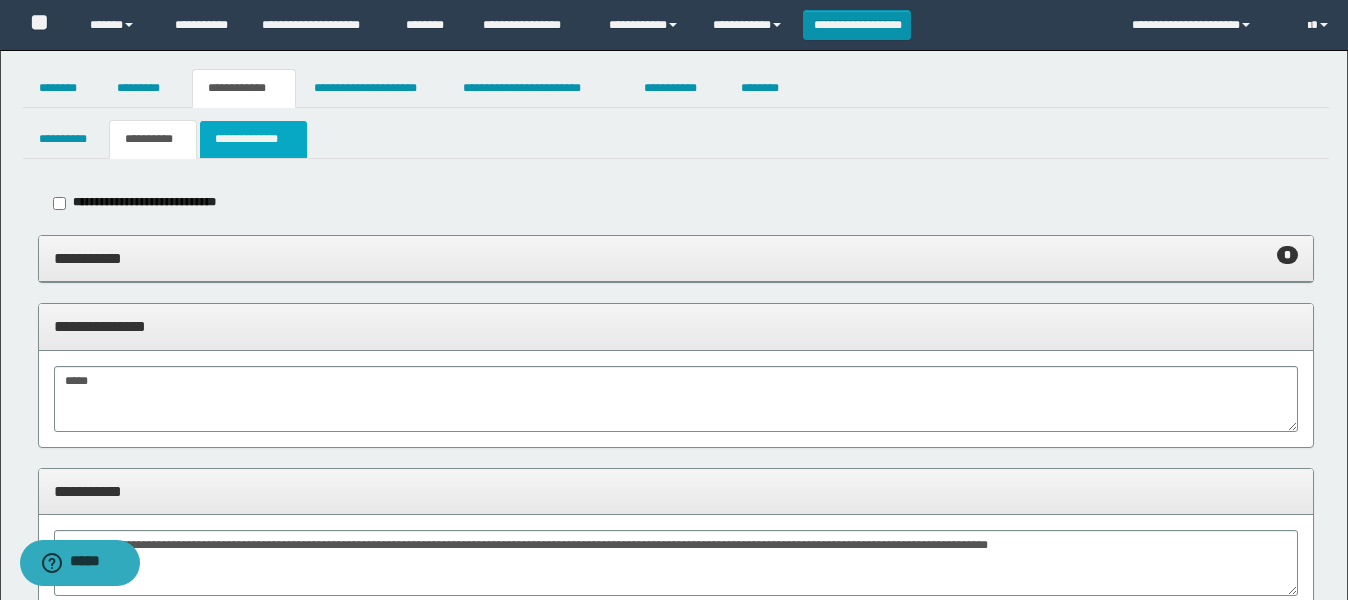 click on "**********" at bounding box center (253, 139) 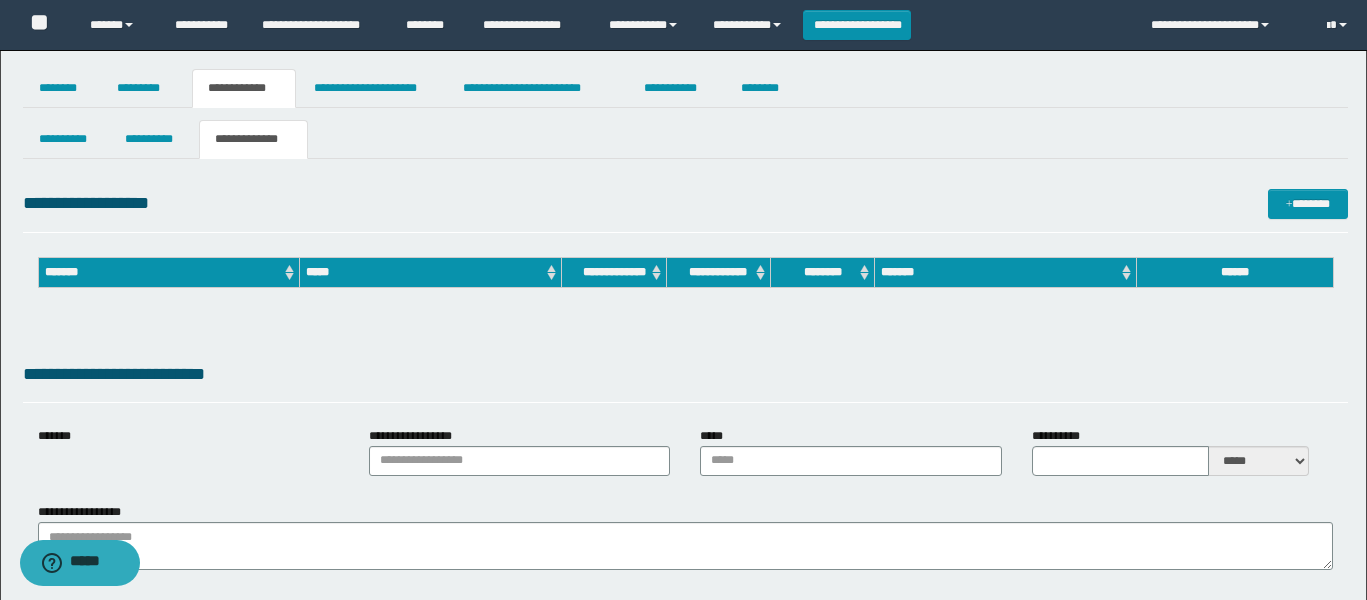 type on "**********" 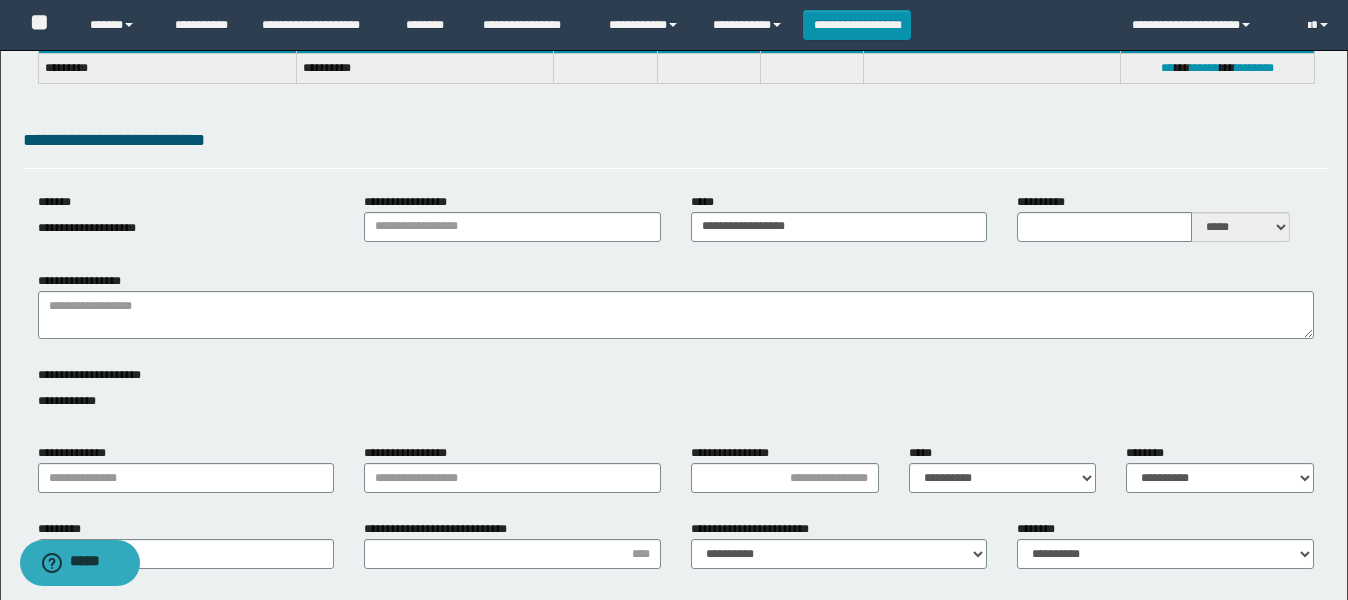 scroll, scrollTop: 250, scrollLeft: 0, axis: vertical 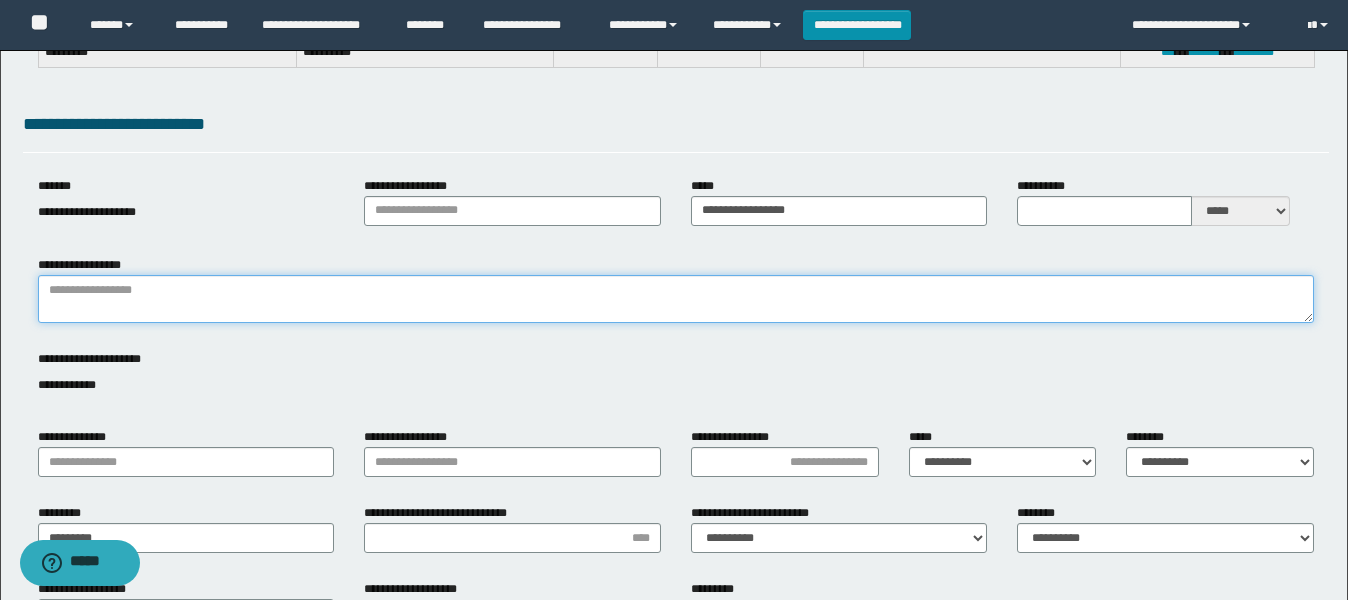 click on "**********" at bounding box center [676, 299] 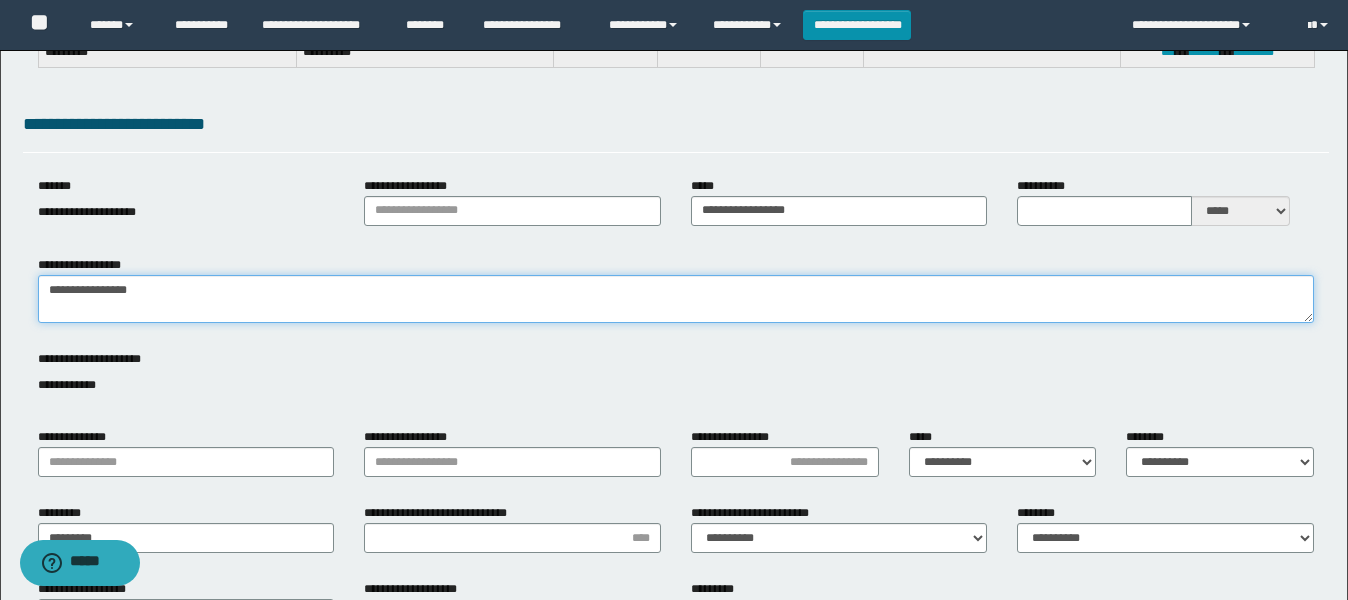 type on "**********" 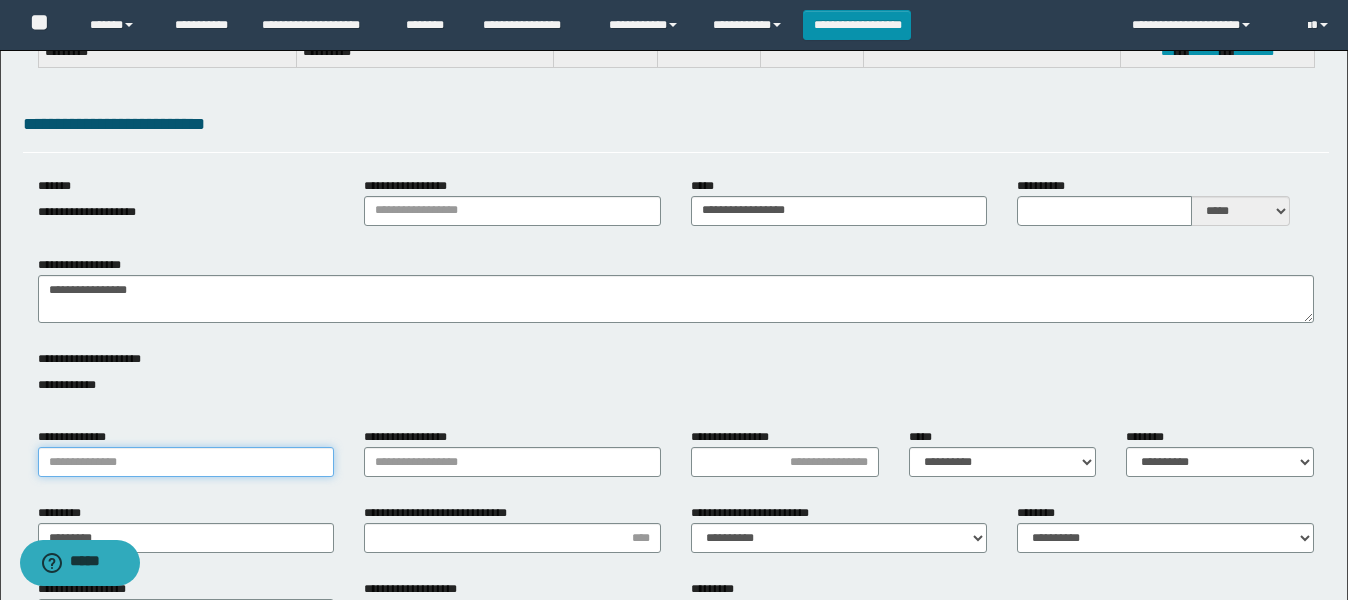 click on "**********" at bounding box center [186, 462] 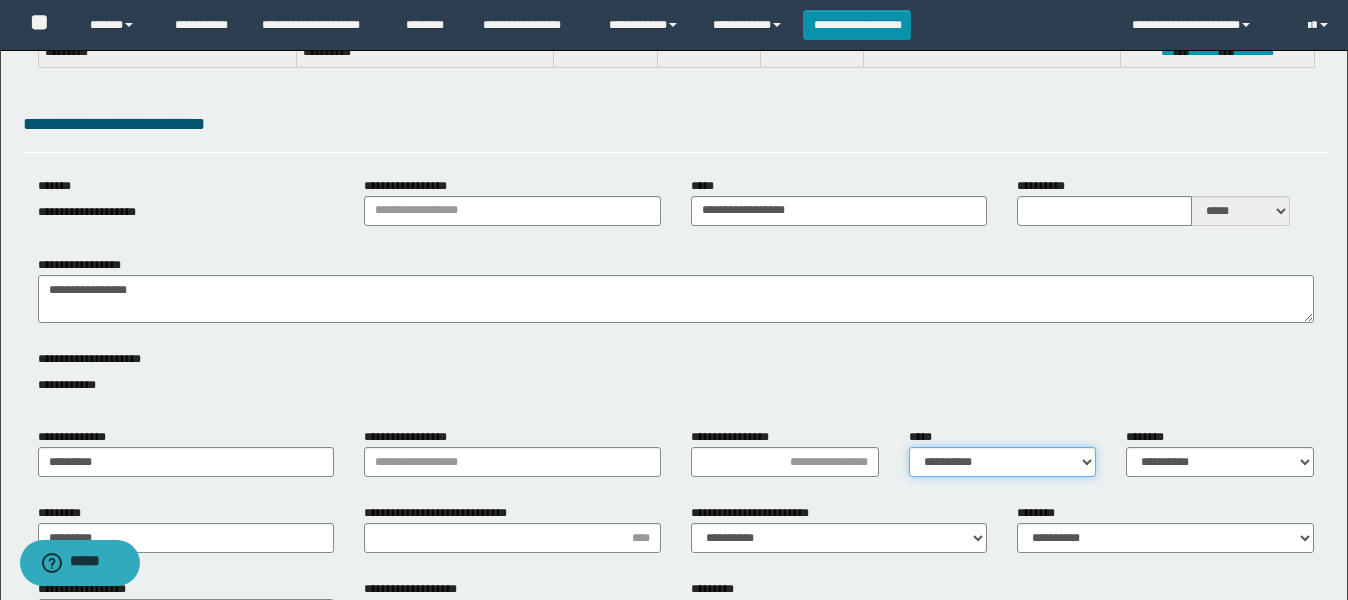 click on "**********" at bounding box center [1003, 462] 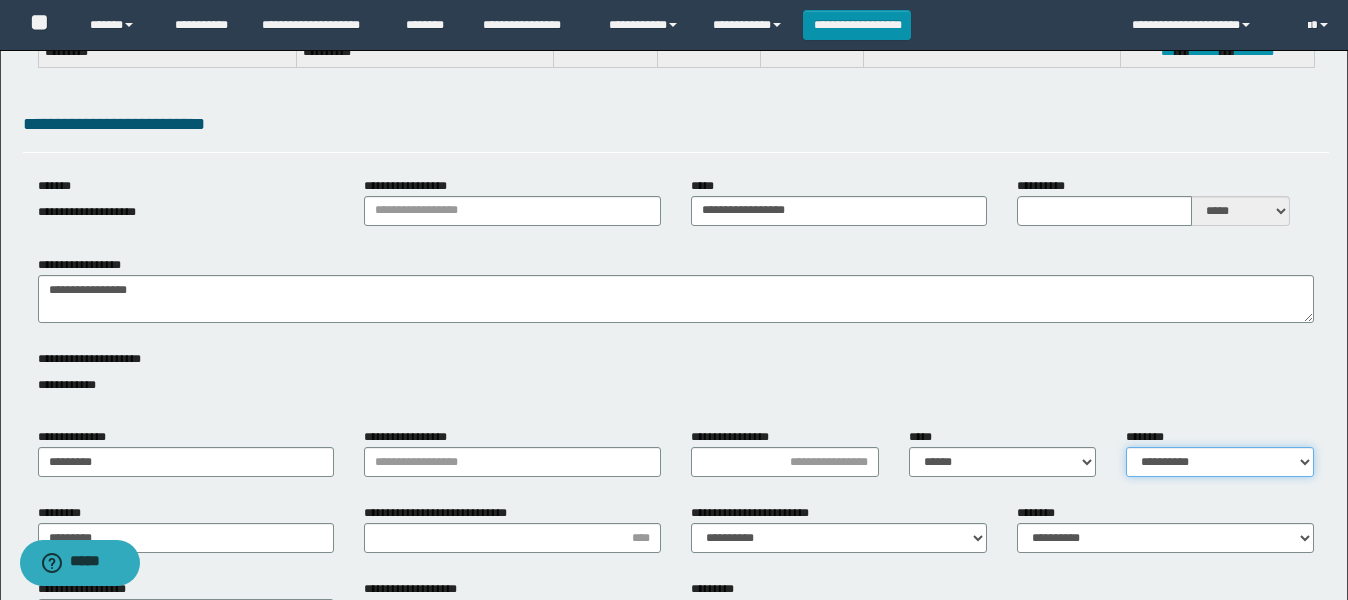 click on "**********" at bounding box center [1220, 462] 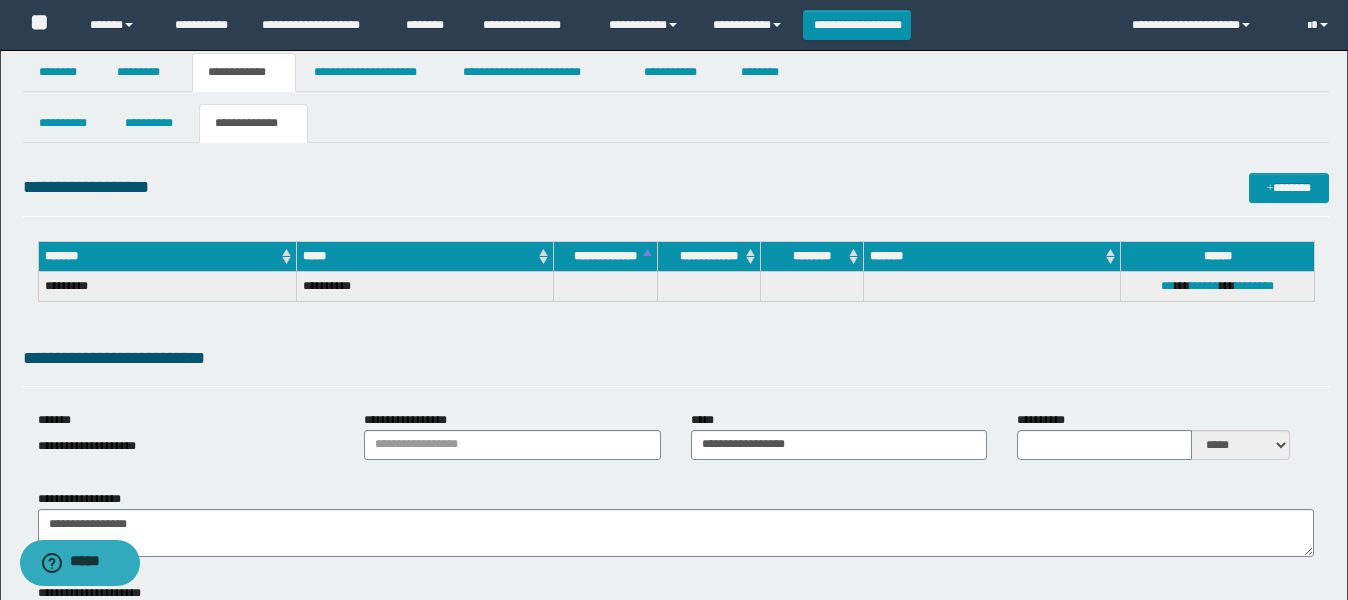 scroll, scrollTop: 0, scrollLeft: 0, axis: both 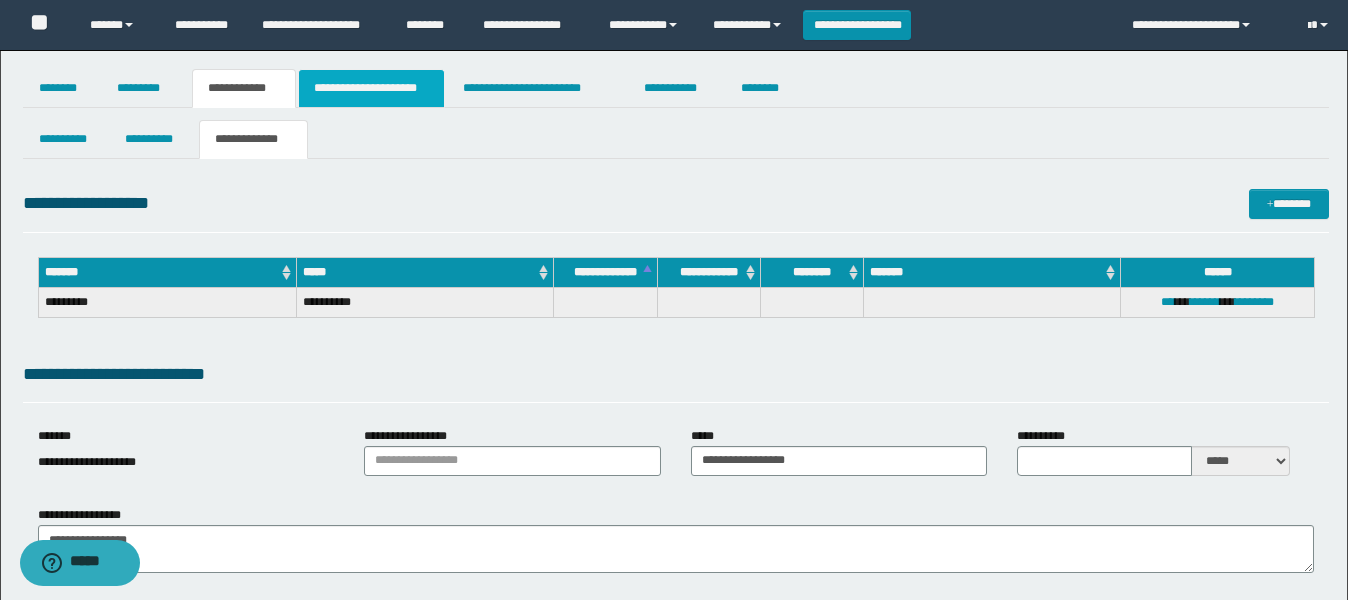 click on "**********" at bounding box center (371, 88) 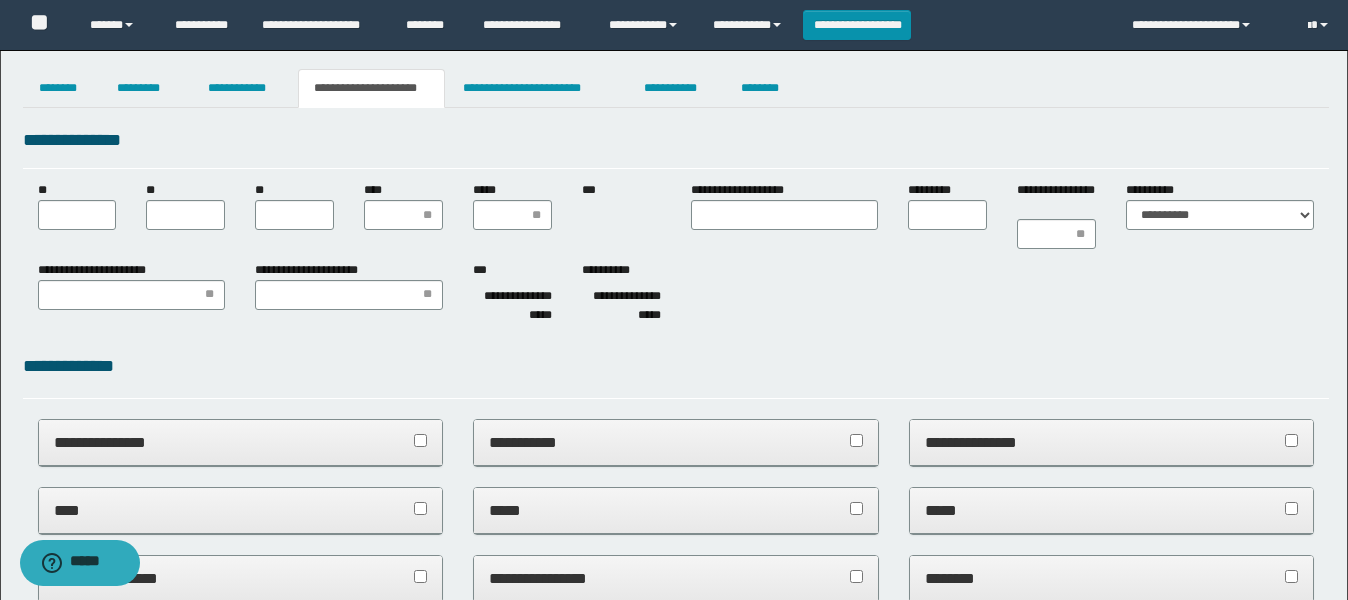 scroll, scrollTop: 0, scrollLeft: 0, axis: both 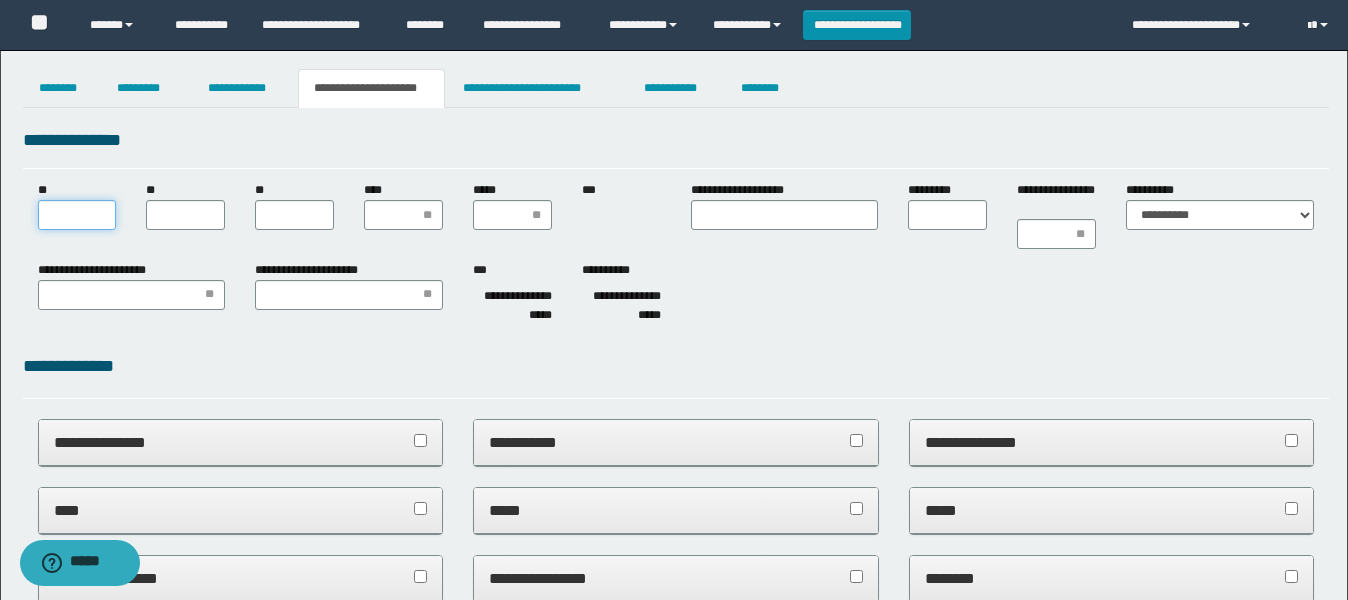 click on "**" at bounding box center (77, 215) 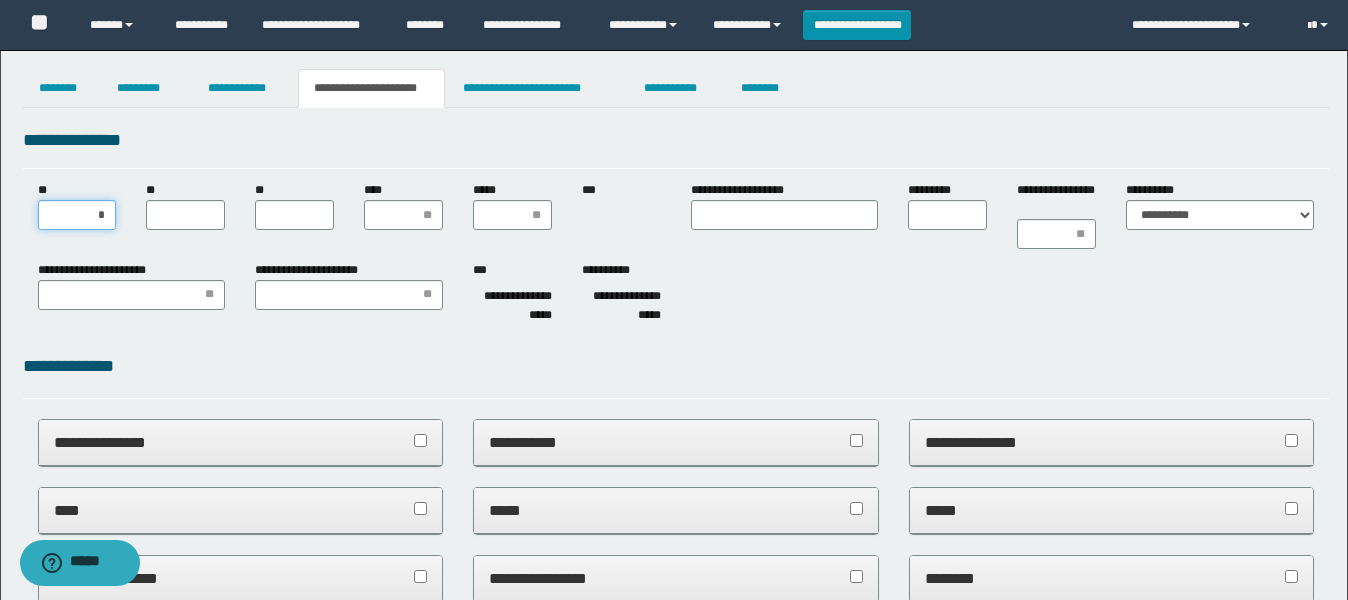type on "**" 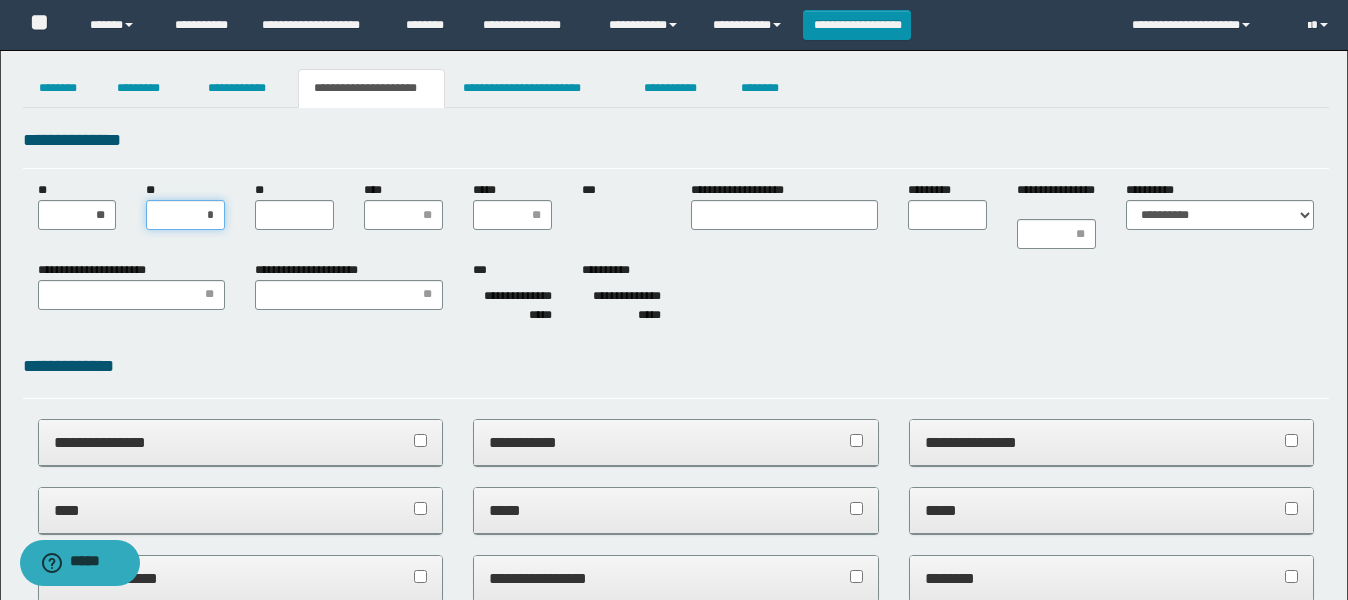 type on "**" 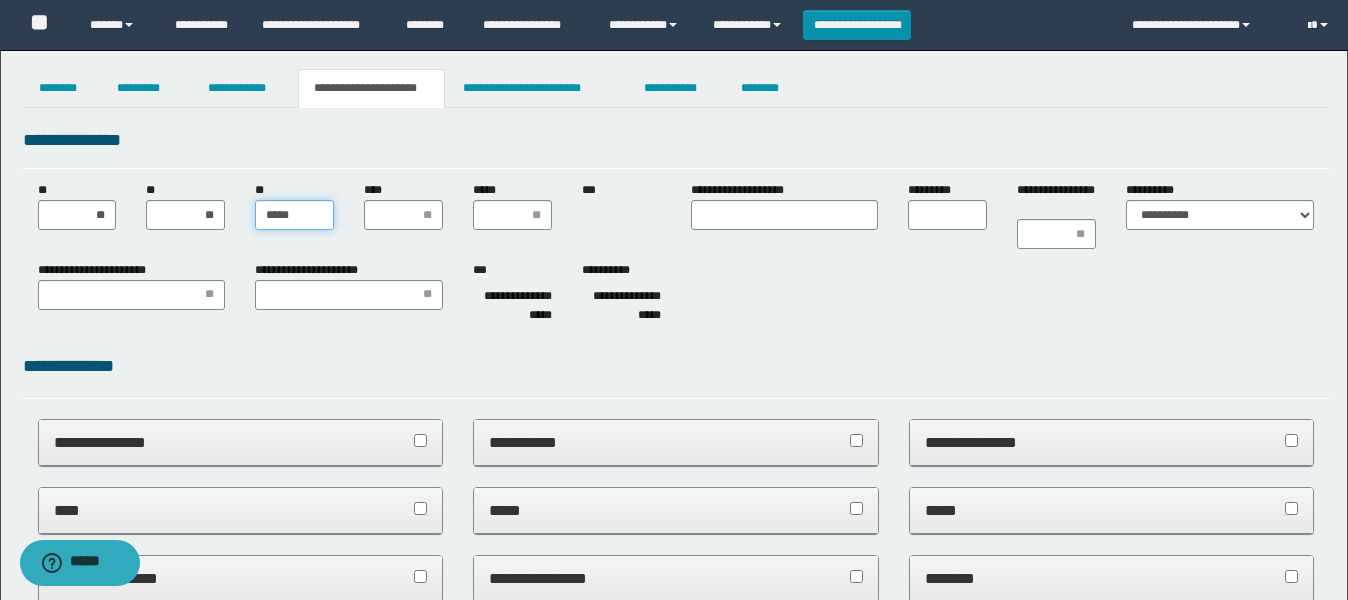 type on "******" 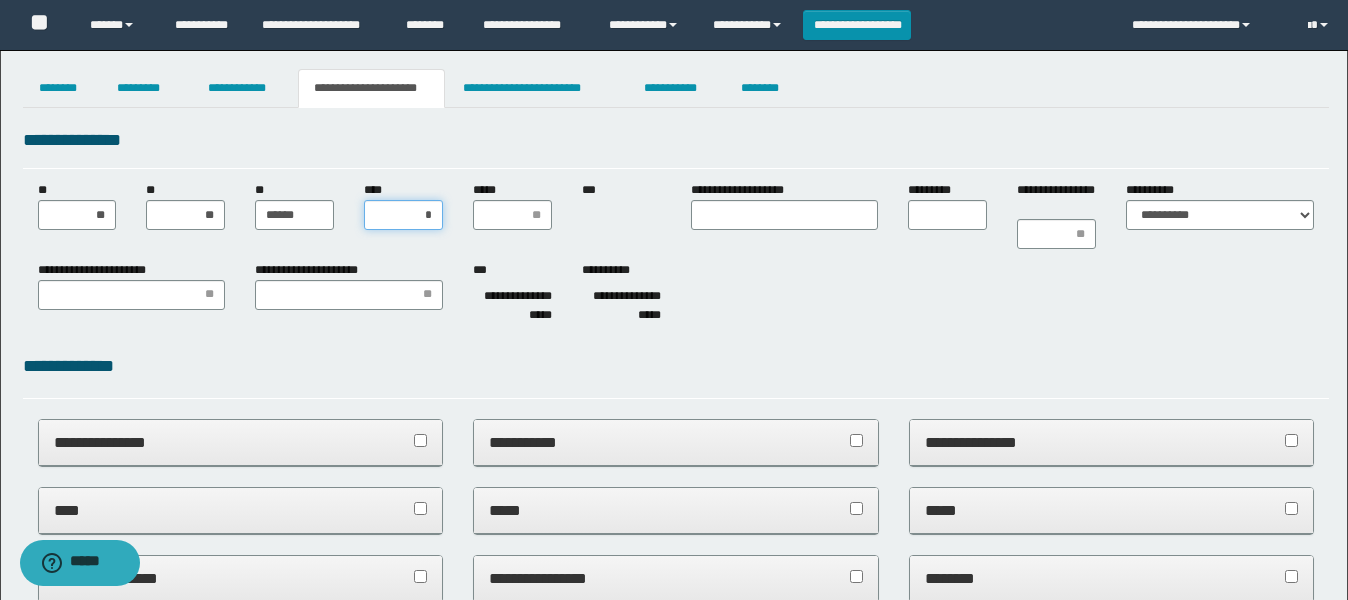 type on "**" 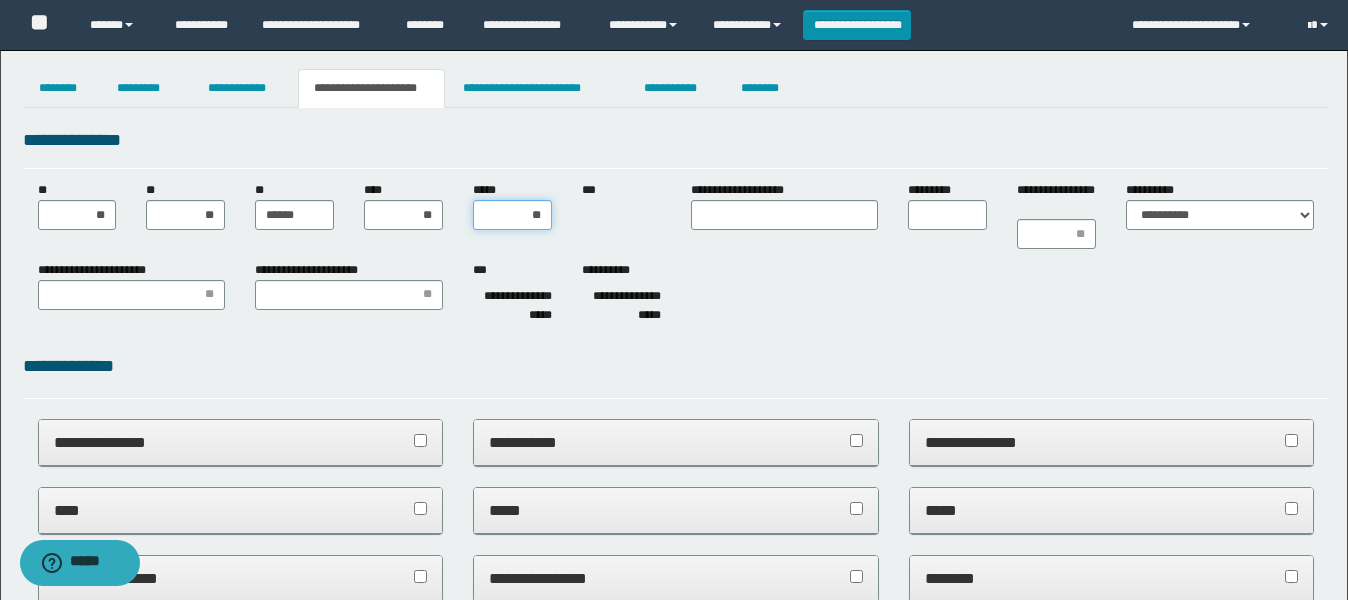 type on "***" 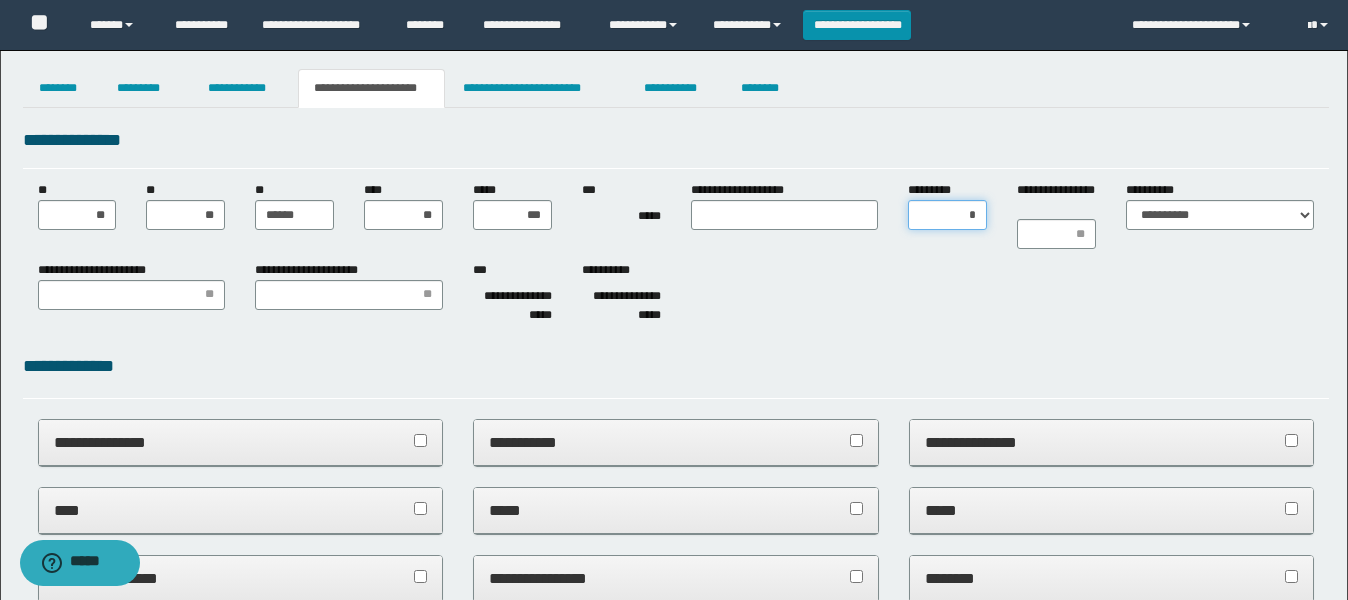 type on "**" 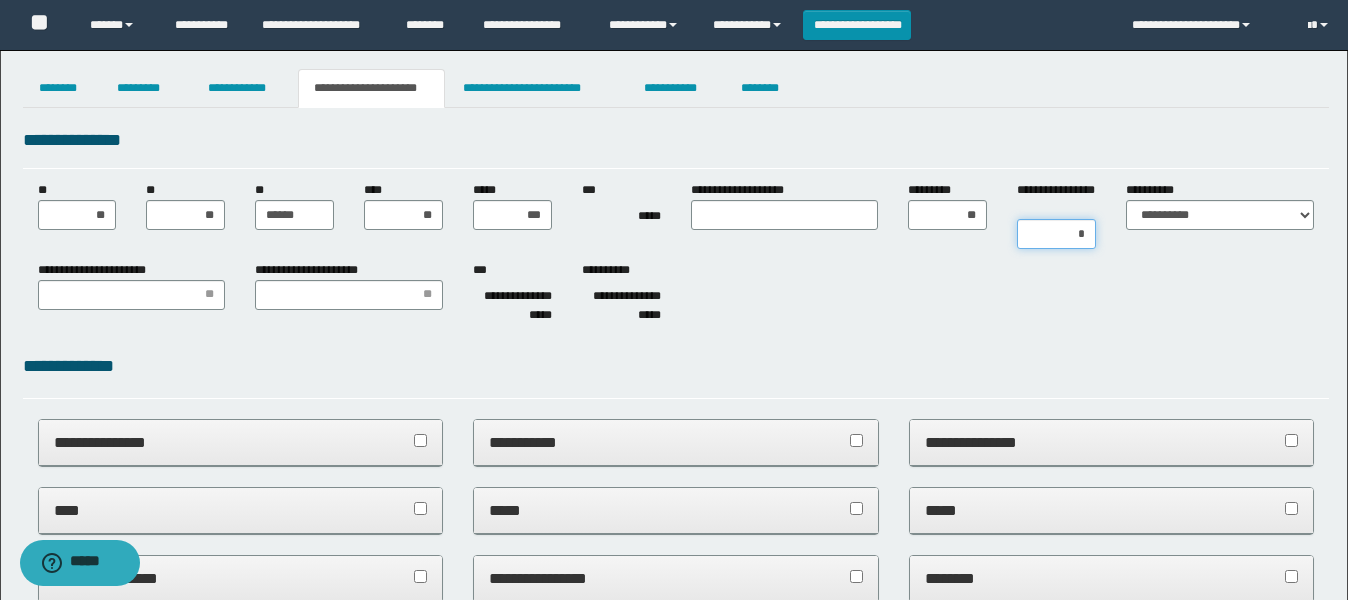 type on "**" 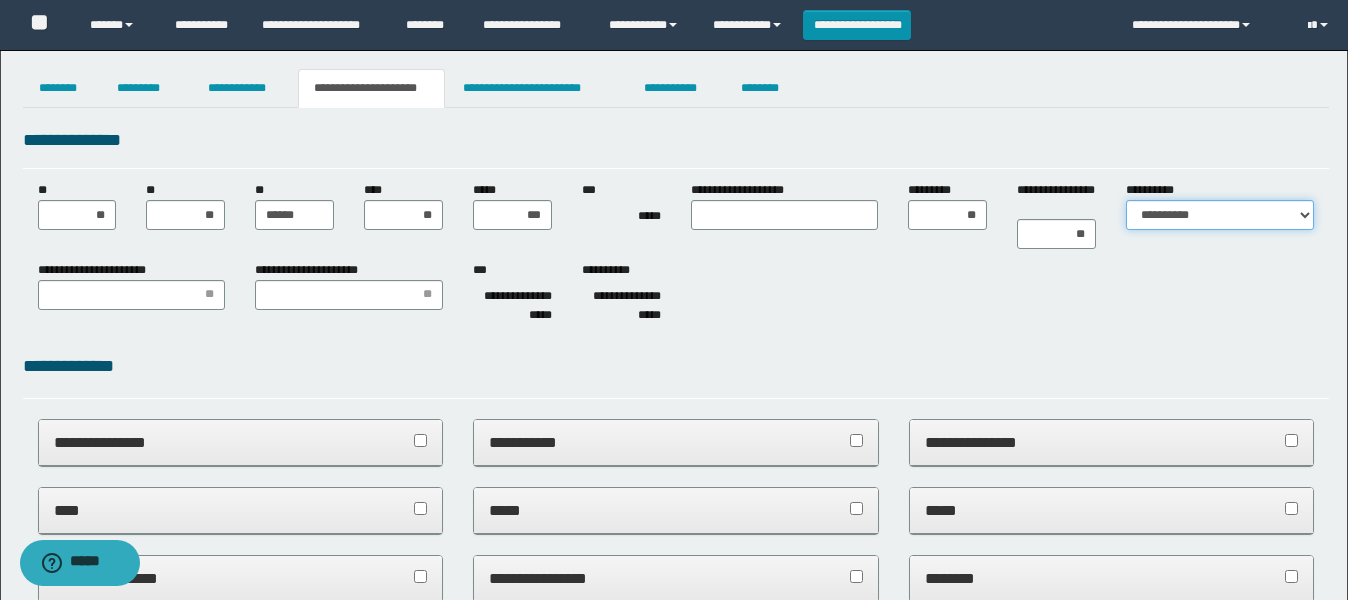 select on "*" 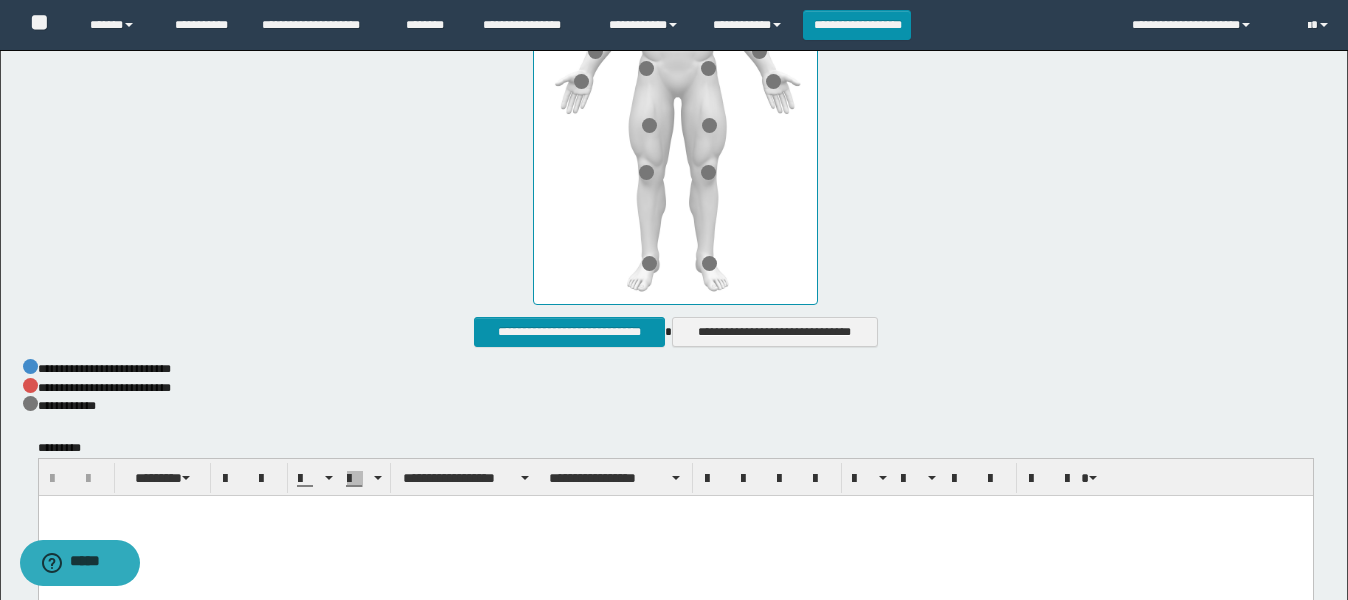 scroll, scrollTop: 1000, scrollLeft: 0, axis: vertical 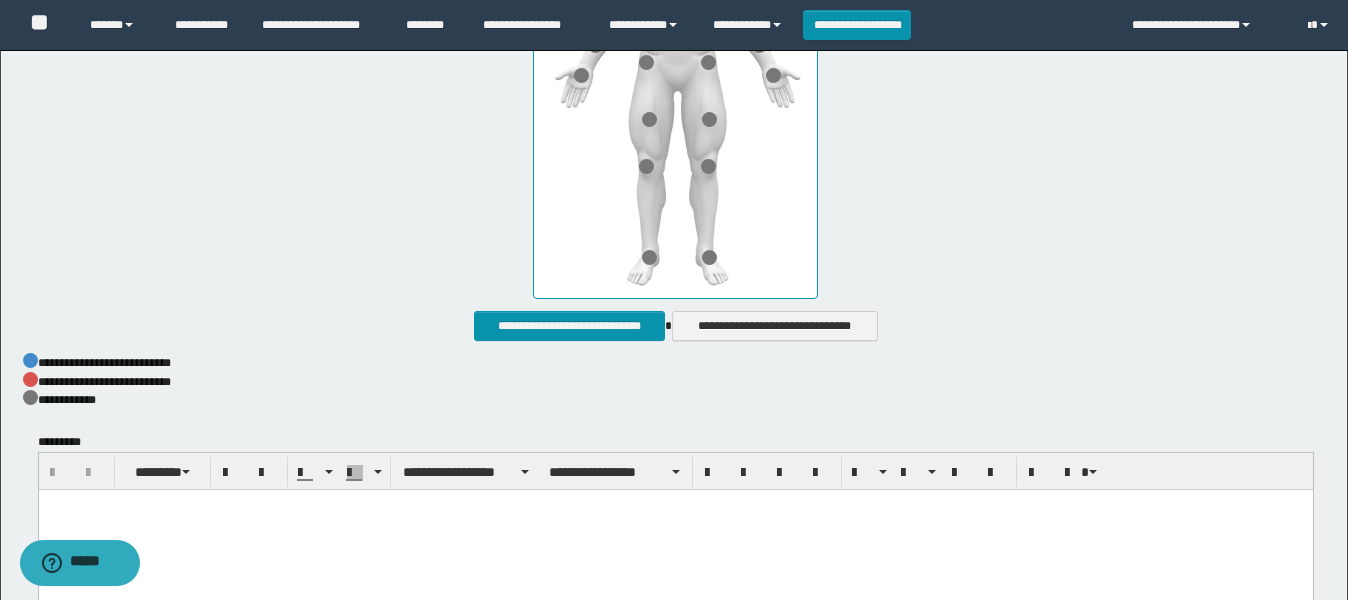 click at bounding box center [675, 531] 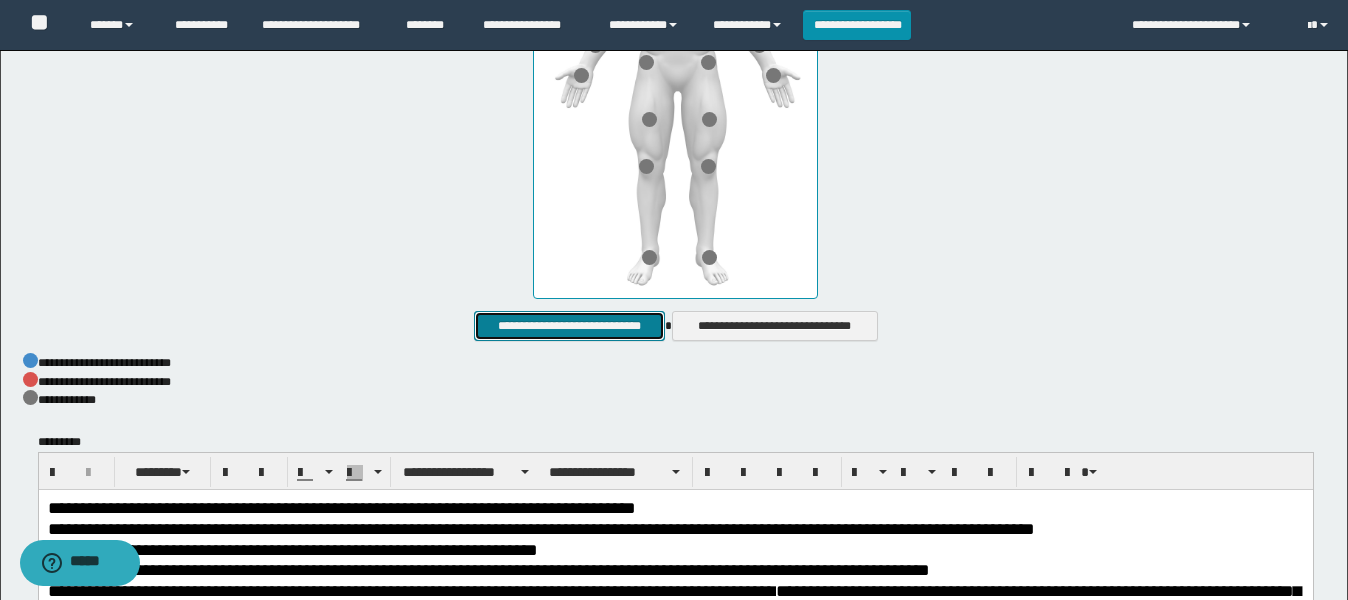 click on "**********" at bounding box center (569, 326) 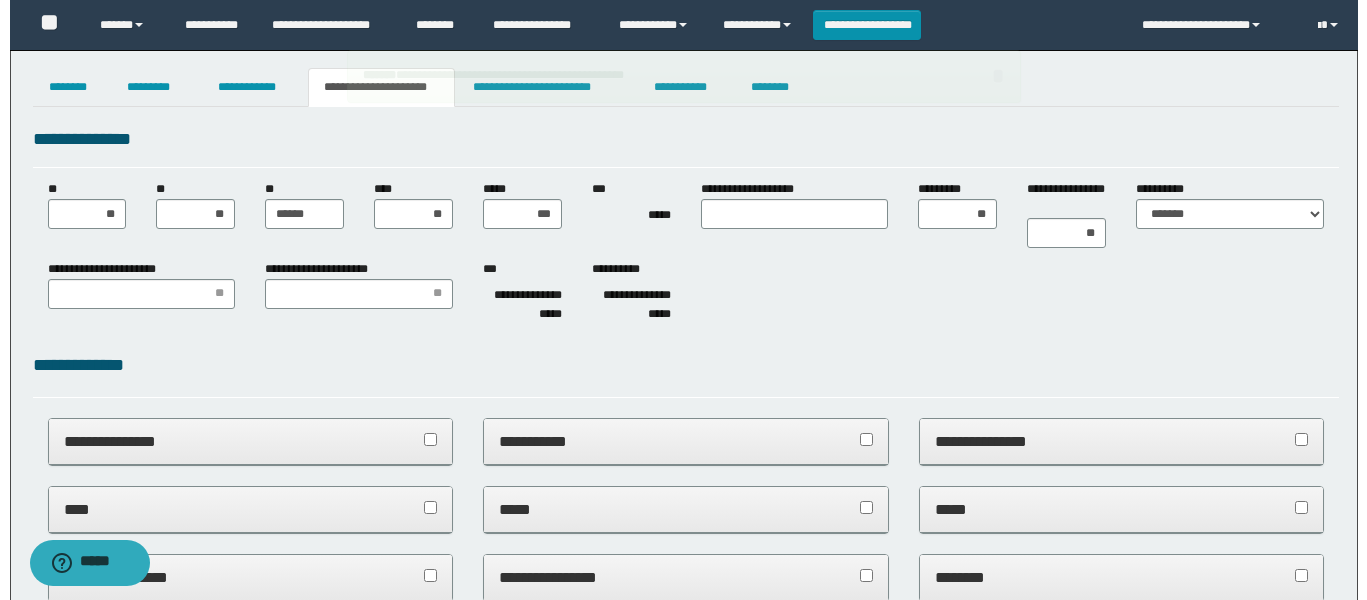 scroll, scrollTop: 0, scrollLeft: 0, axis: both 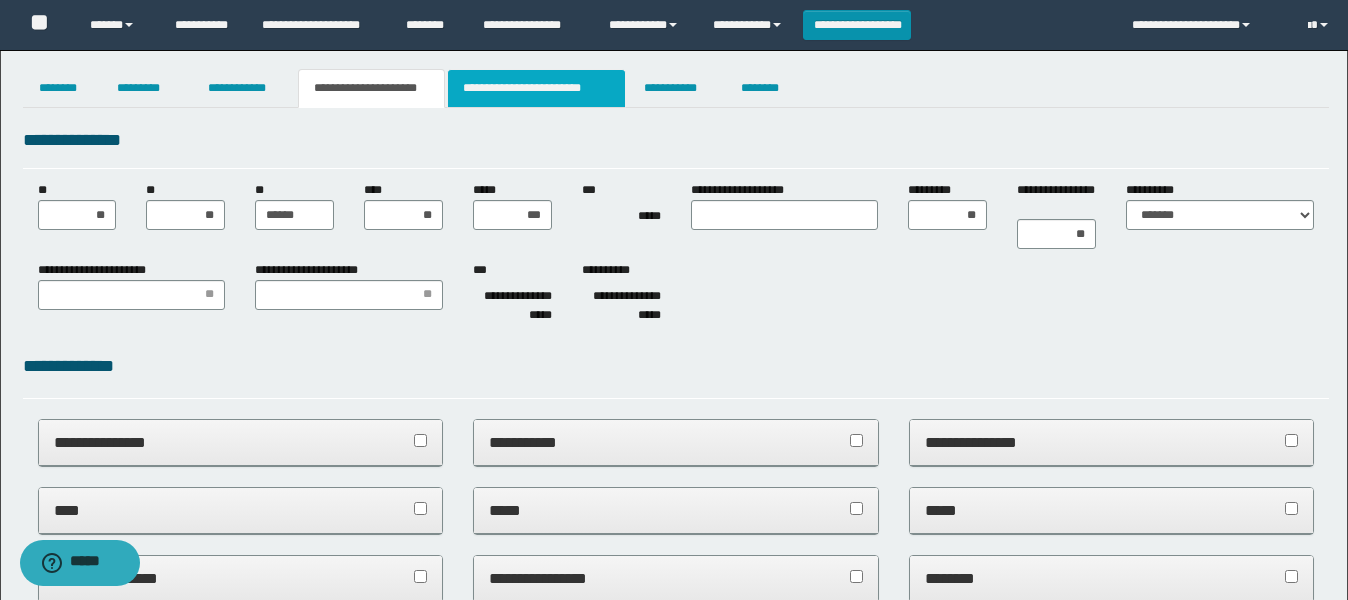 click on "**********" at bounding box center [537, 88] 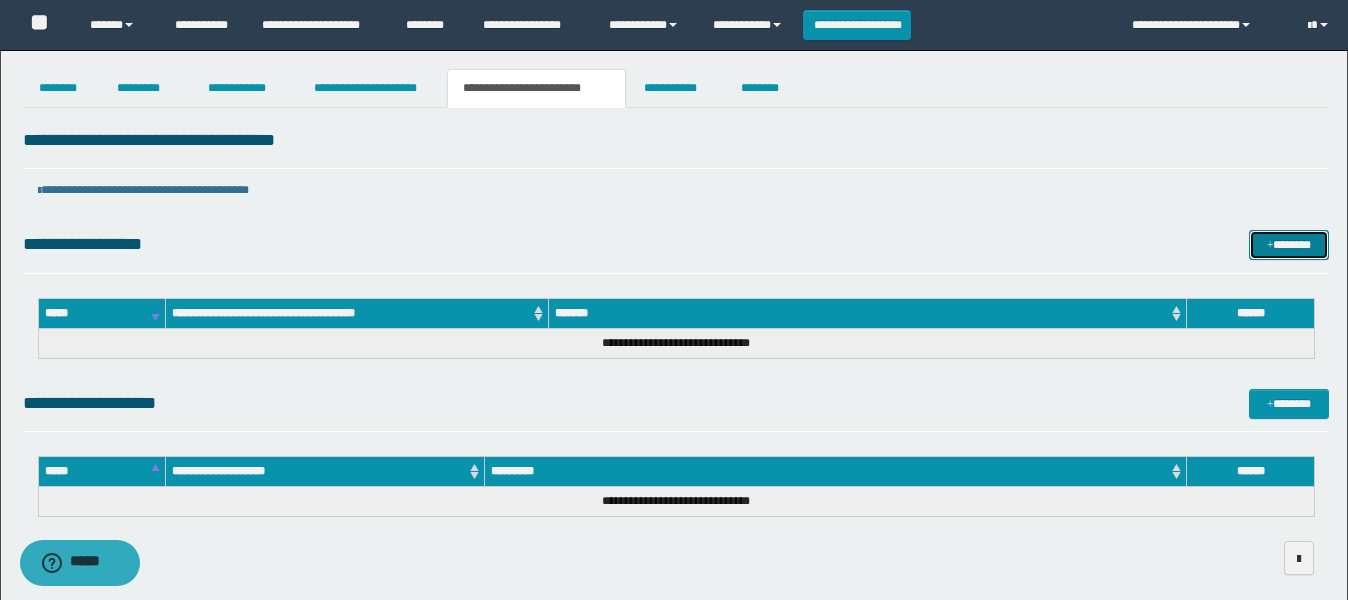 click at bounding box center (1270, 246) 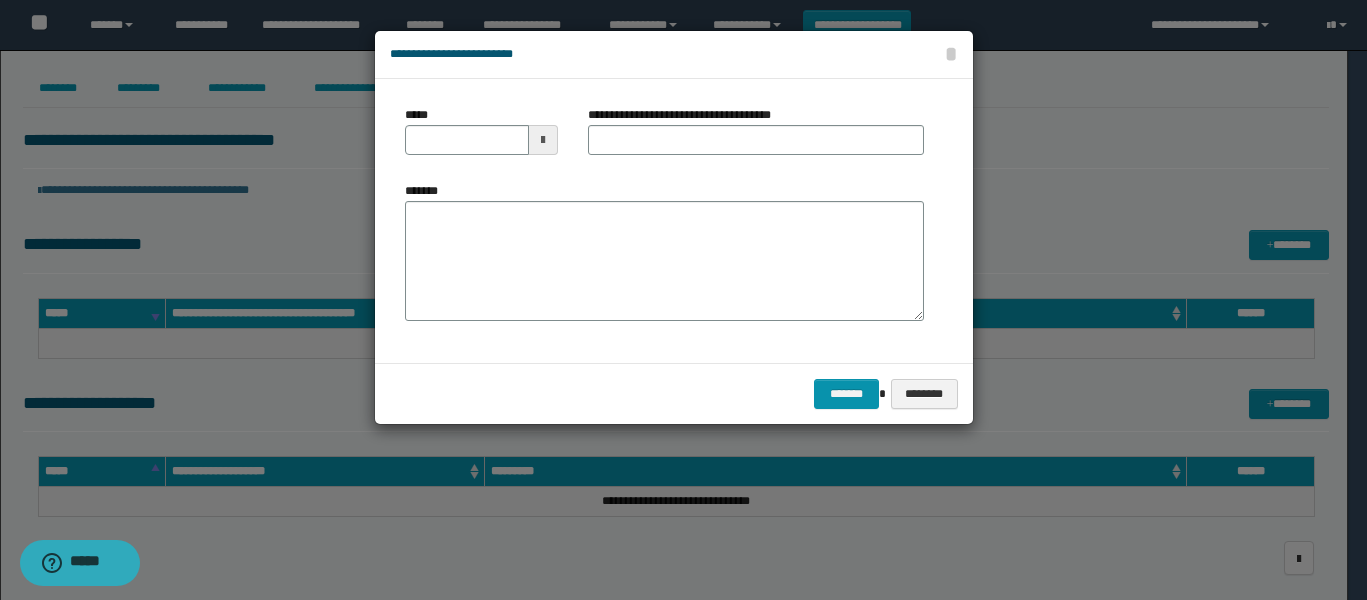 click at bounding box center [543, 140] 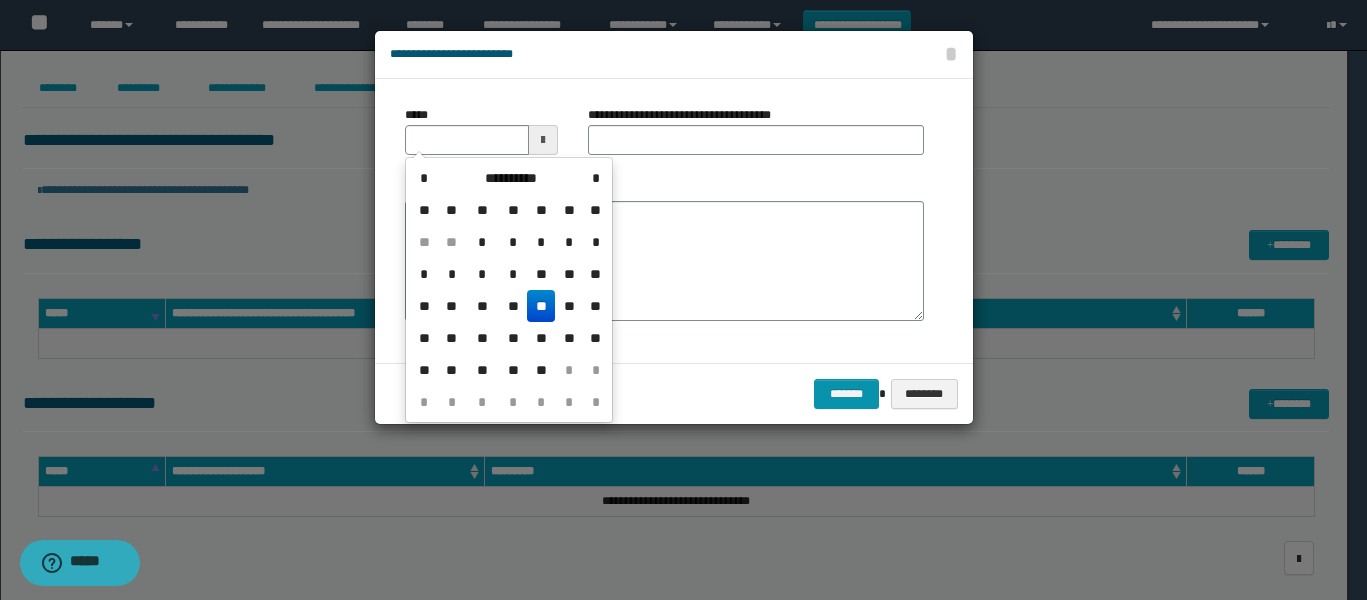 click on "**" at bounding box center (541, 306) 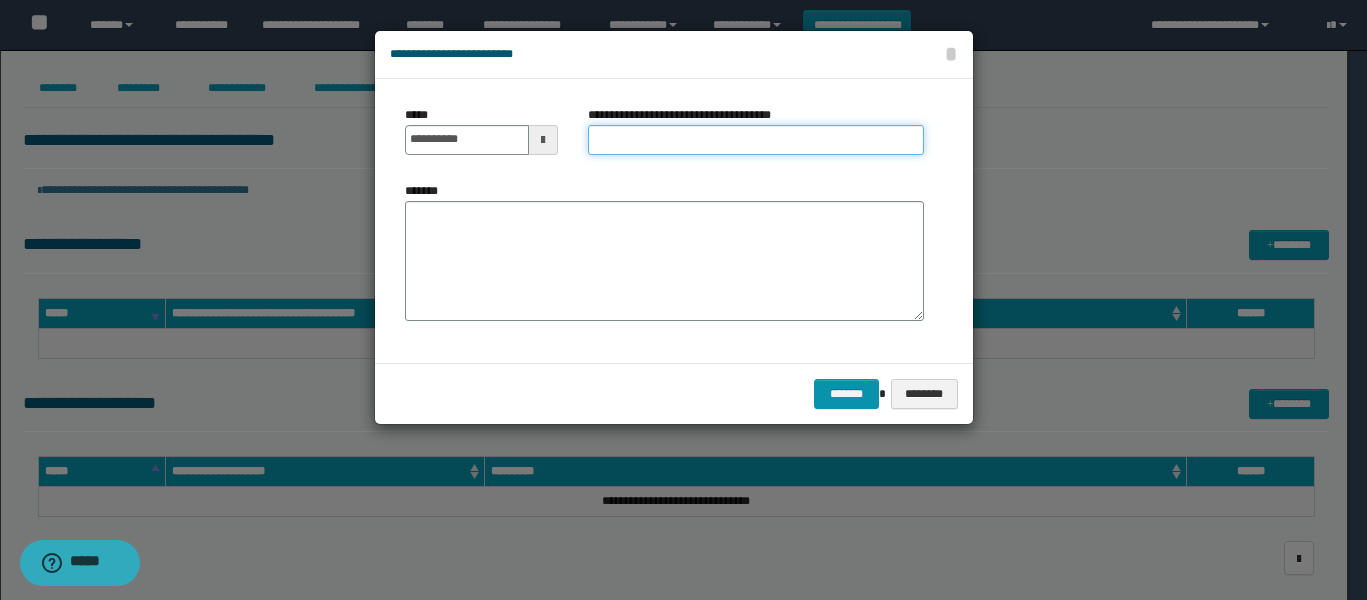 click on "**********" at bounding box center [756, 140] 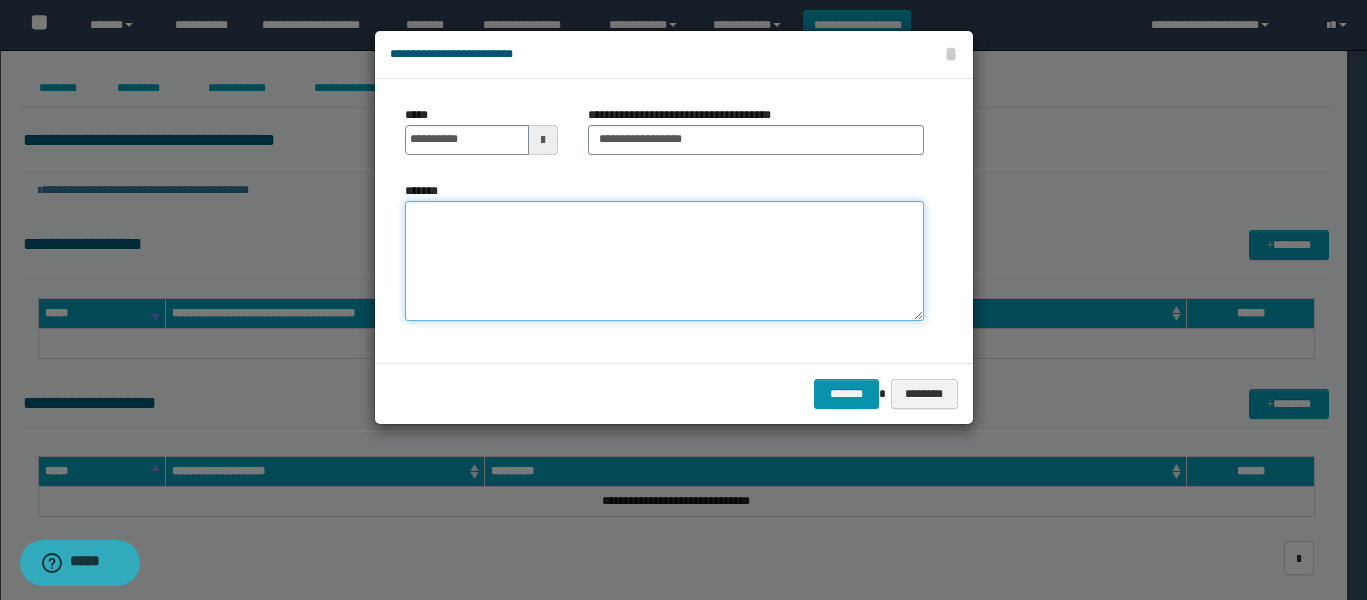 click on "*******" at bounding box center (664, 261) 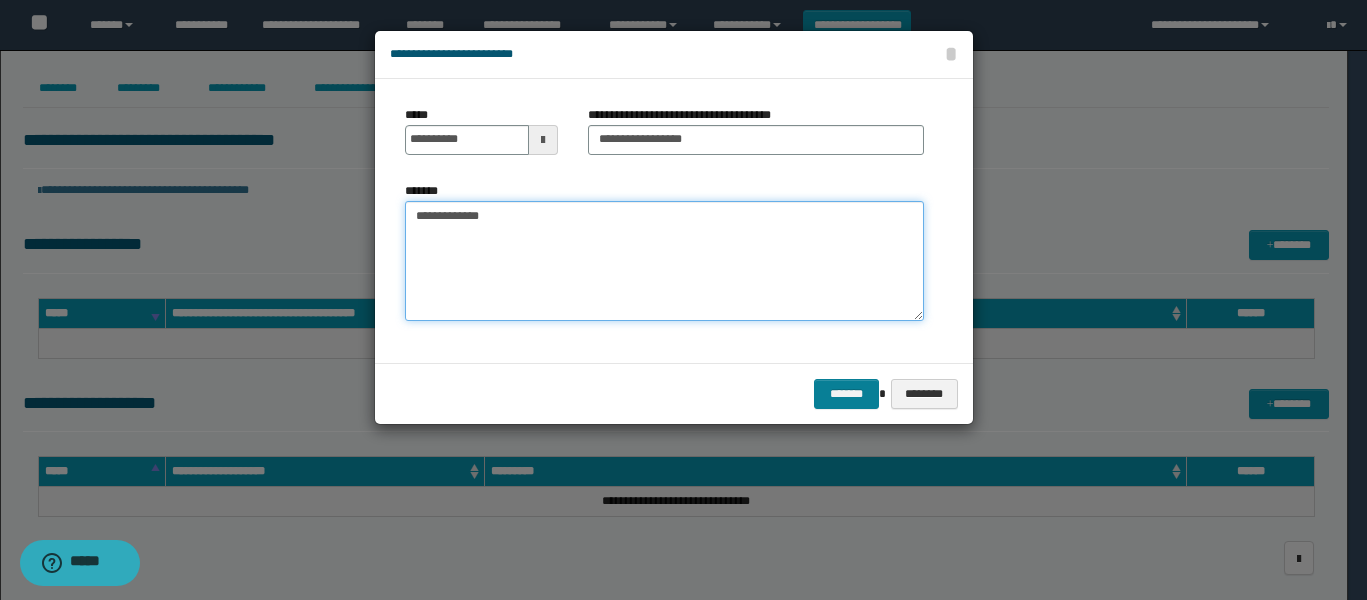 type on "**********" 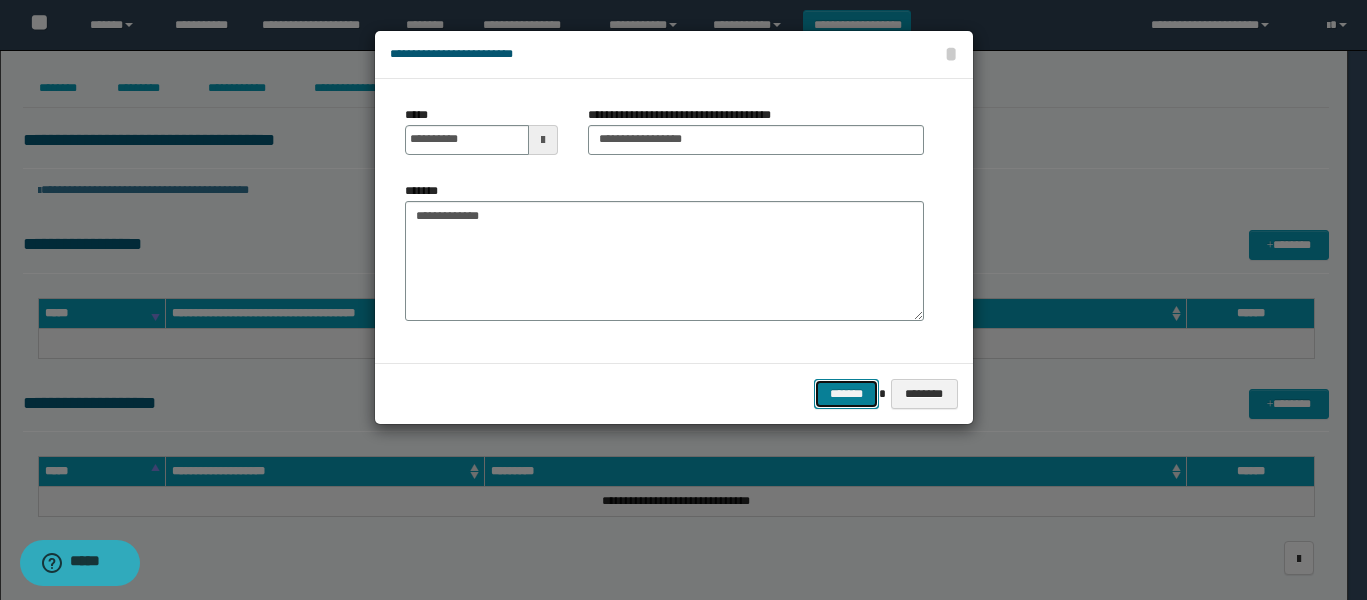 click on "*******" at bounding box center [846, 394] 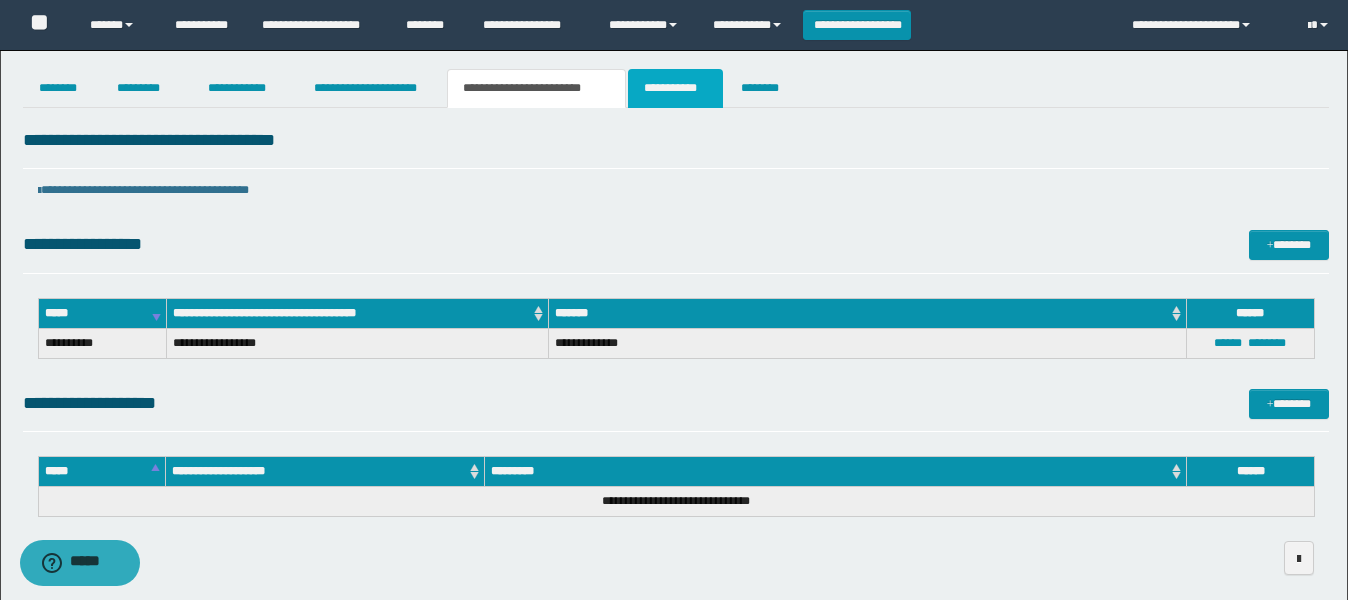 click on "**********" at bounding box center (675, 88) 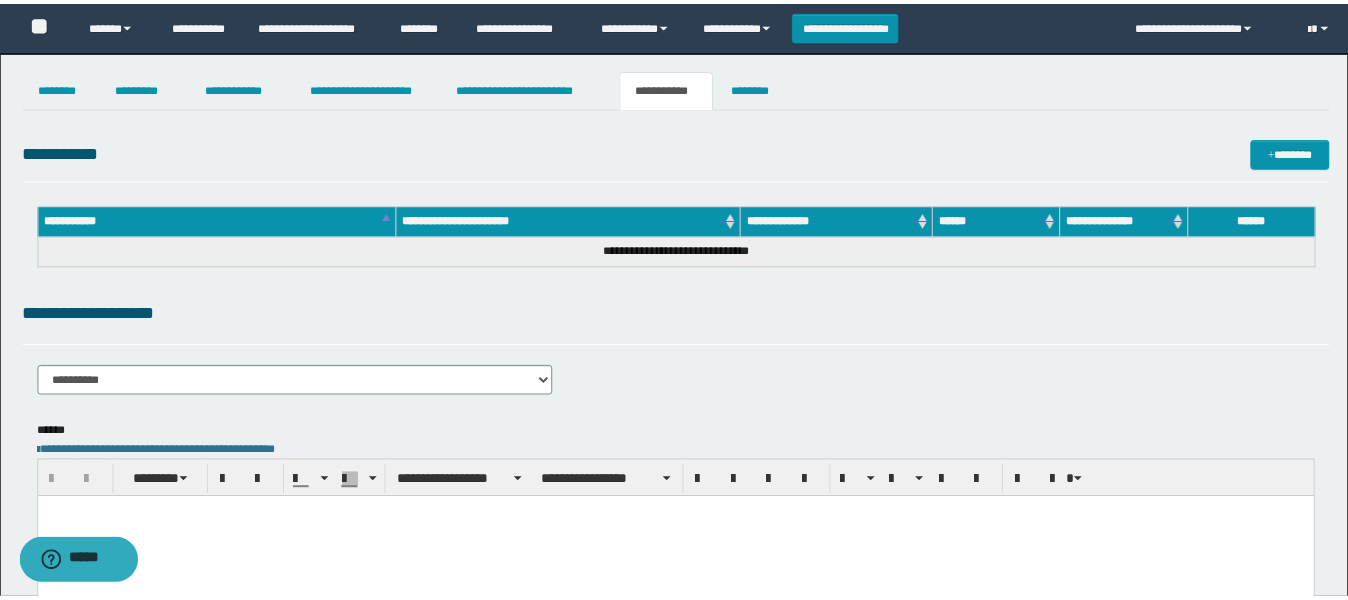 scroll, scrollTop: 0, scrollLeft: 0, axis: both 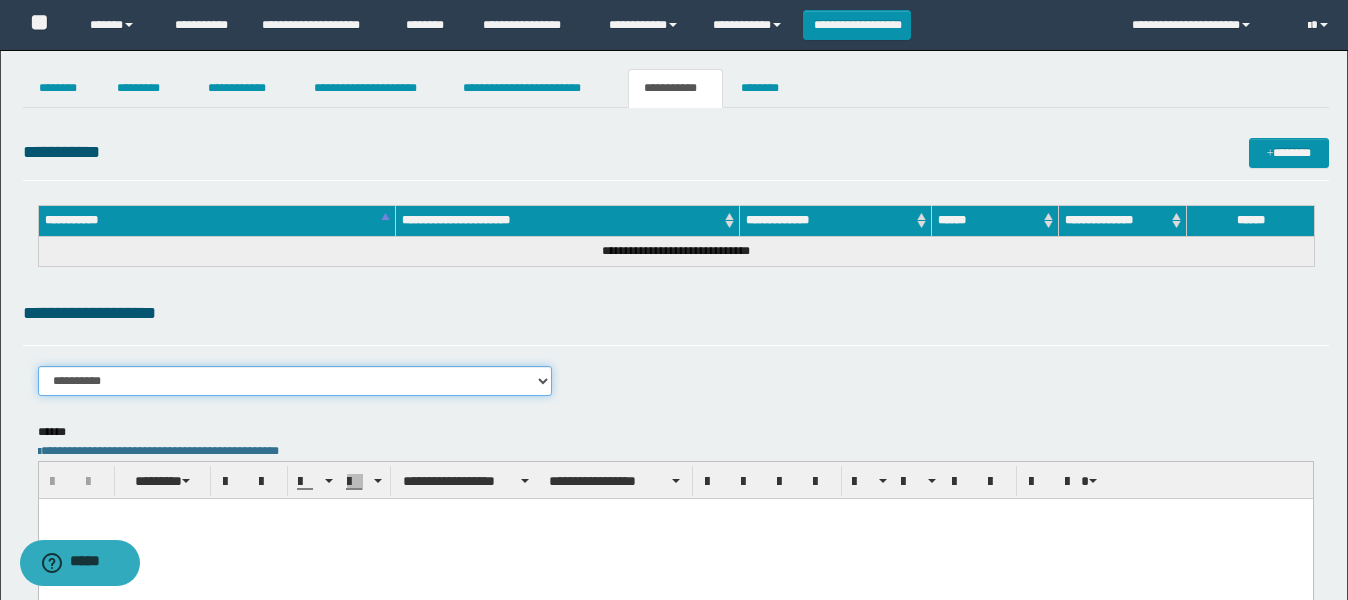drag, startPoint x: 252, startPoint y: 379, endPoint x: 251, endPoint y: 369, distance: 10.049875 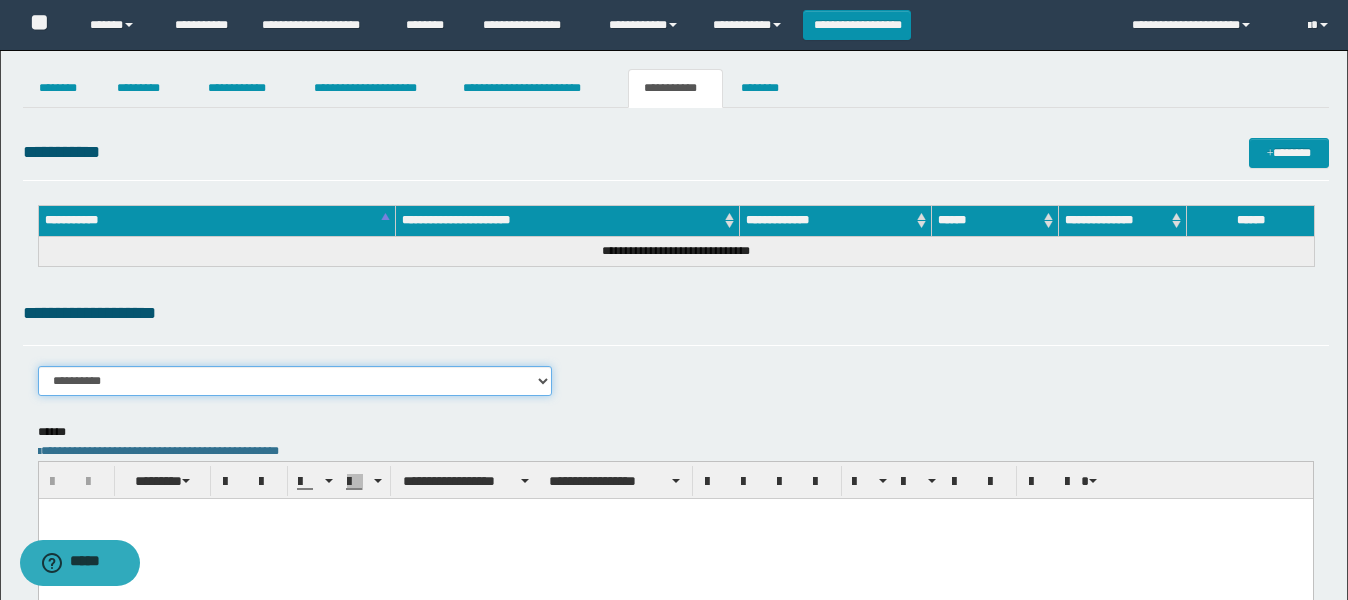 select on "****" 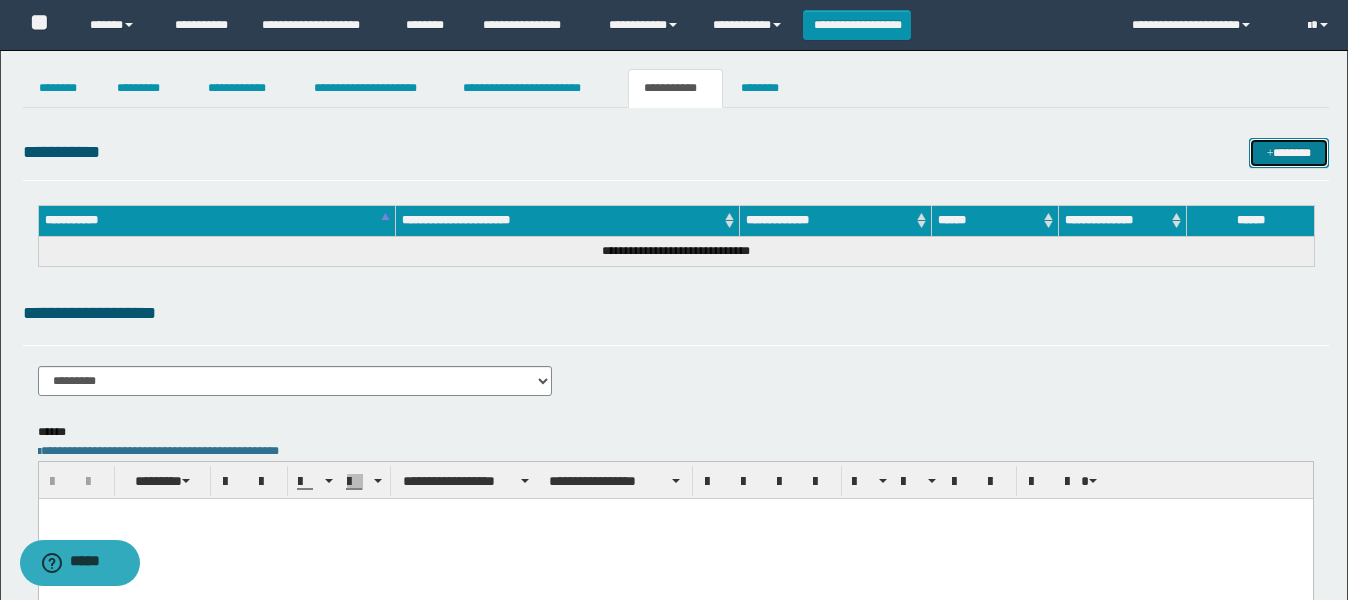 click on "*******" at bounding box center (1289, 153) 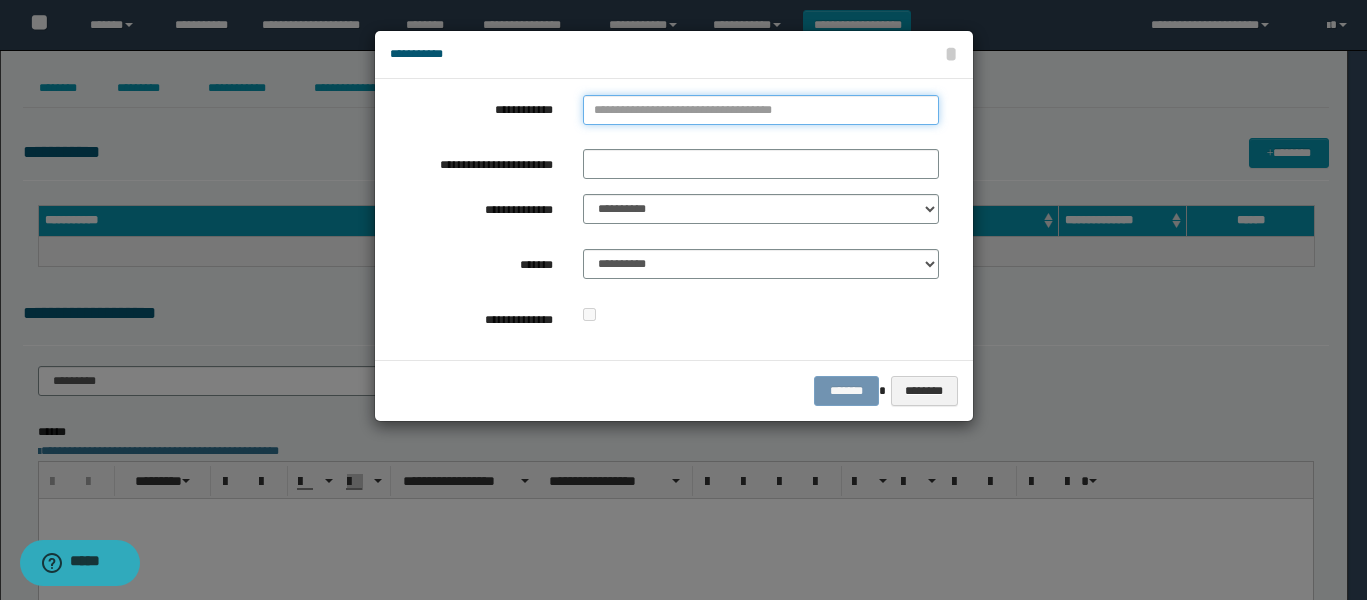 click on "**********" at bounding box center (761, 110) 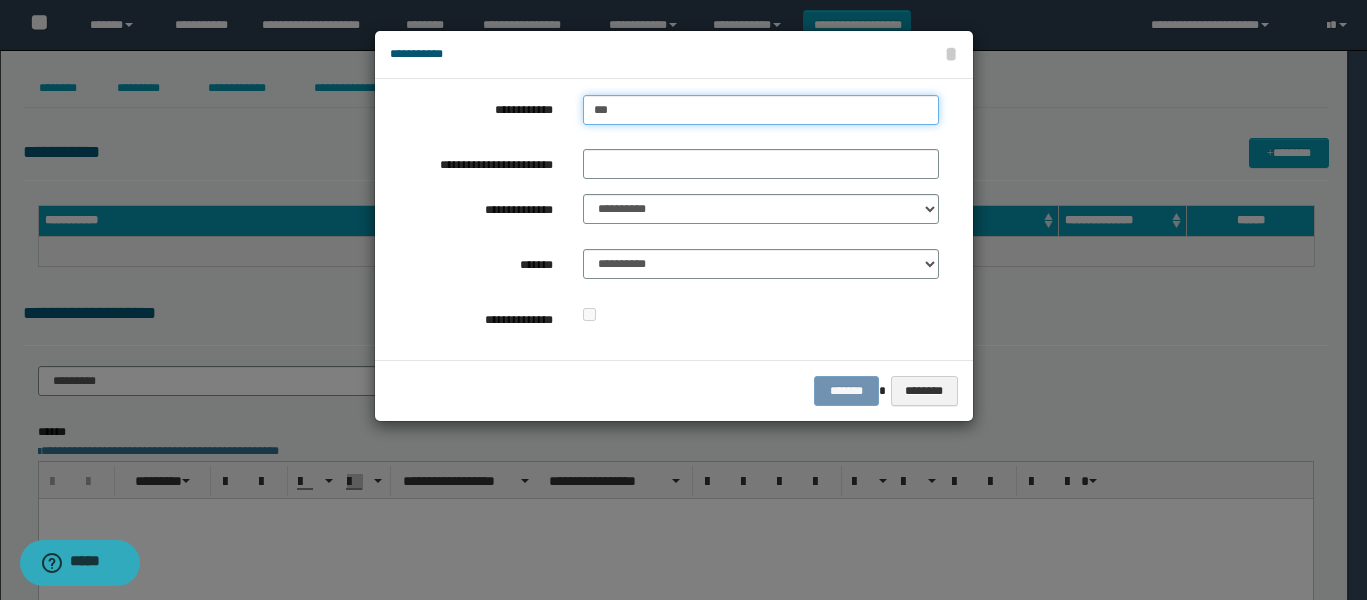 type on "****" 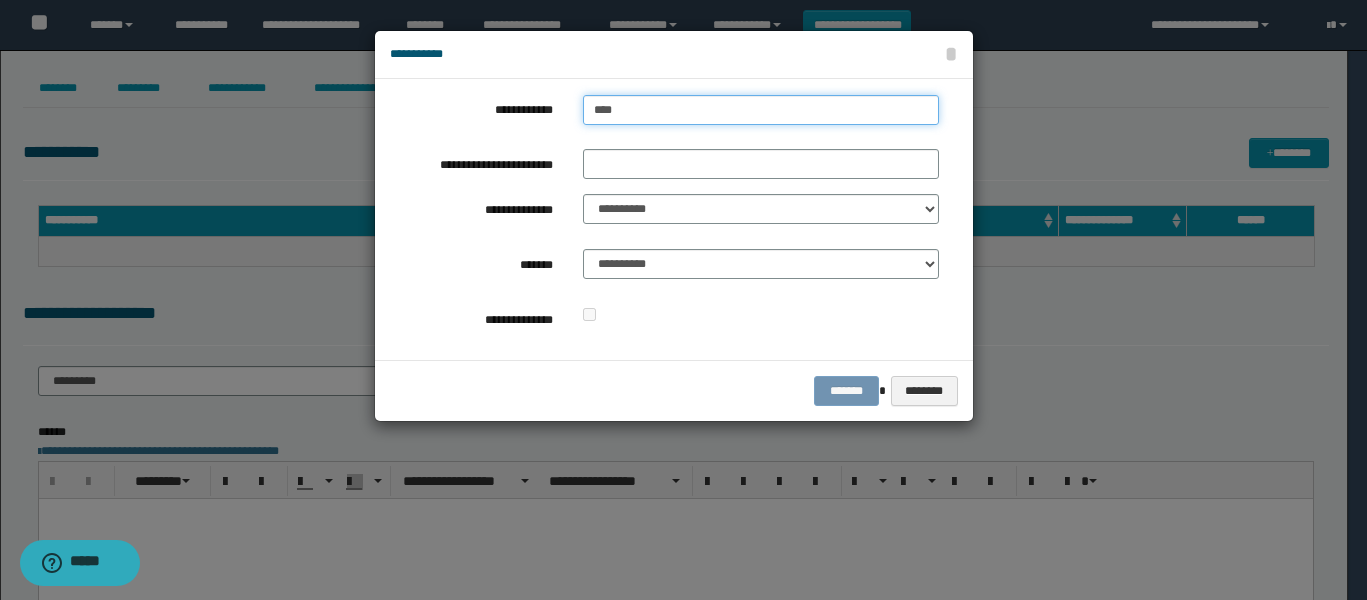 type on "****" 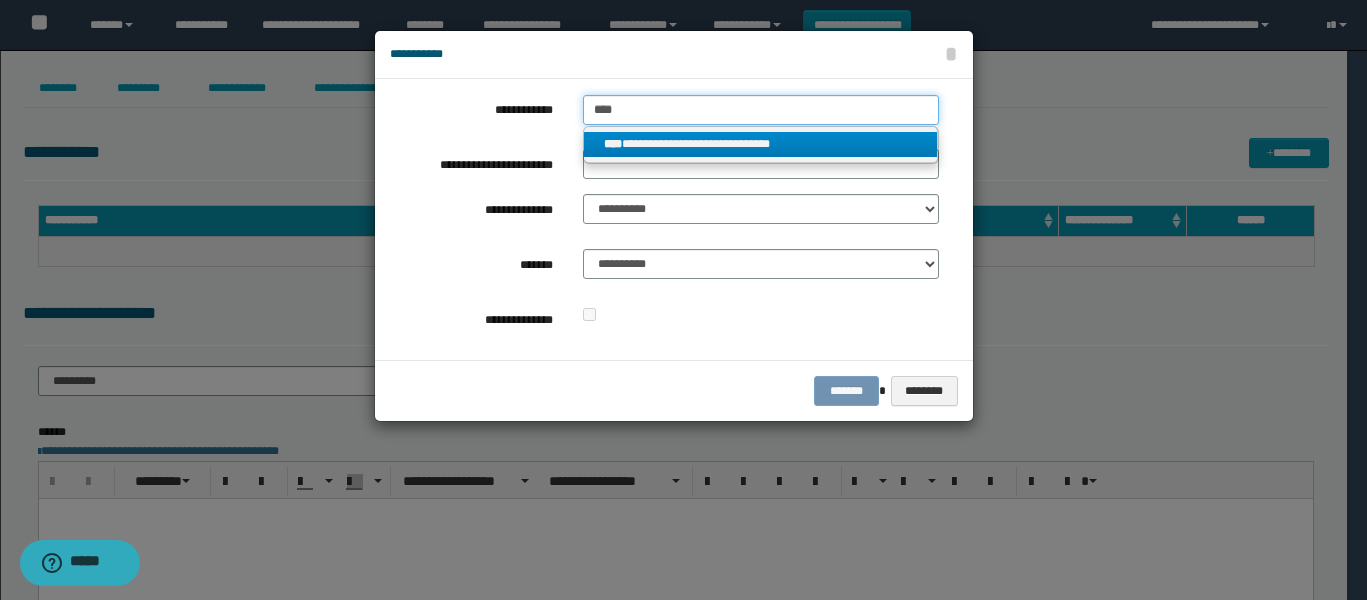 type on "****" 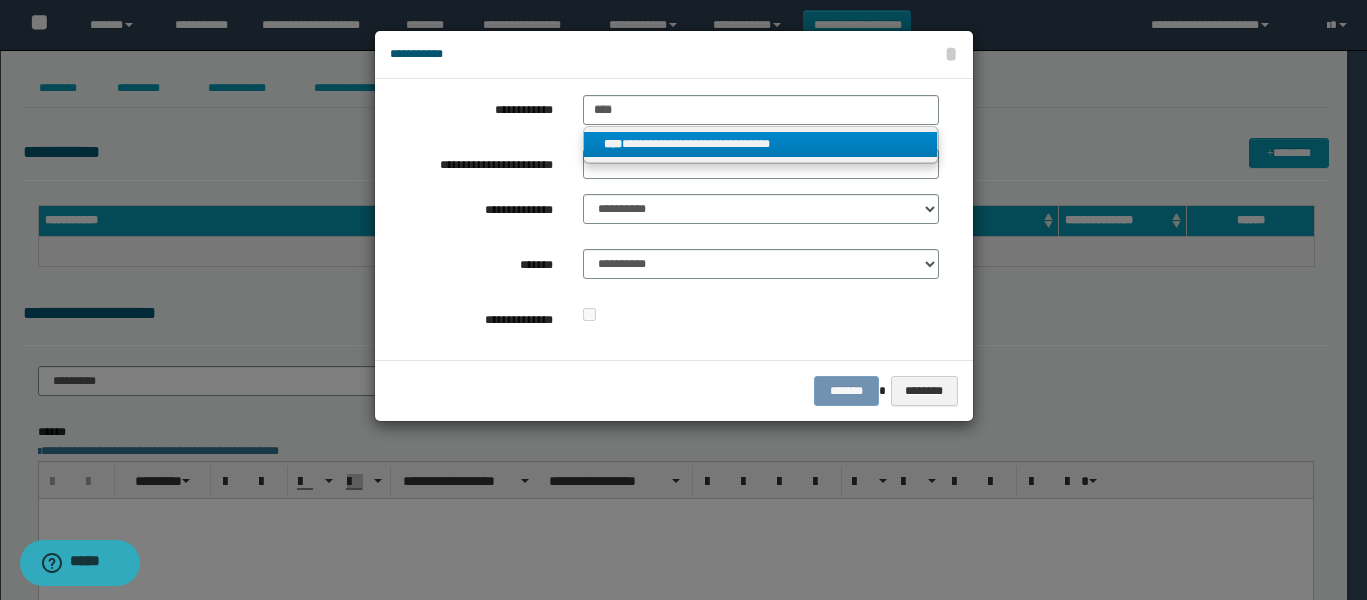 click on "**********" at bounding box center [760, 144] 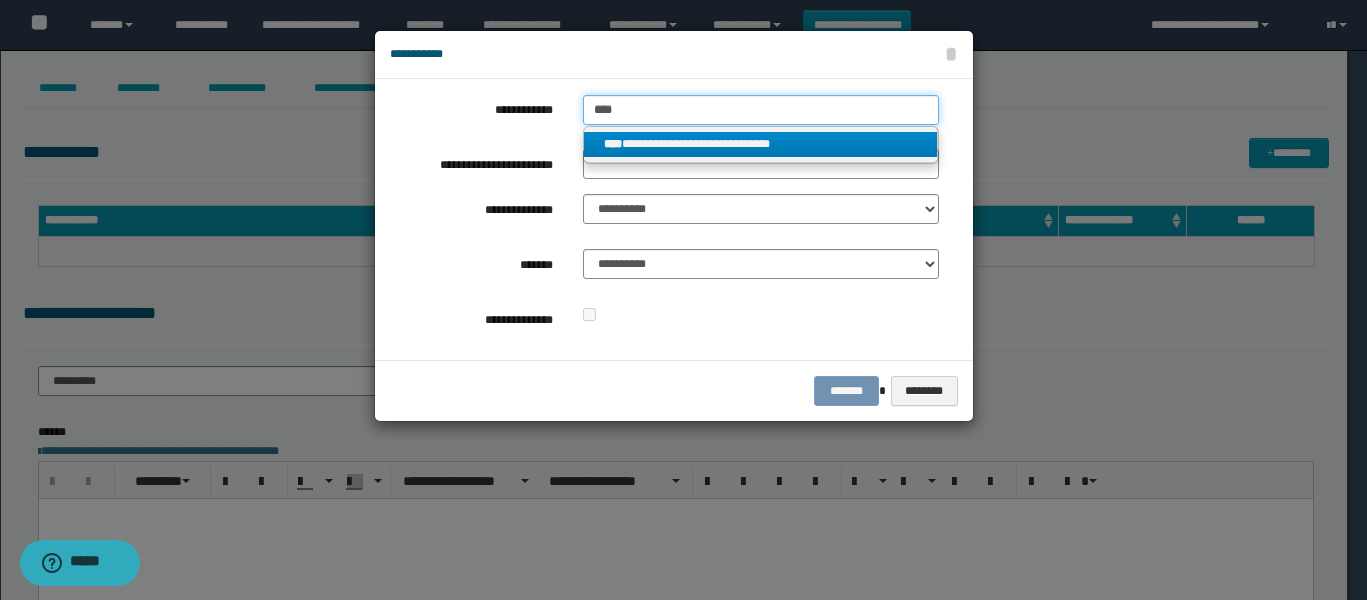 type 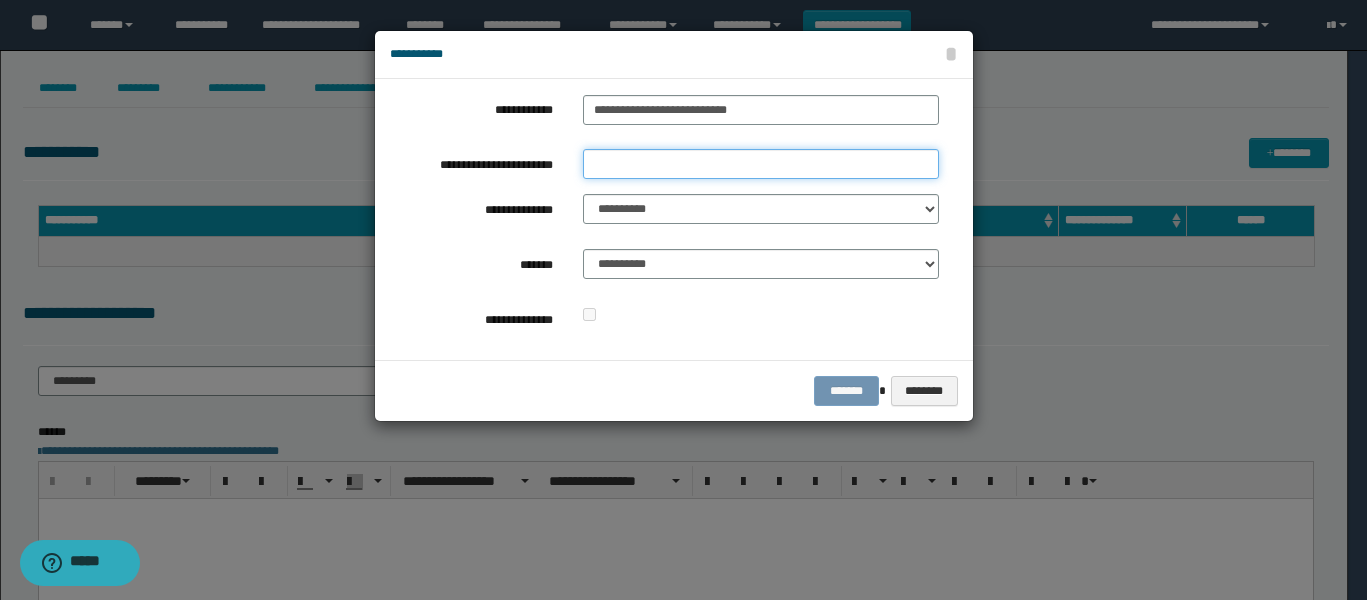 click on "**********" at bounding box center [761, 164] 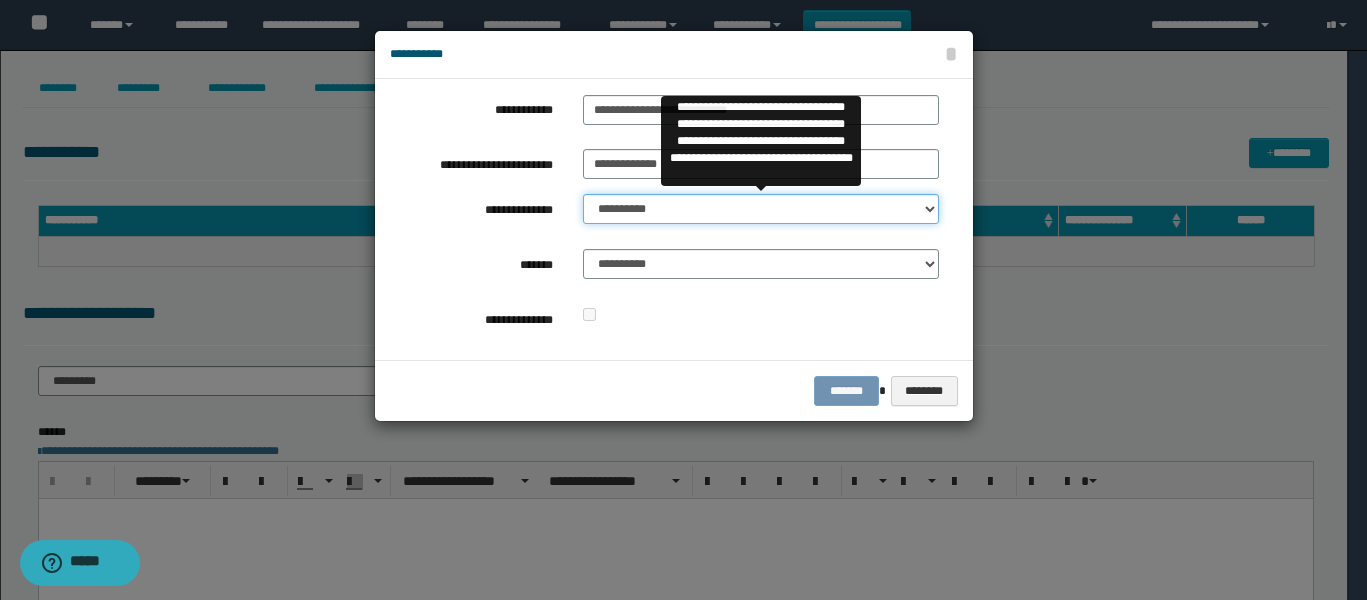 click on "**********" at bounding box center (761, 209) 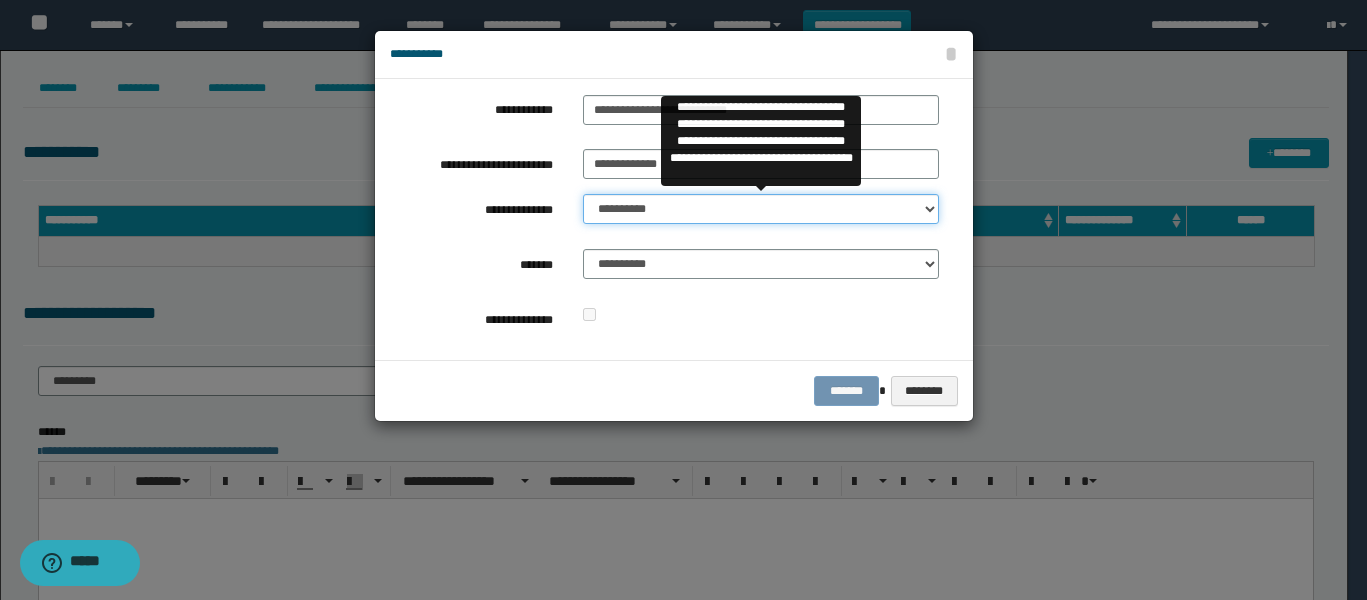 select on "**" 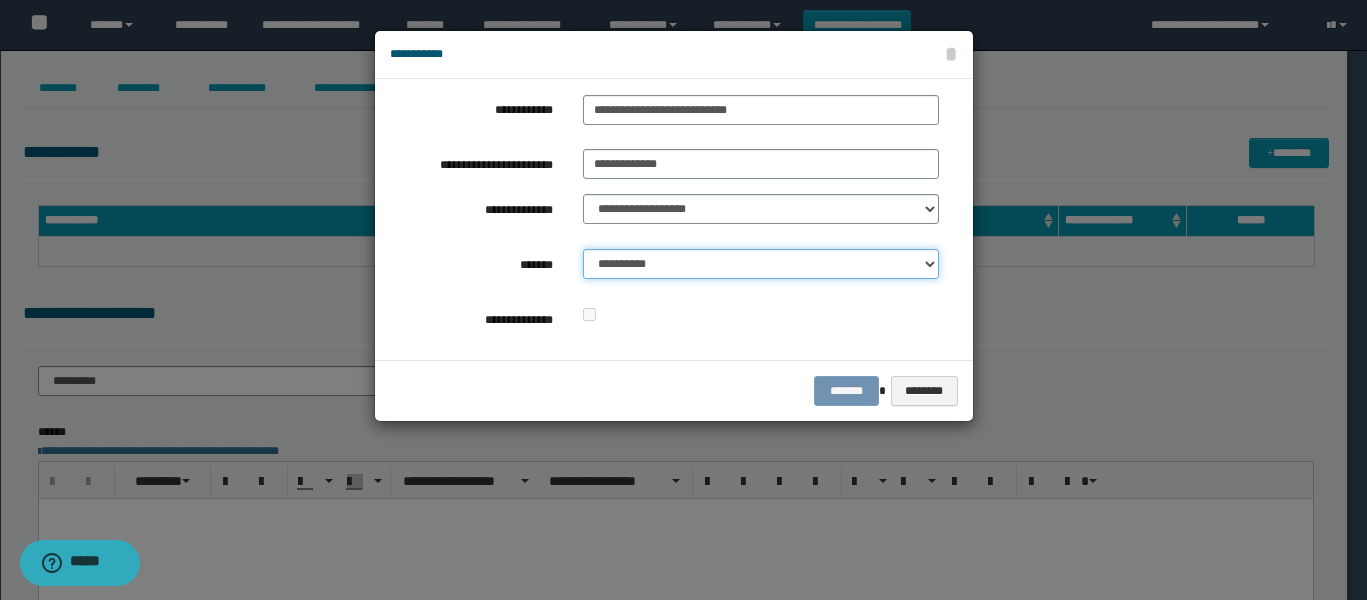 click on "**********" at bounding box center (761, 264) 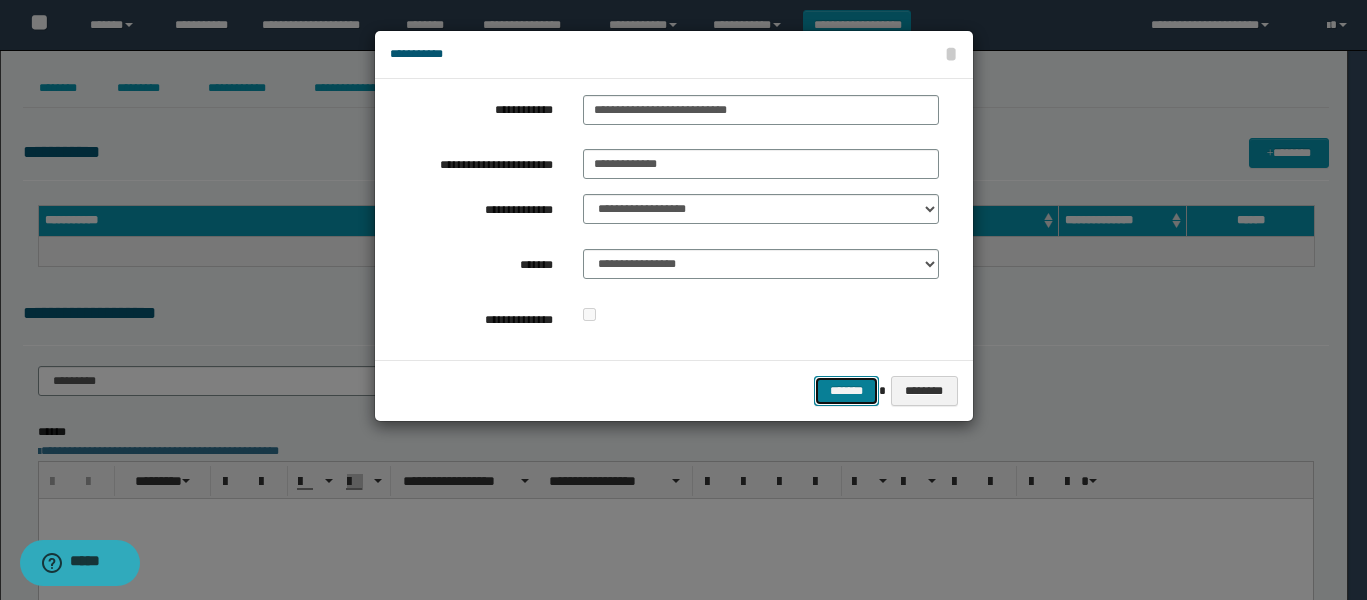 click on "*******" at bounding box center (846, 391) 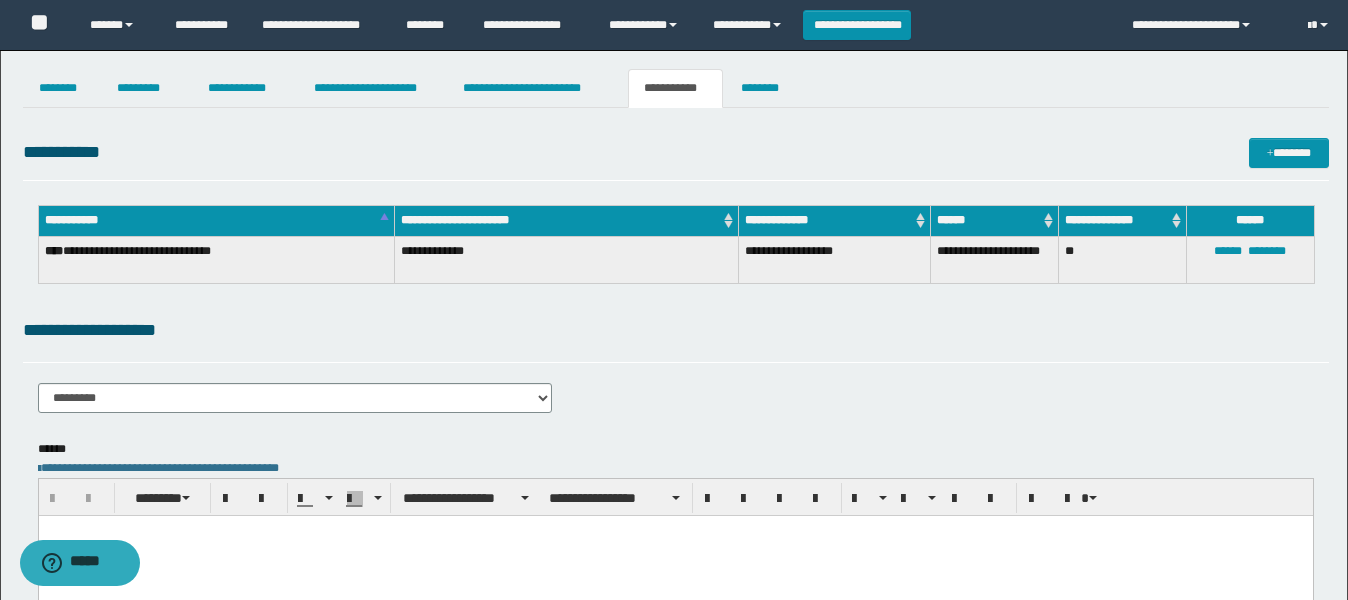 click at bounding box center [675, 555] 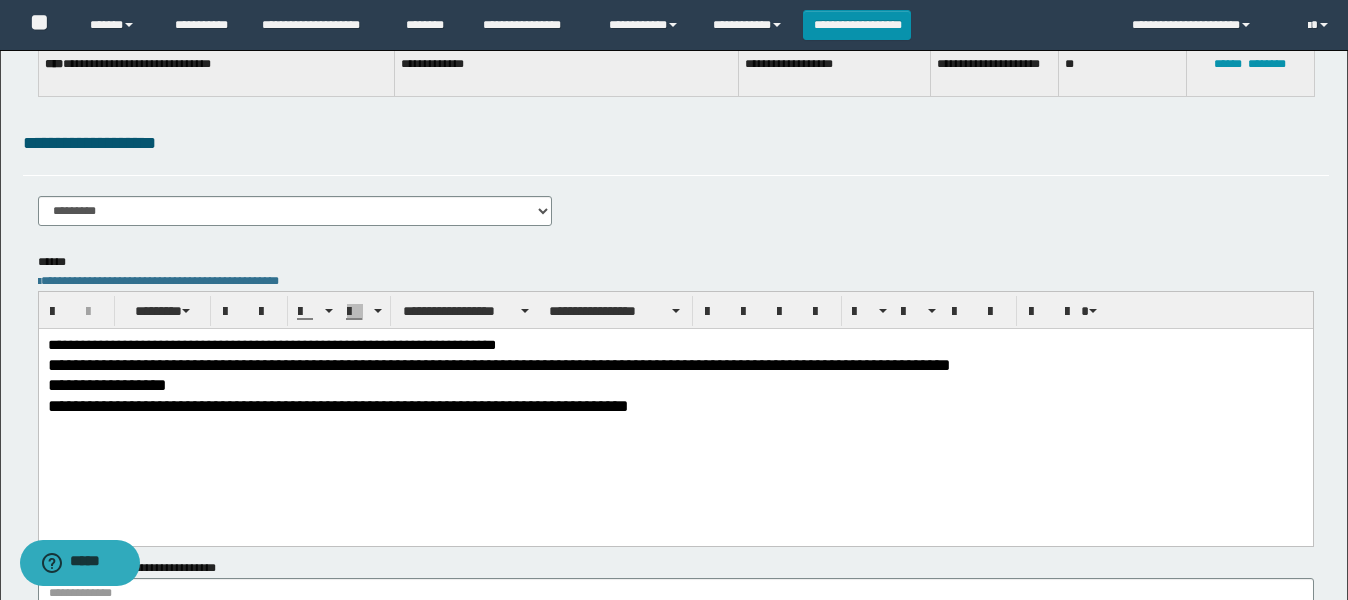 scroll, scrollTop: 250, scrollLeft: 0, axis: vertical 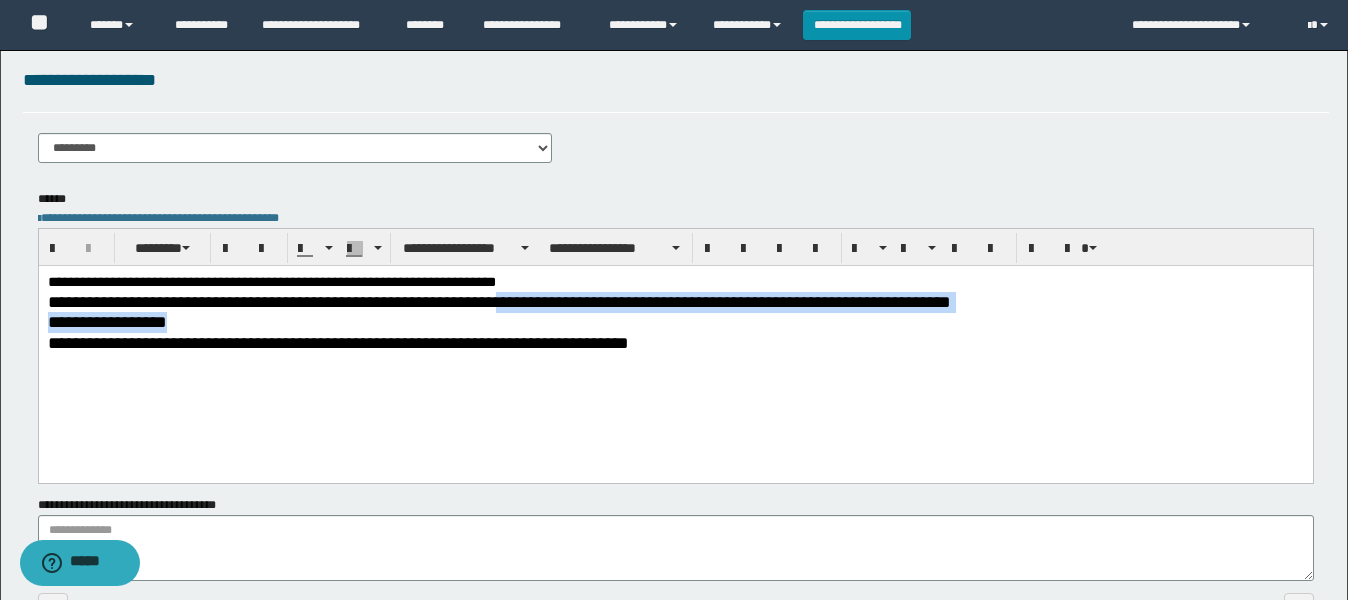 drag, startPoint x: 673, startPoint y: 306, endPoint x: 738, endPoint y: 337, distance: 72.013885 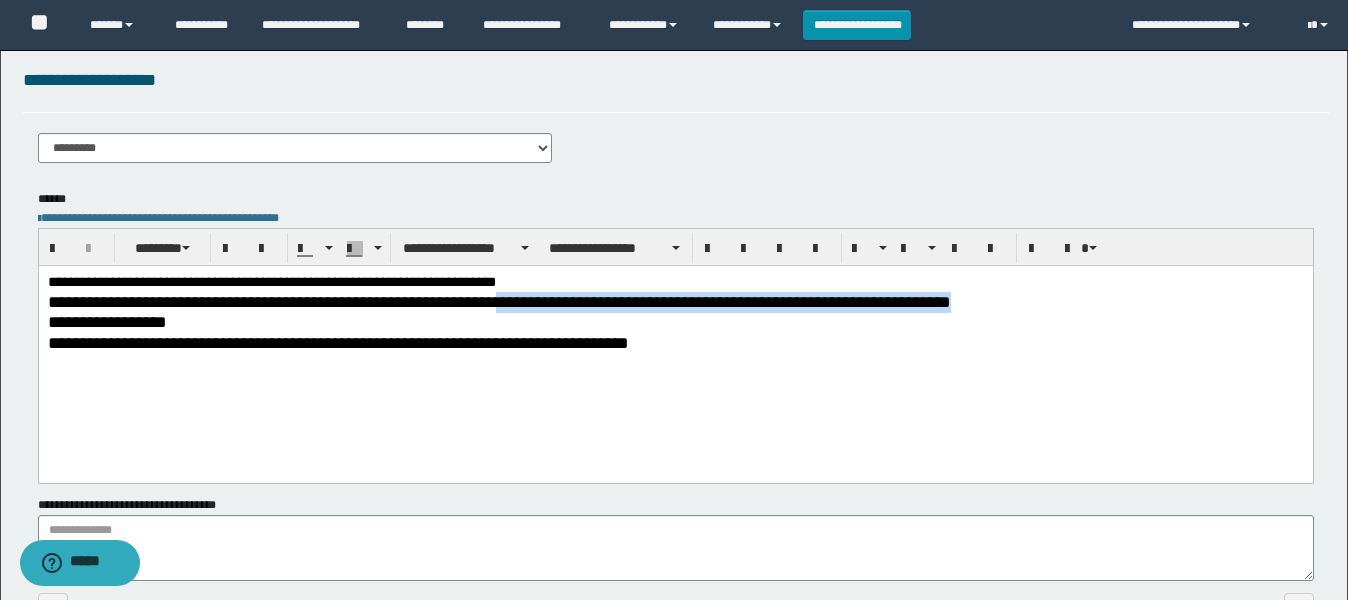 drag, startPoint x: 673, startPoint y: 301, endPoint x: 689, endPoint y: 319, distance: 24.083189 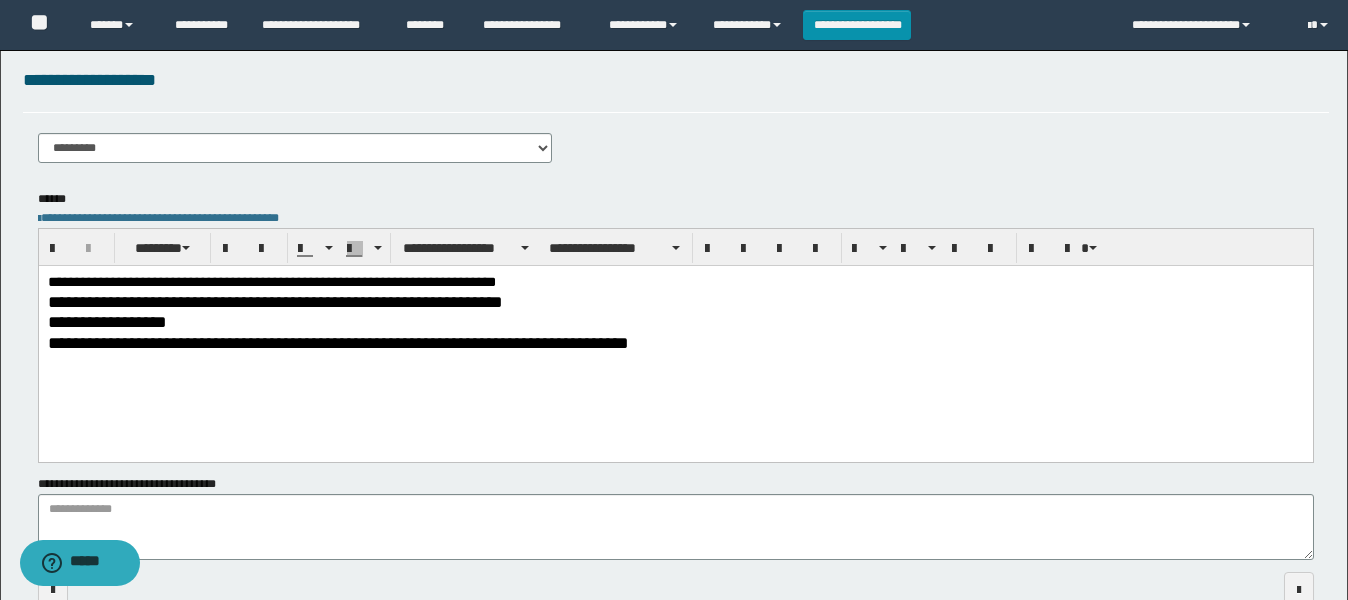 click on "**********" at bounding box center (274, 301) 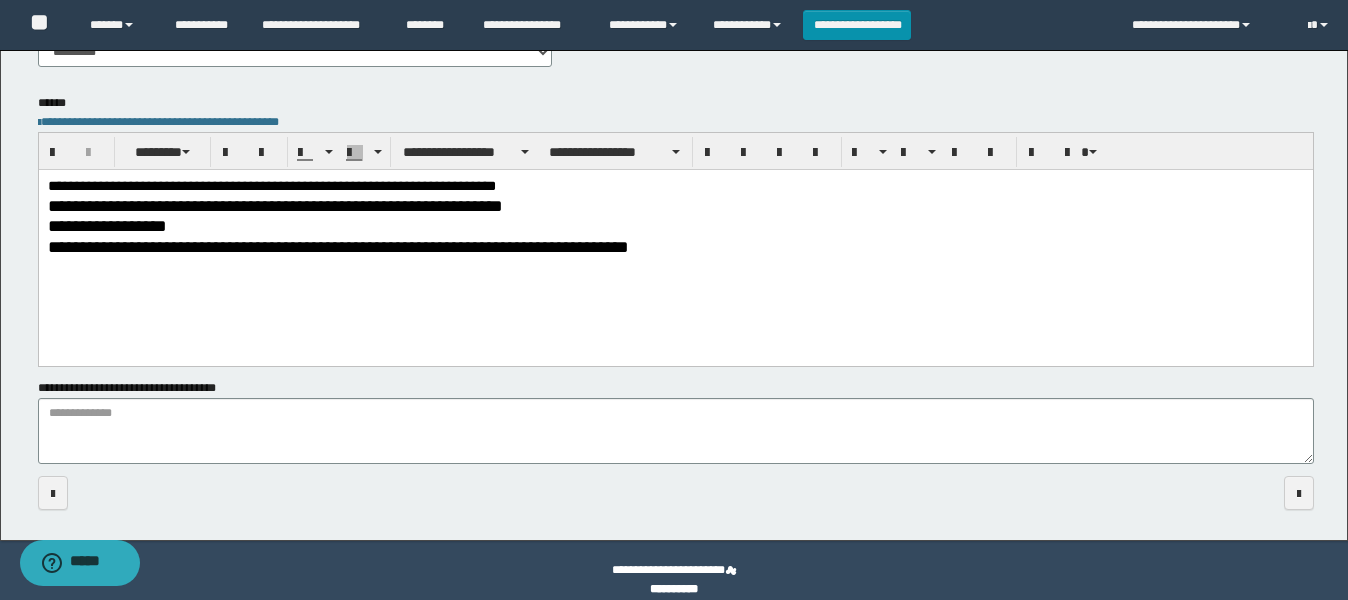 scroll, scrollTop: 364, scrollLeft: 0, axis: vertical 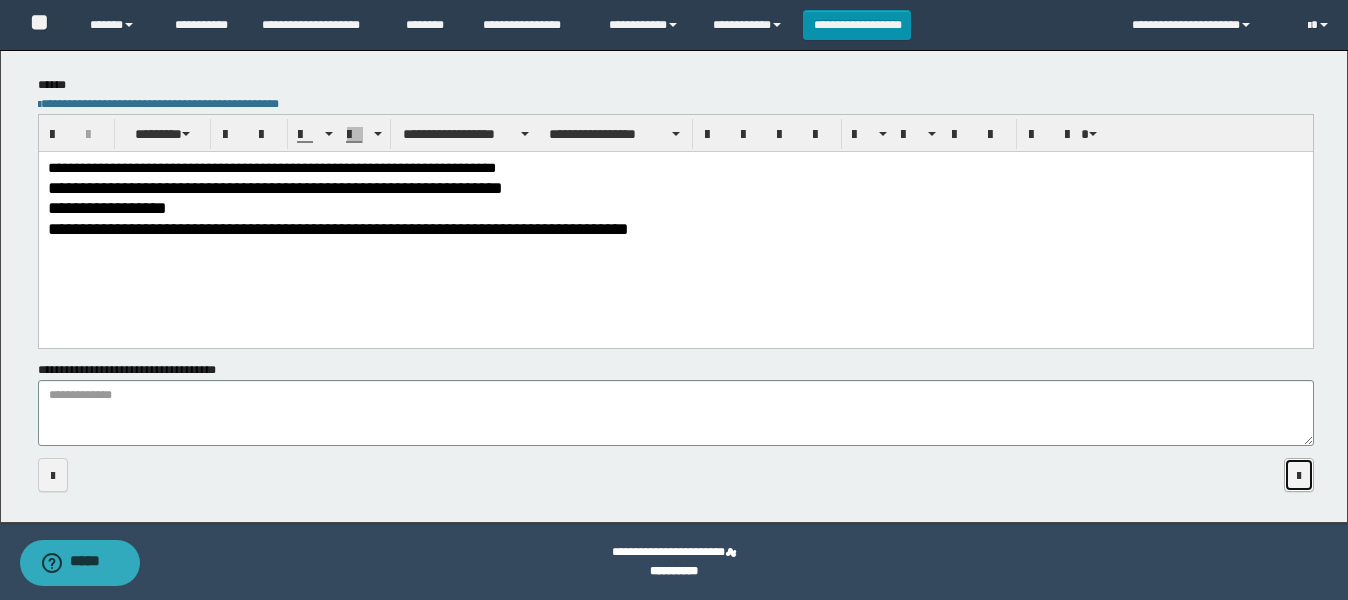 click at bounding box center [1299, 475] 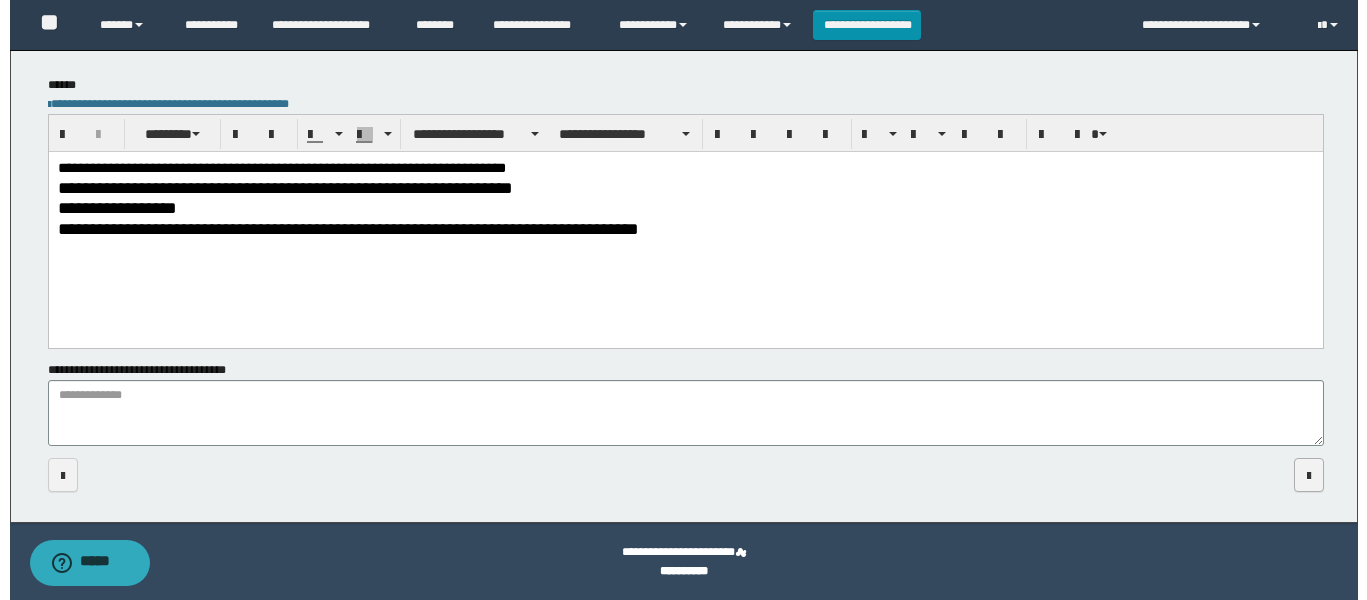 scroll, scrollTop: 0, scrollLeft: 0, axis: both 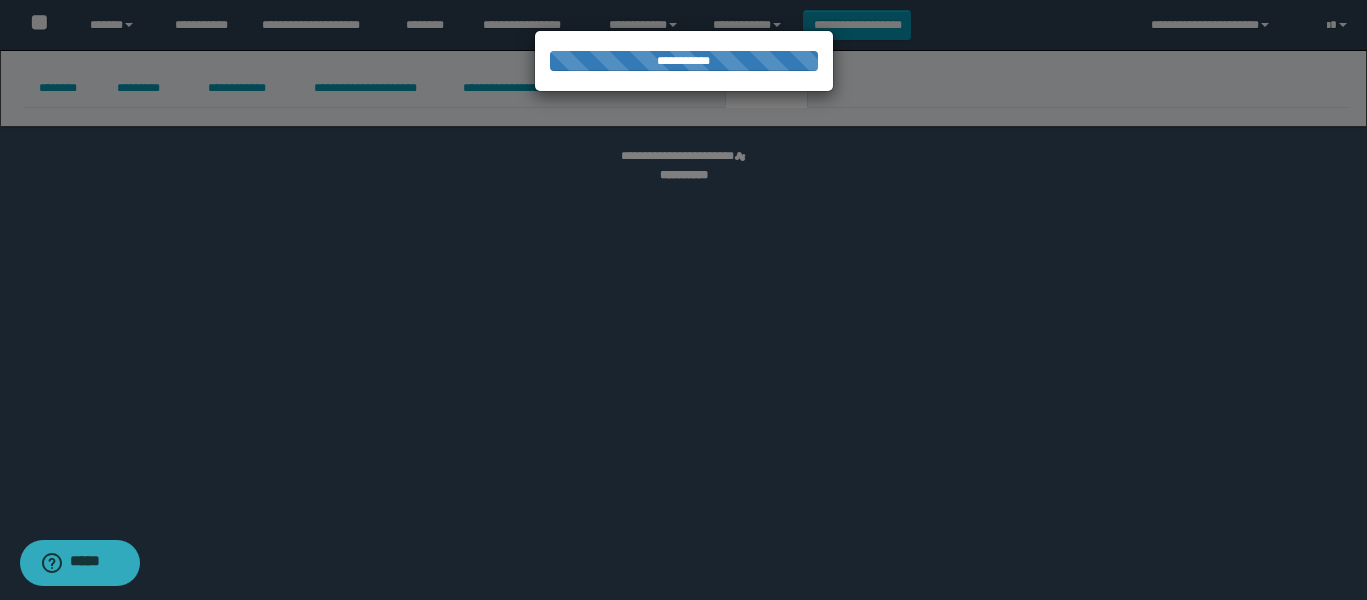 select 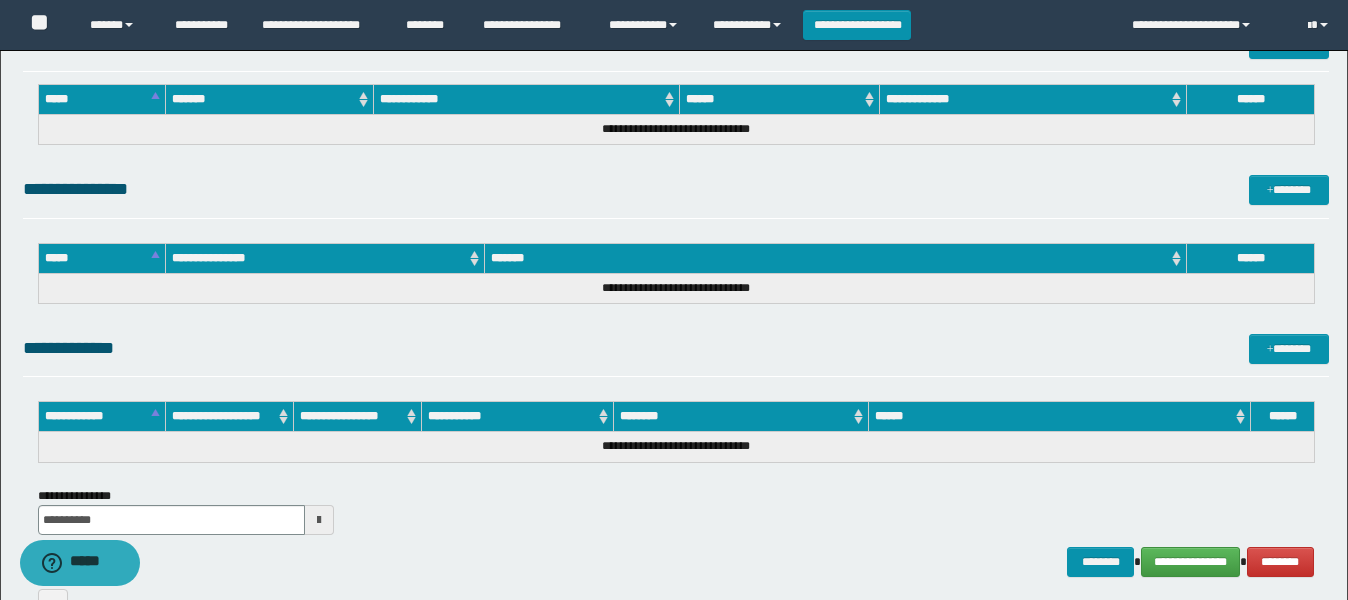 scroll, scrollTop: 1031, scrollLeft: 0, axis: vertical 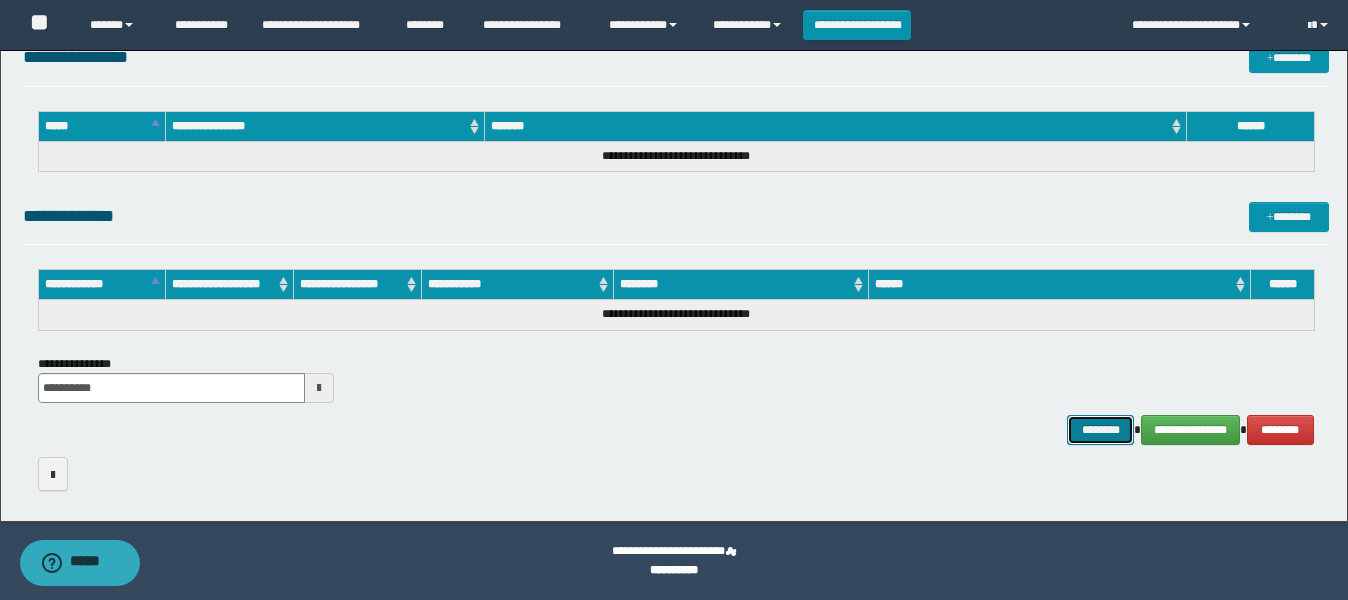 click on "********" at bounding box center (1101, 430) 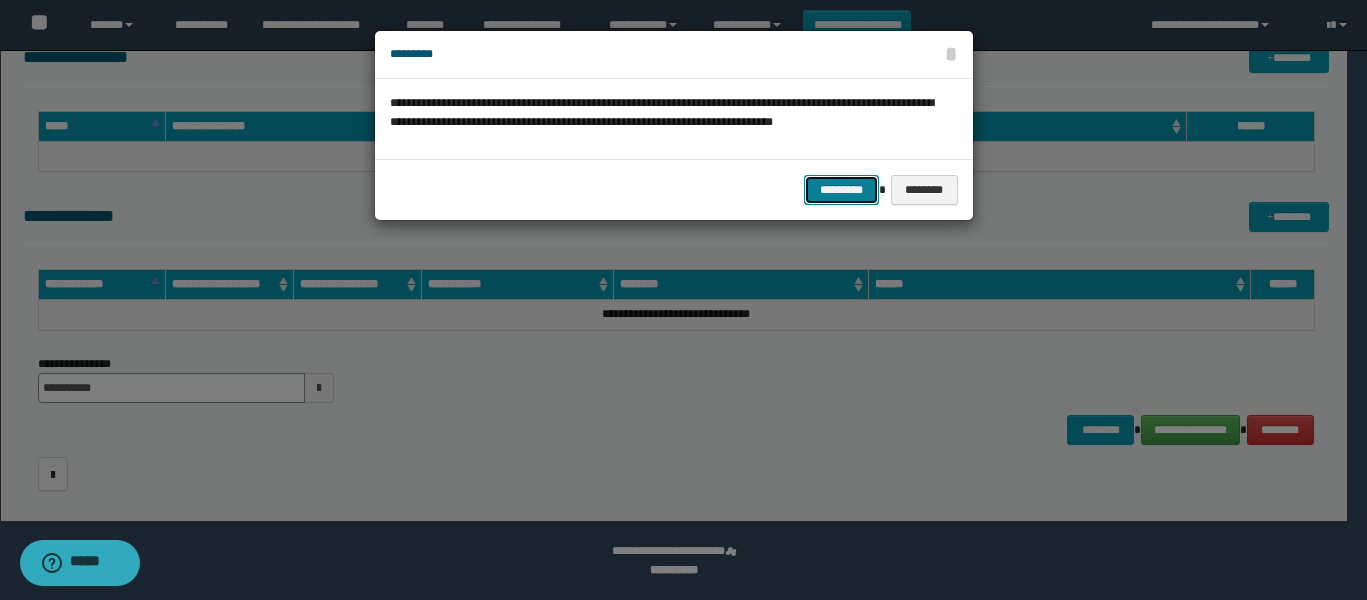click on "*********" at bounding box center [841, 190] 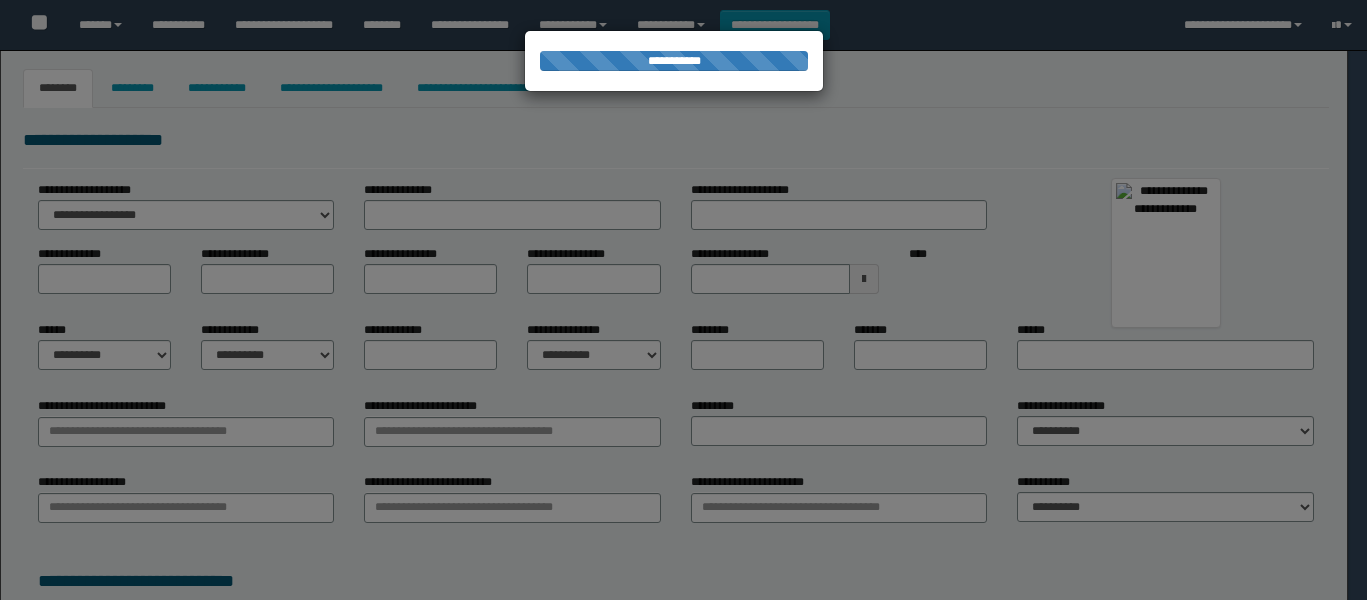 select on "***" 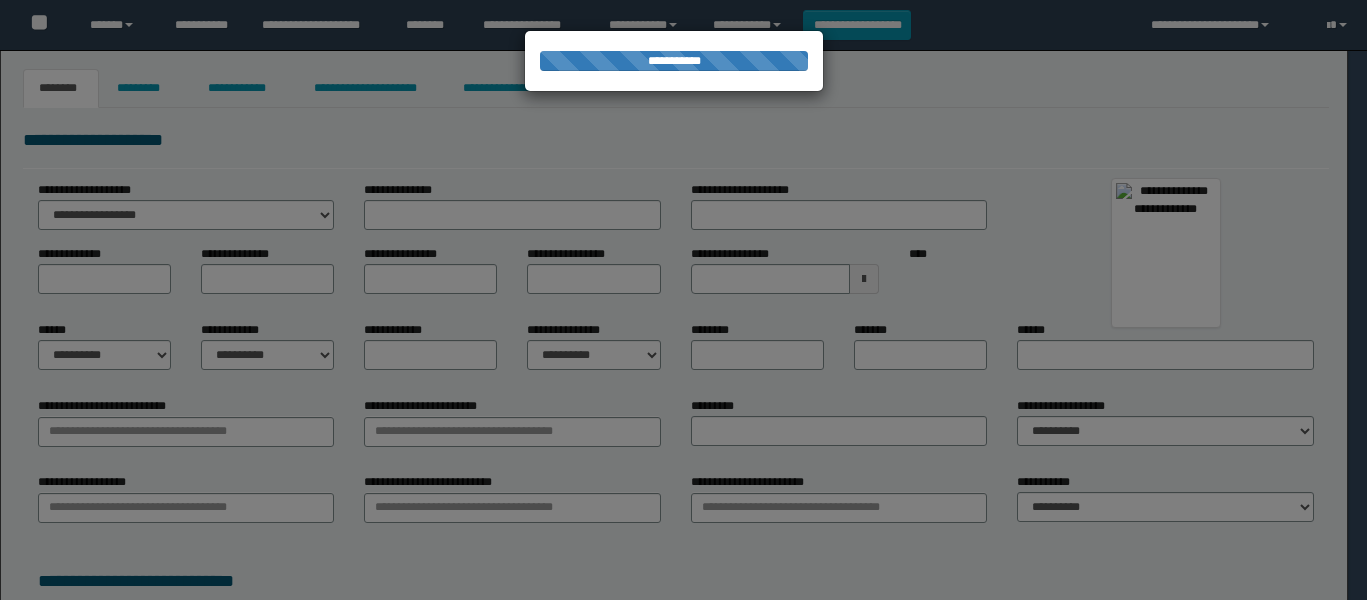 scroll, scrollTop: 0, scrollLeft: 0, axis: both 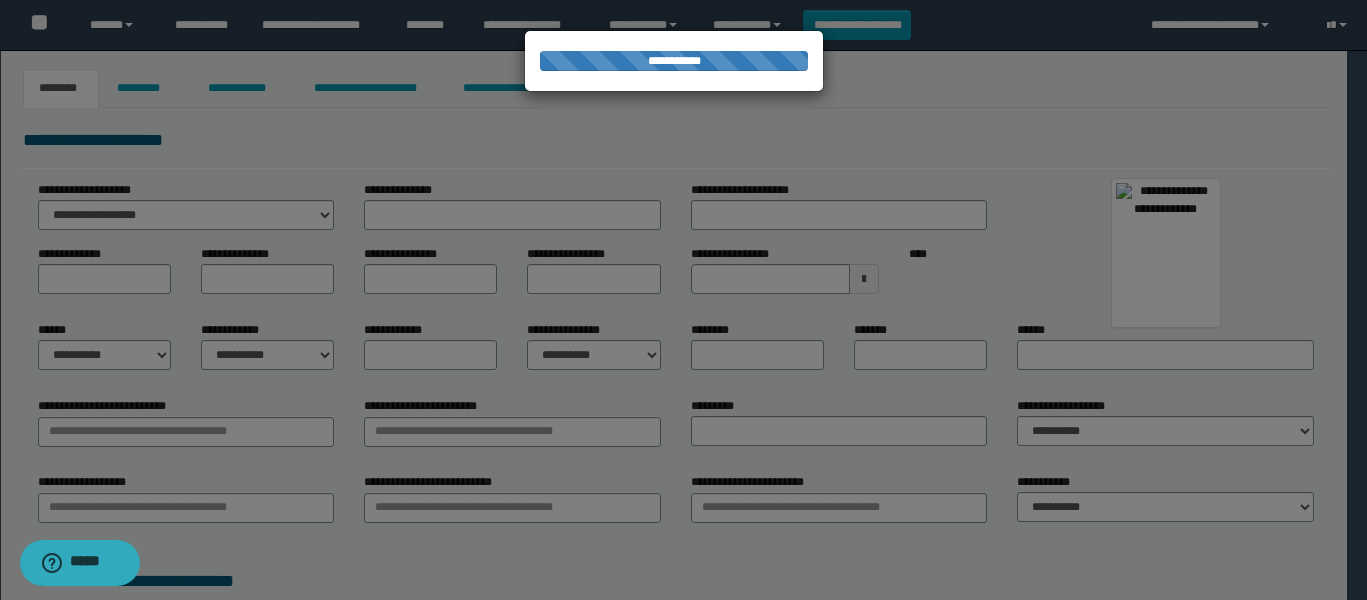 type on "******" 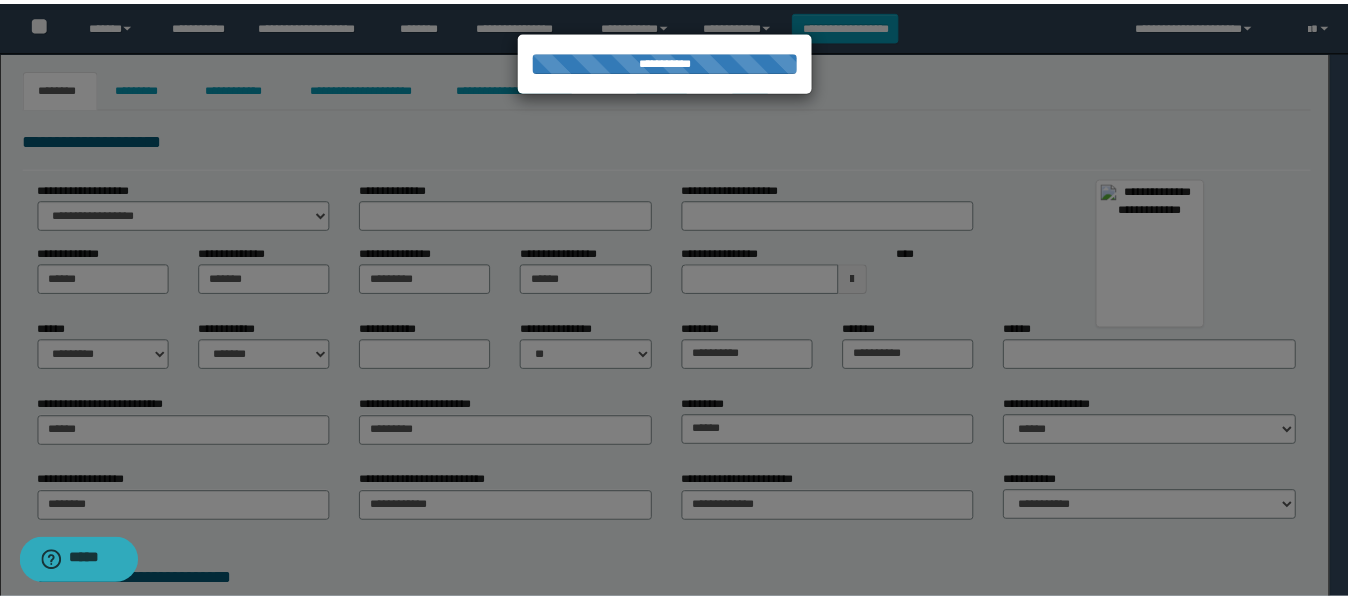 scroll, scrollTop: 0, scrollLeft: 0, axis: both 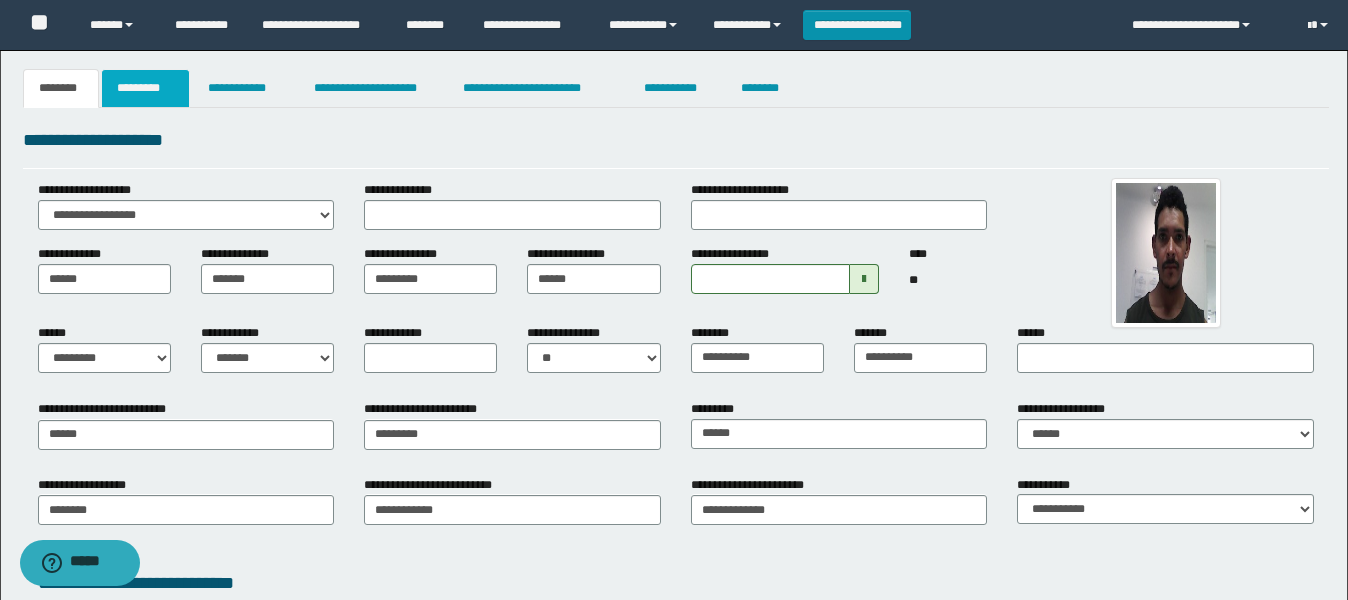 click on "*********" at bounding box center [145, 88] 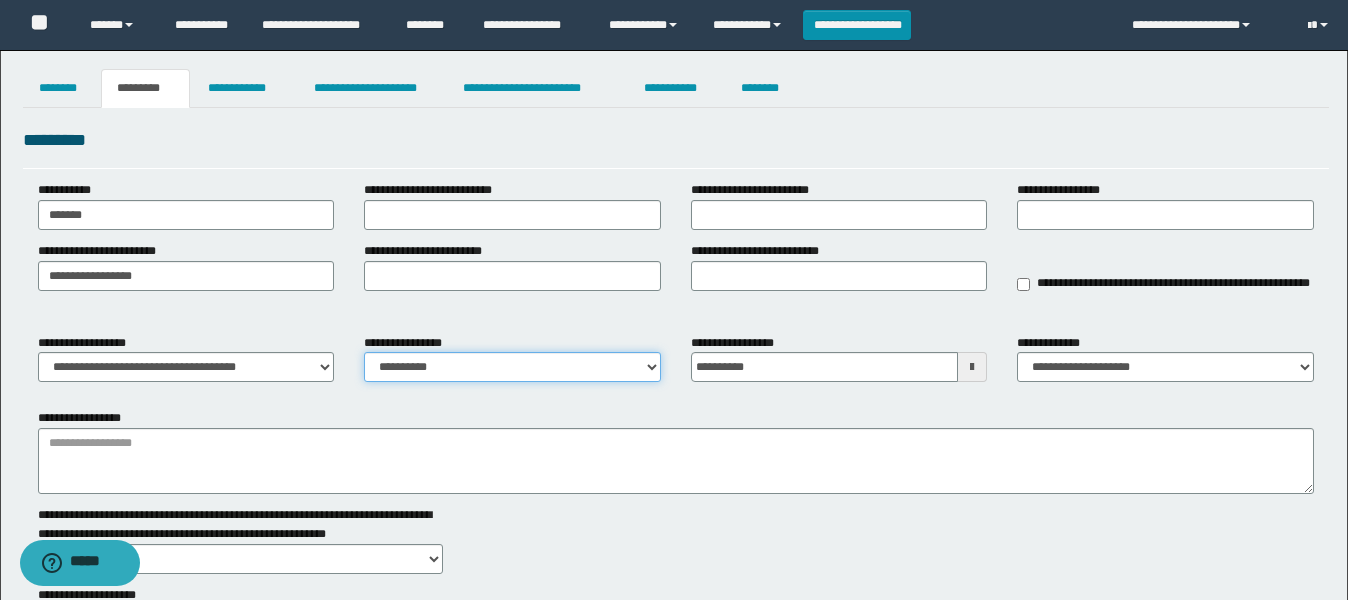 click on "**********" at bounding box center (512, 367) 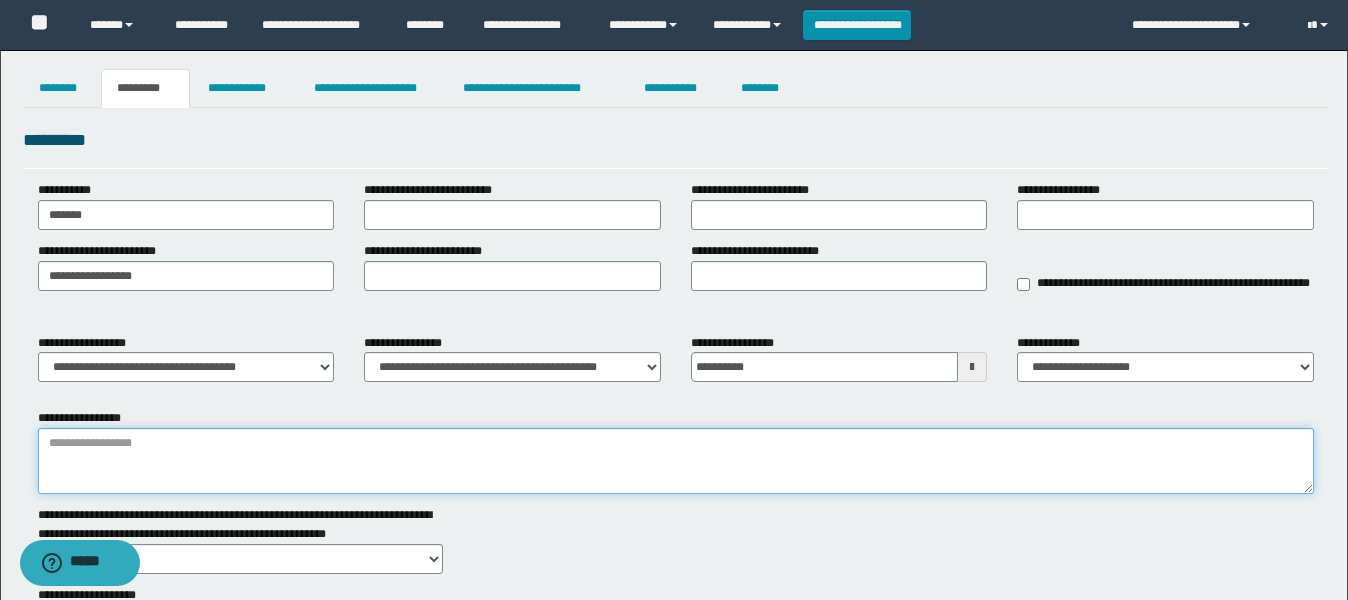click on "**********" at bounding box center (676, 461) 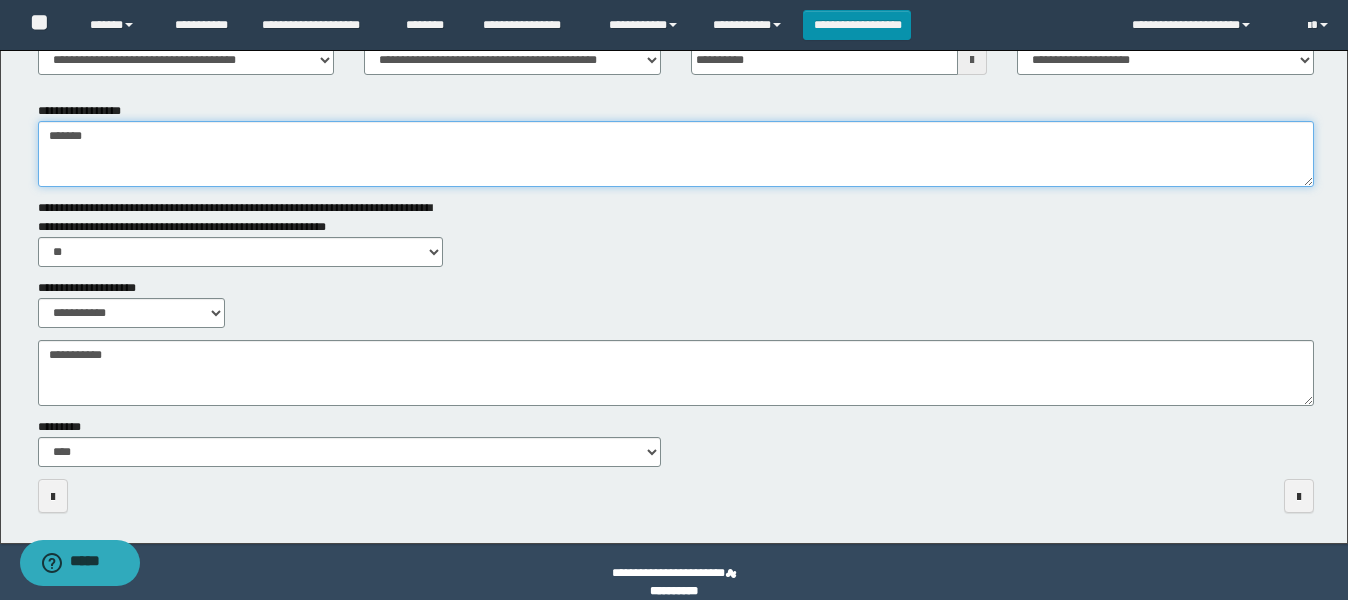 scroll, scrollTop: 328, scrollLeft: 0, axis: vertical 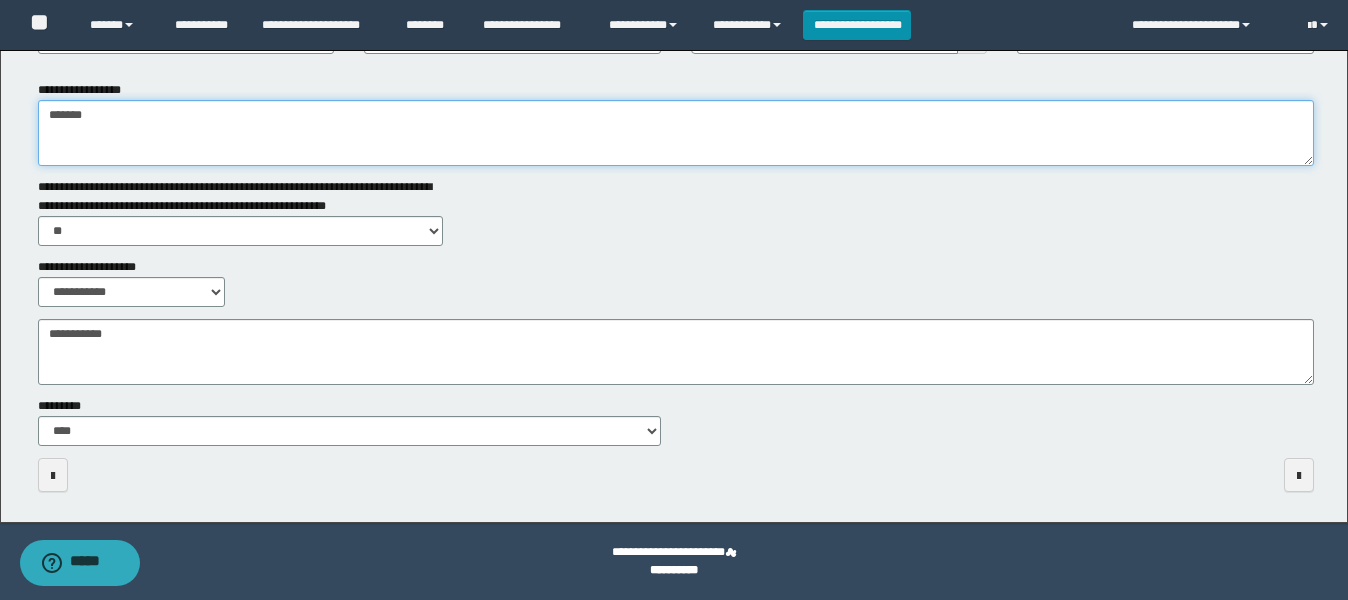 type on "*******" 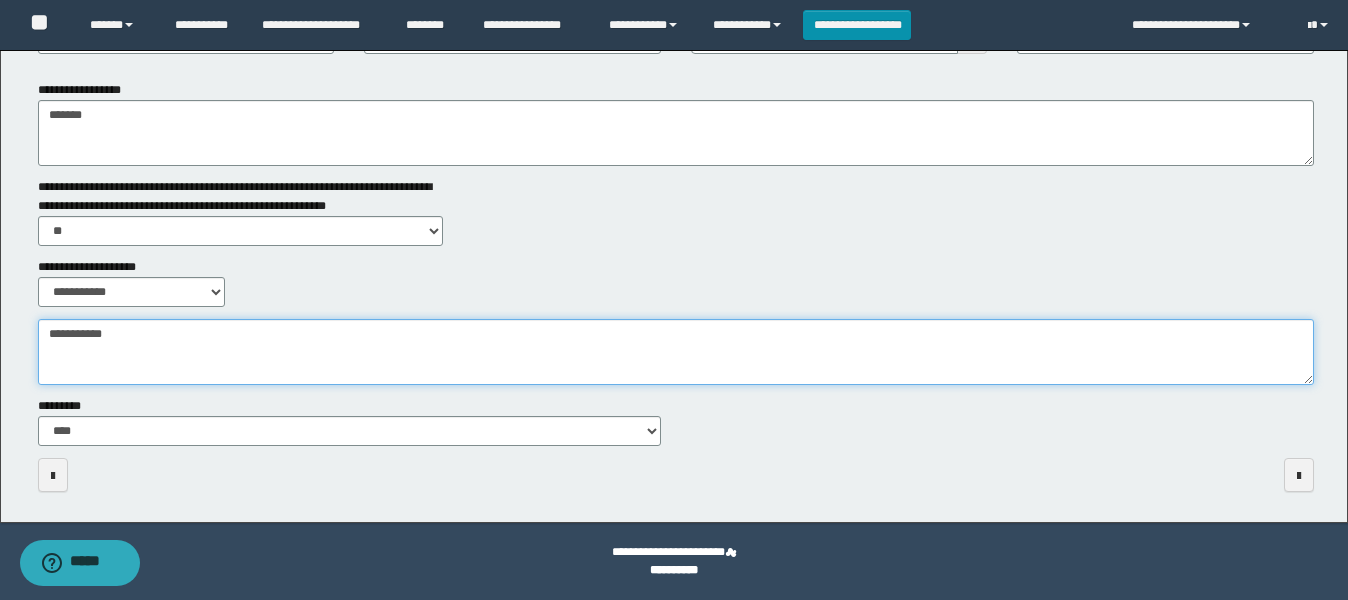 click on "**********" at bounding box center (676, 352) 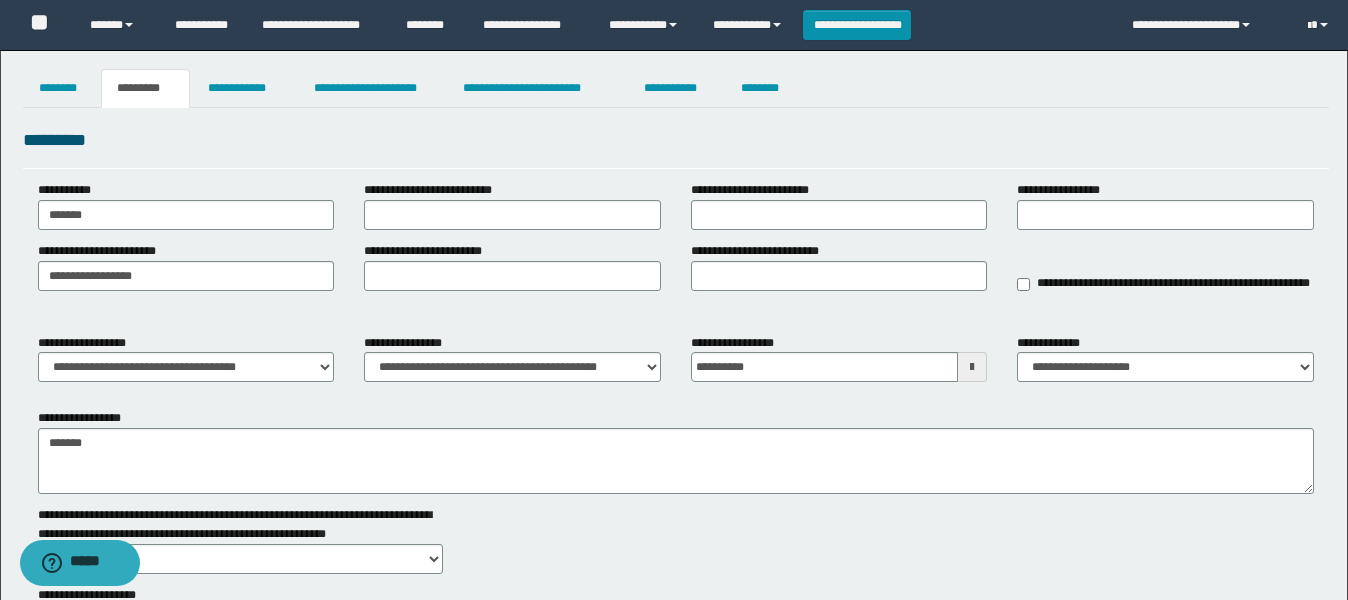 scroll, scrollTop: 0, scrollLeft: 0, axis: both 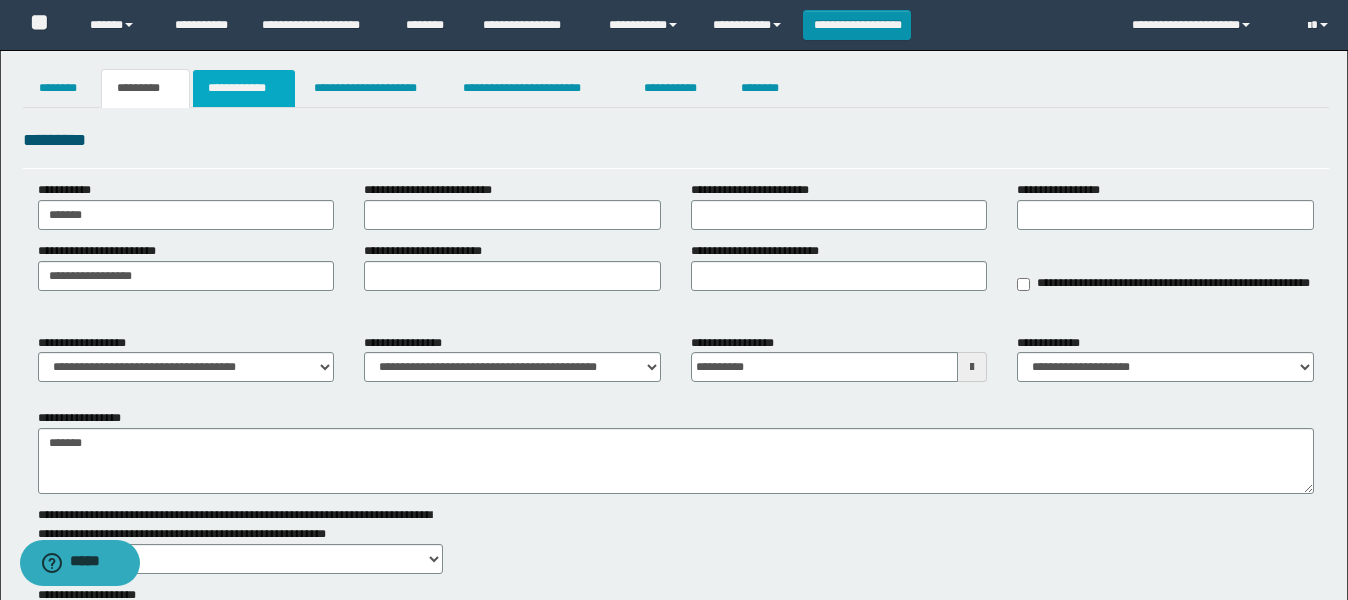 type on "**********" 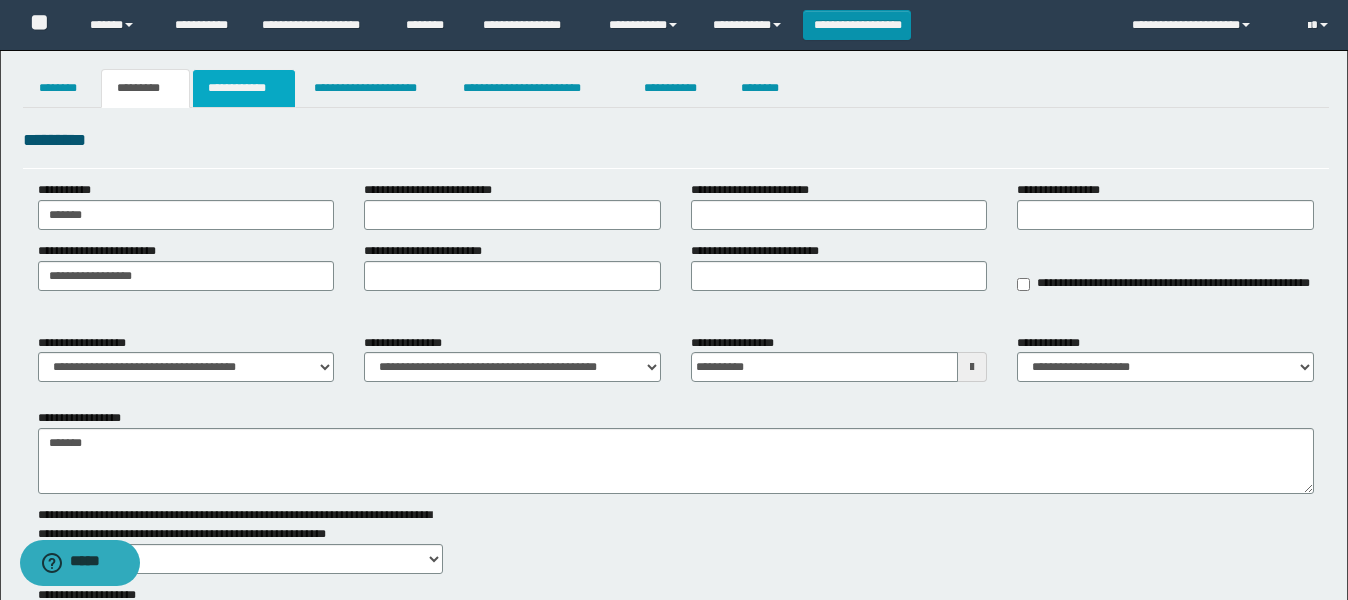 click on "**********" at bounding box center [244, 88] 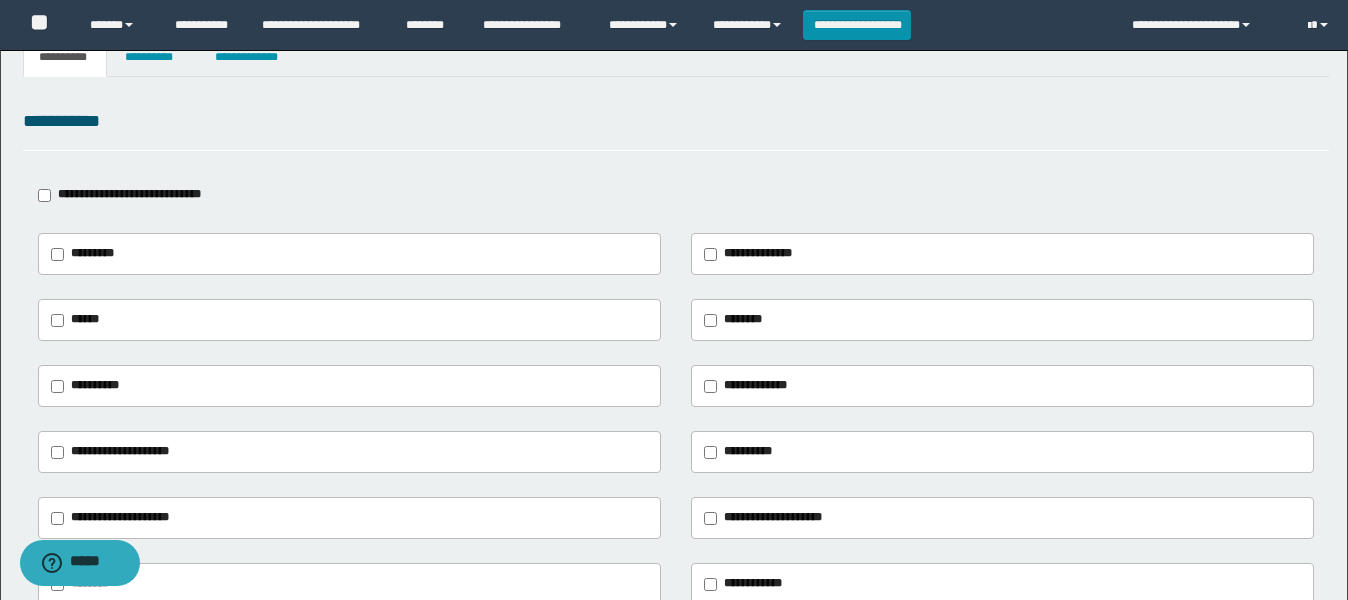 scroll, scrollTop: 125, scrollLeft: 0, axis: vertical 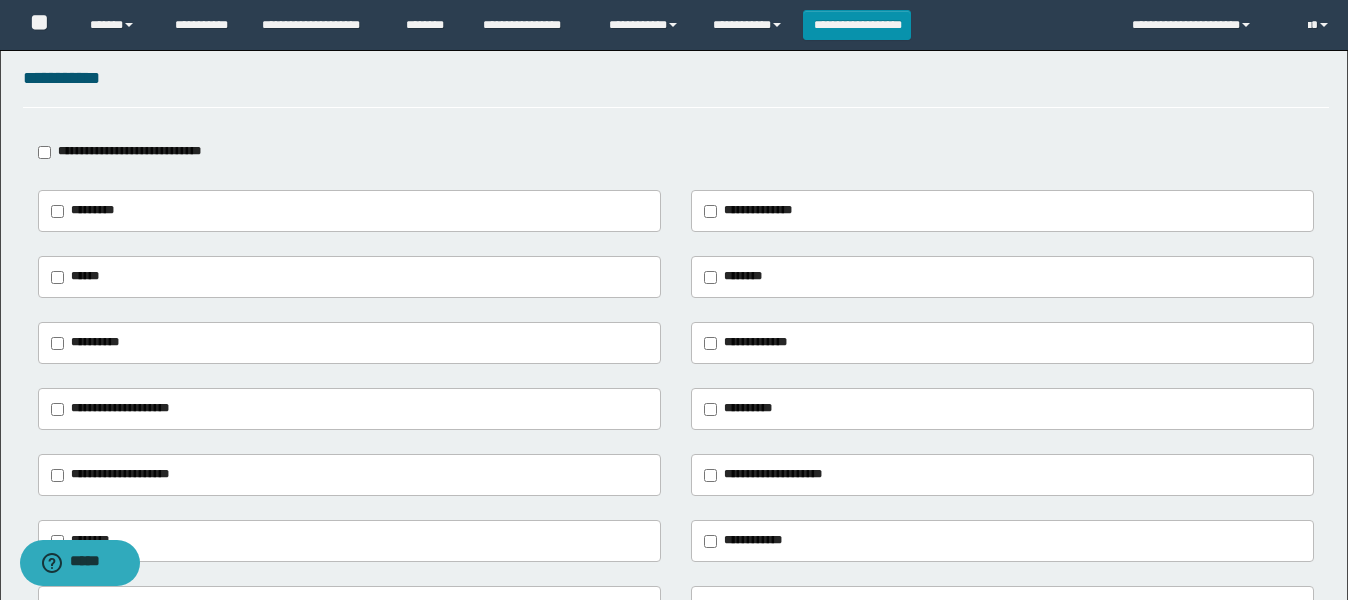 click on "**********" at bounding box center [120, 408] 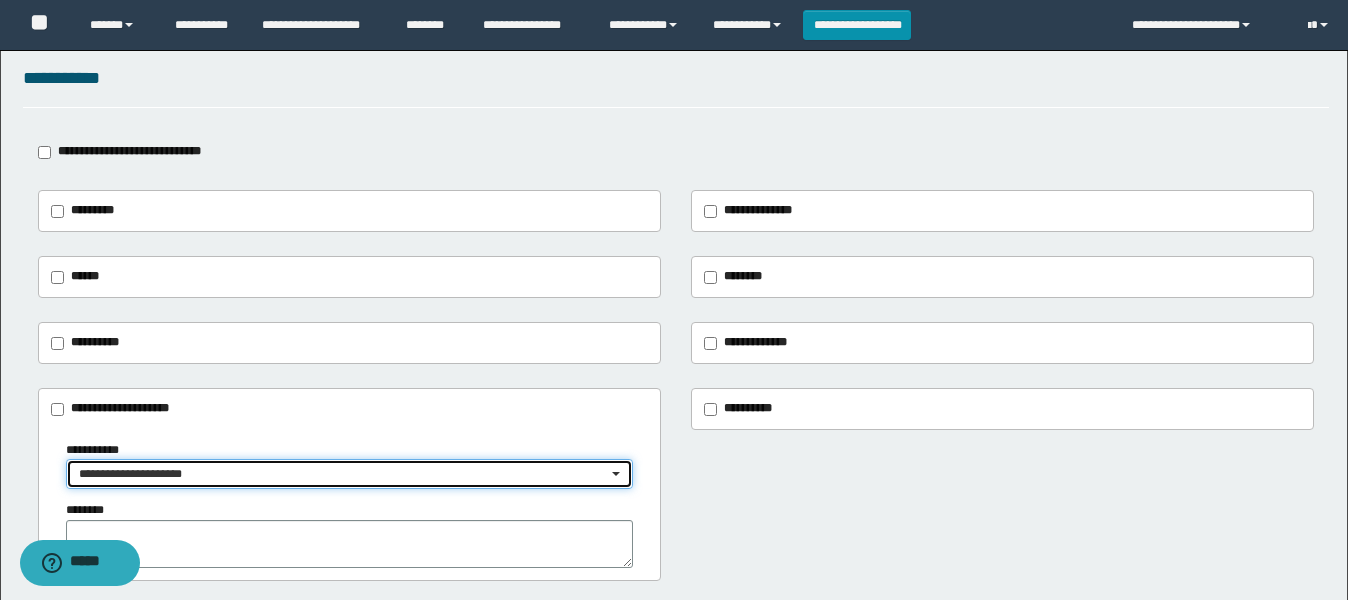click on "**********" at bounding box center (343, 474) 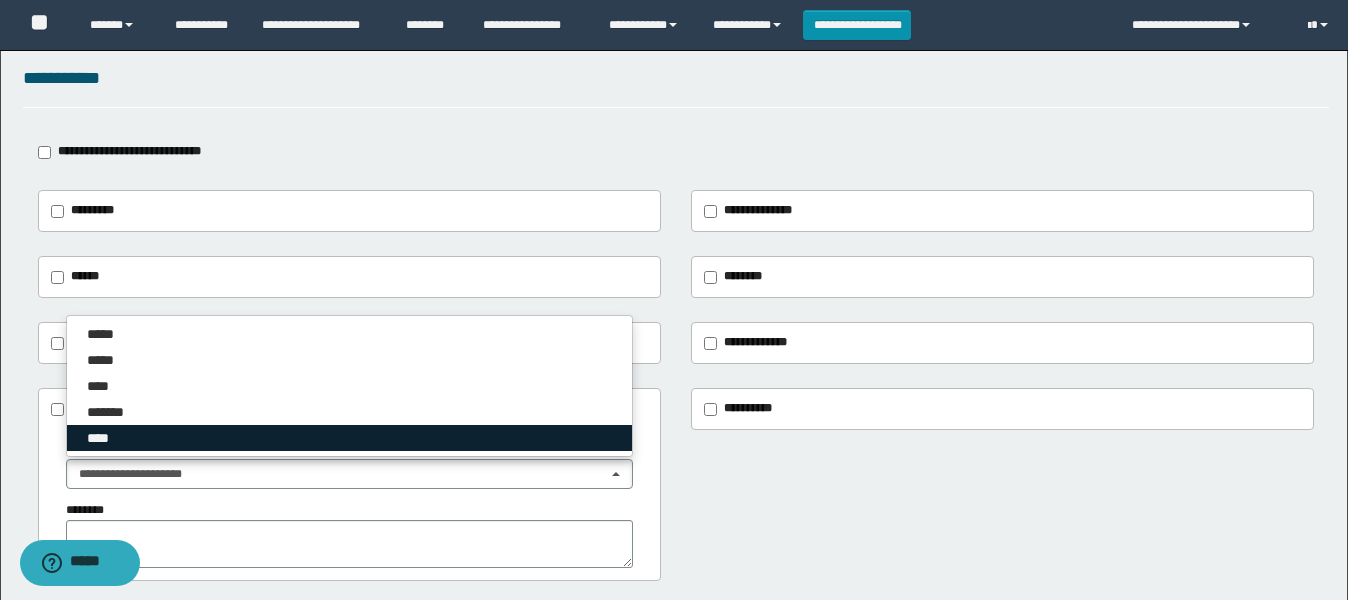 click on "****" at bounding box center [349, 438] 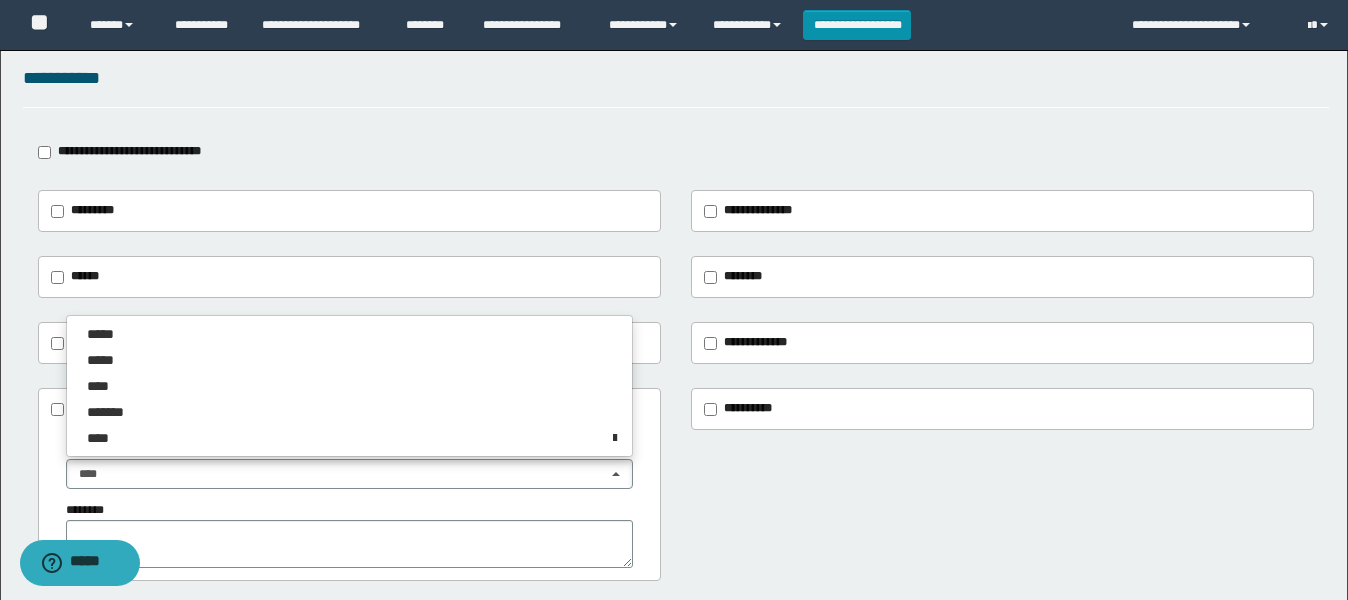 click on "******" at bounding box center [349, 277] 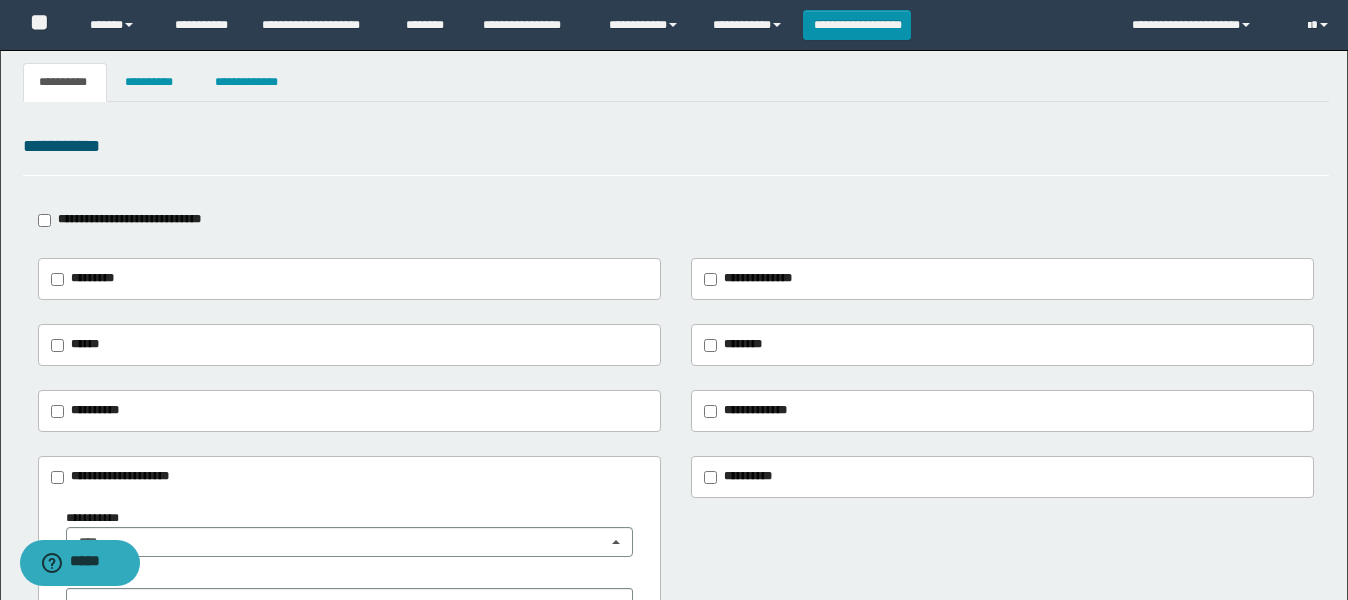 scroll, scrollTop: 0, scrollLeft: 0, axis: both 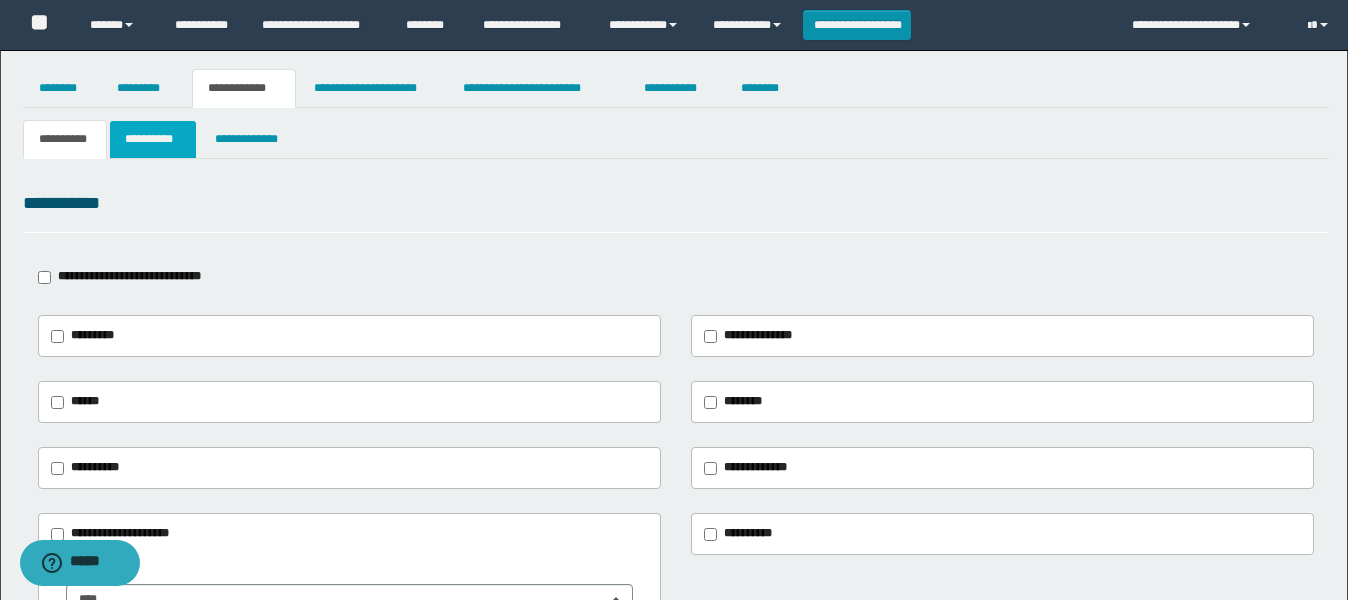 click on "**********" at bounding box center [153, 139] 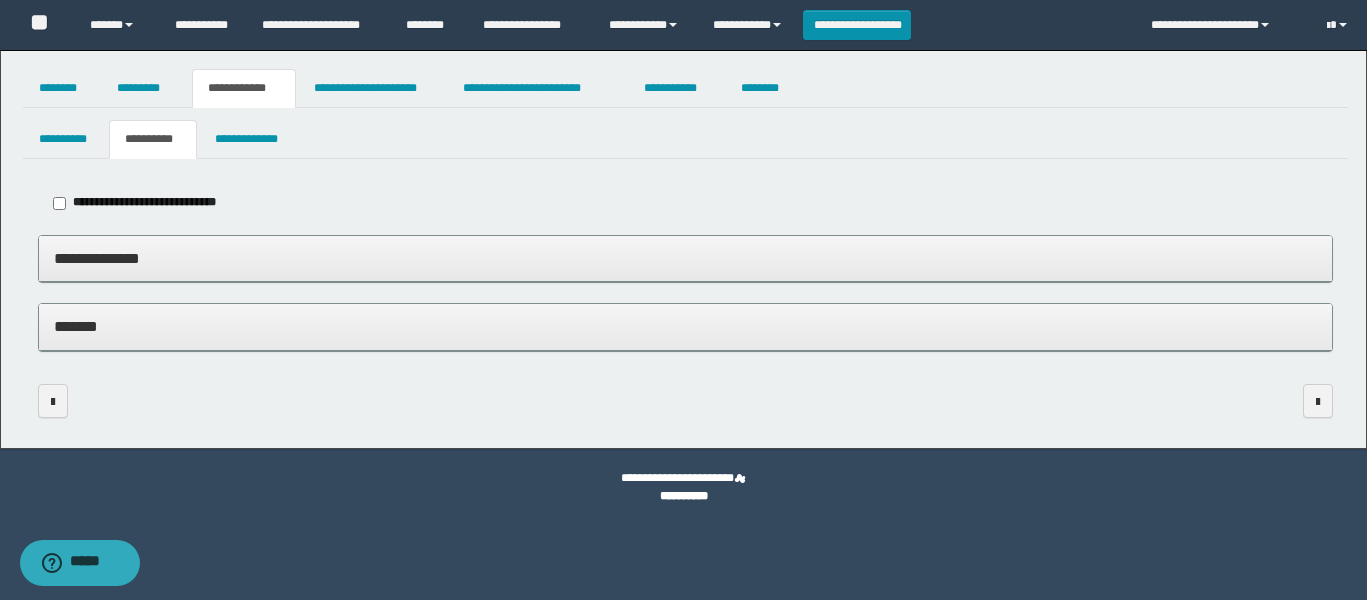click on "**********" at bounding box center [685, 258] 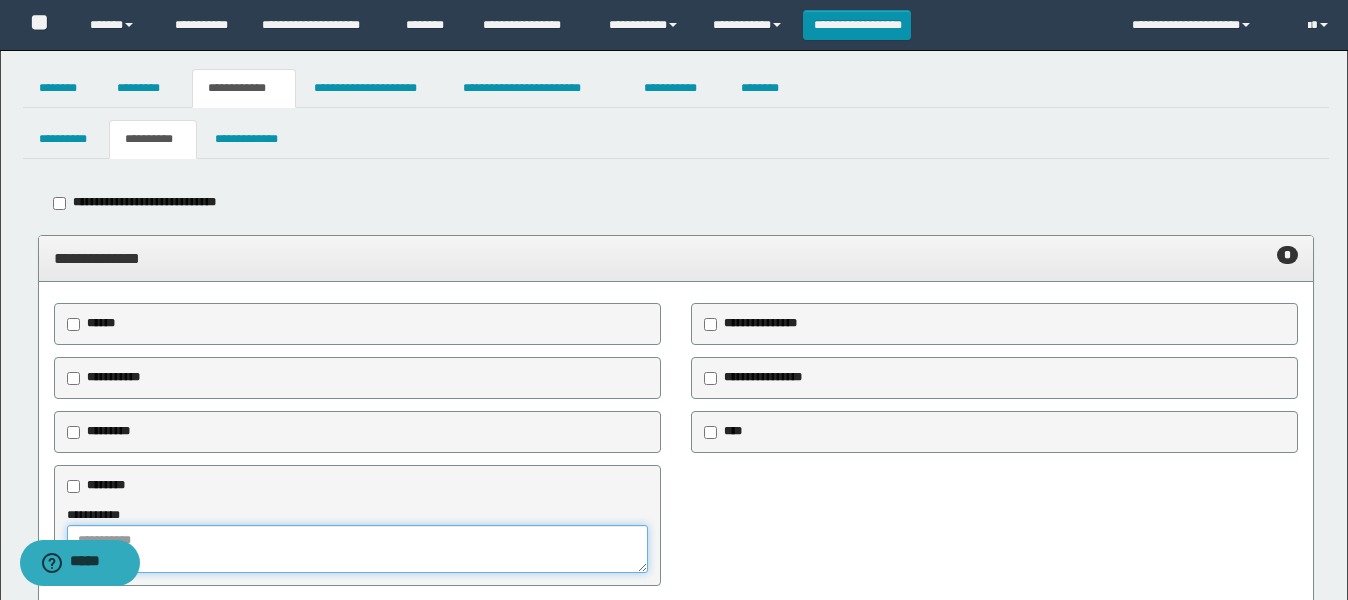 drag, startPoint x: 186, startPoint y: 543, endPoint x: 183, endPoint y: 529, distance: 14.3178215 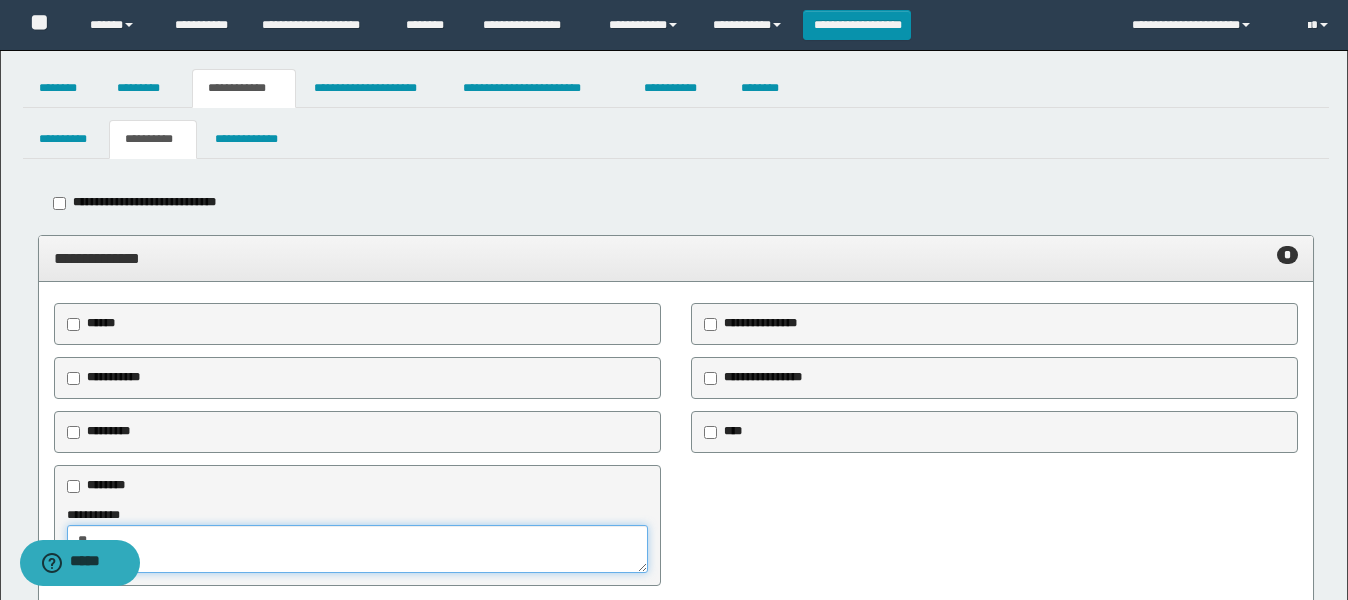 type on "**" 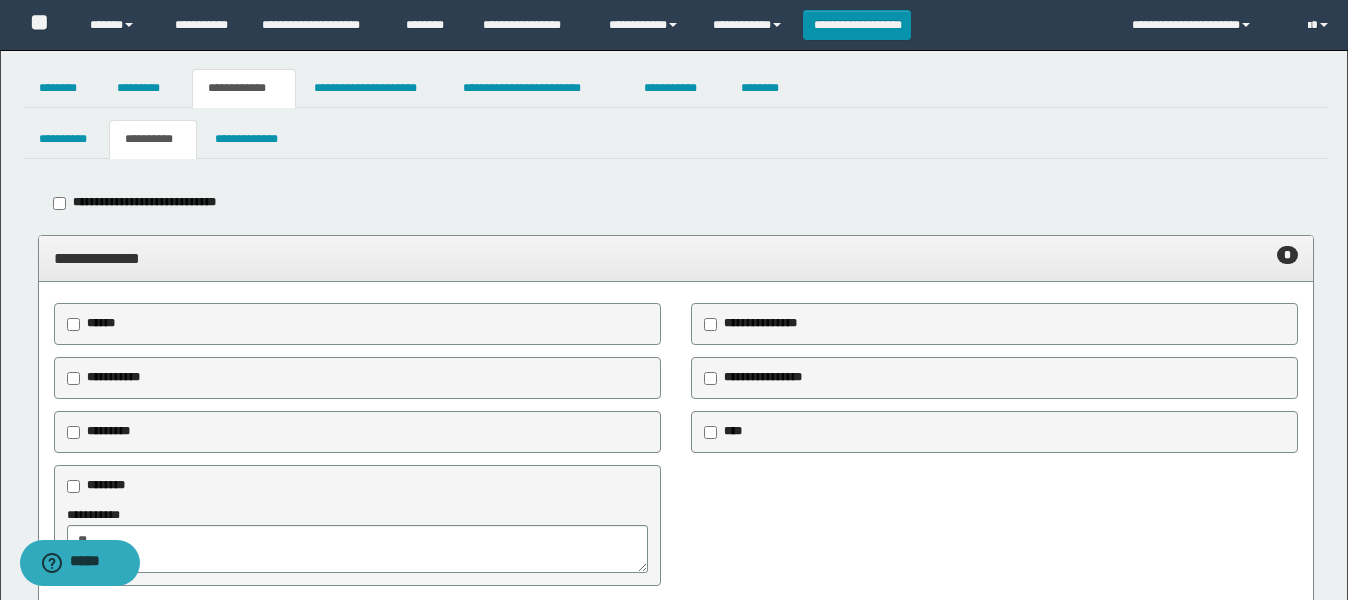 click on "******" at bounding box center (101, 323) 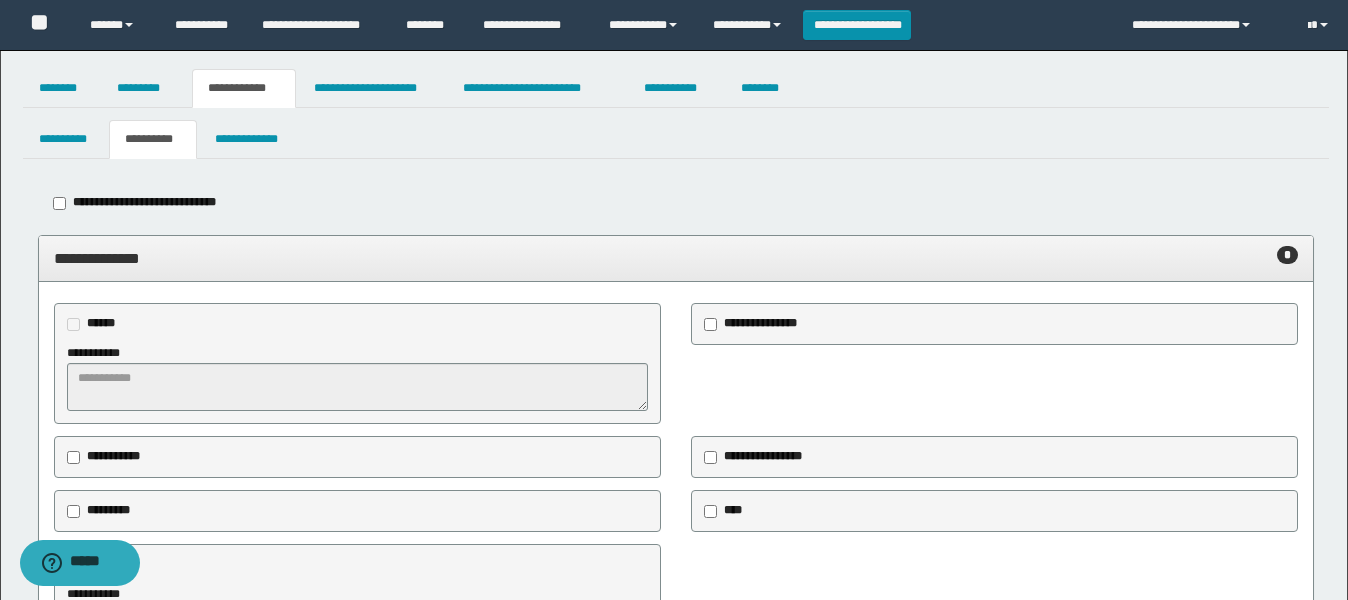 click at bounding box center [357, 387] 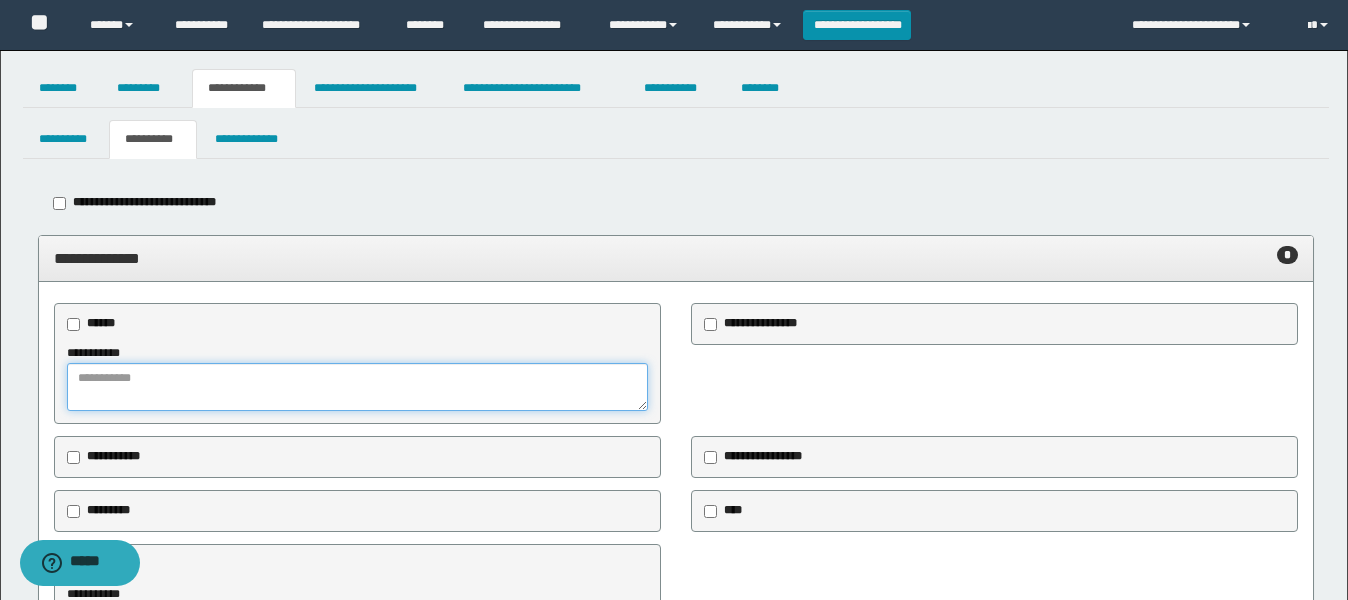 click at bounding box center (357, 387) 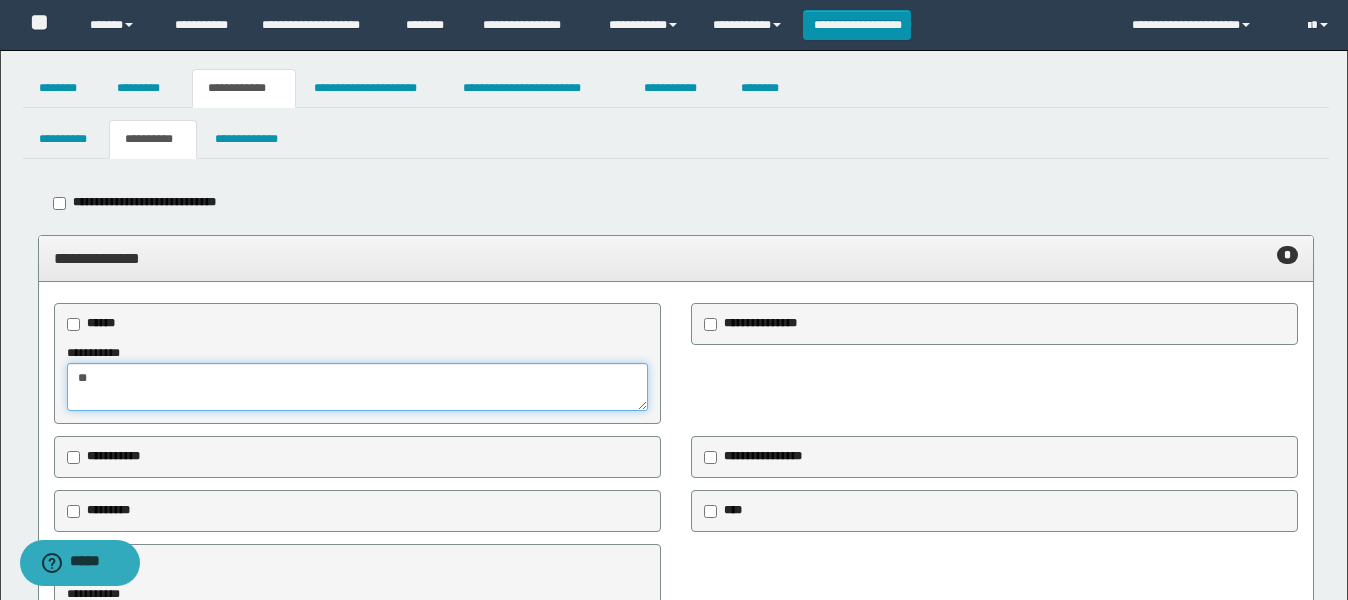 type on "**" 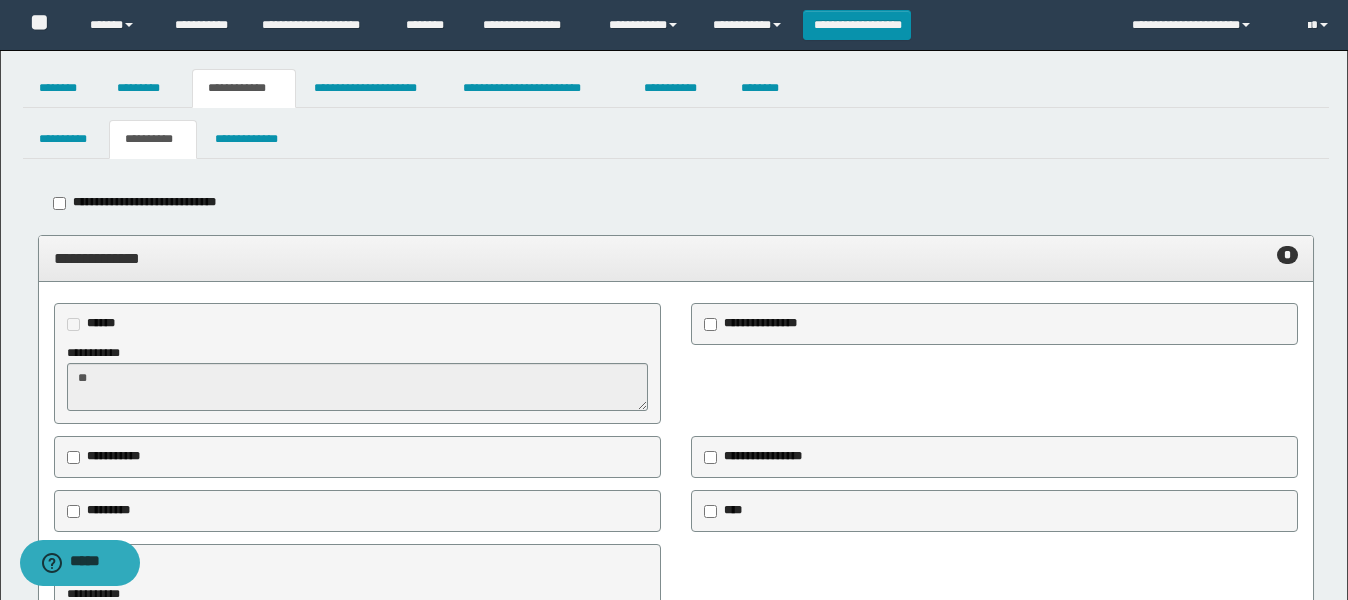 click on "**********" at bounding box center [760, 323] 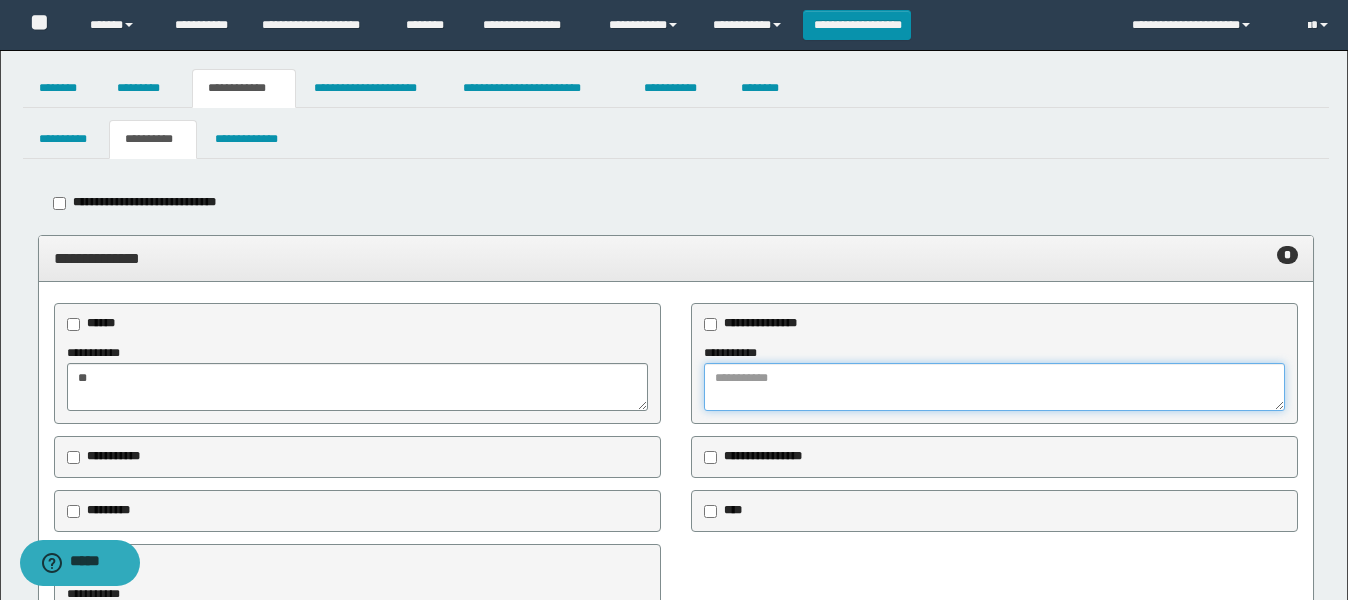 click at bounding box center (994, 387) 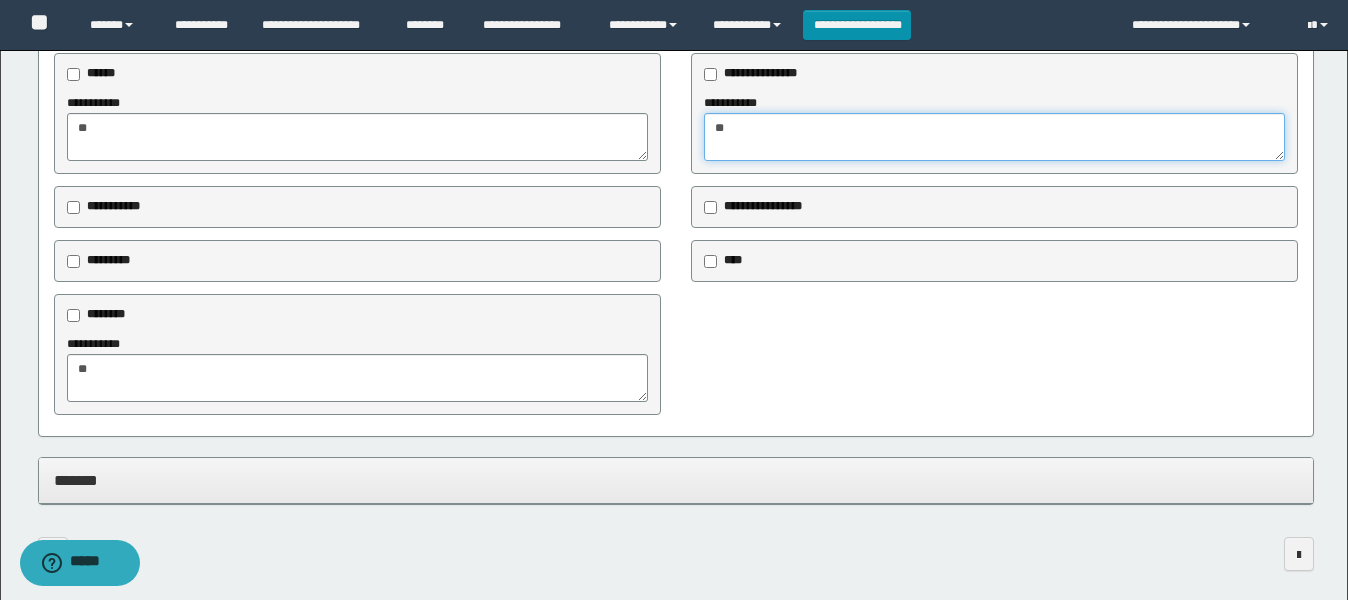 type on "**" 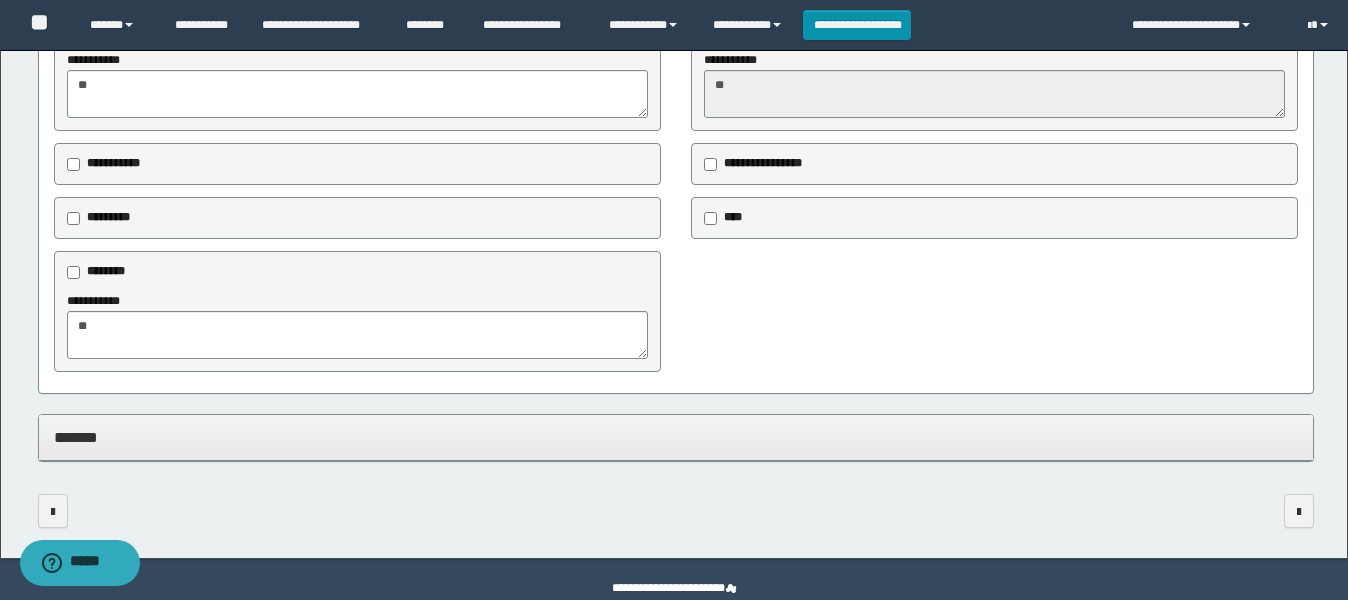 scroll, scrollTop: 330, scrollLeft: 0, axis: vertical 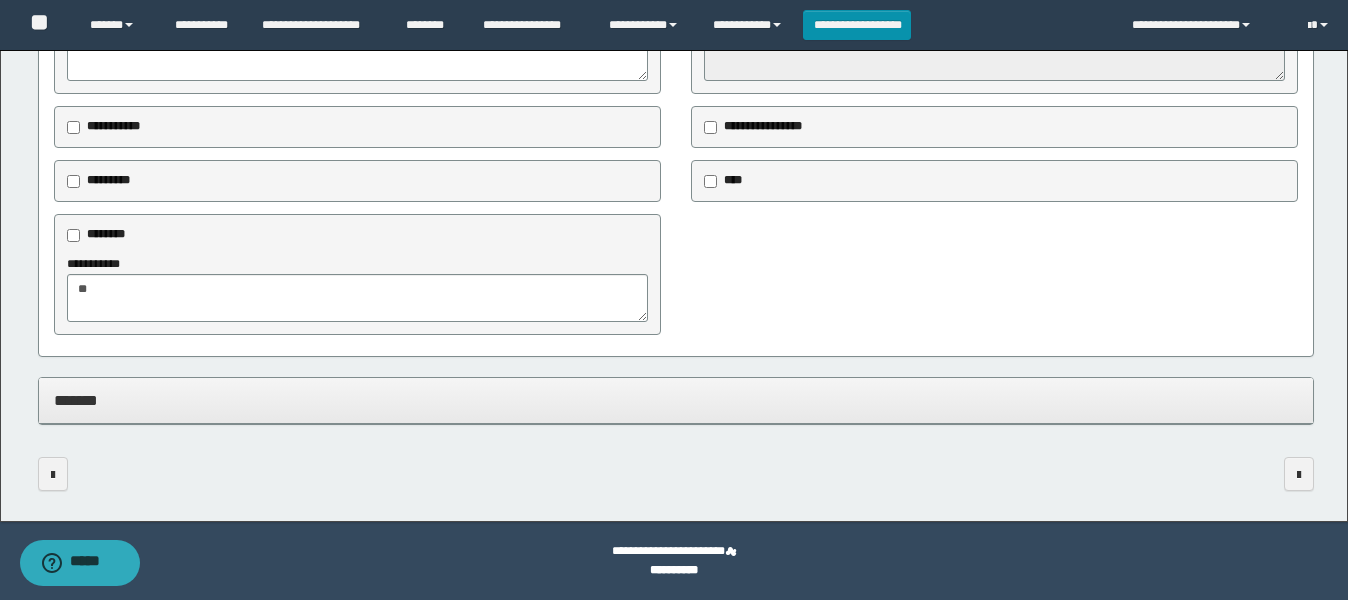 click on "*******" at bounding box center [676, 400] 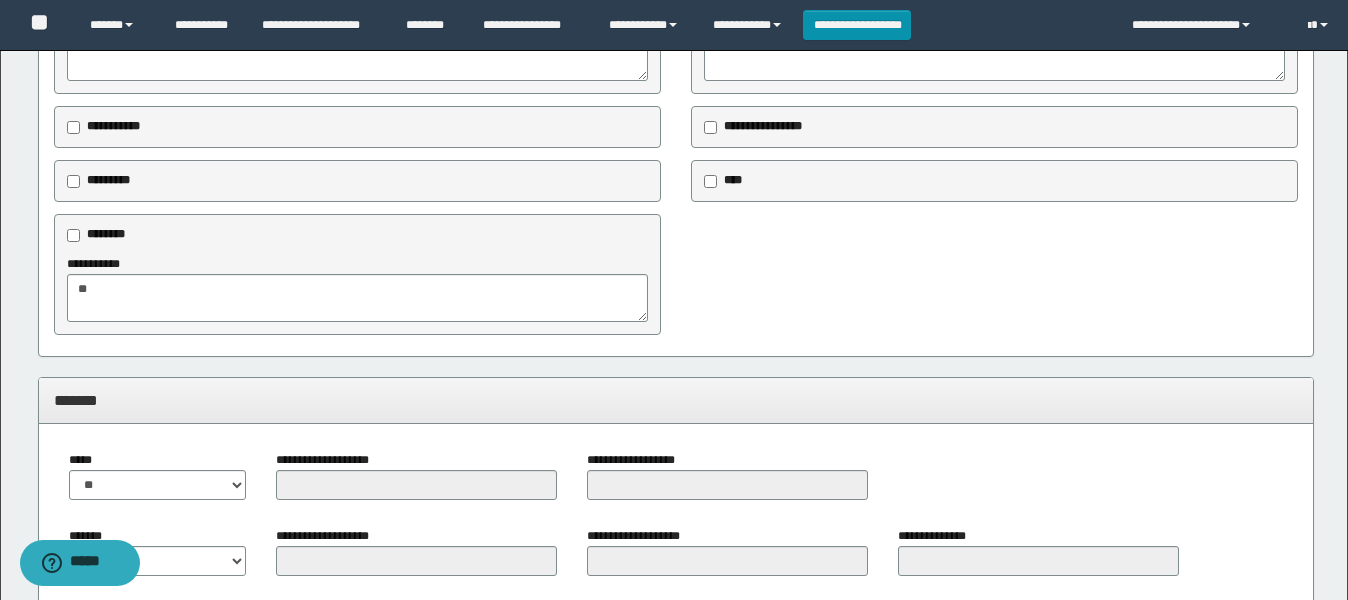 scroll, scrollTop: 0, scrollLeft: 0, axis: both 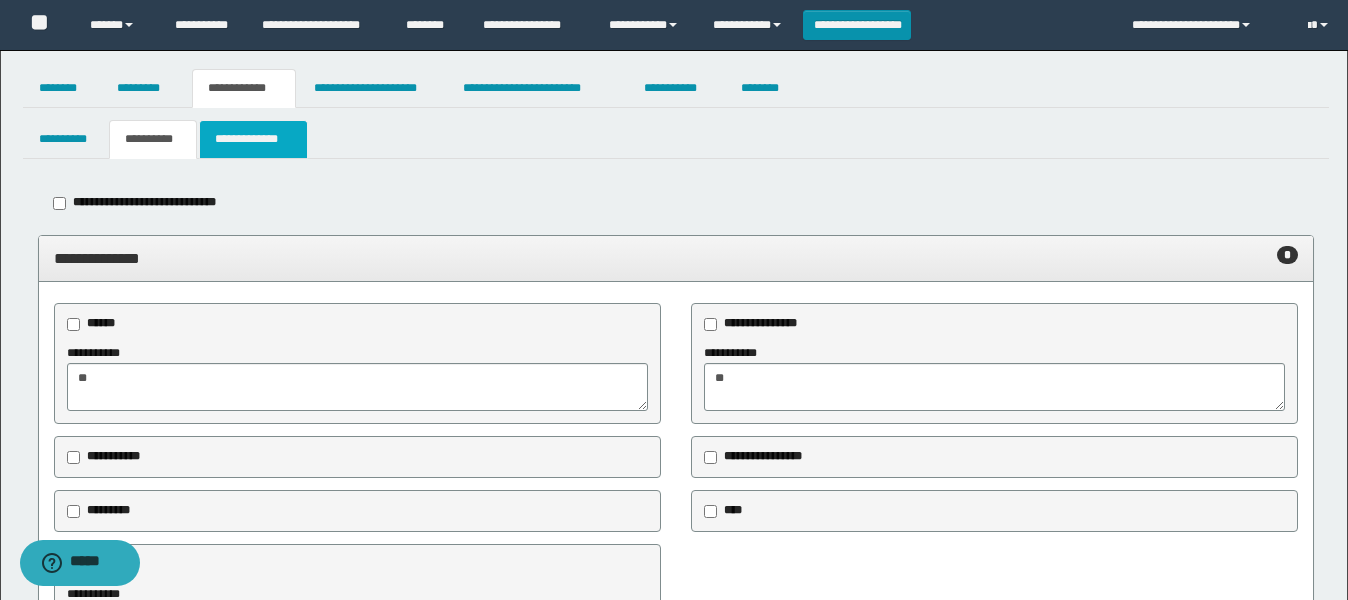 click on "**********" at bounding box center [253, 139] 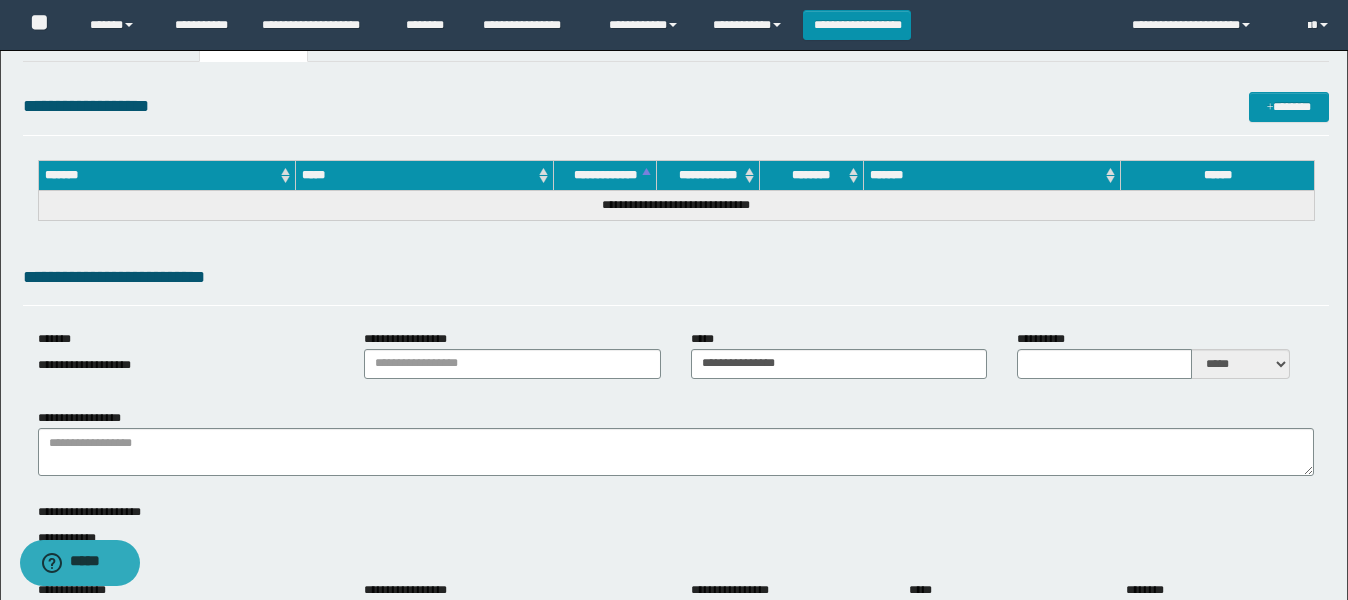 scroll, scrollTop: 250, scrollLeft: 0, axis: vertical 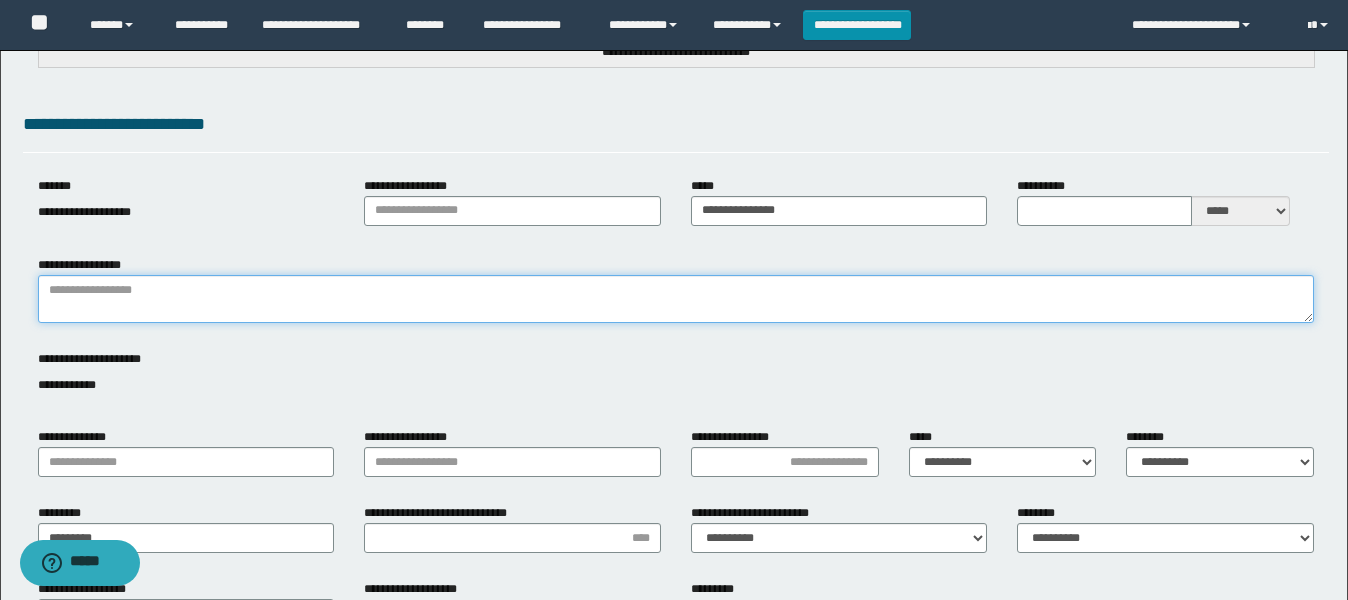 click on "**********" at bounding box center (676, 299) 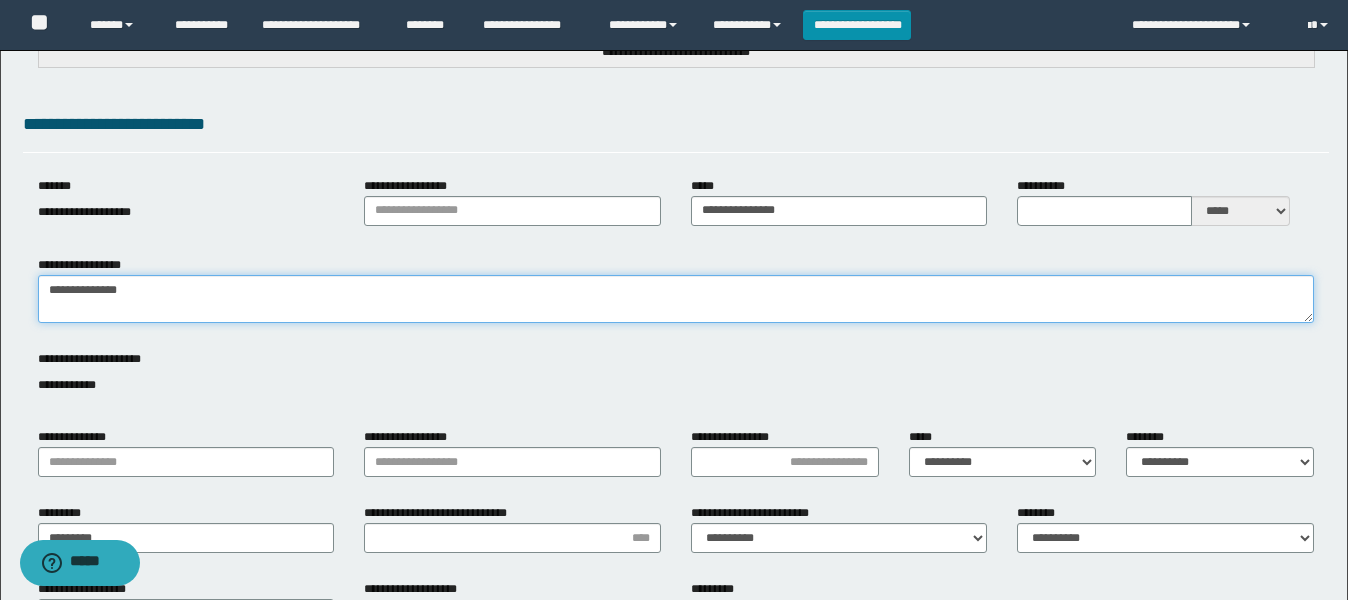 type on "**********" 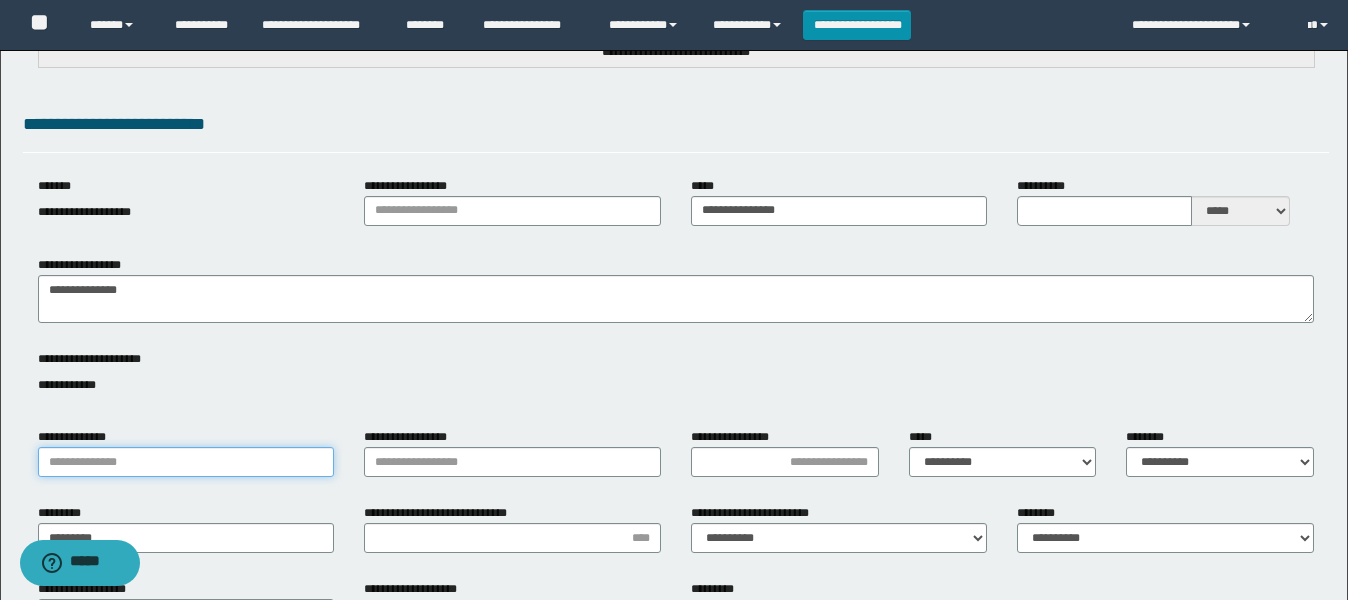 click on "**********" at bounding box center [186, 462] 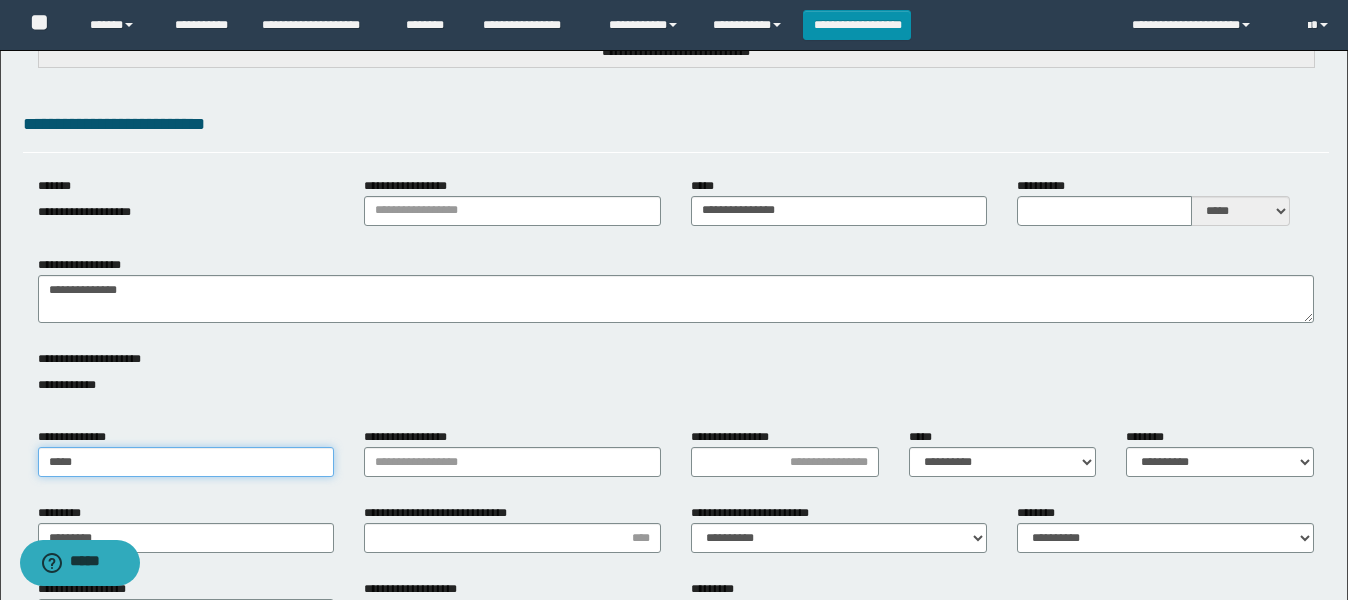 type on "**********" 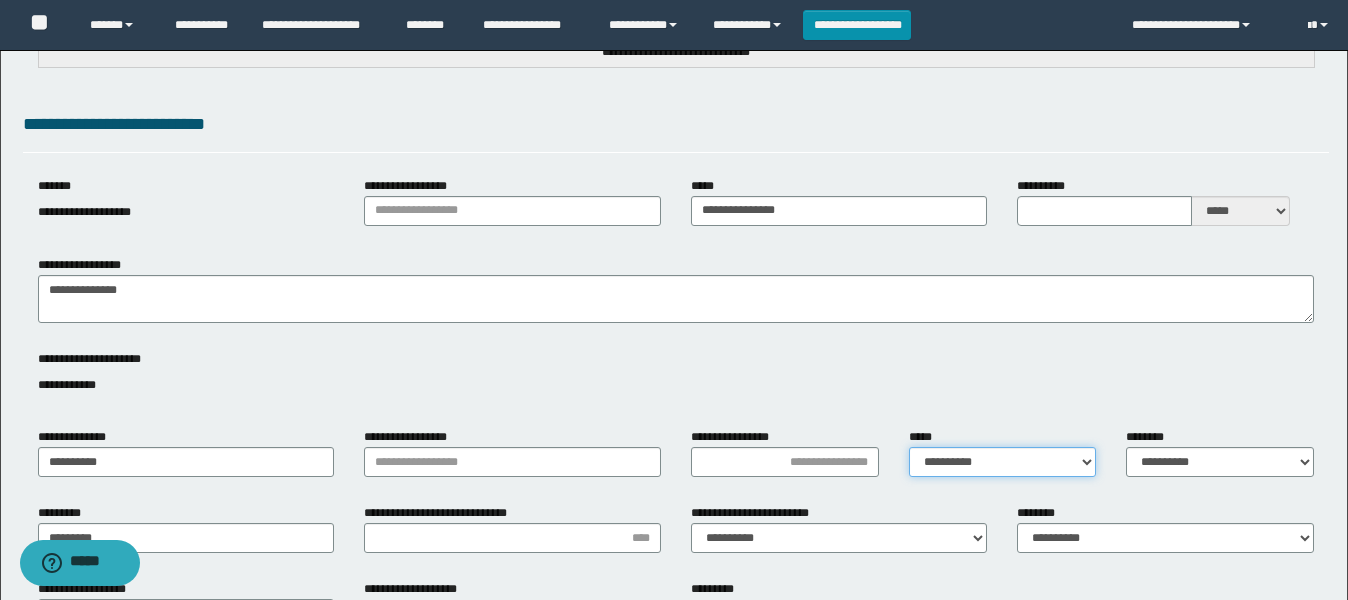click on "**********" at bounding box center [1003, 462] 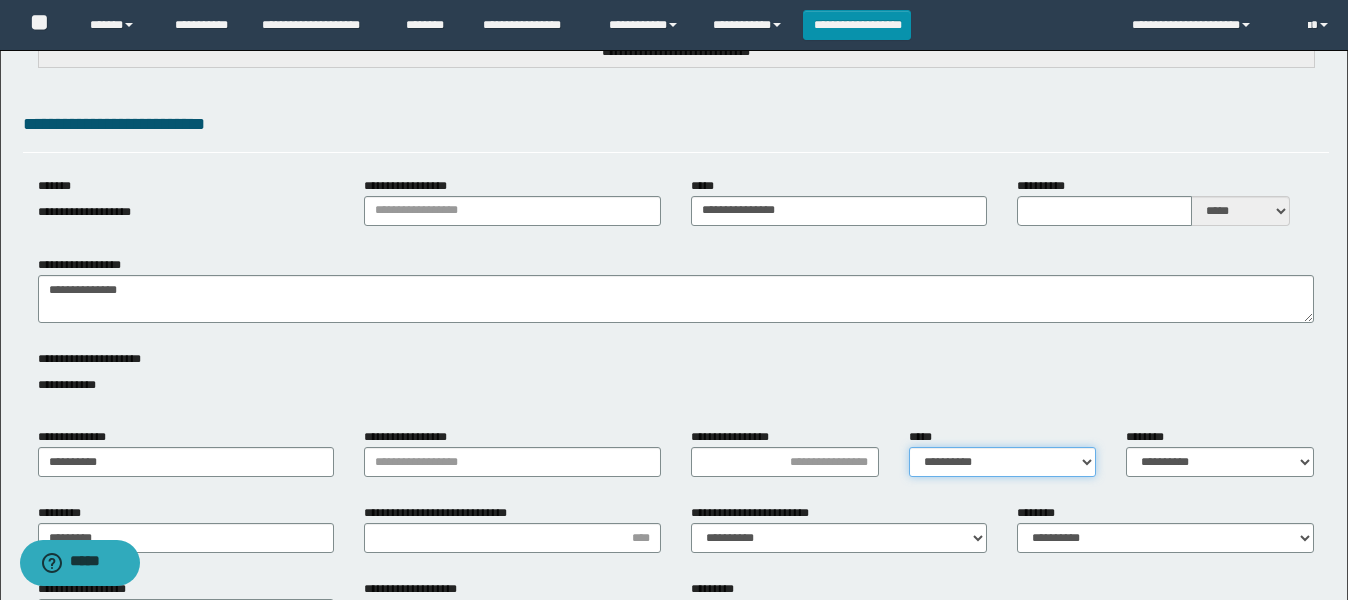 select on "*" 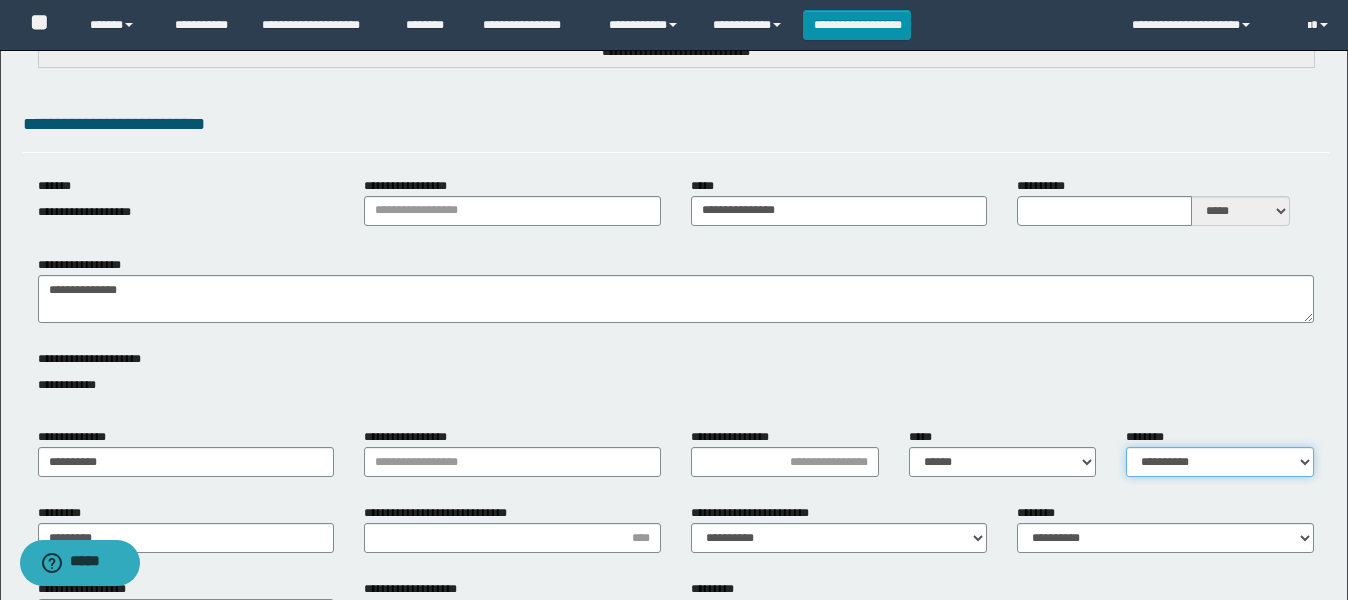 click on "**********" at bounding box center (1220, 462) 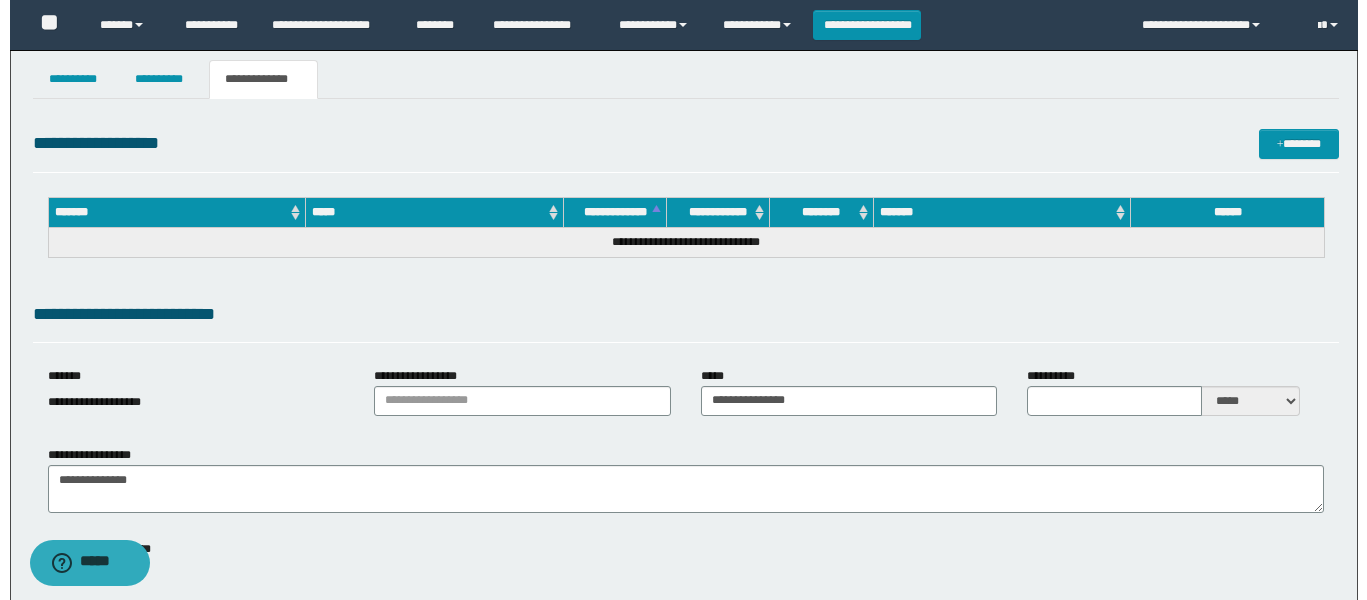 scroll, scrollTop: 0, scrollLeft: 0, axis: both 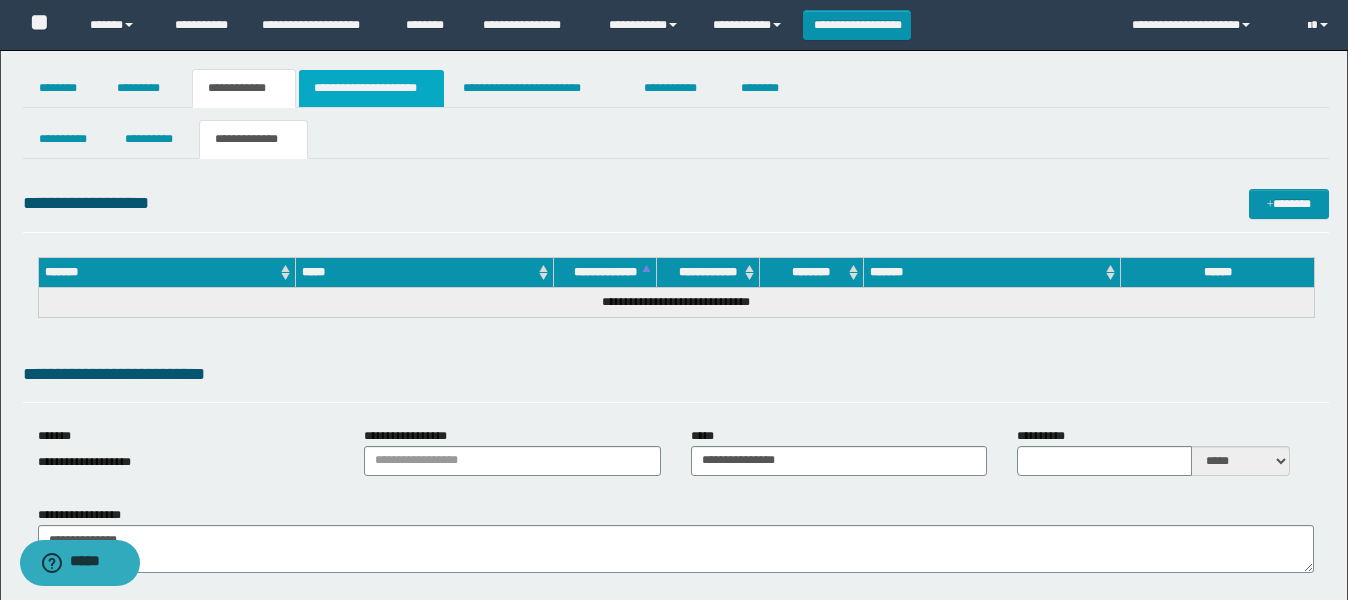 click on "**********" at bounding box center [371, 88] 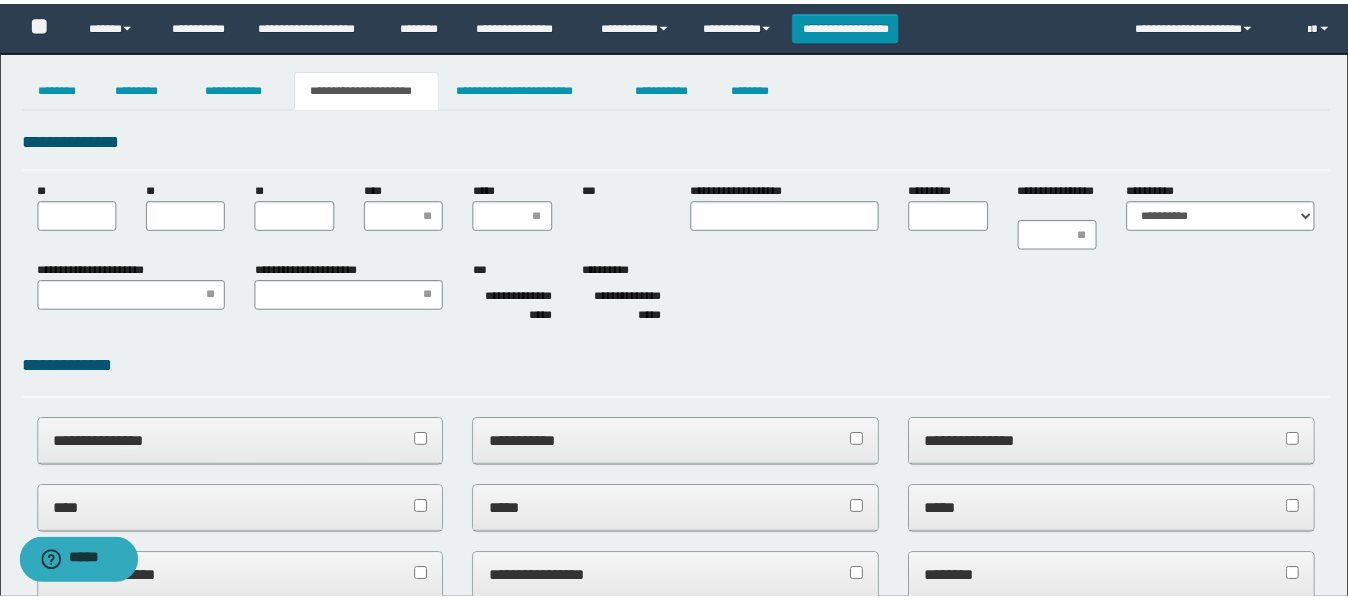 scroll, scrollTop: 0, scrollLeft: 0, axis: both 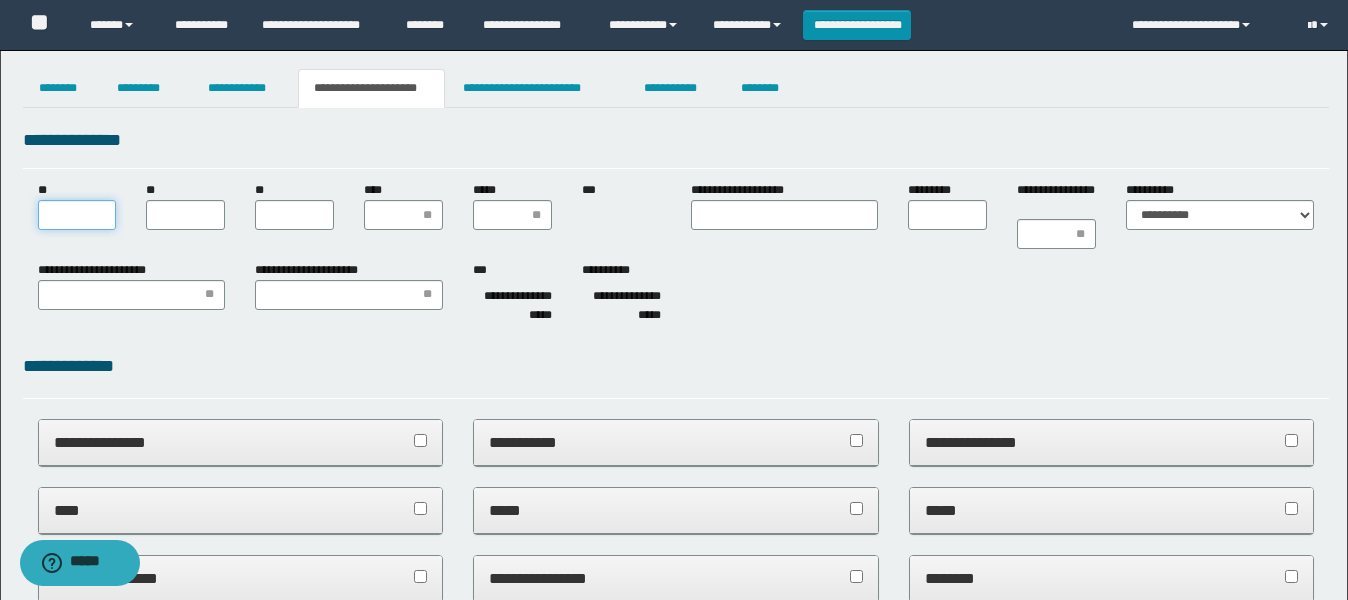click on "**" at bounding box center (77, 215) 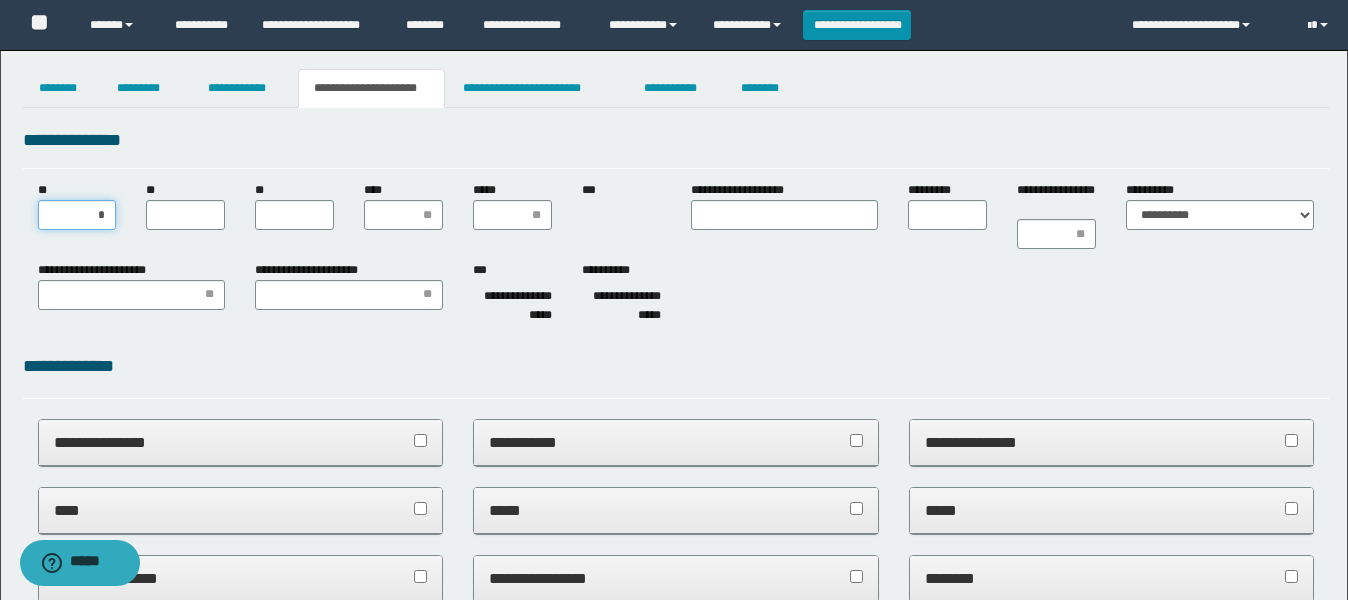 type on "**" 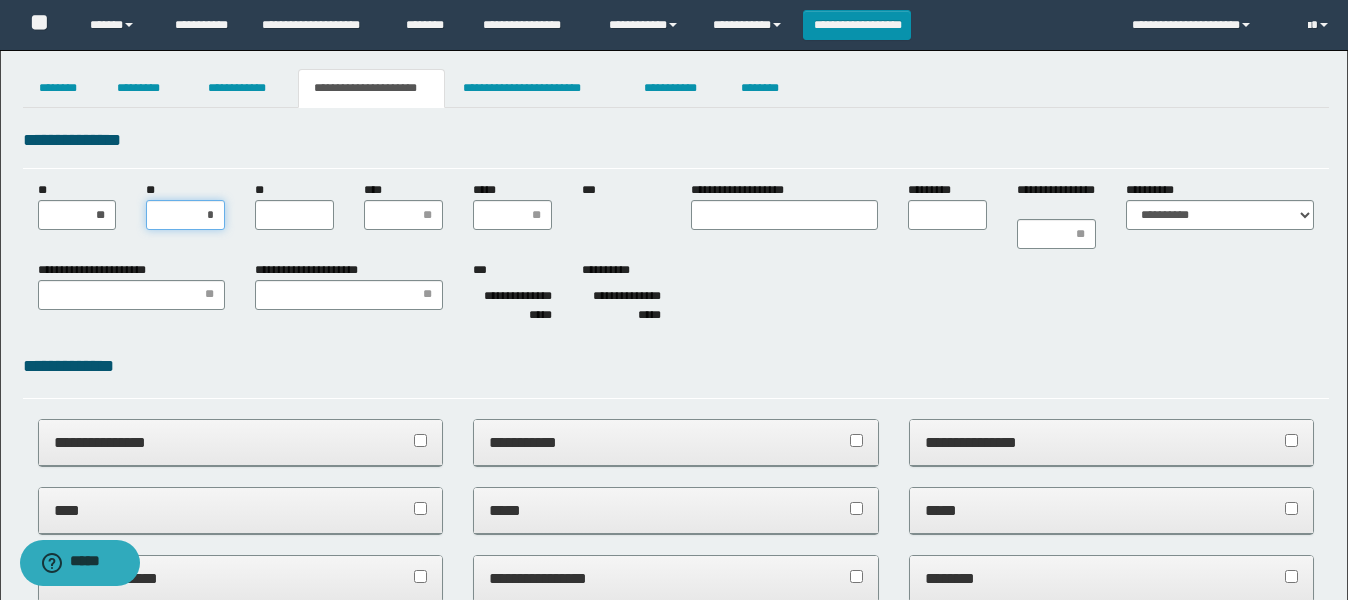 type on "**" 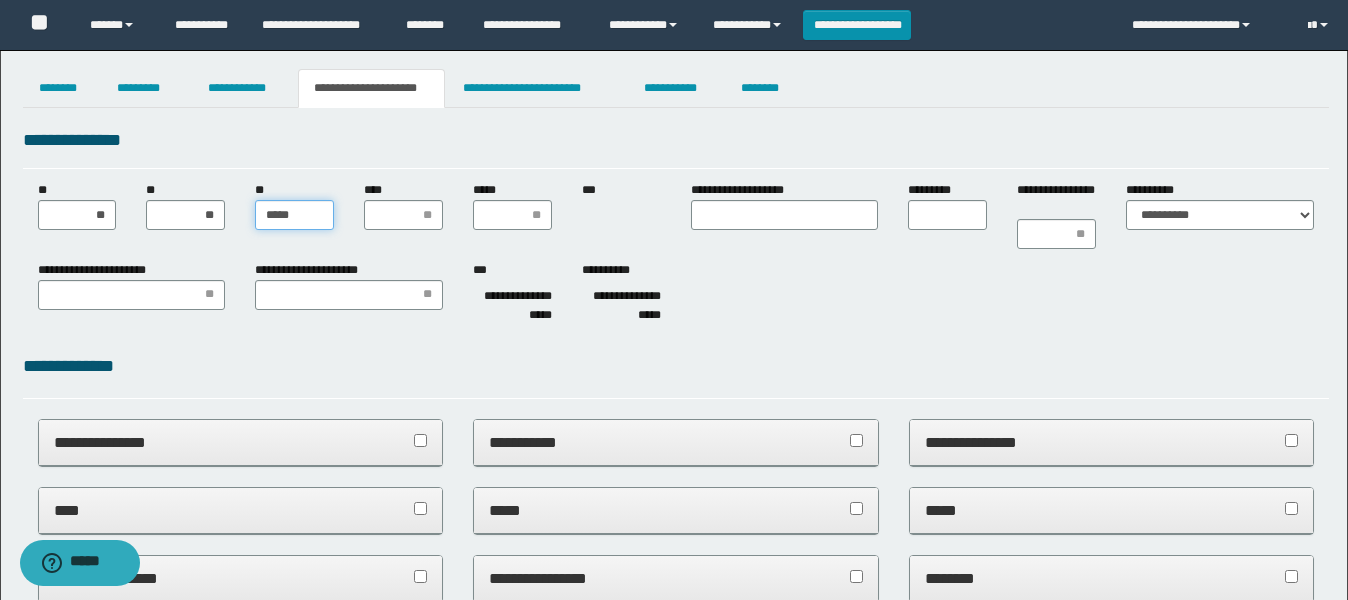 type on "******" 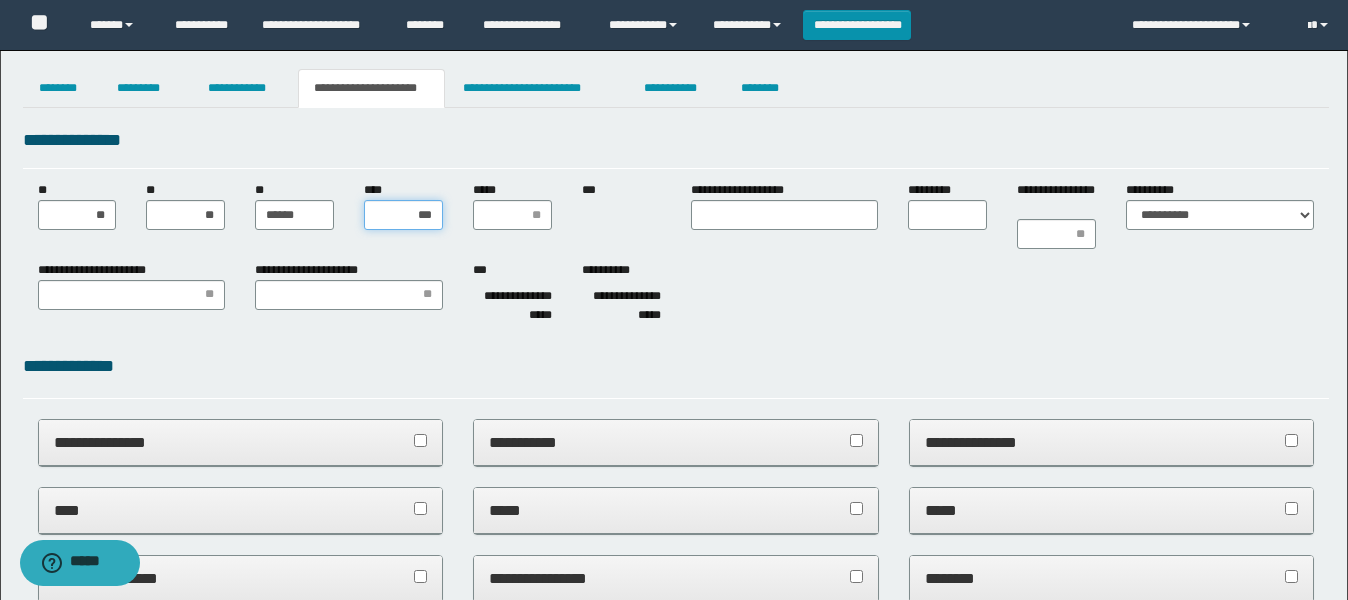 type on "****" 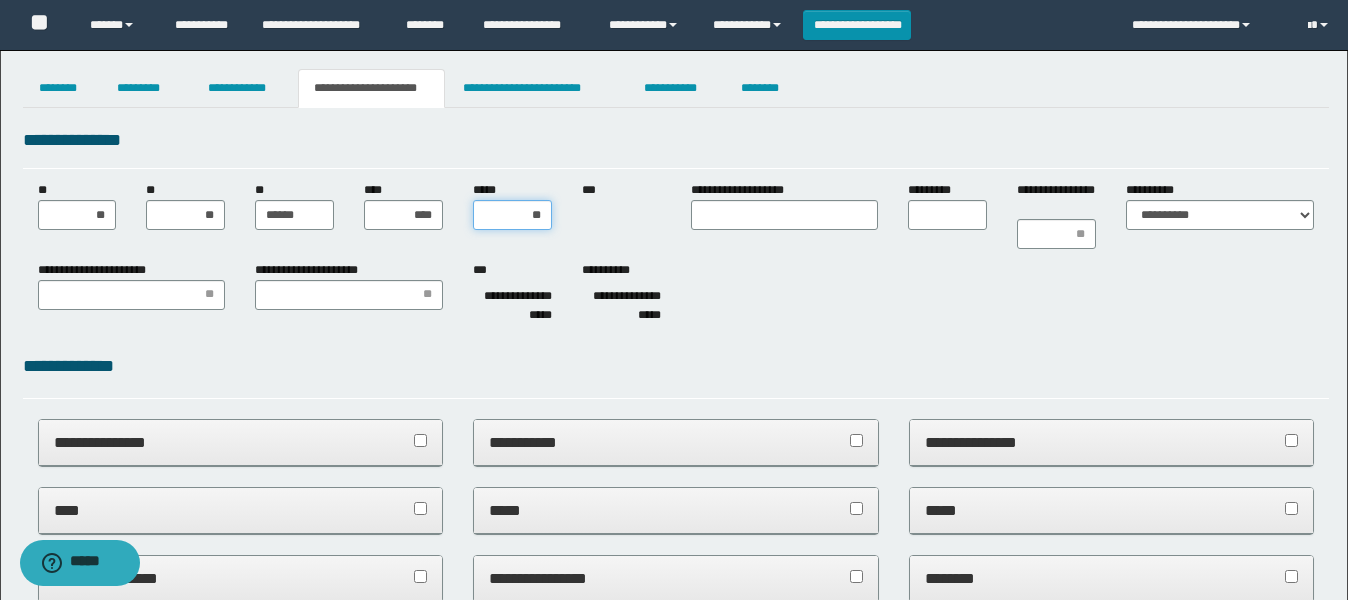 type on "***" 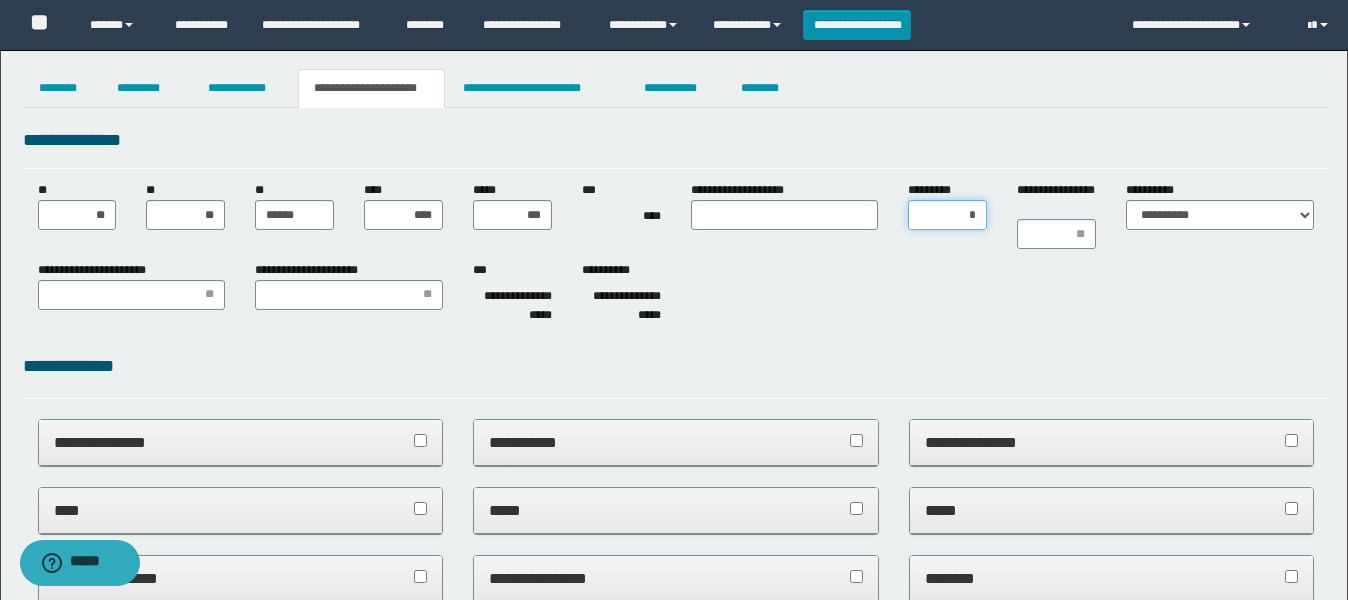 type on "**" 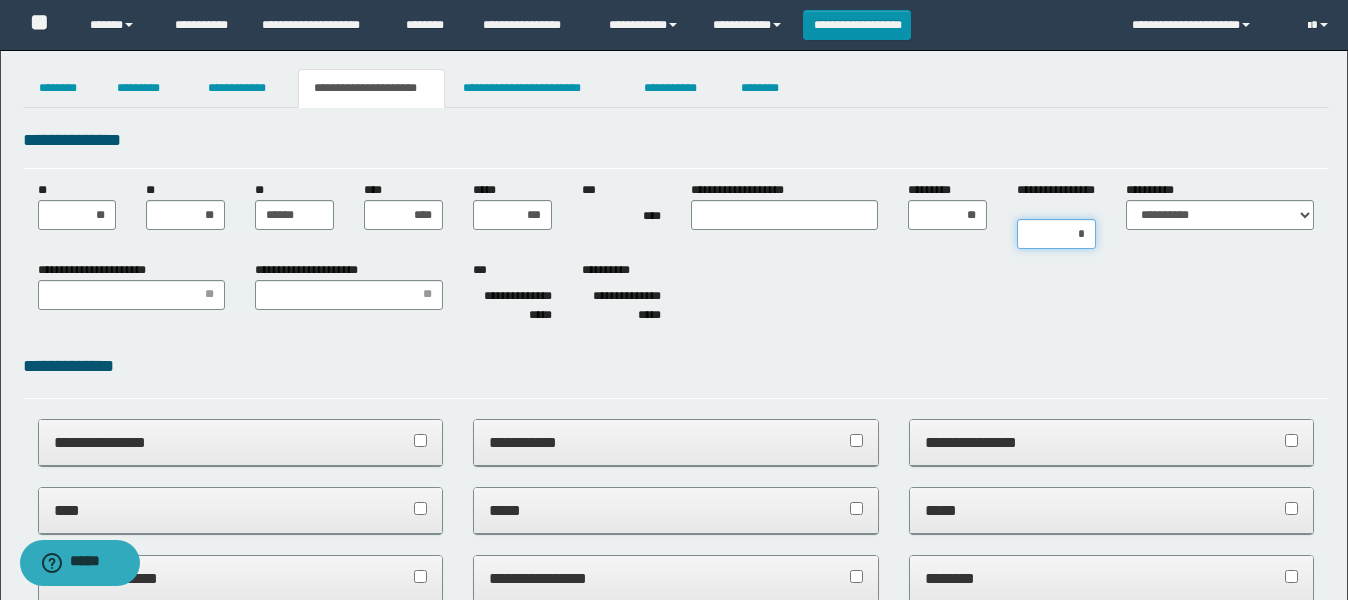 type on "**" 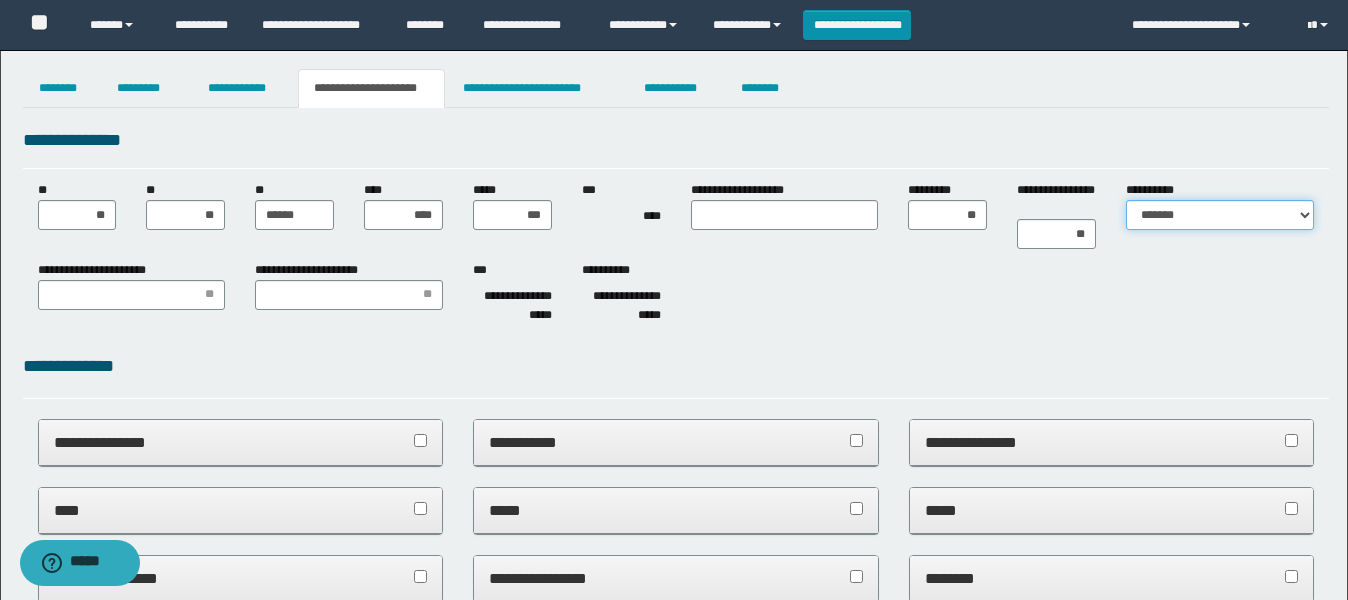 select on "*" 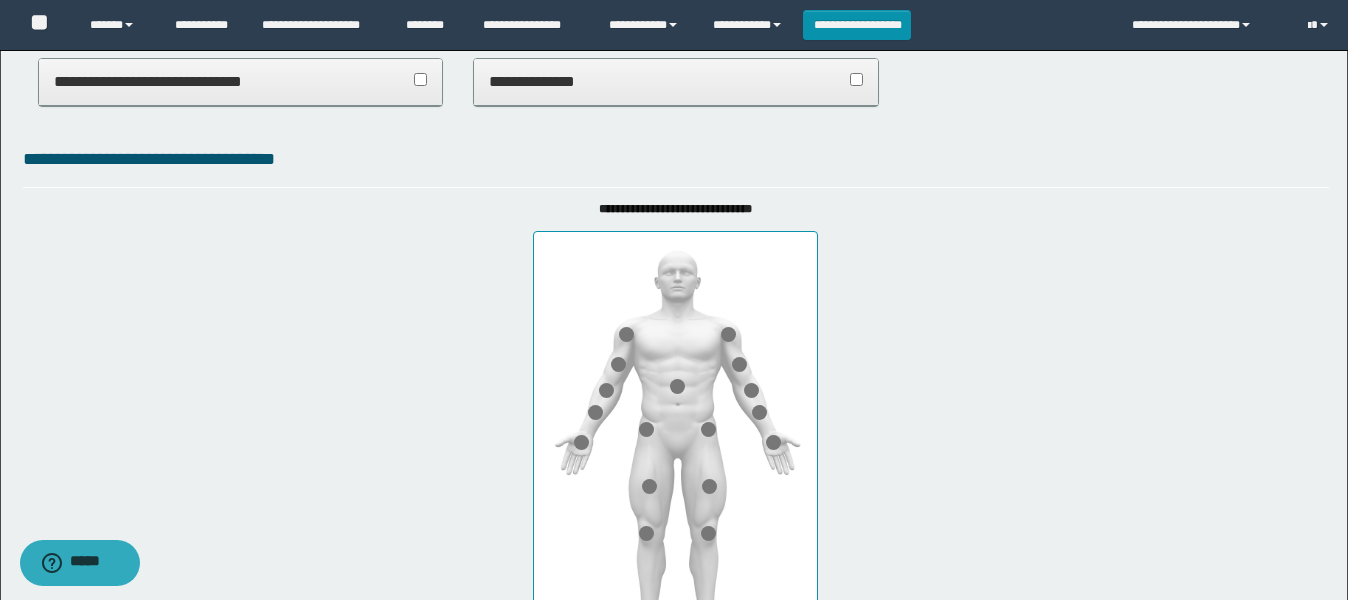 scroll, scrollTop: 1125, scrollLeft: 0, axis: vertical 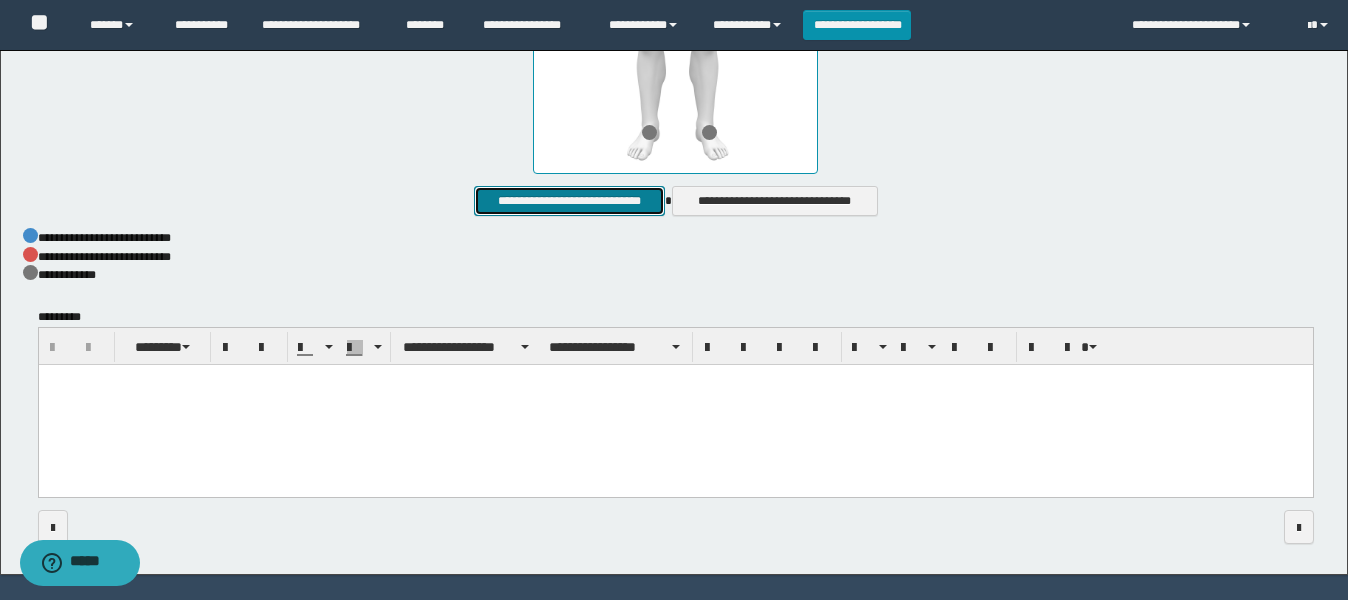 click on "**********" at bounding box center (569, 201) 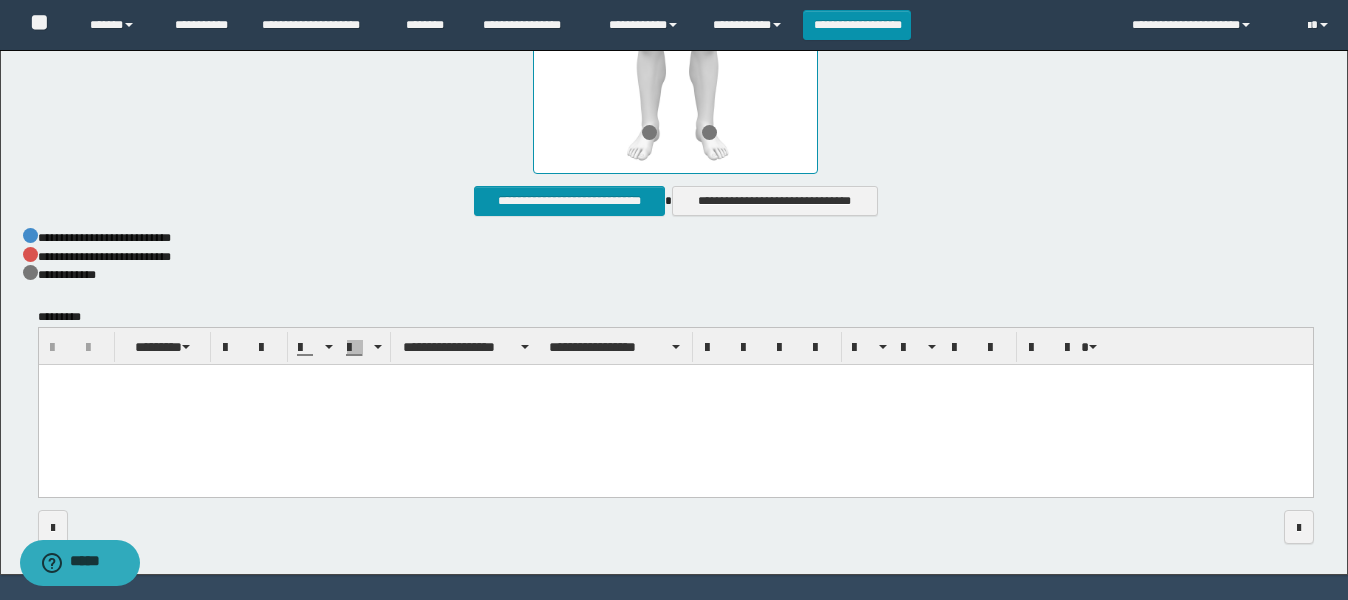 click at bounding box center (675, 406) 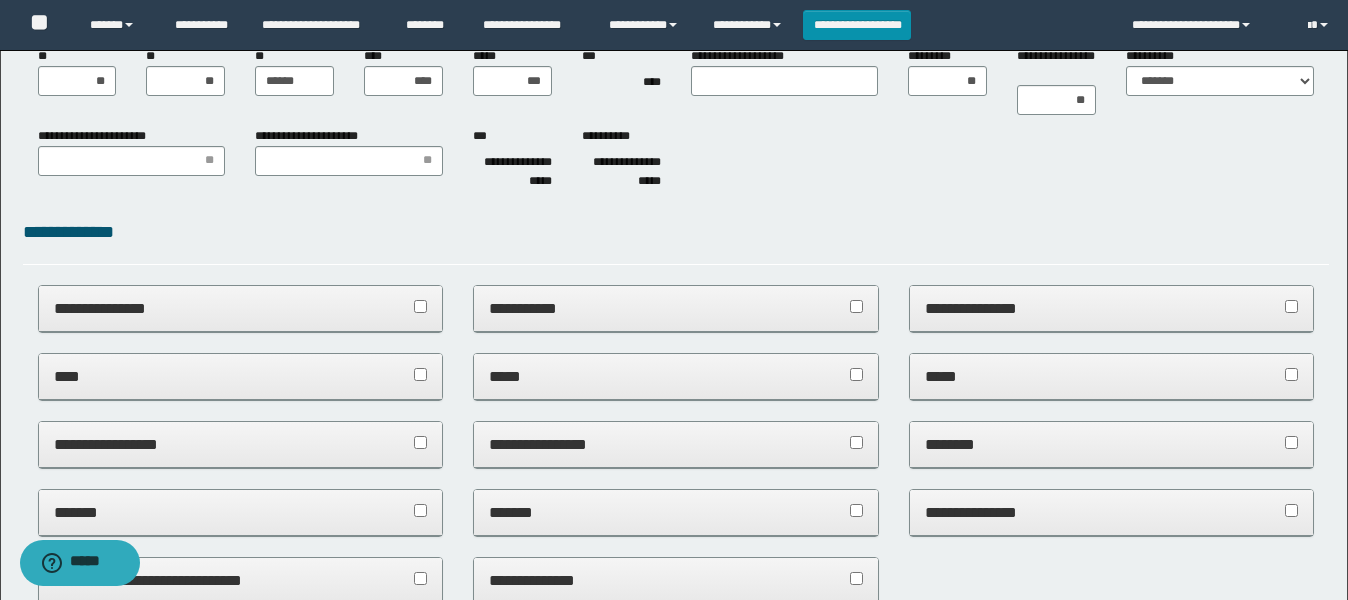 scroll, scrollTop: 0, scrollLeft: 0, axis: both 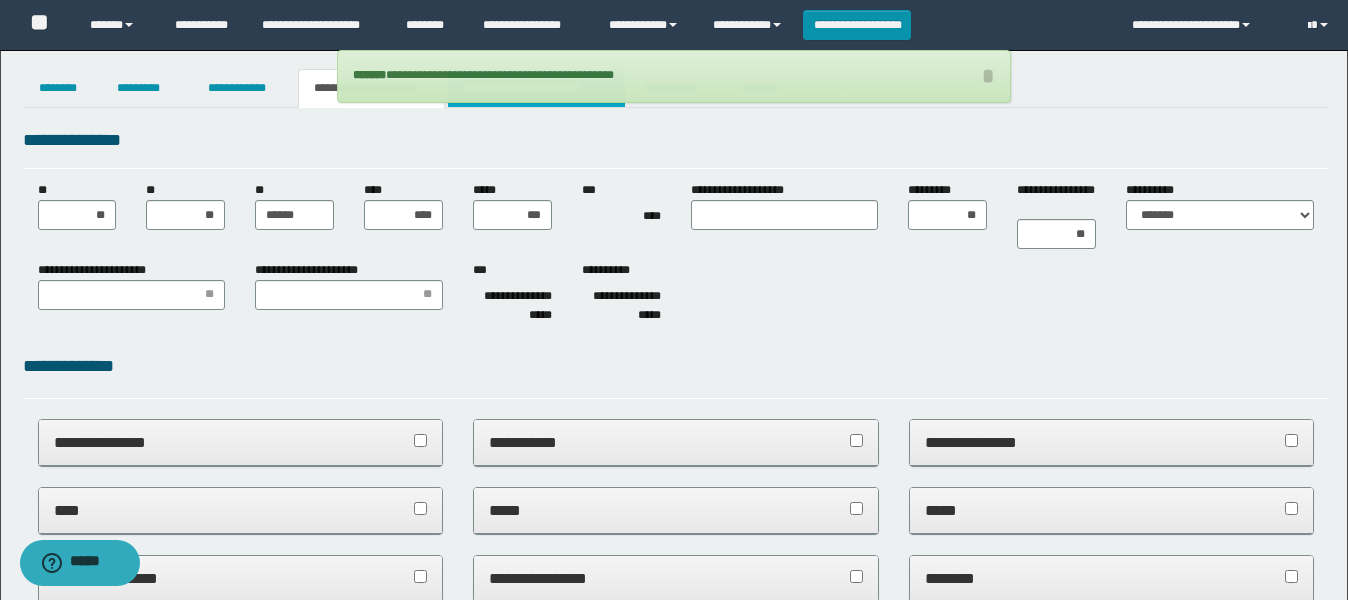 click on "**********" at bounding box center [537, 88] 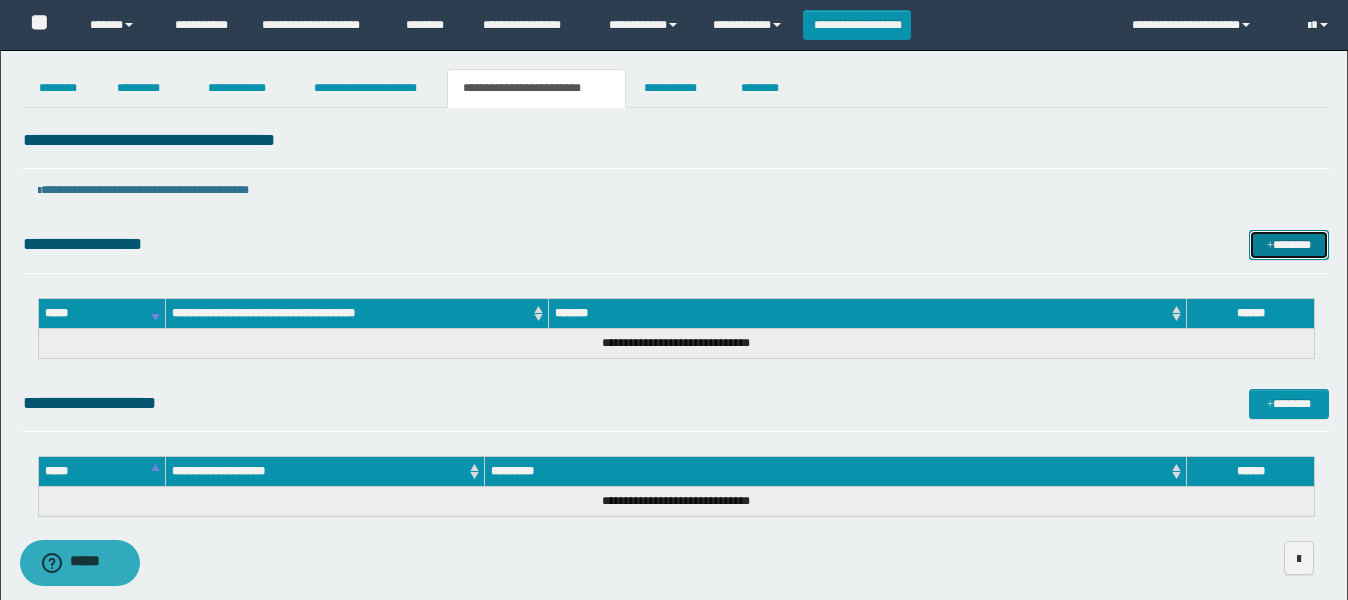 click on "*******" at bounding box center (1289, 245) 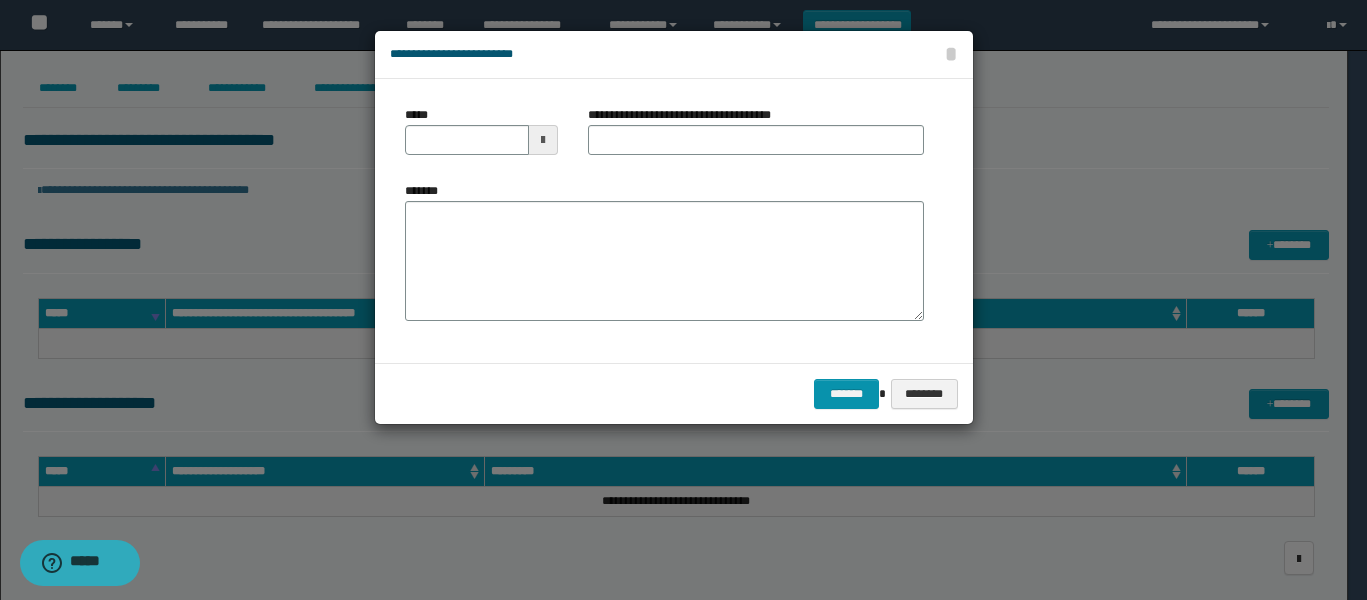 click at bounding box center (543, 140) 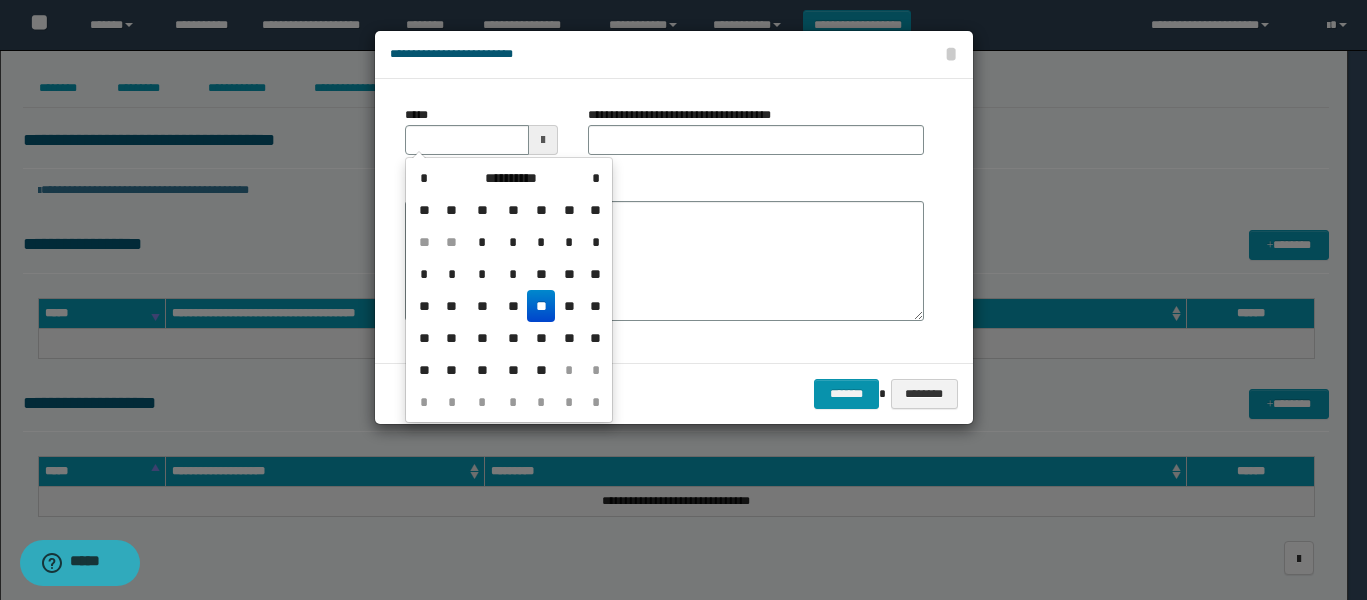 click on "**" at bounding box center [541, 306] 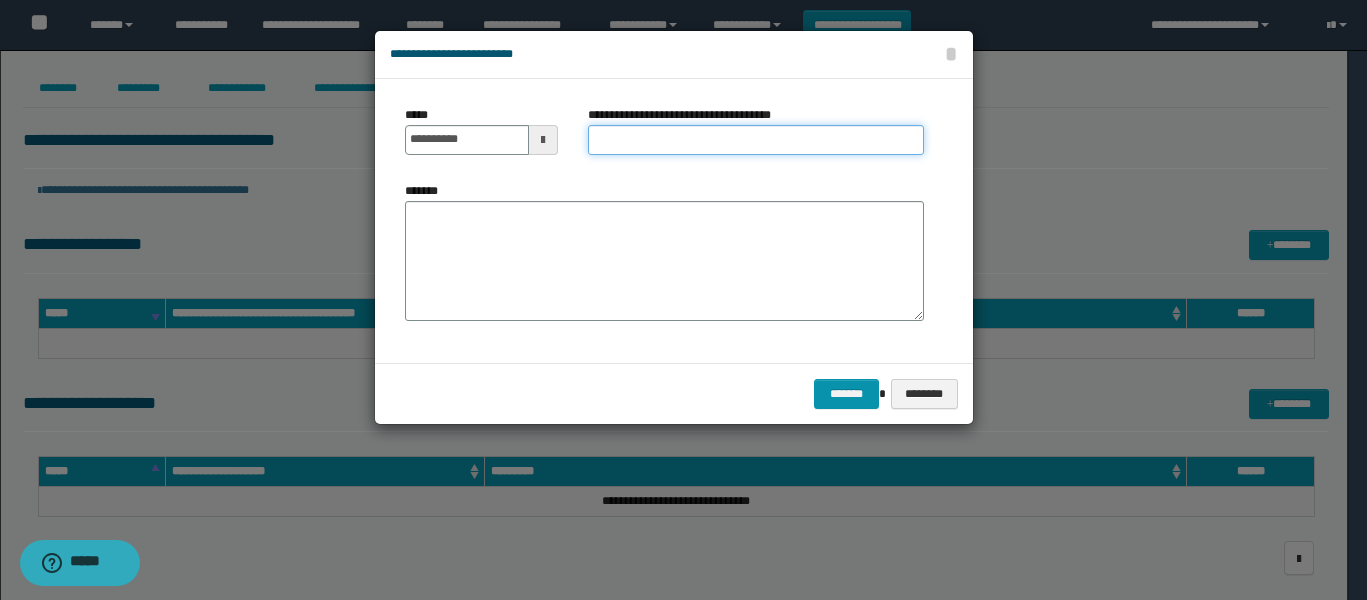 click on "**********" at bounding box center [756, 140] 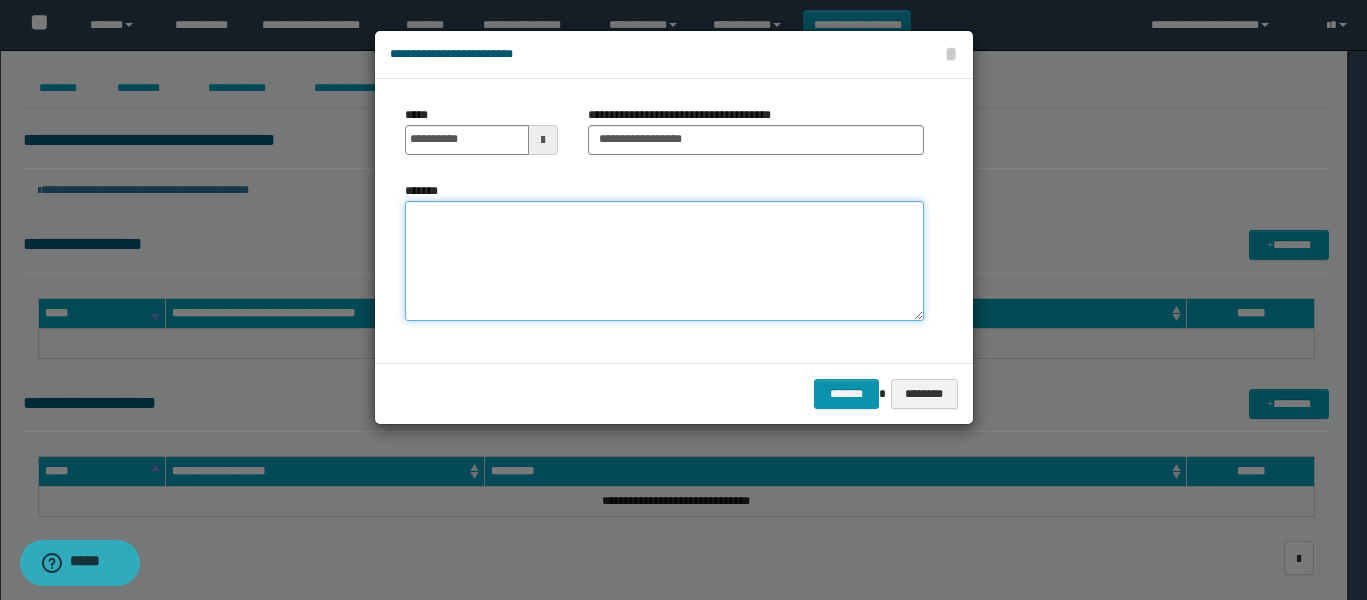 drag, startPoint x: 519, startPoint y: 238, endPoint x: 510, endPoint y: 226, distance: 15 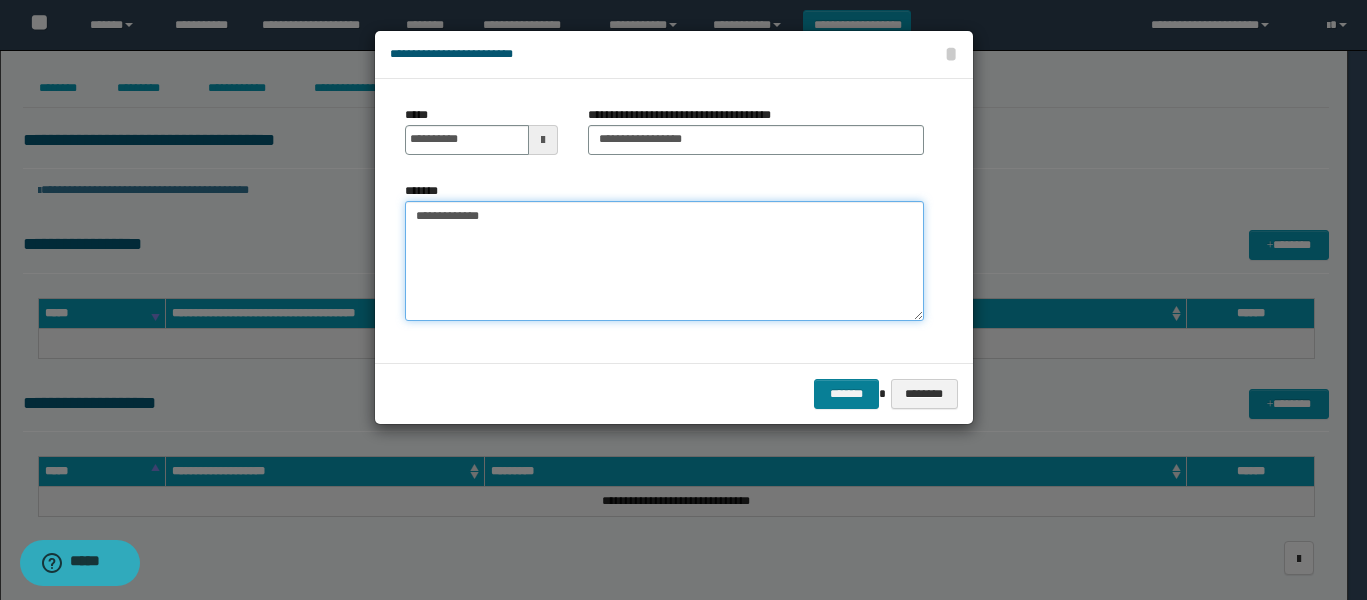 type on "**********" 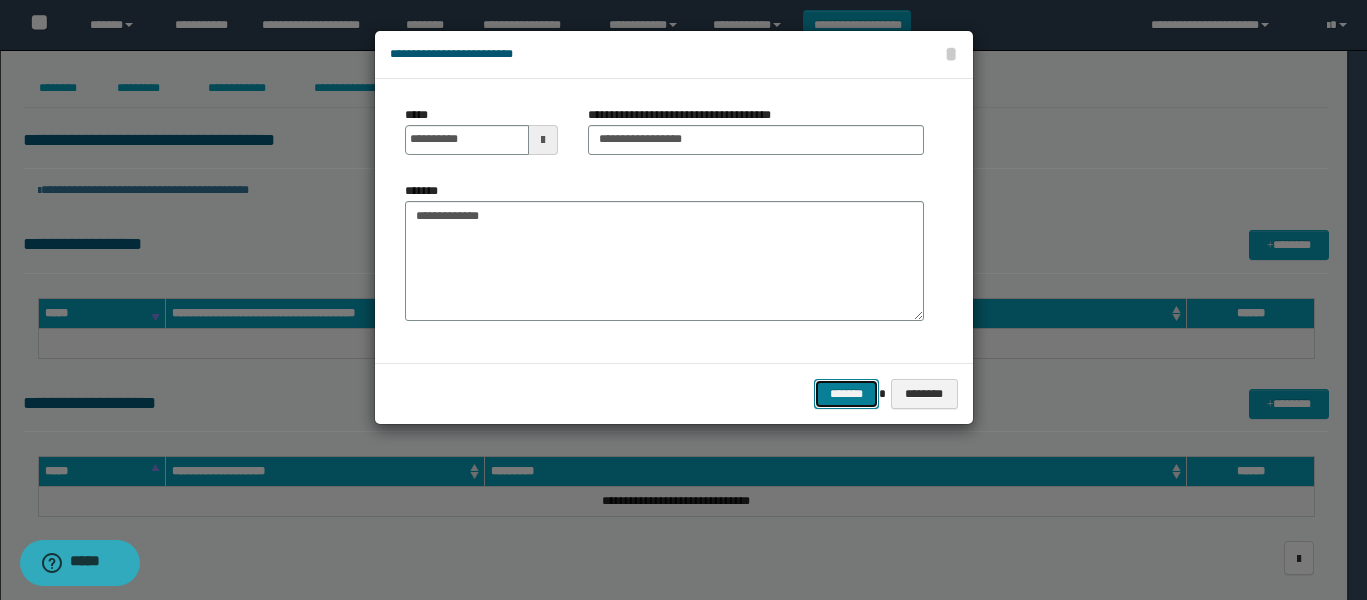 click on "*******" at bounding box center [846, 394] 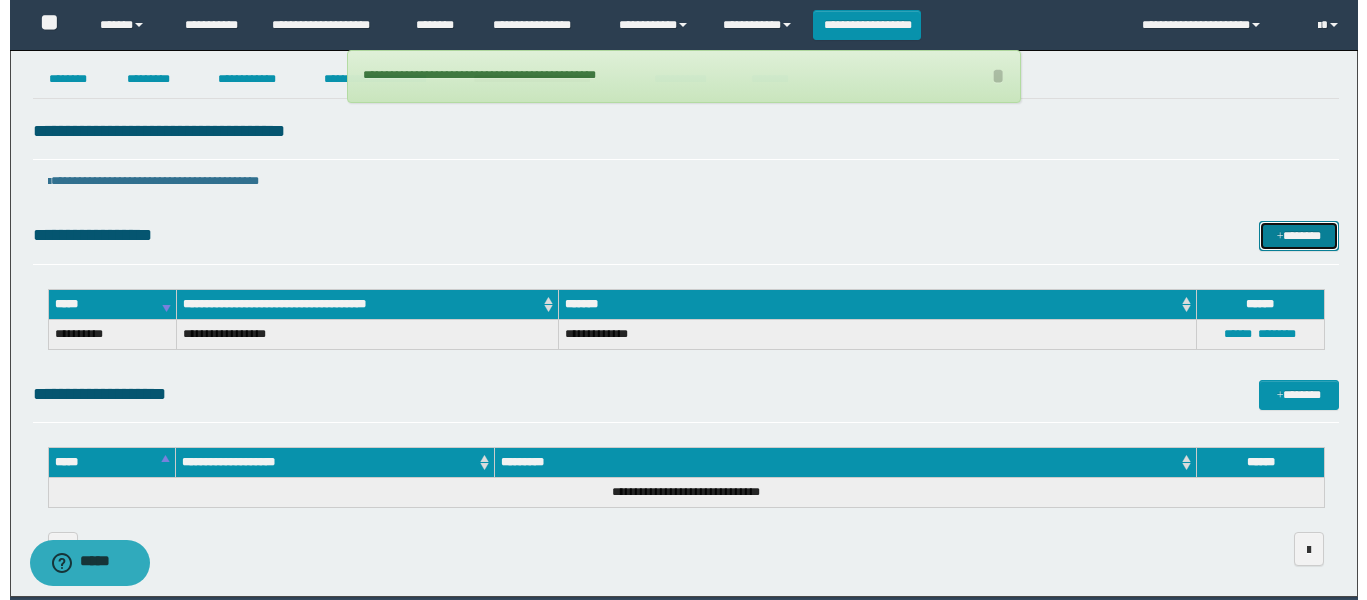 scroll, scrollTop: 0, scrollLeft: 0, axis: both 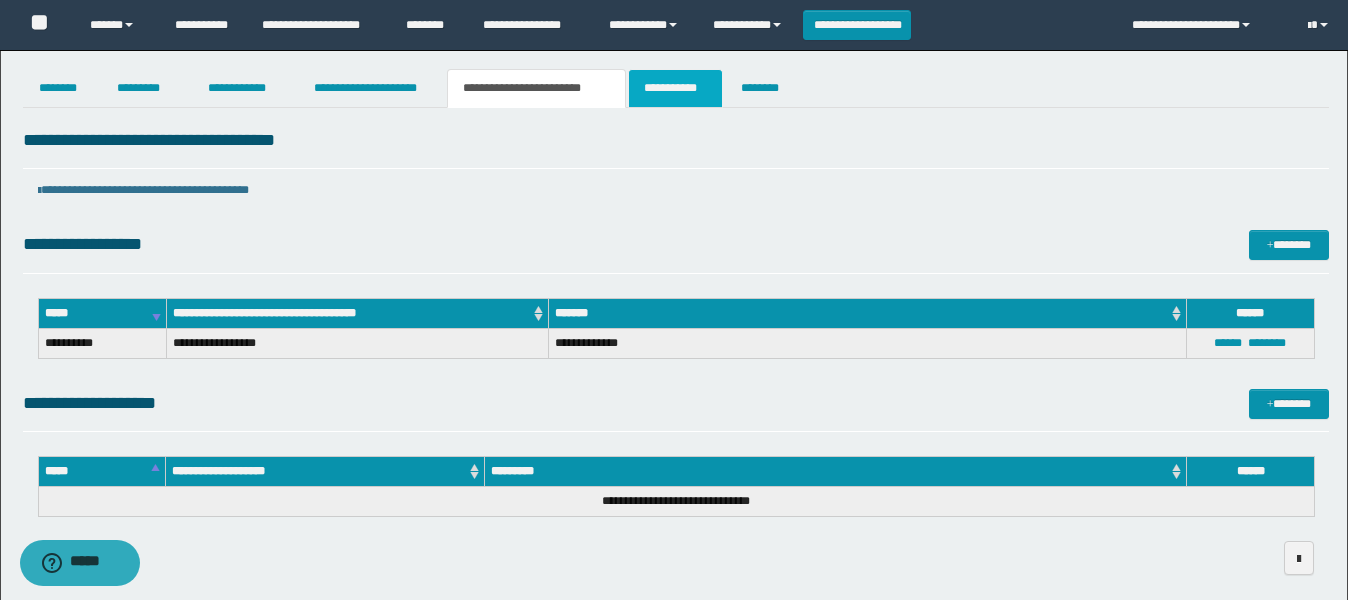click on "**********" at bounding box center [675, 88] 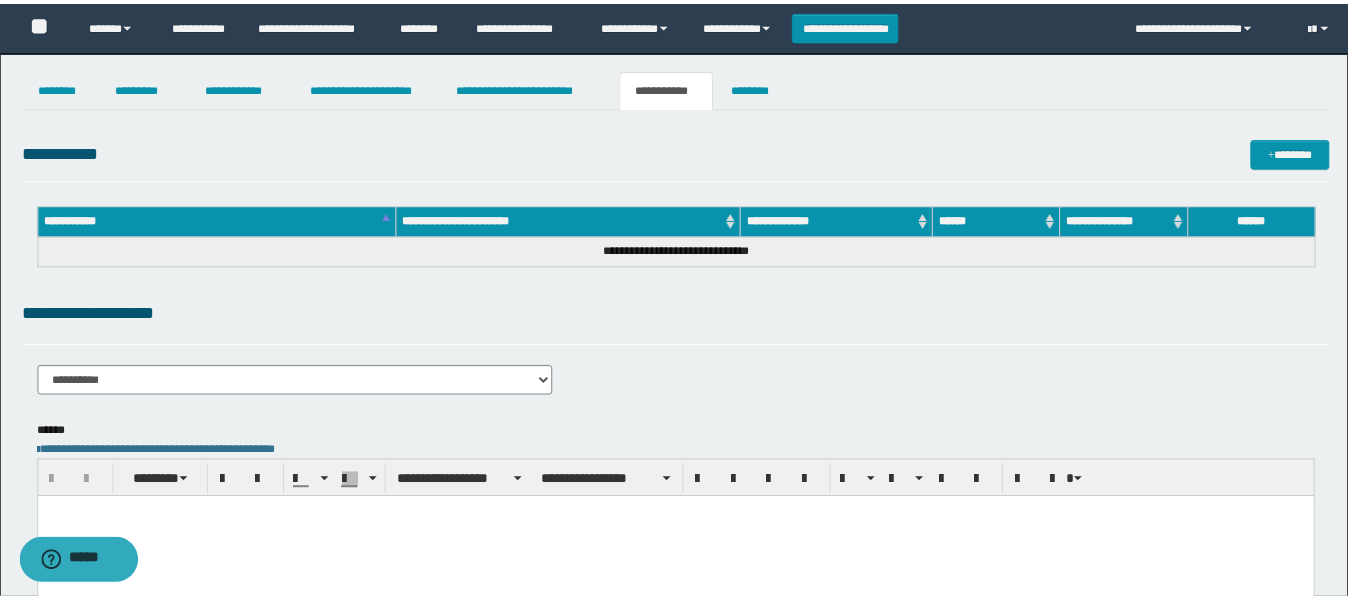 scroll, scrollTop: 0, scrollLeft: 0, axis: both 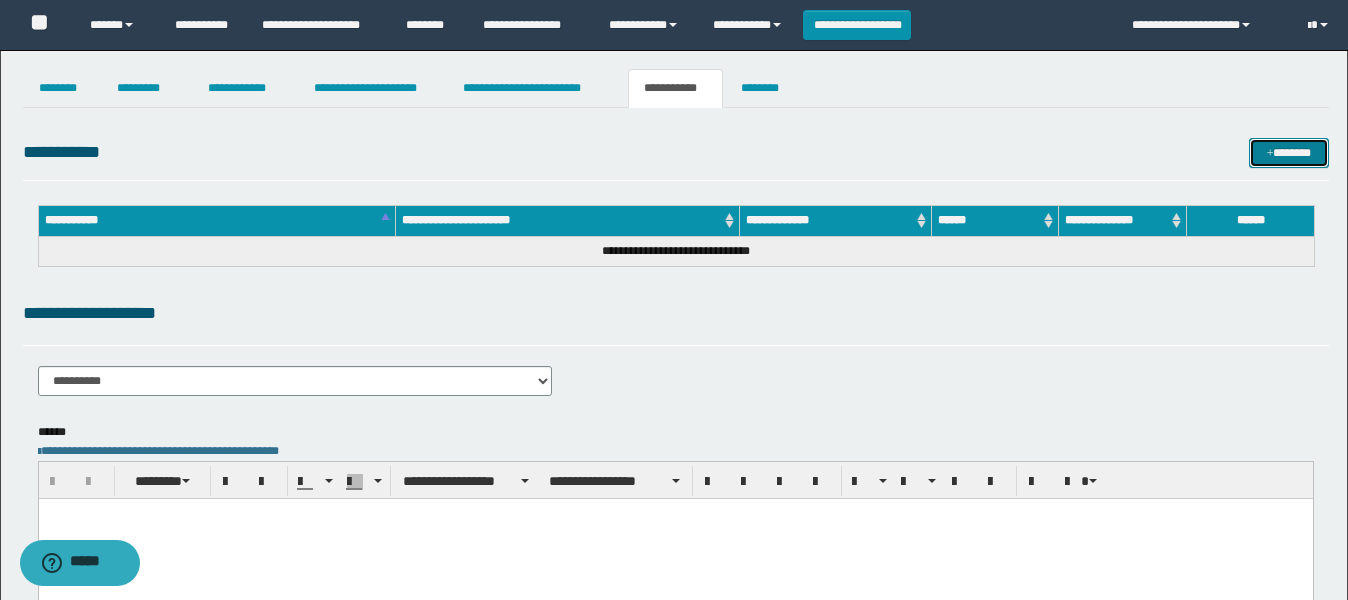 click on "*******" at bounding box center [1289, 153] 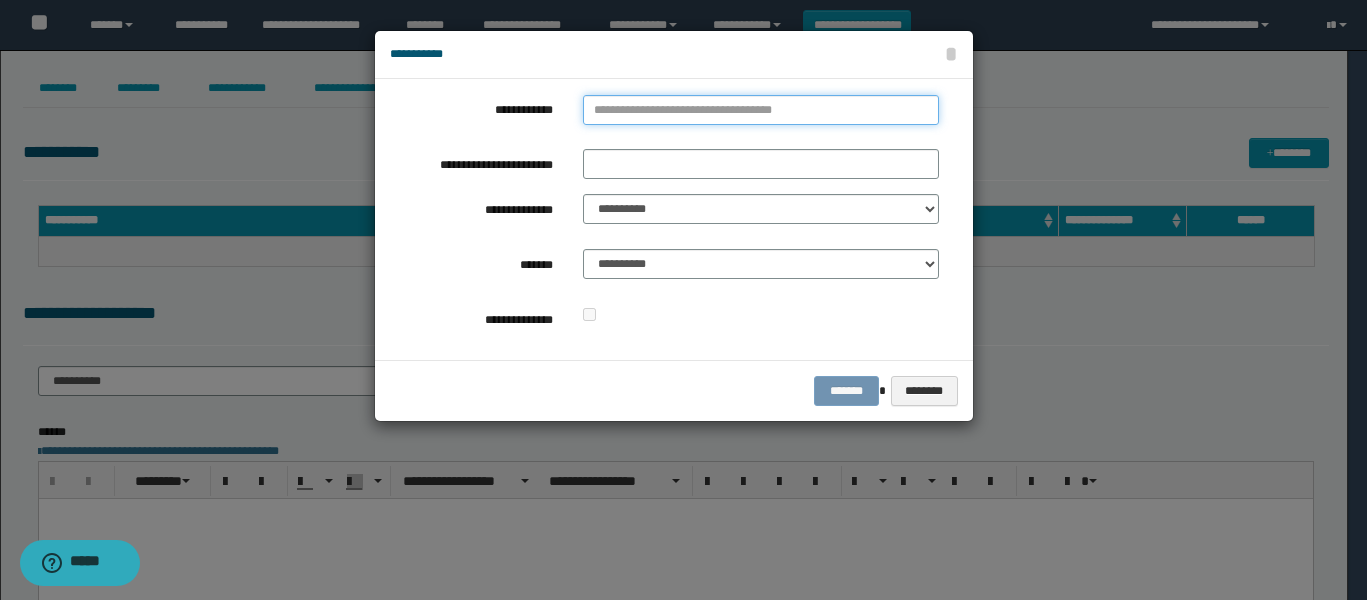 click on "**********" at bounding box center (761, 110) 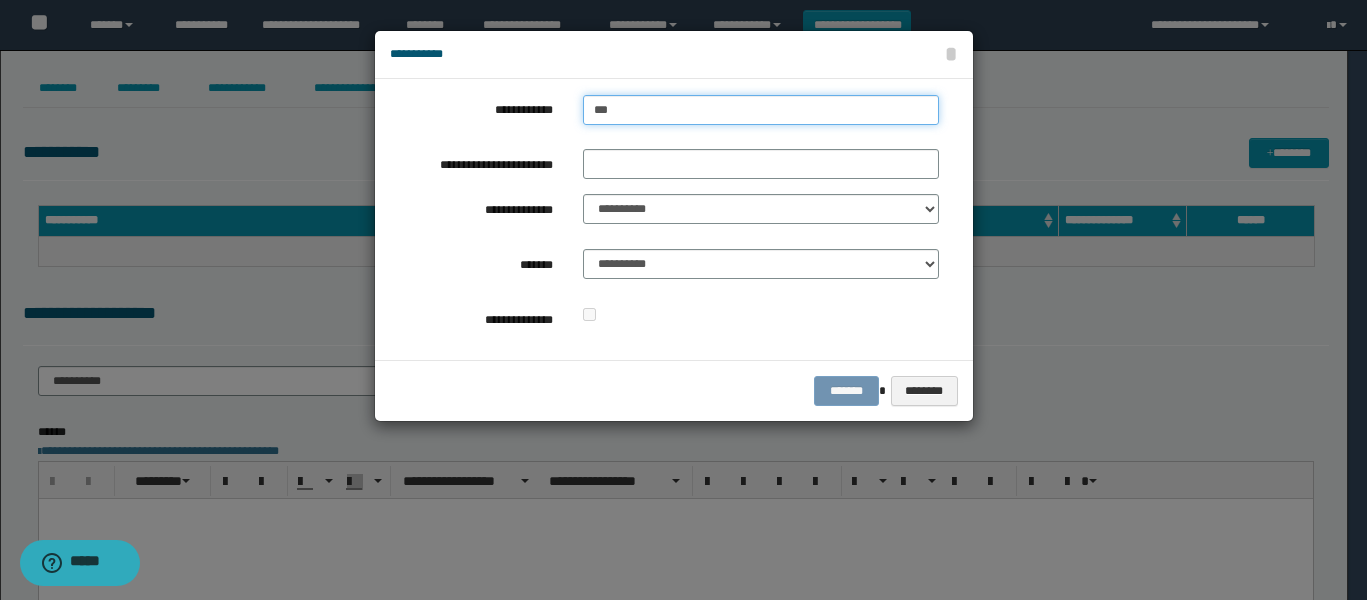 type on "****" 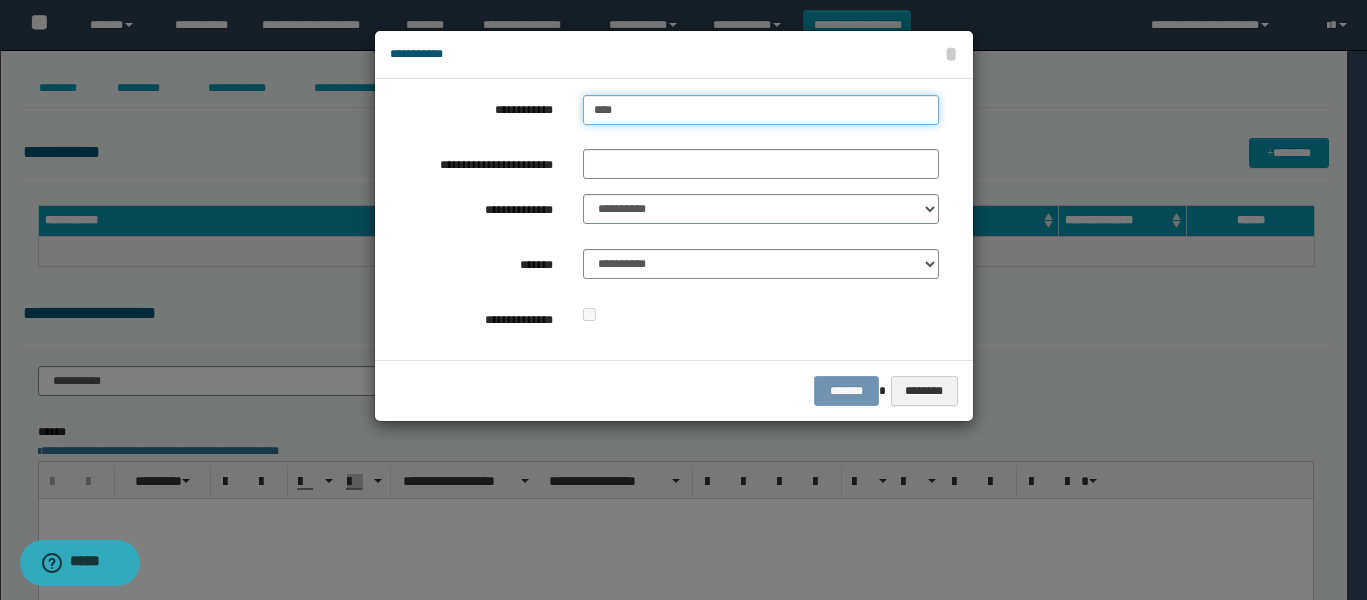 type on "****" 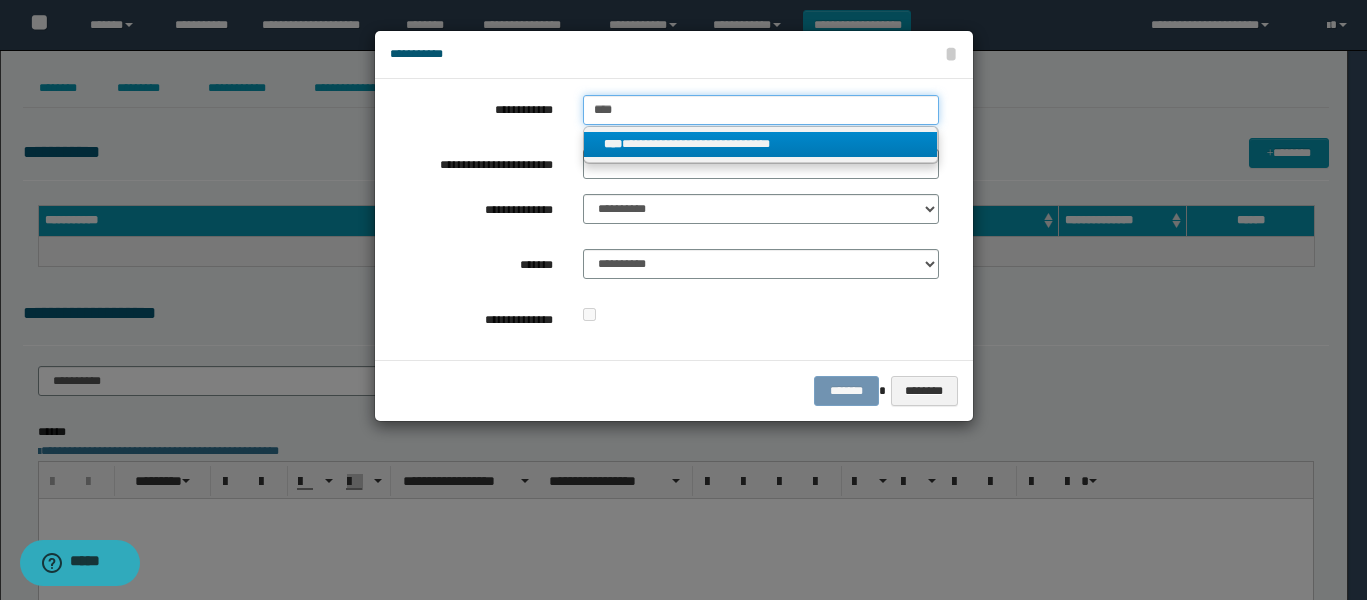 type on "****" 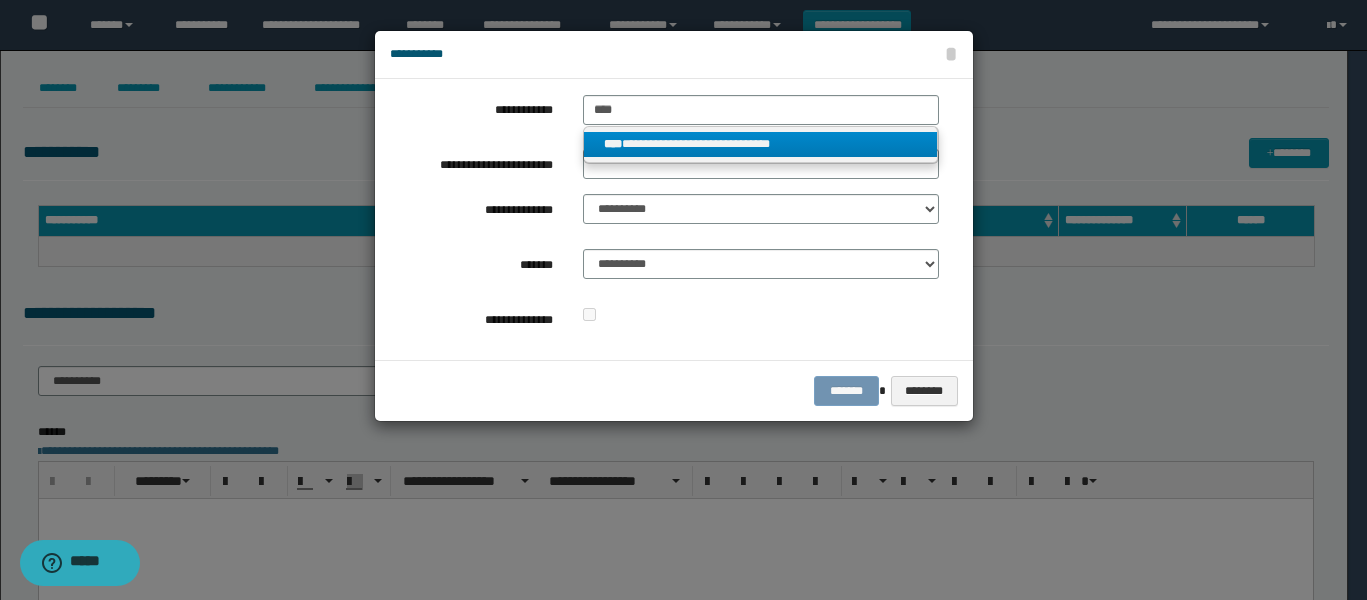 click on "**********" at bounding box center (760, 144) 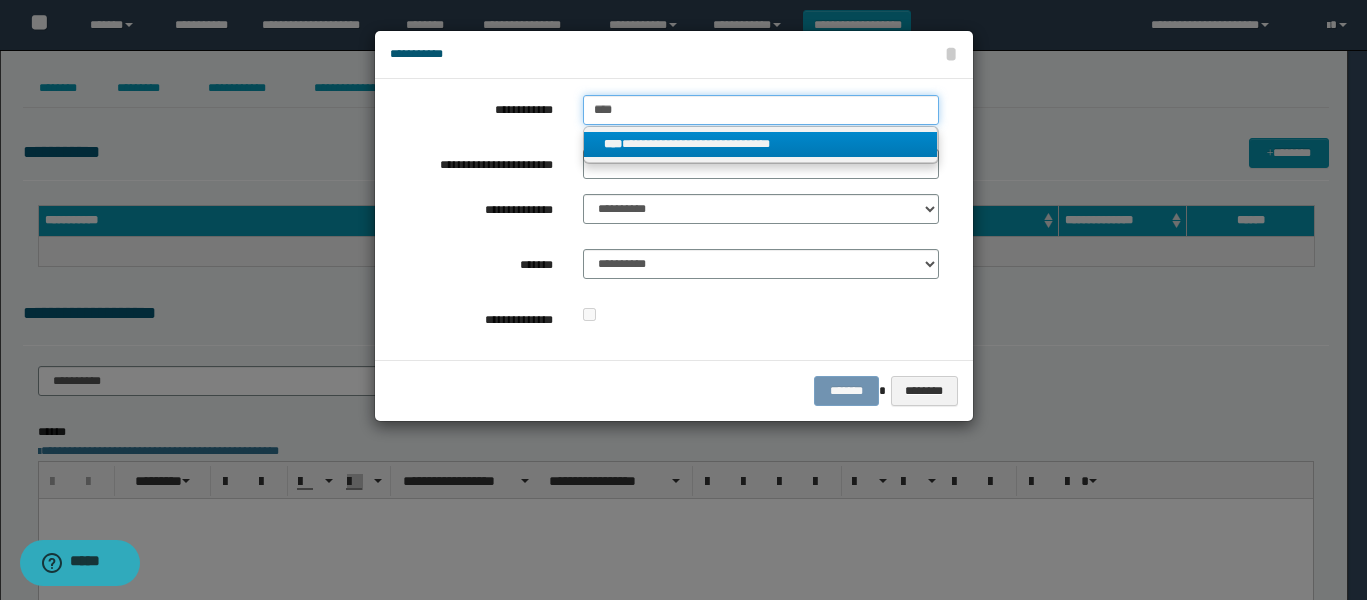 type 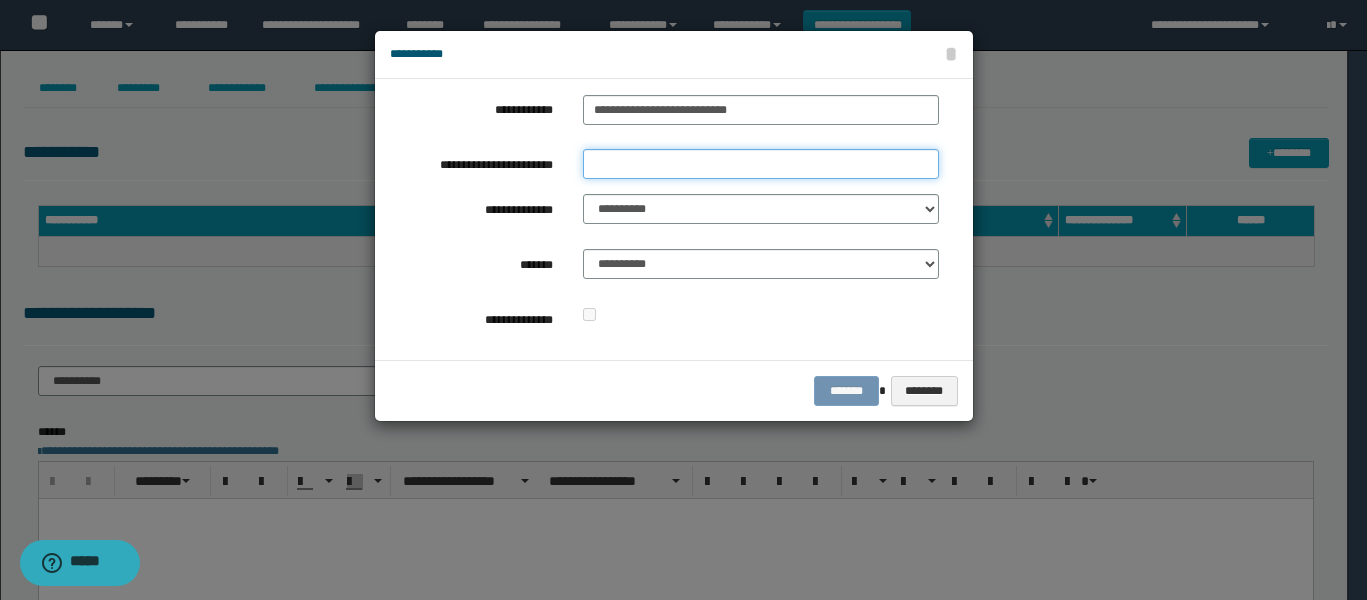 click on "**********" at bounding box center (761, 164) 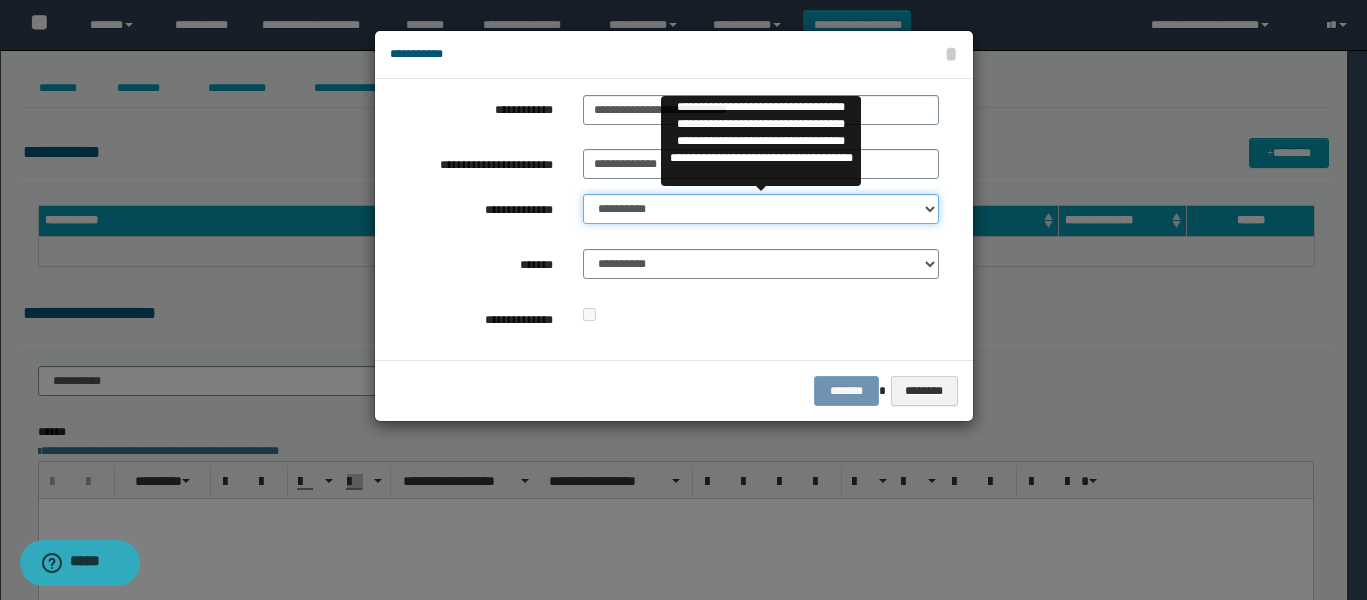 click on "**********" at bounding box center [761, 209] 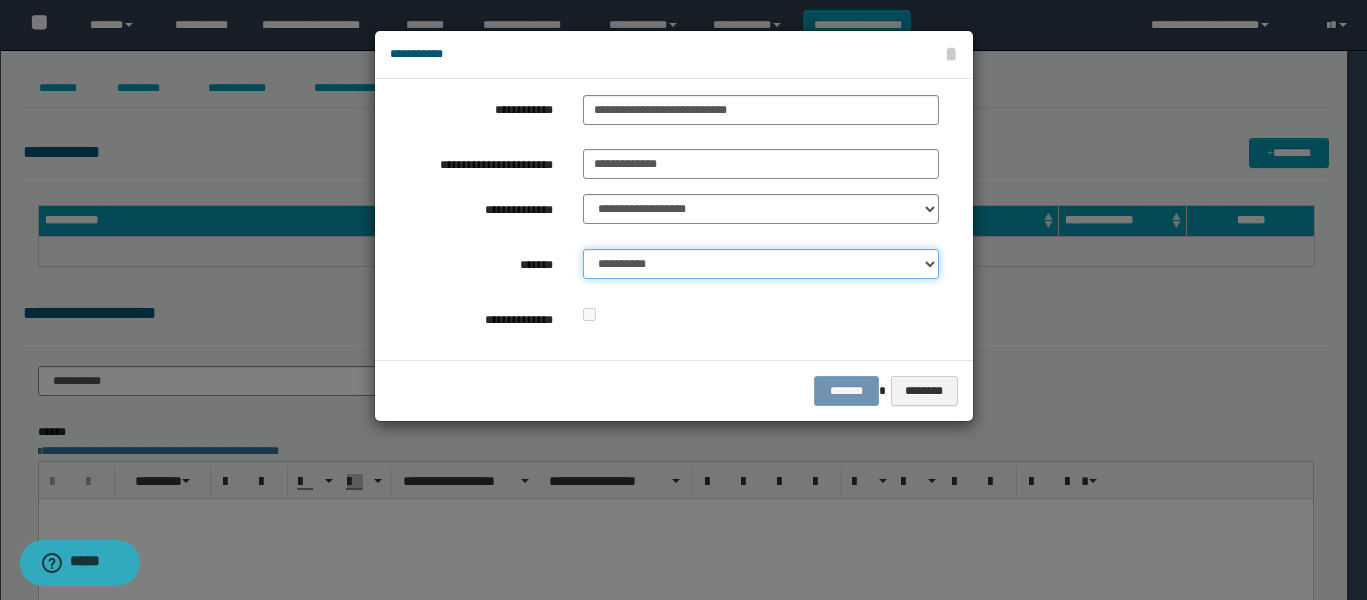 click on "**********" at bounding box center [761, 264] 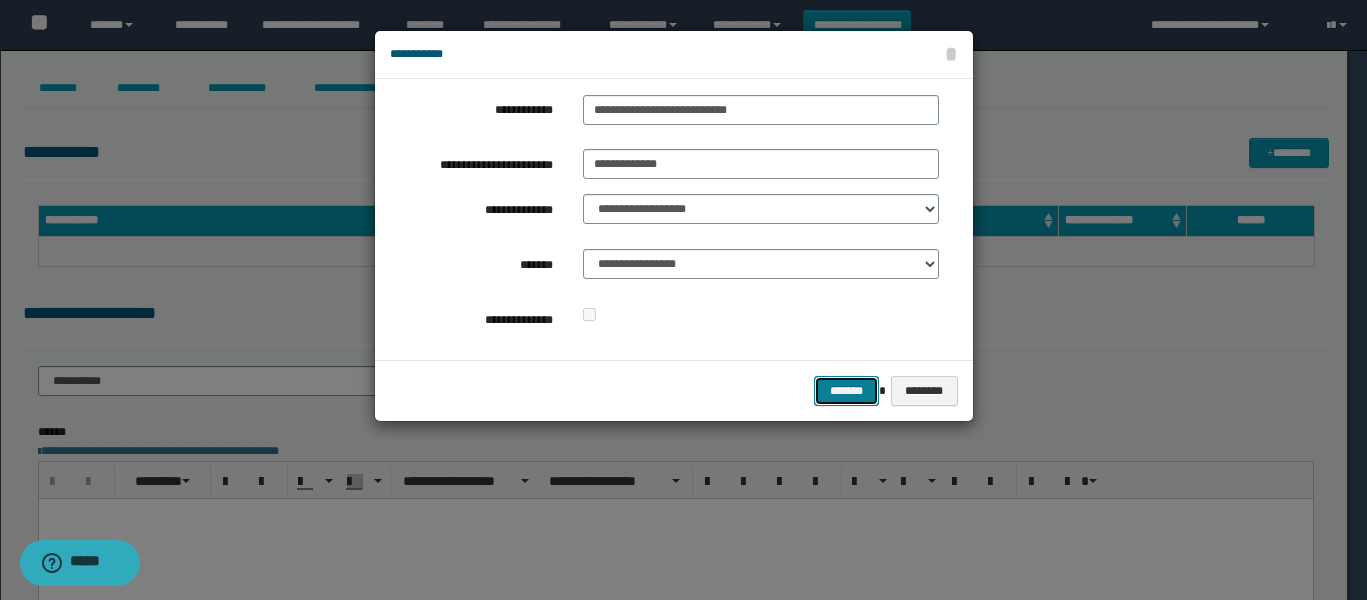 click on "*******" at bounding box center (846, 391) 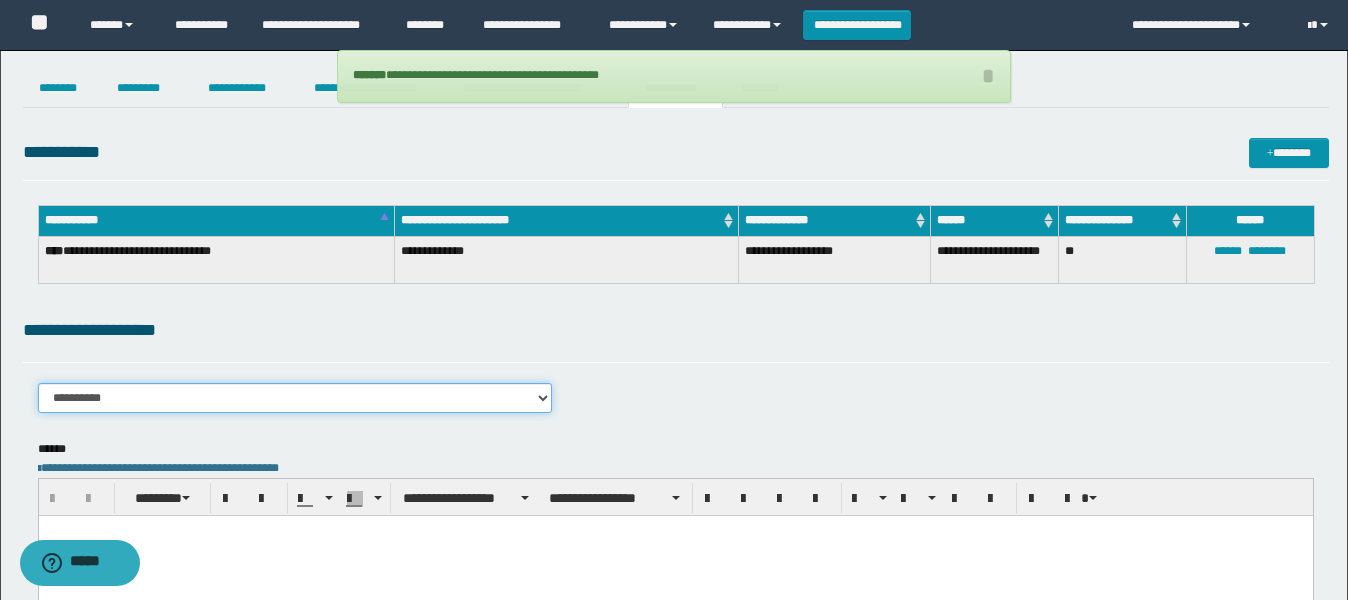 click on "**********" at bounding box center (295, 398) 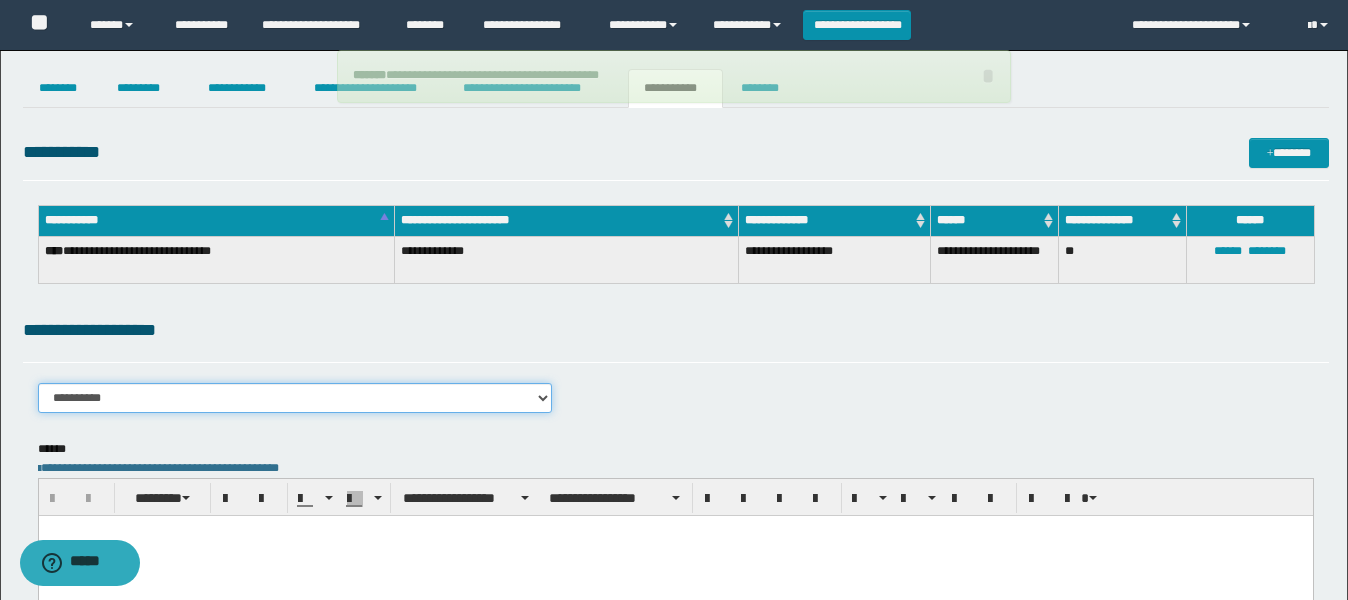 select on "****" 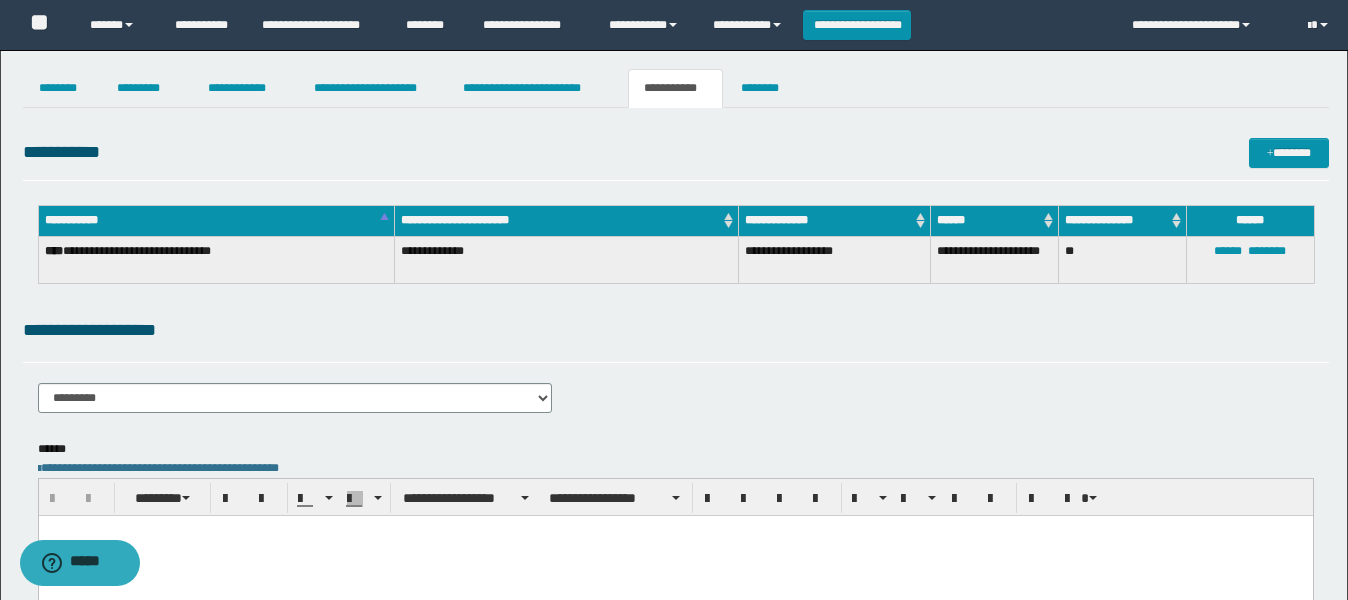 click at bounding box center (675, 555) 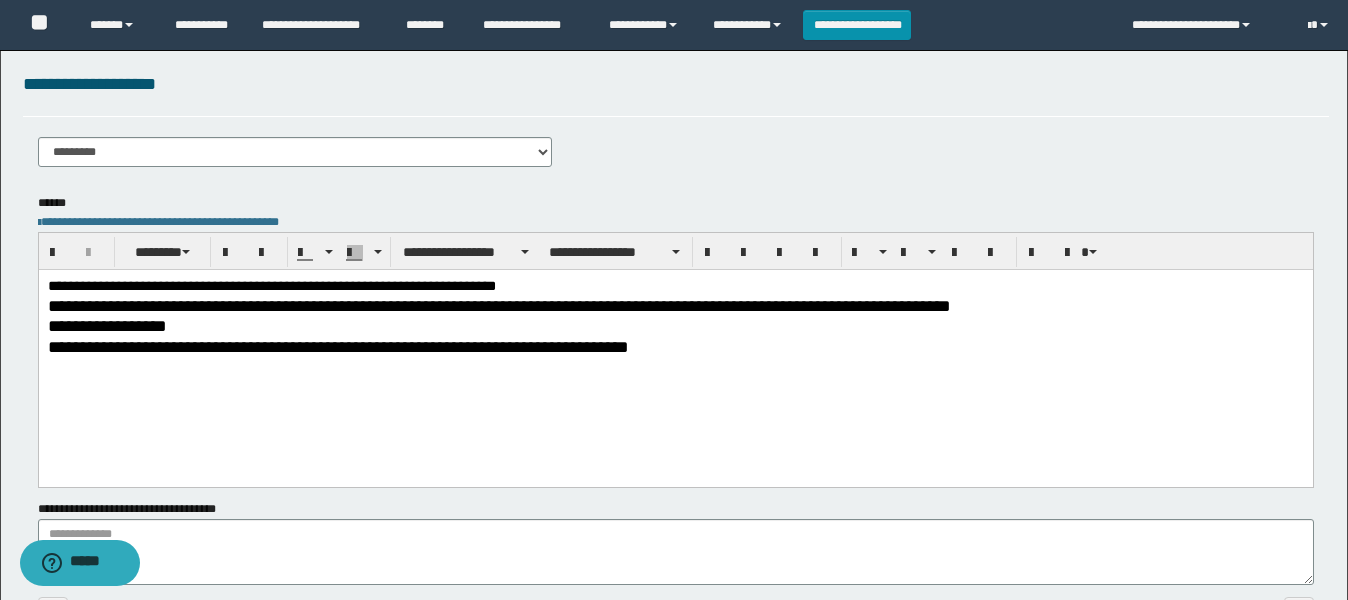 scroll, scrollTop: 250, scrollLeft: 0, axis: vertical 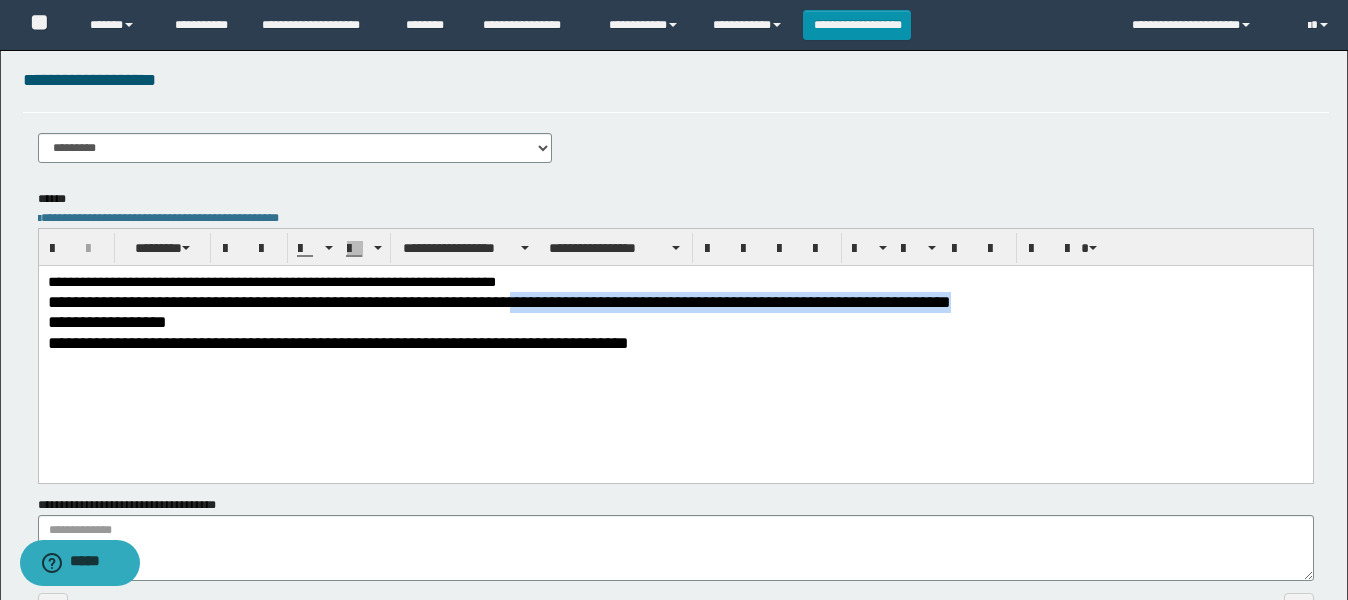 drag, startPoint x: 685, startPoint y: 304, endPoint x: 703, endPoint y: 320, distance: 24.083189 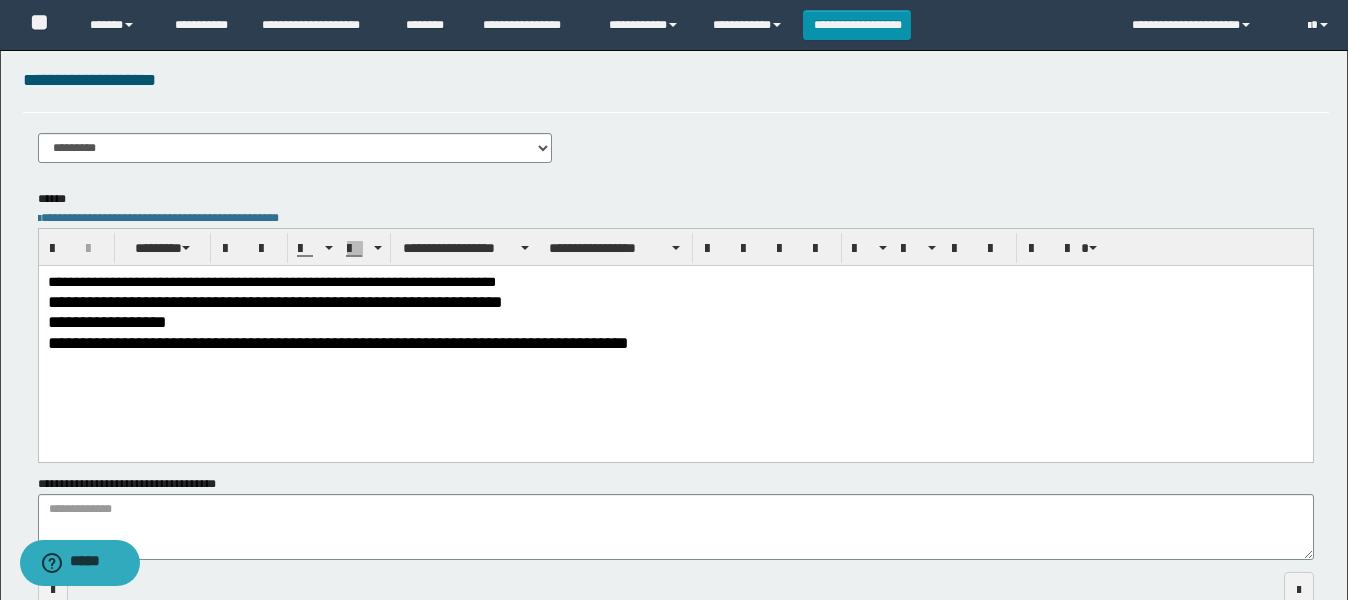 click on "**********" at bounding box center [274, 301] 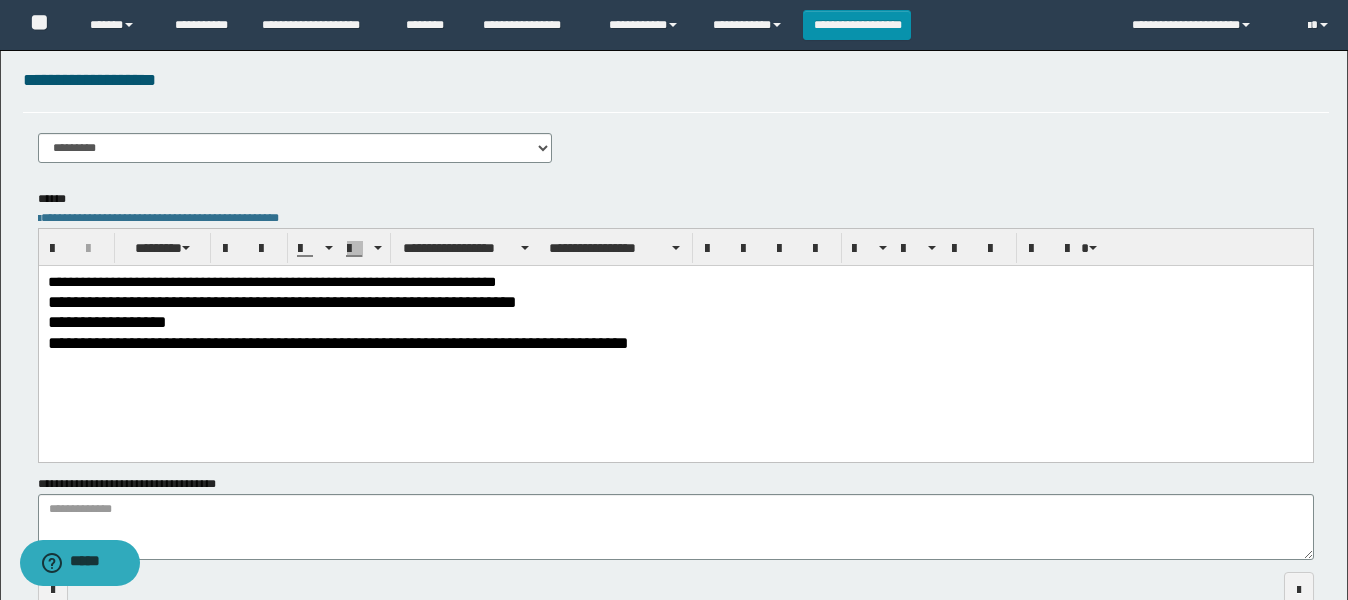 click on "**********" at bounding box center [281, 301] 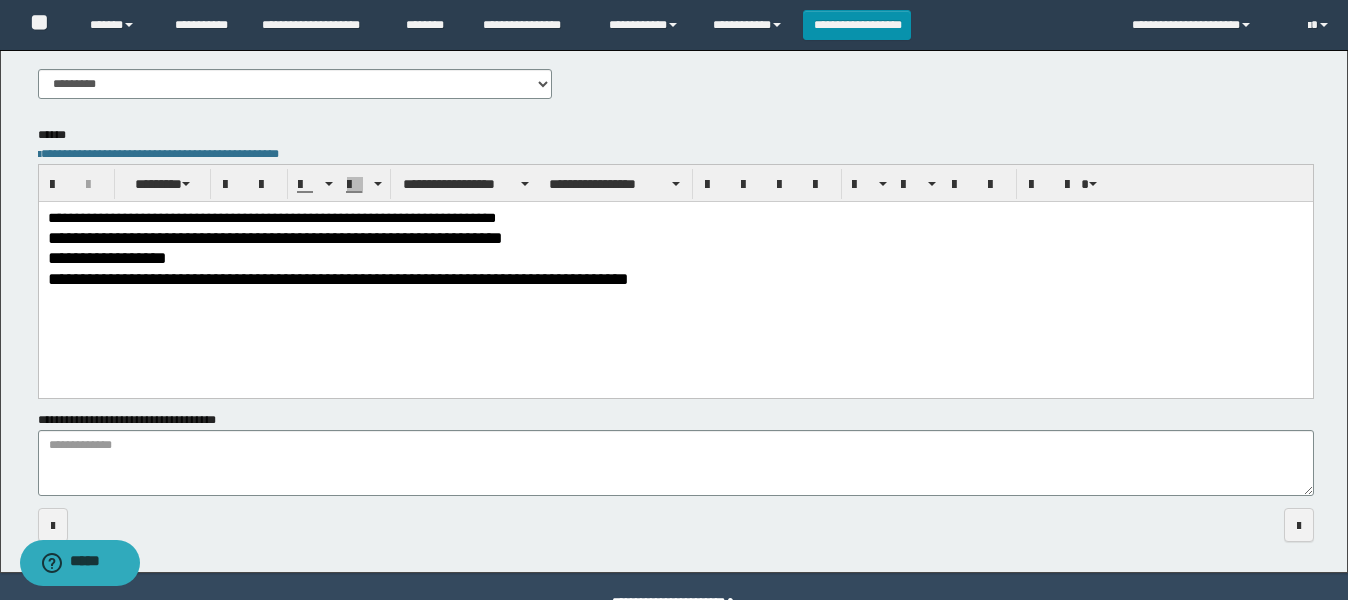 scroll, scrollTop: 364, scrollLeft: 0, axis: vertical 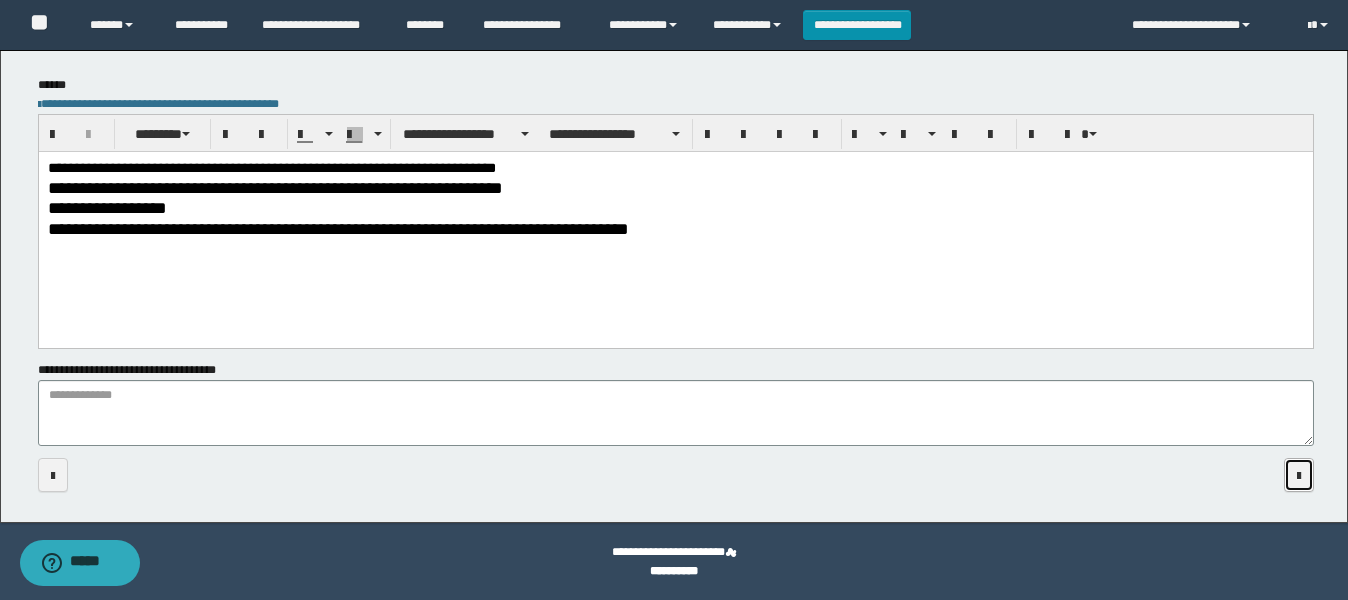 click at bounding box center [1299, 475] 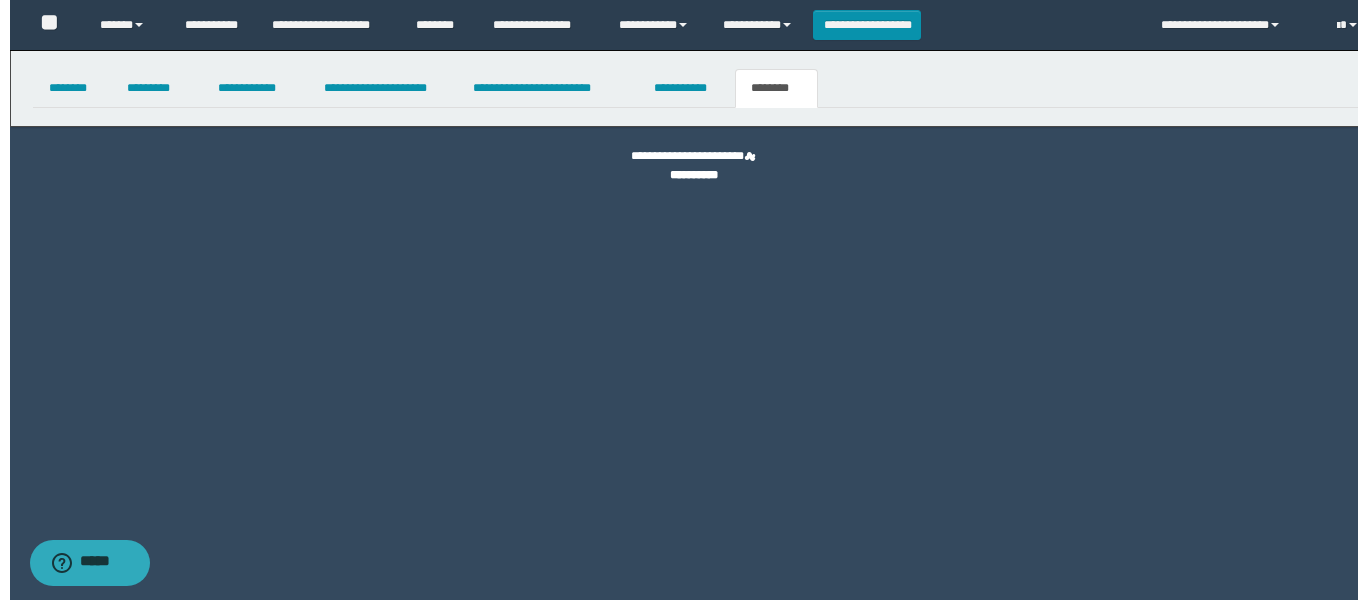 scroll, scrollTop: 0, scrollLeft: 0, axis: both 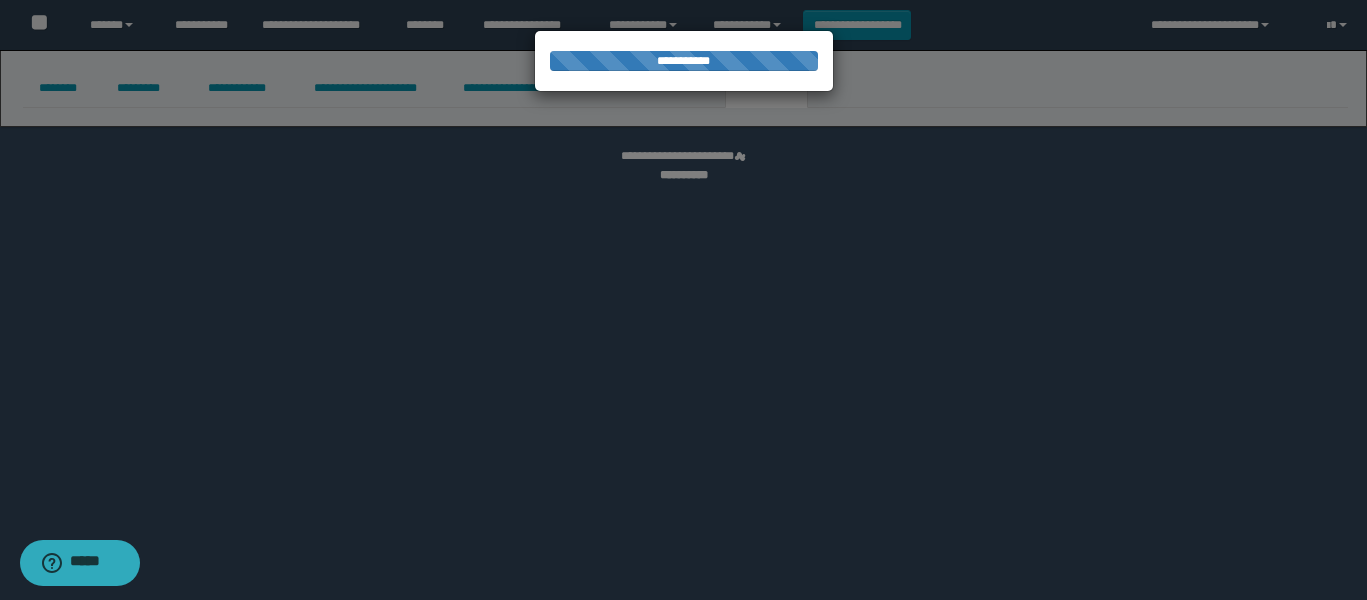 select 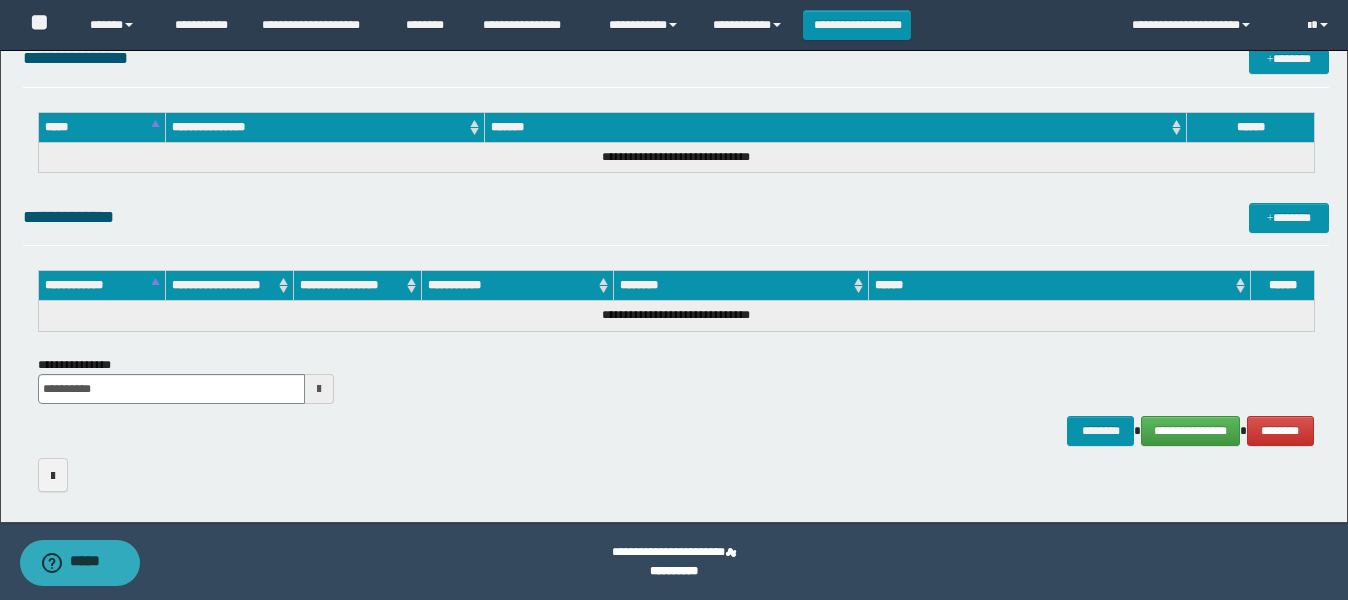 scroll, scrollTop: 1031, scrollLeft: 0, axis: vertical 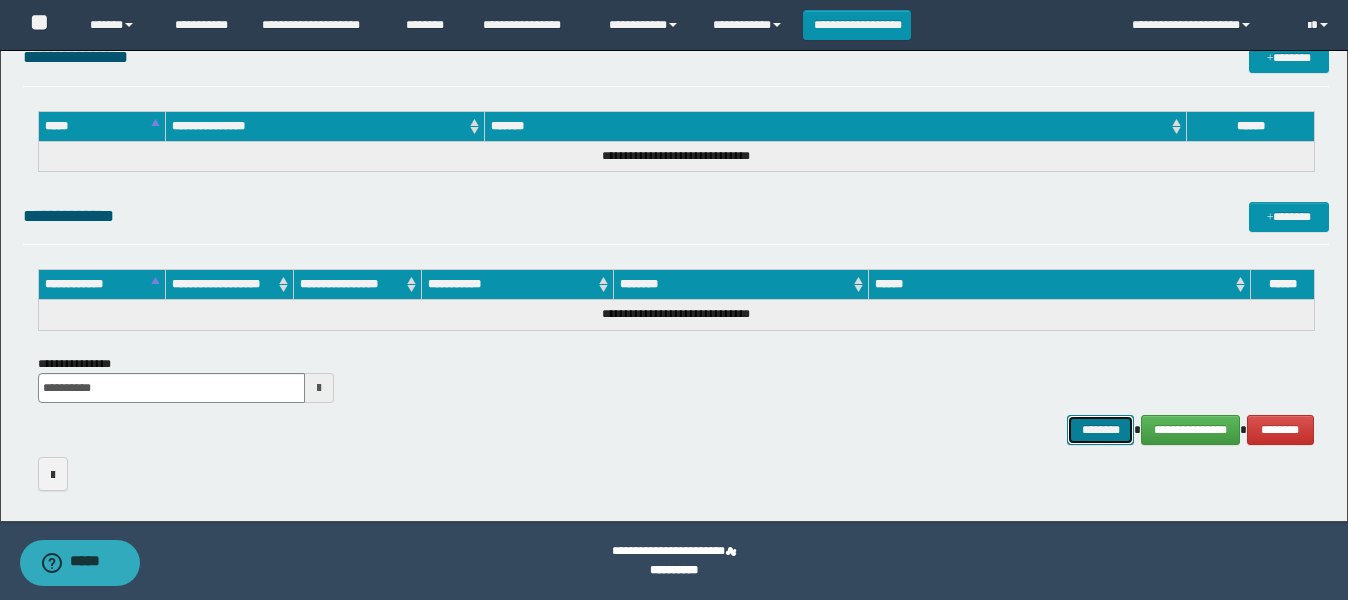 drag, startPoint x: 1111, startPoint y: 429, endPoint x: 900, endPoint y: 290, distance: 252.66974 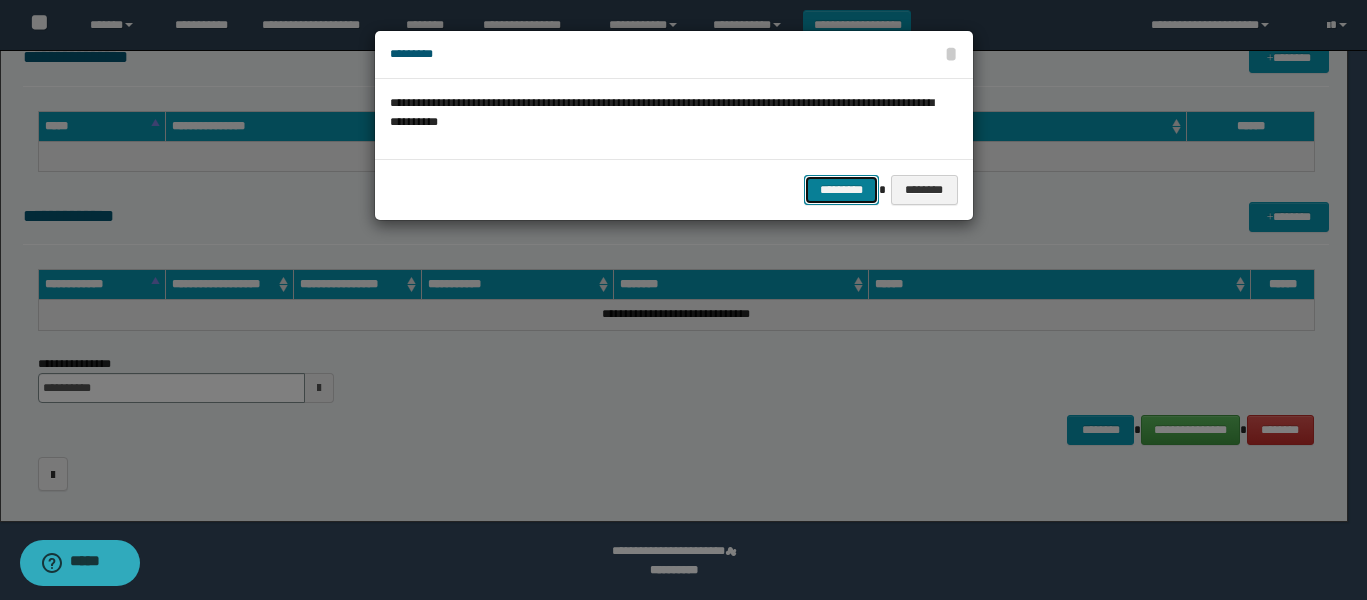 click on "*********" at bounding box center [841, 190] 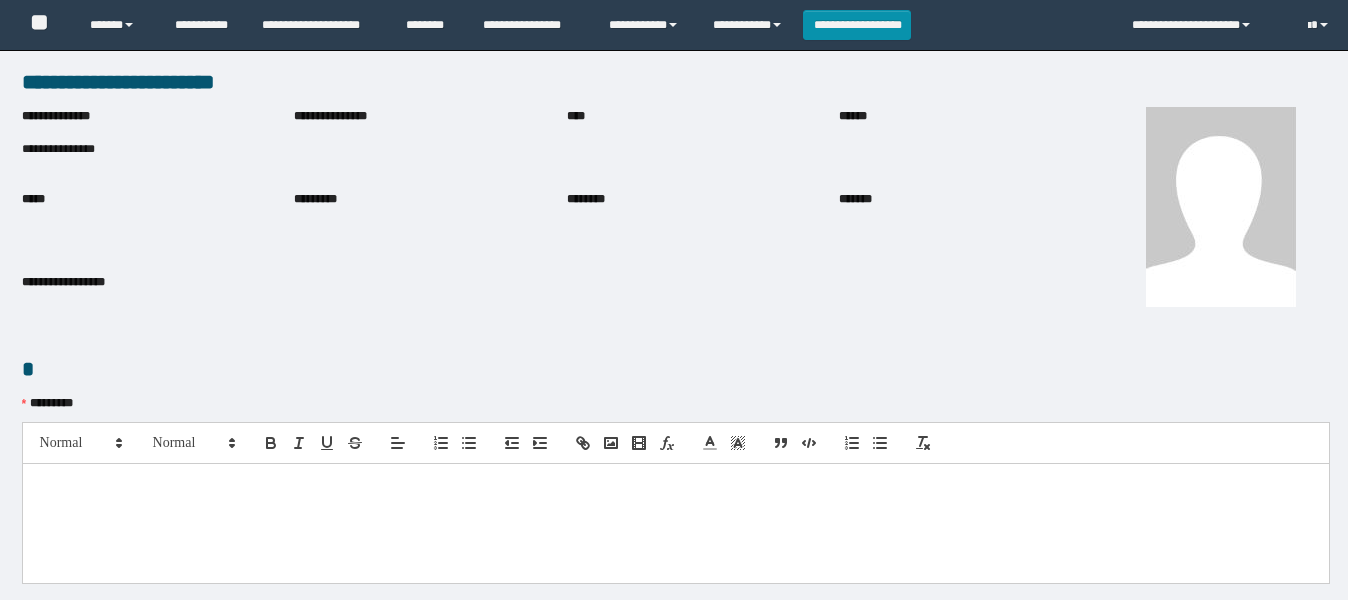 scroll, scrollTop: 0, scrollLeft: 0, axis: both 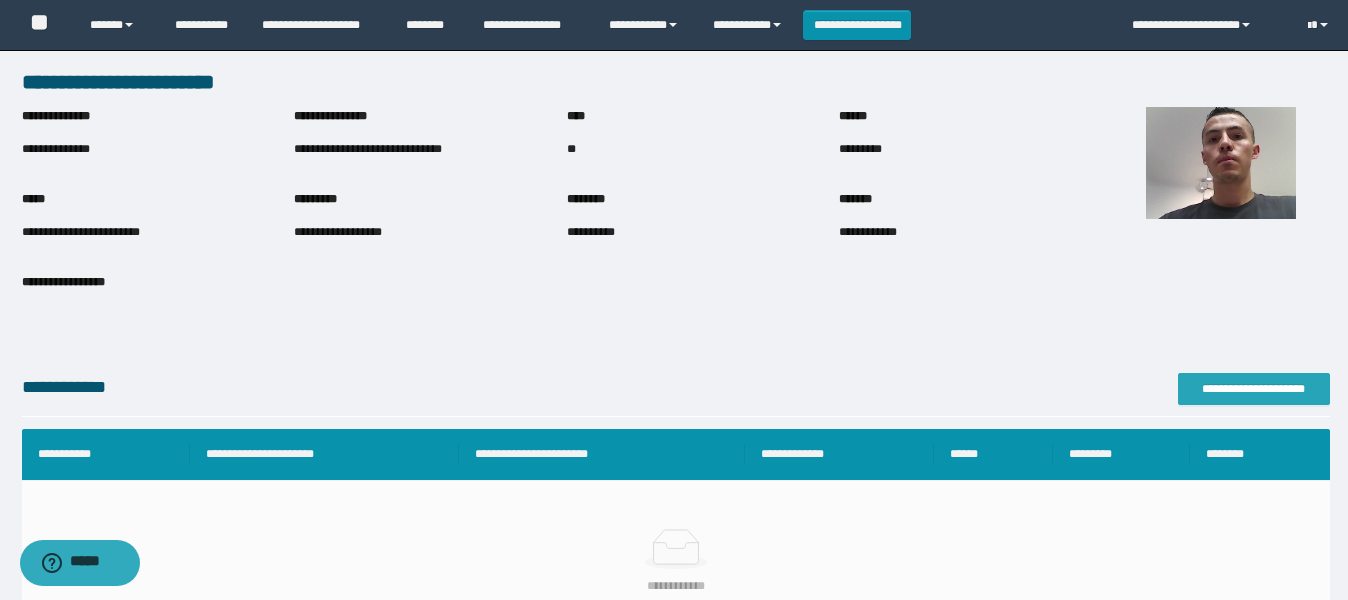 click on "**********" at bounding box center (1254, 389) 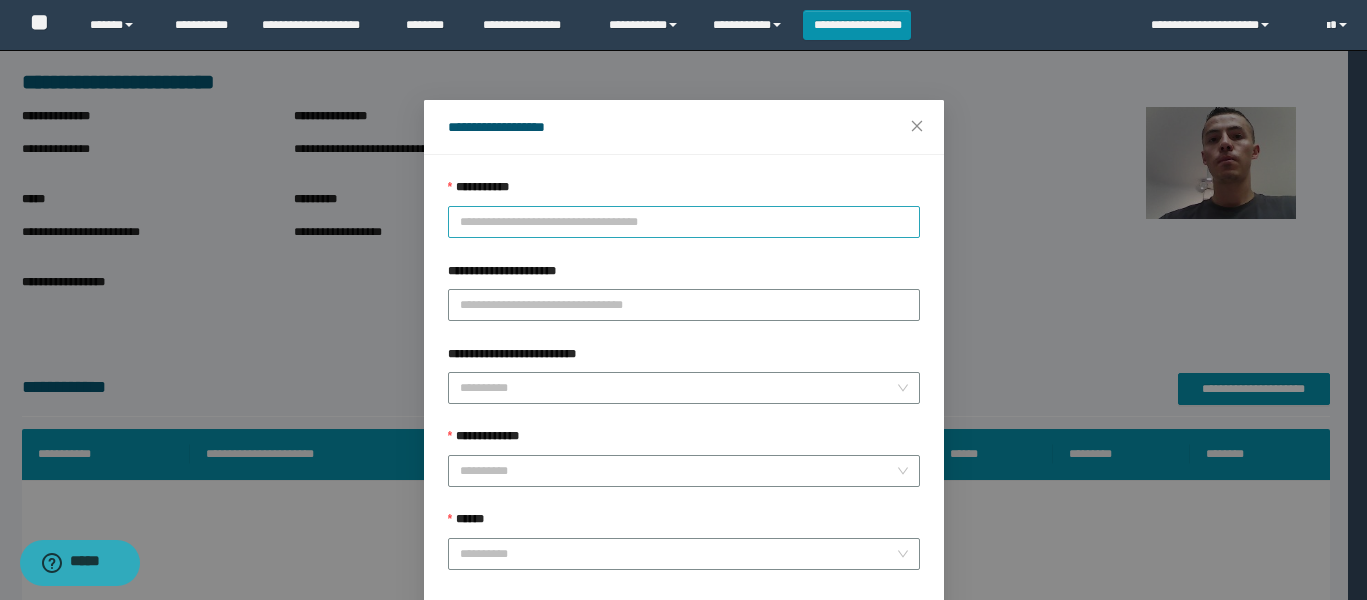 click on "**********" at bounding box center (684, 222) 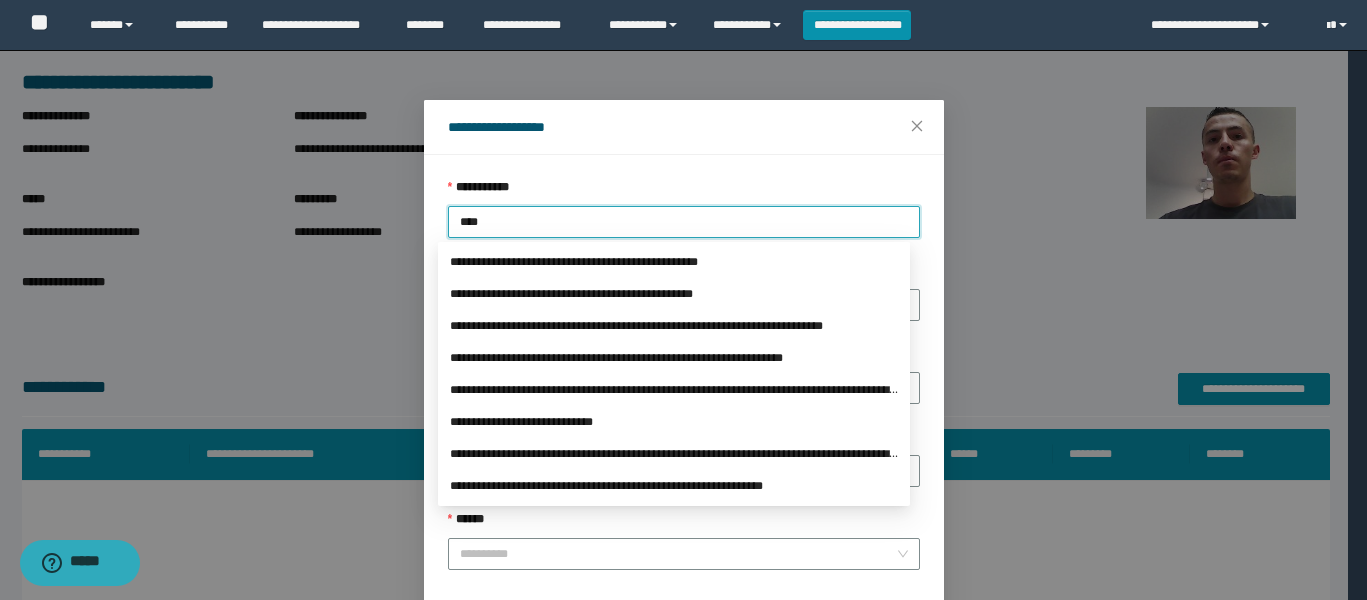 drag, startPoint x: 548, startPoint y: 222, endPoint x: 243, endPoint y: 222, distance: 305 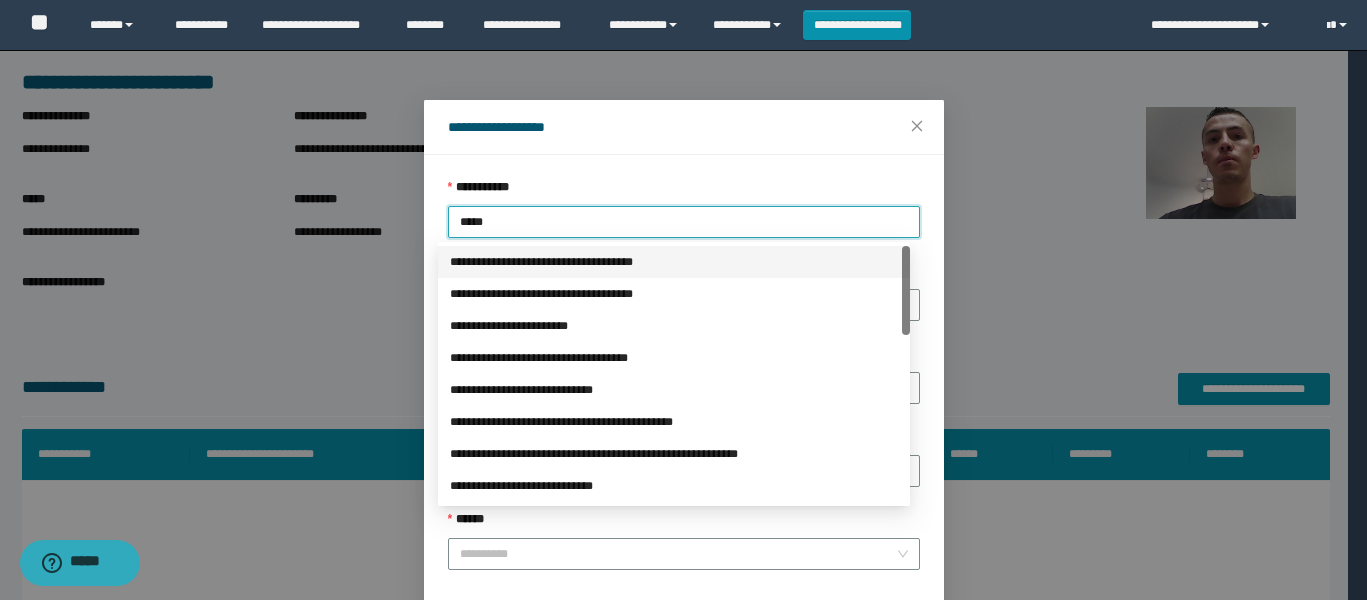 drag, startPoint x: 520, startPoint y: 217, endPoint x: 354, endPoint y: 213, distance: 166.04819 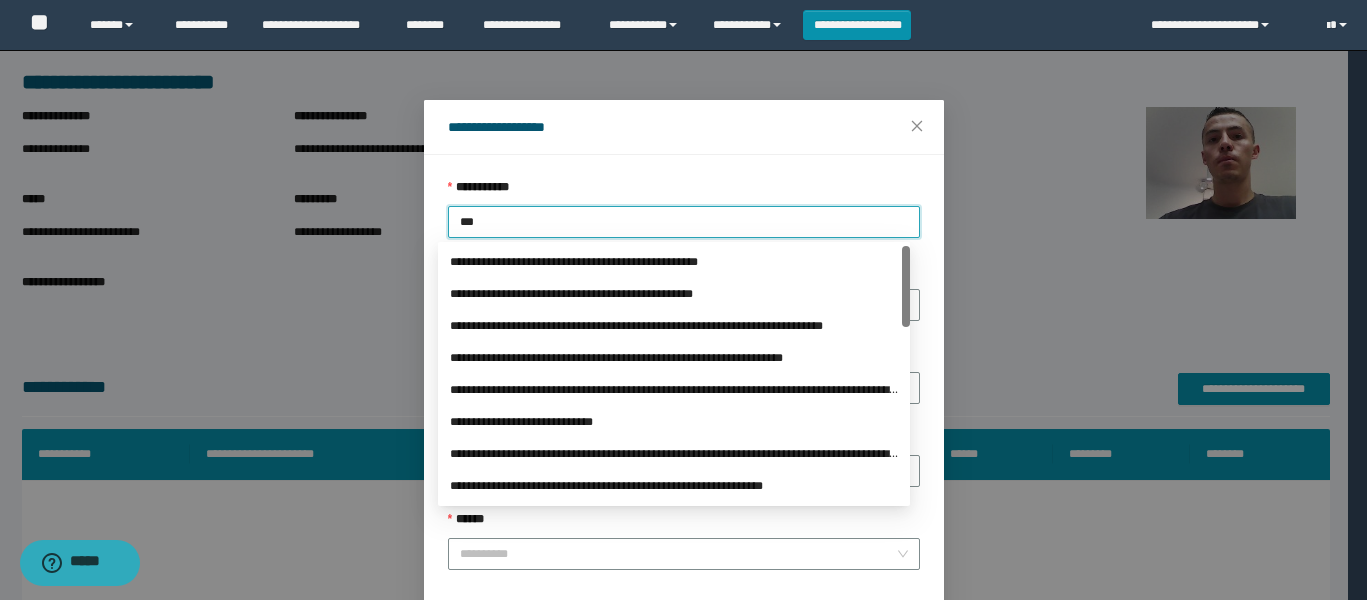 type on "****" 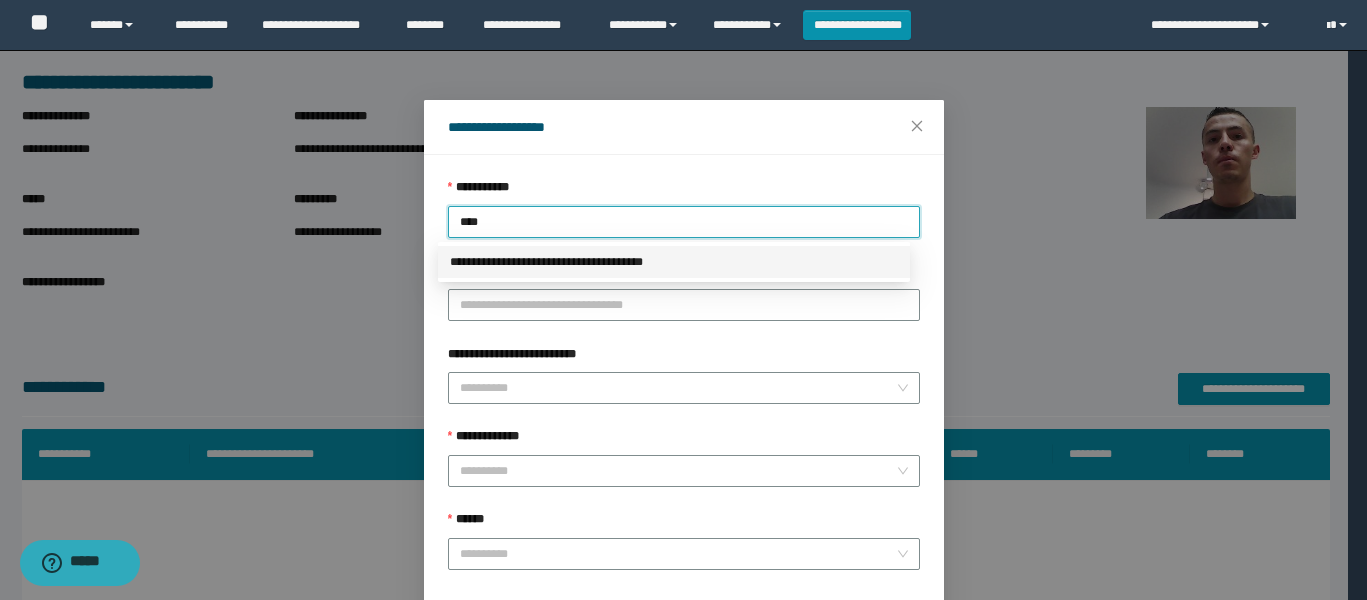 click on "**********" at bounding box center [674, 262] 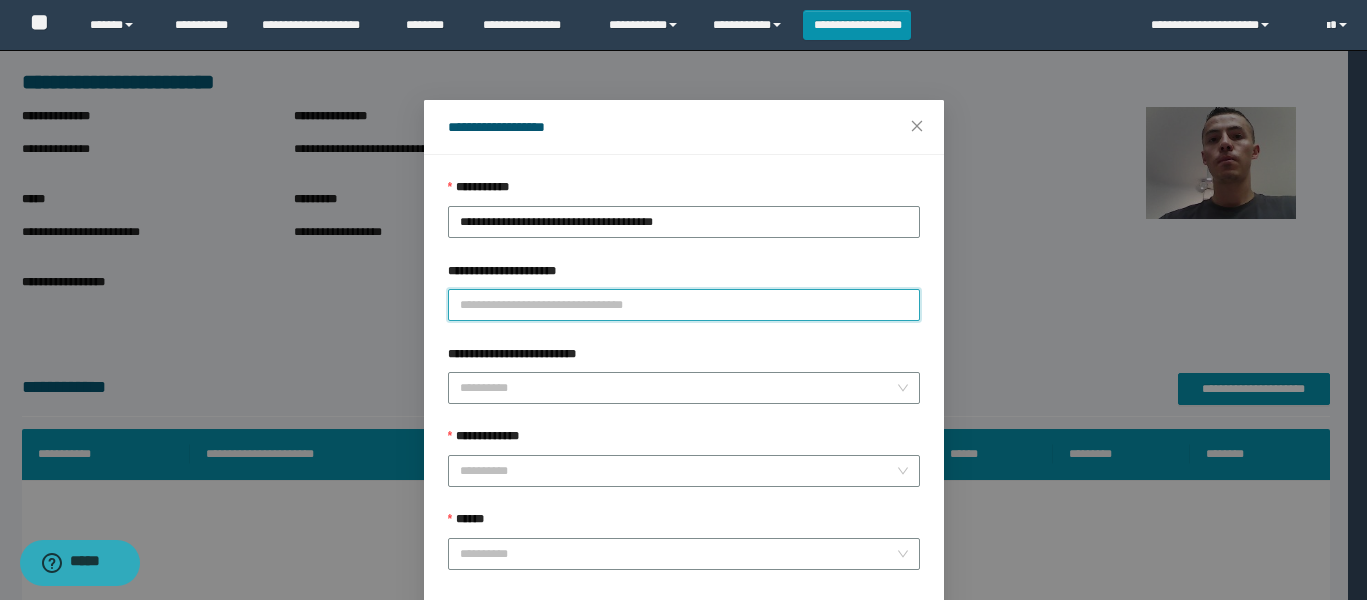 click on "**********" at bounding box center (684, 305) 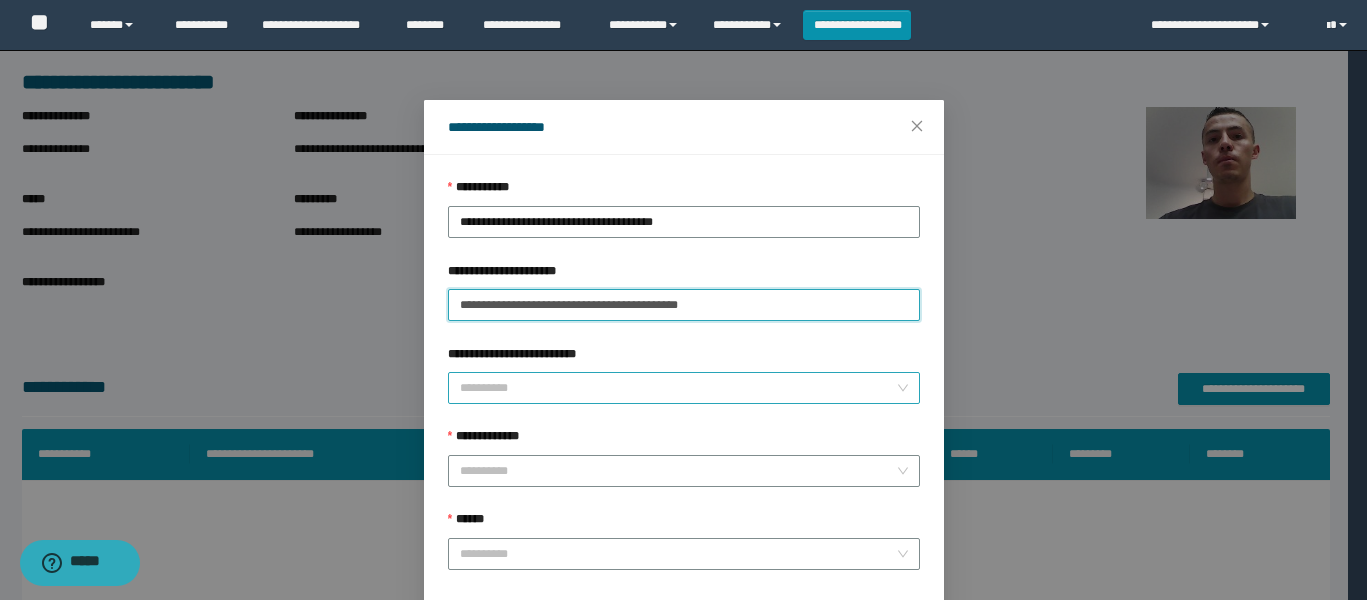 type on "**********" 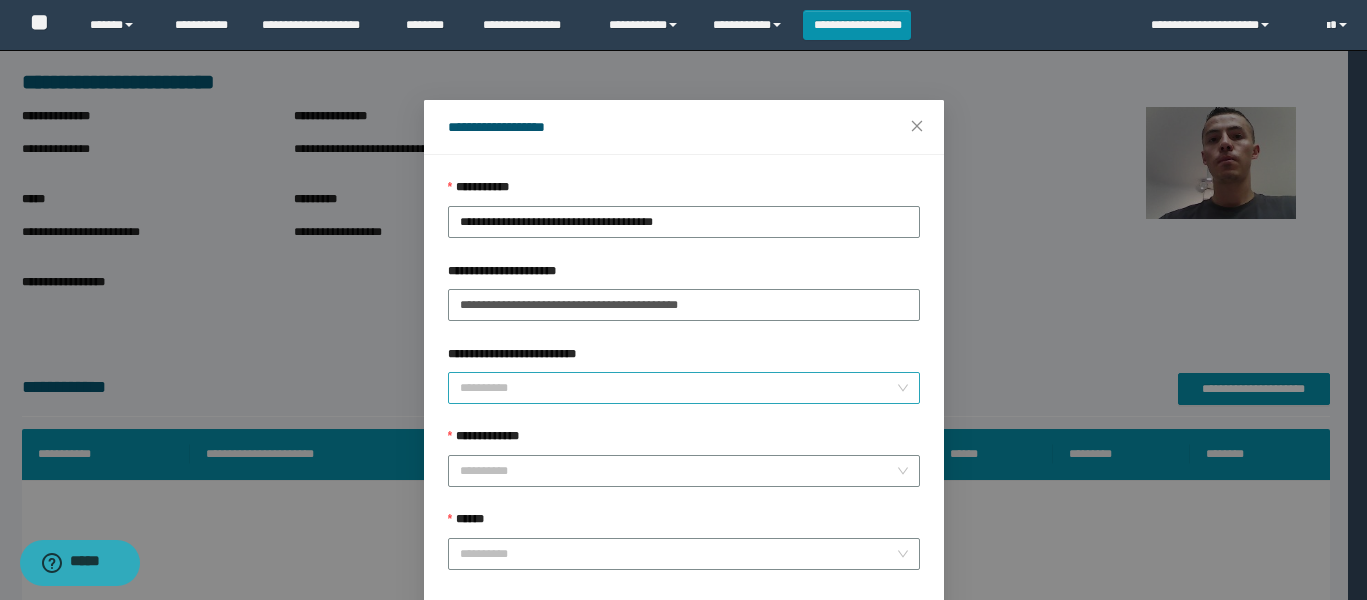 click on "**********" at bounding box center (678, 388) 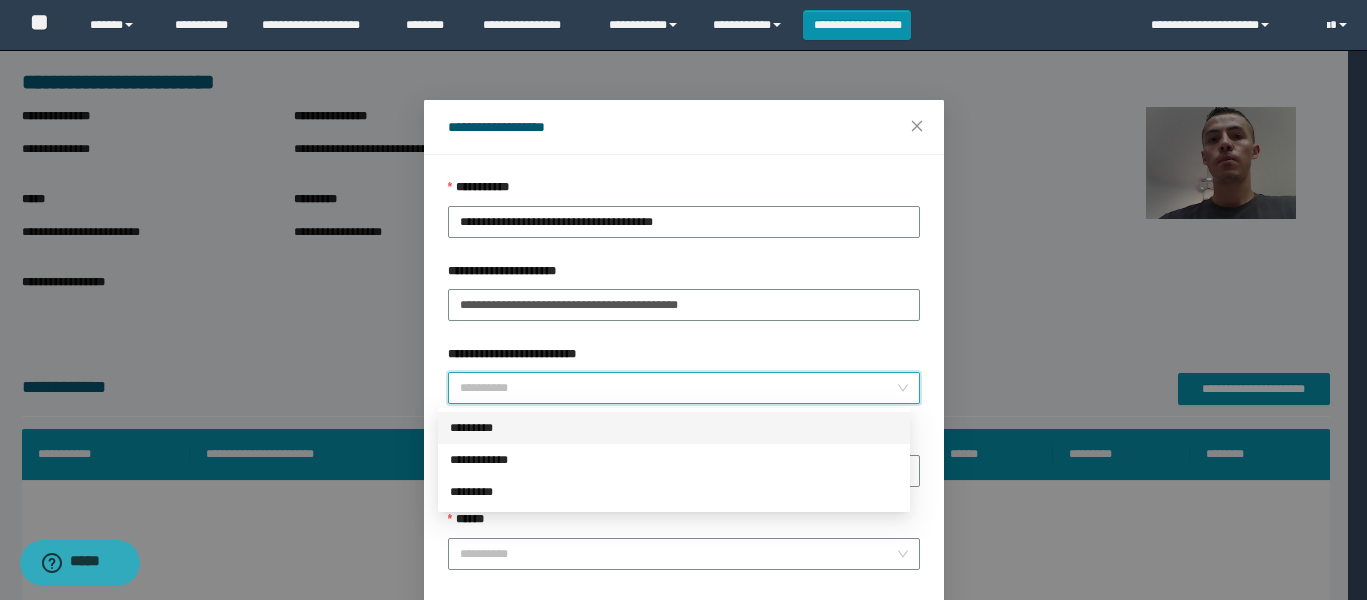 click on "*********" at bounding box center [674, 428] 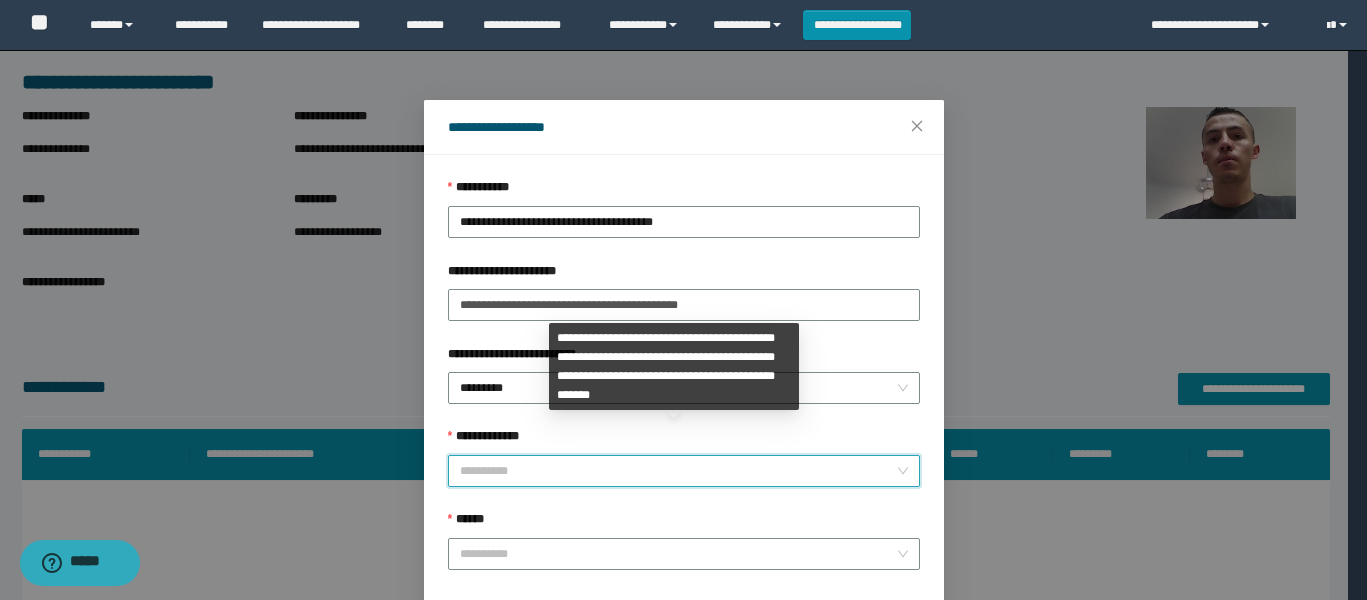 click on "**********" at bounding box center [678, 471] 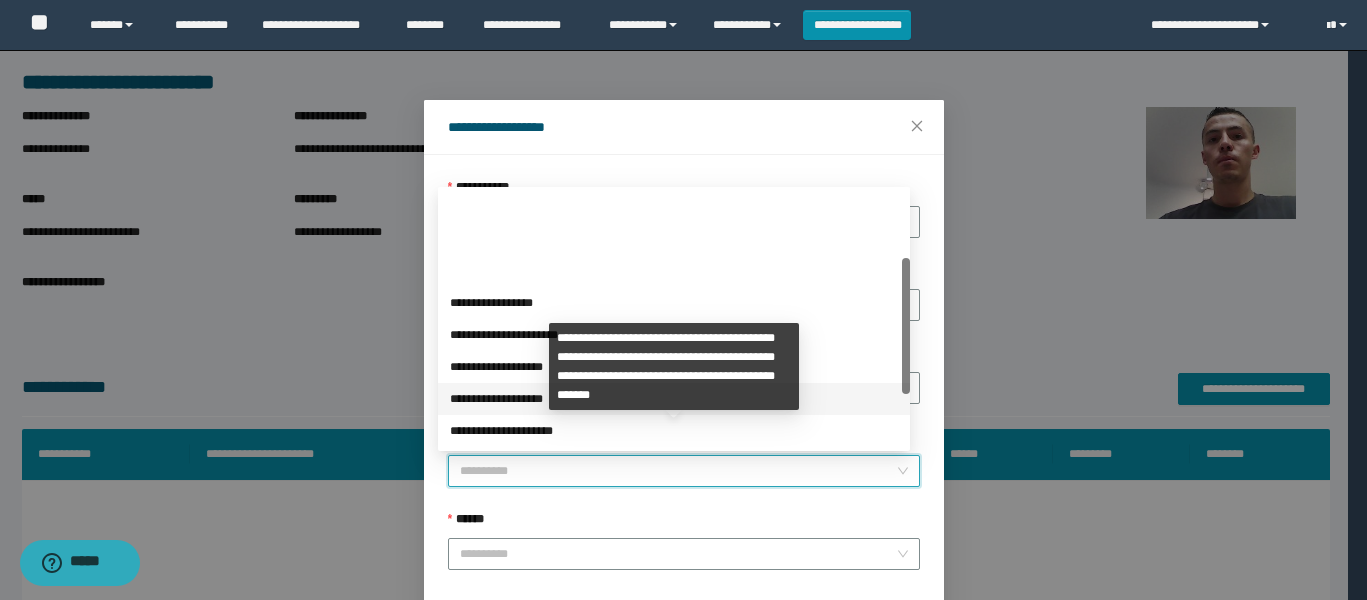 scroll, scrollTop: 224, scrollLeft: 0, axis: vertical 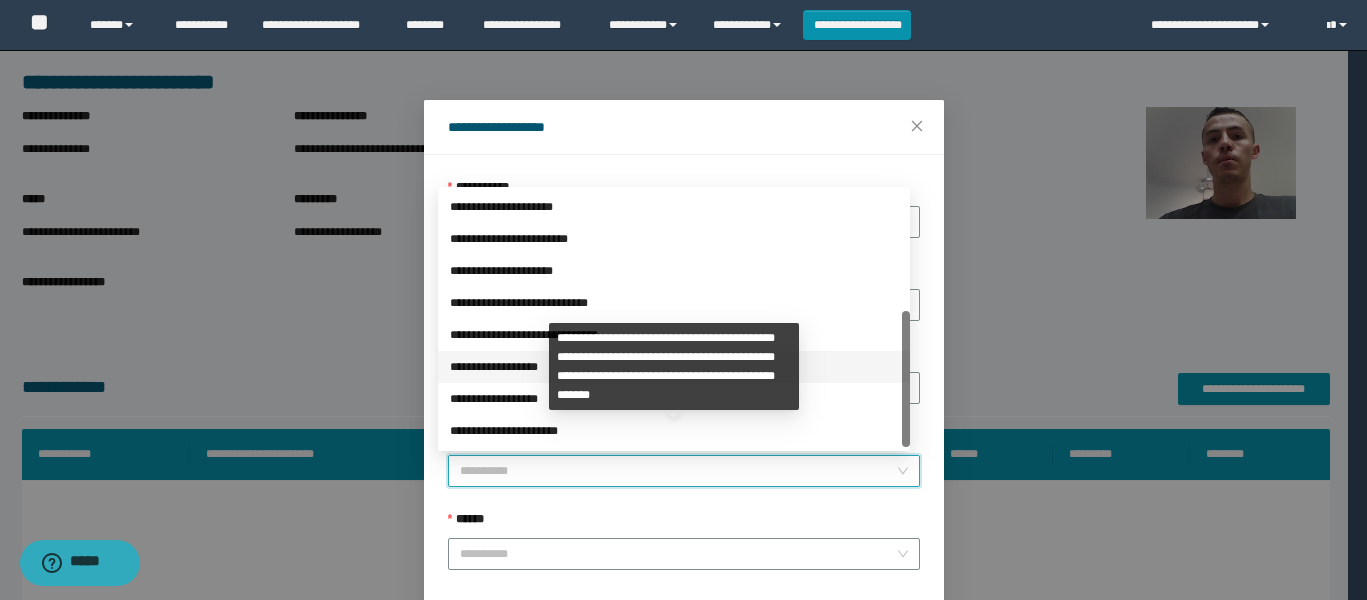 click on "**********" at bounding box center (674, 367) 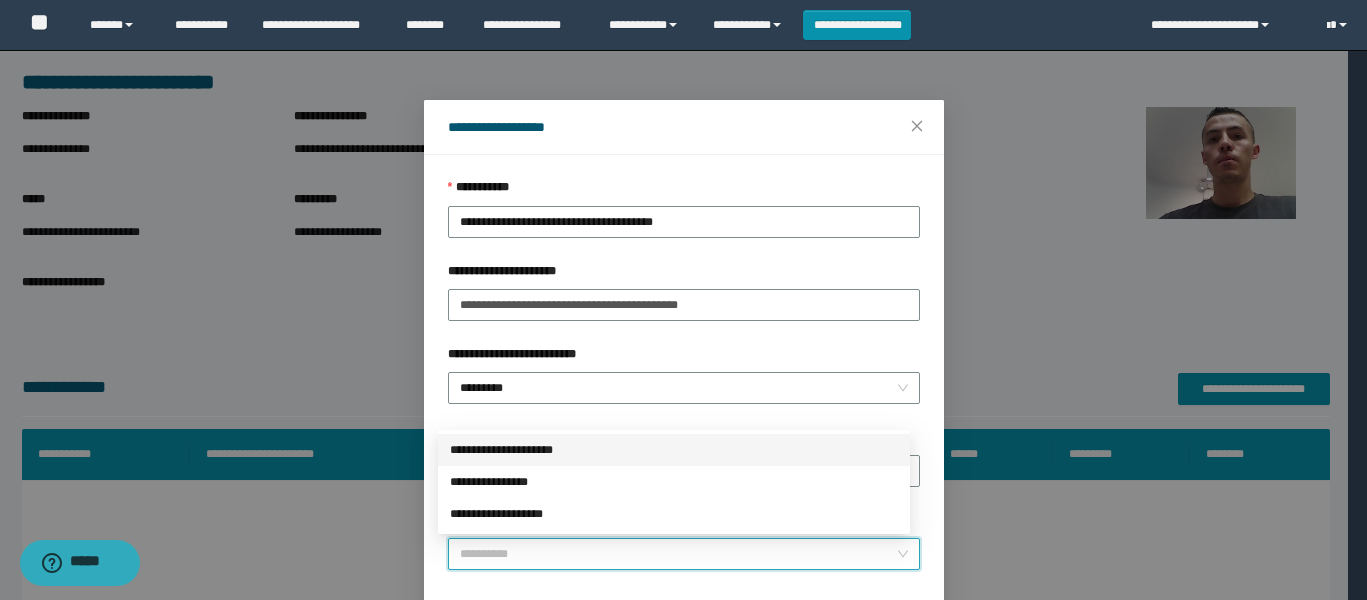 click on "******" at bounding box center [678, 554] 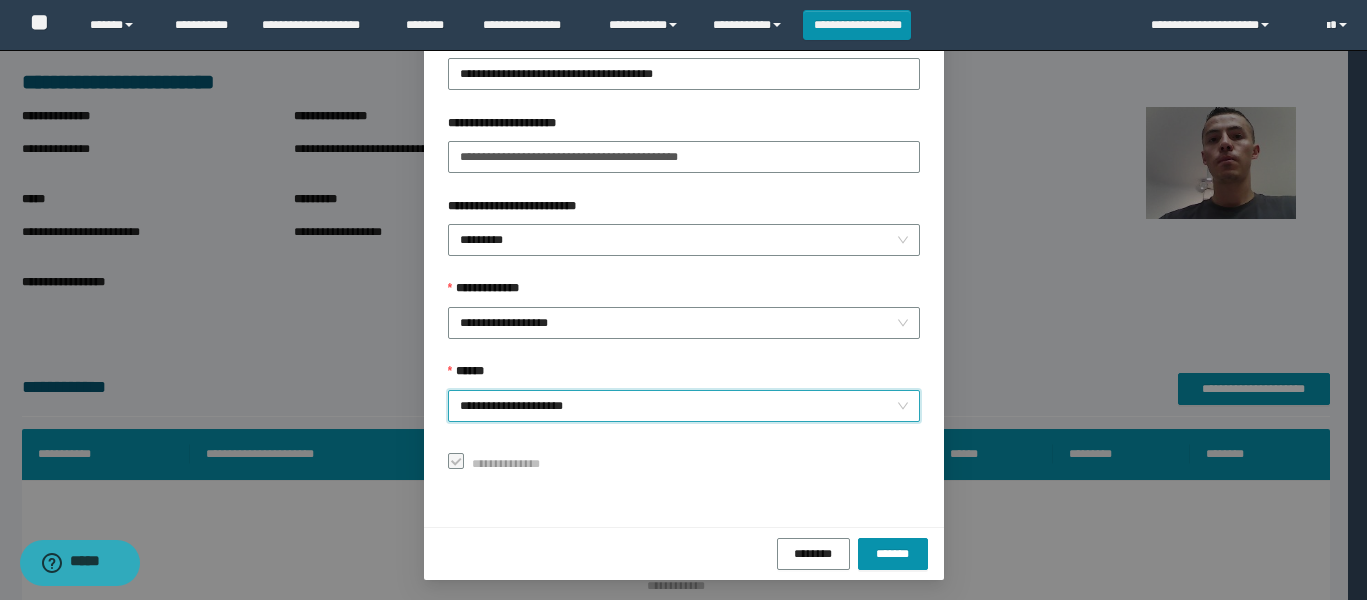 scroll, scrollTop: 152, scrollLeft: 0, axis: vertical 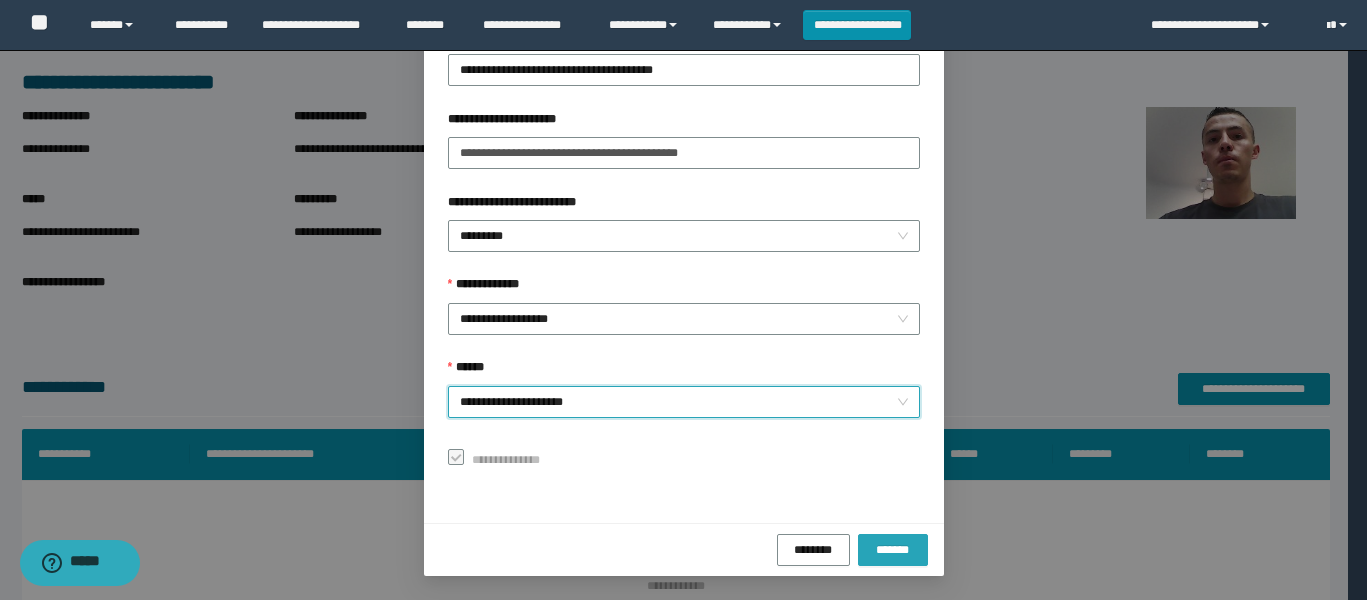 click on "*******" at bounding box center [893, 549] 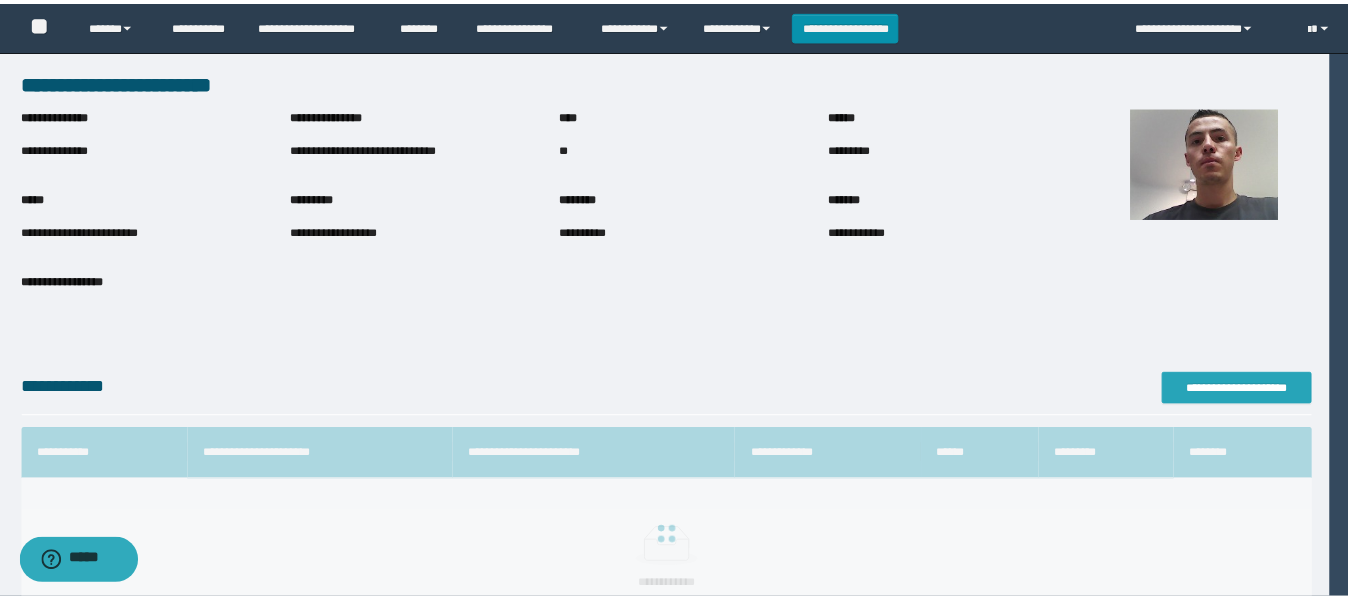 scroll, scrollTop: 0, scrollLeft: 0, axis: both 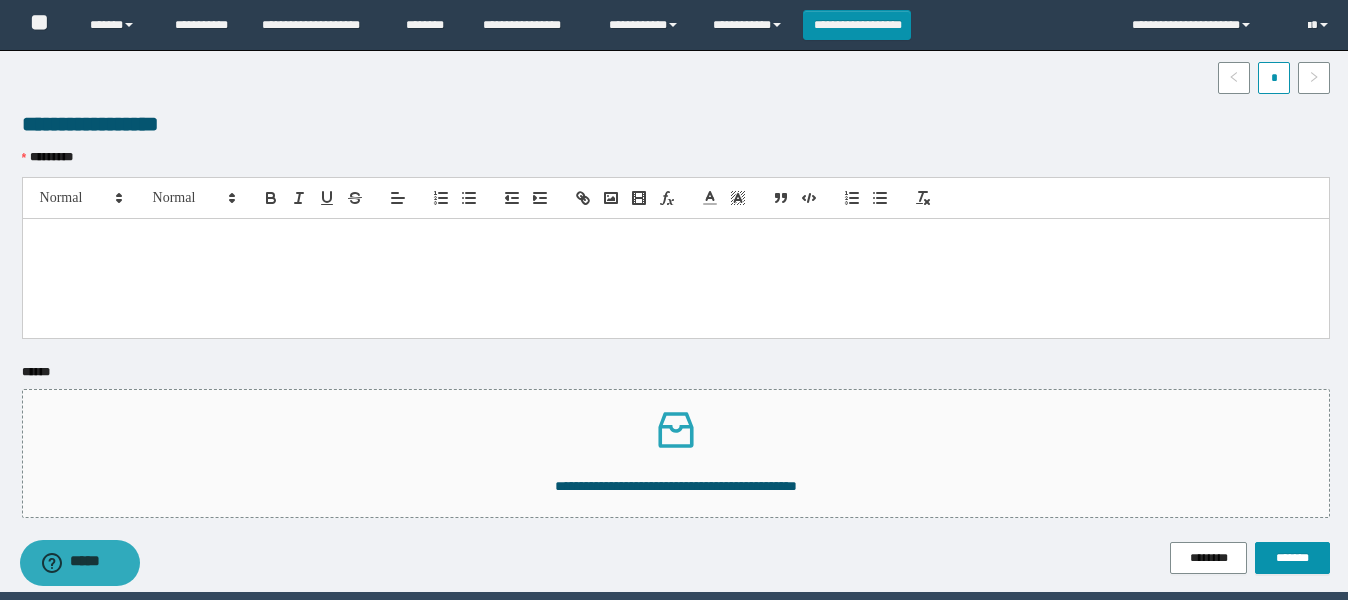 click at bounding box center (676, 278) 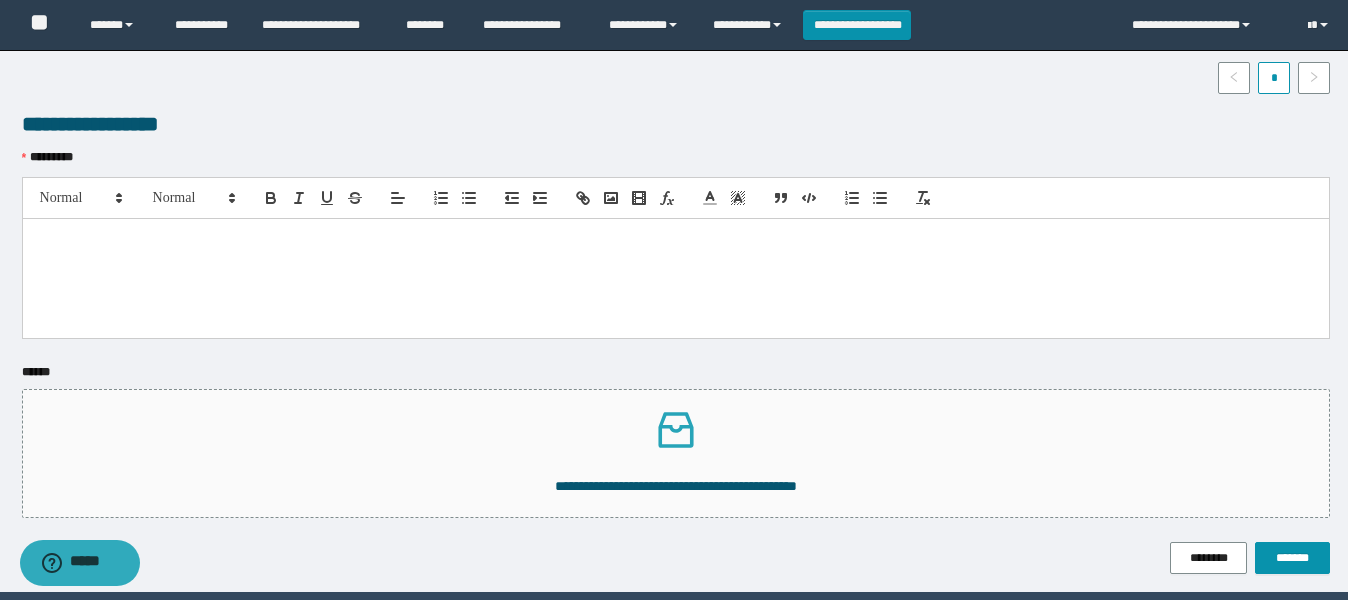 scroll, scrollTop: 0, scrollLeft: 0, axis: both 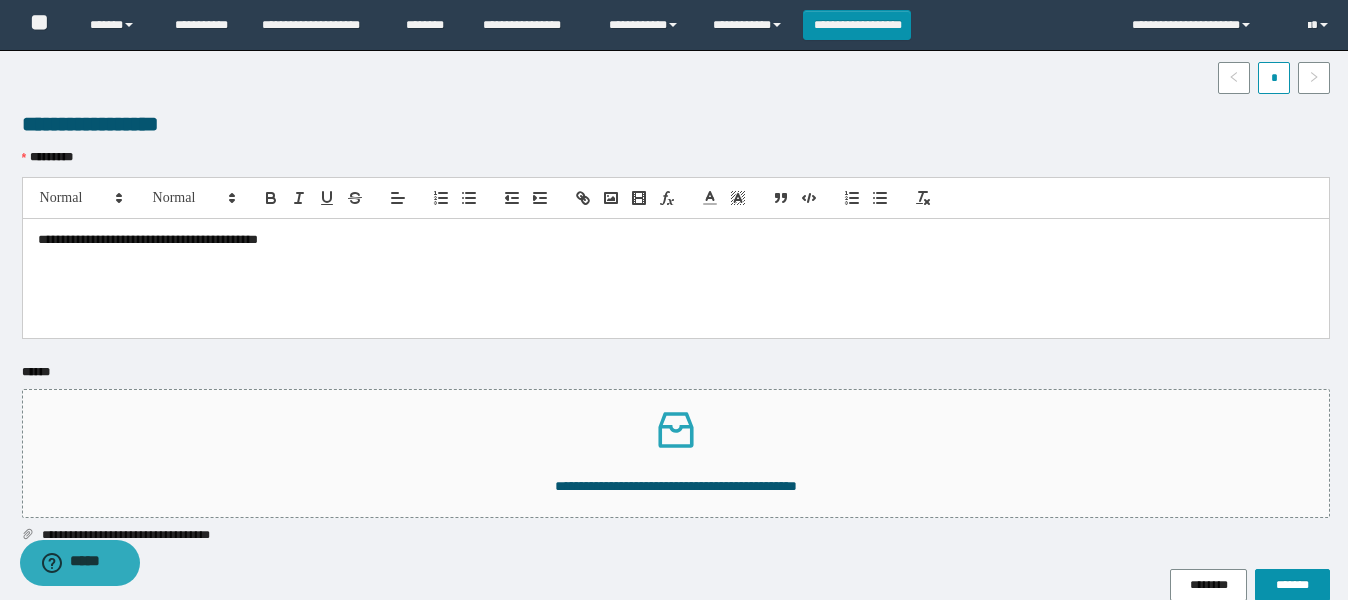 click on "******" at bounding box center (676, 376) 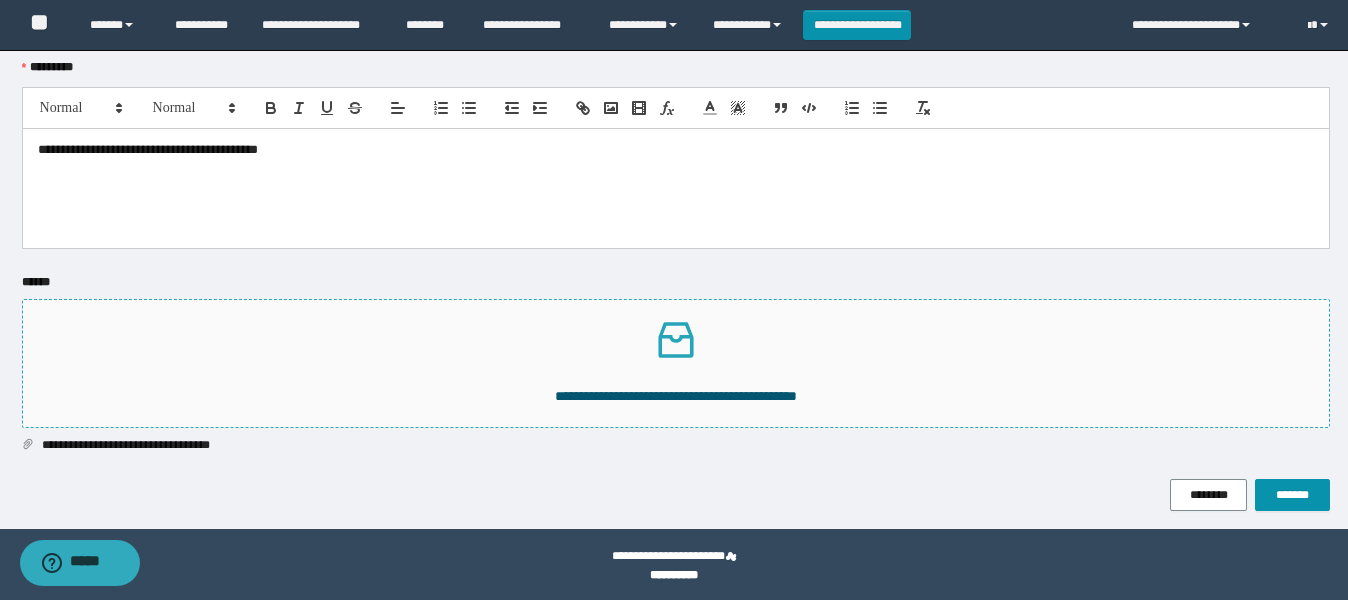 scroll, scrollTop: 595, scrollLeft: 0, axis: vertical 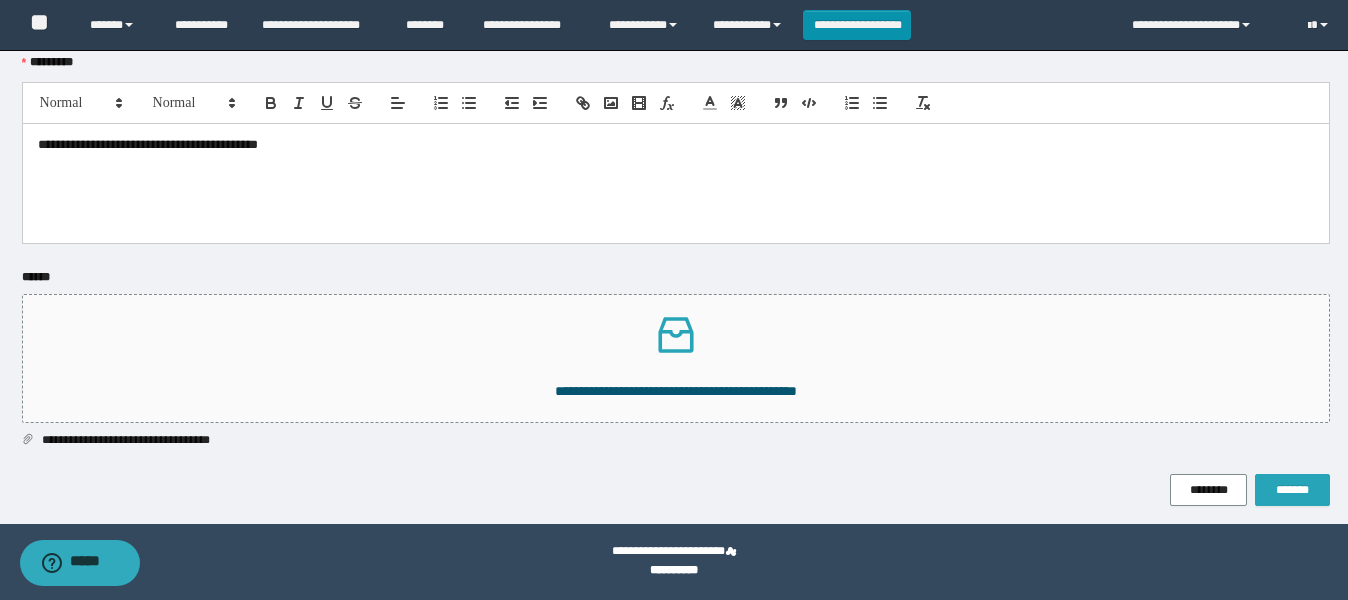 click on "*******" at bounding box center (1292, 490) 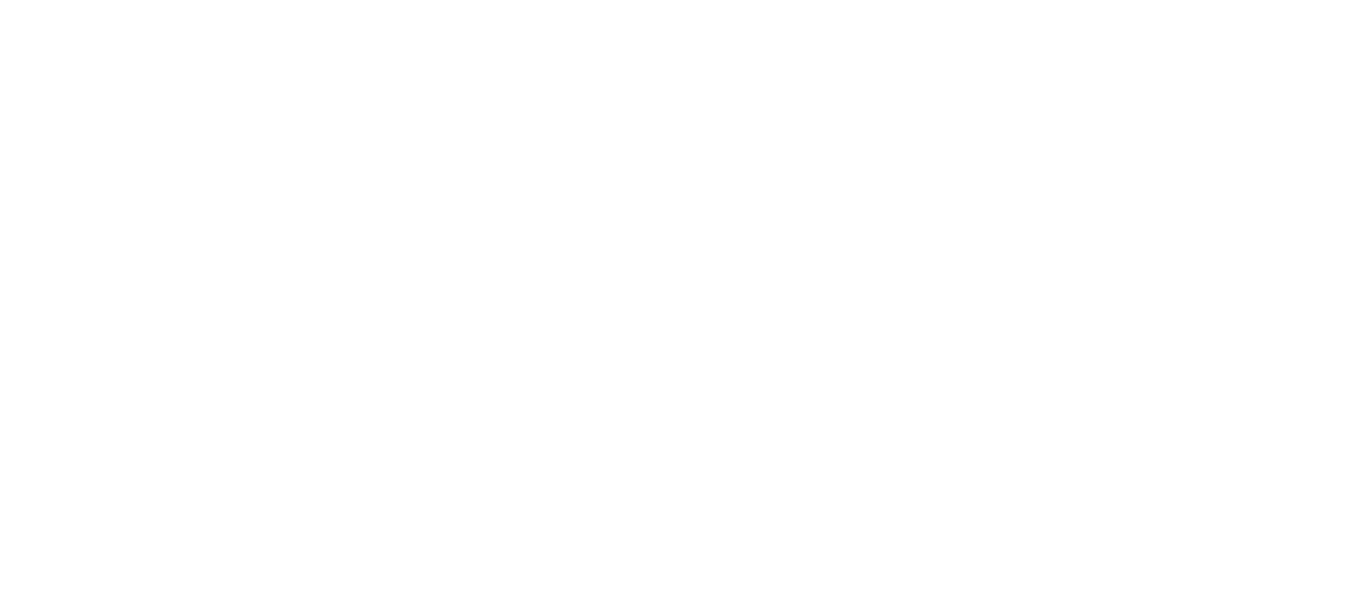 scroll, scrollTop: 0, scrollLeft: 0, axis: both 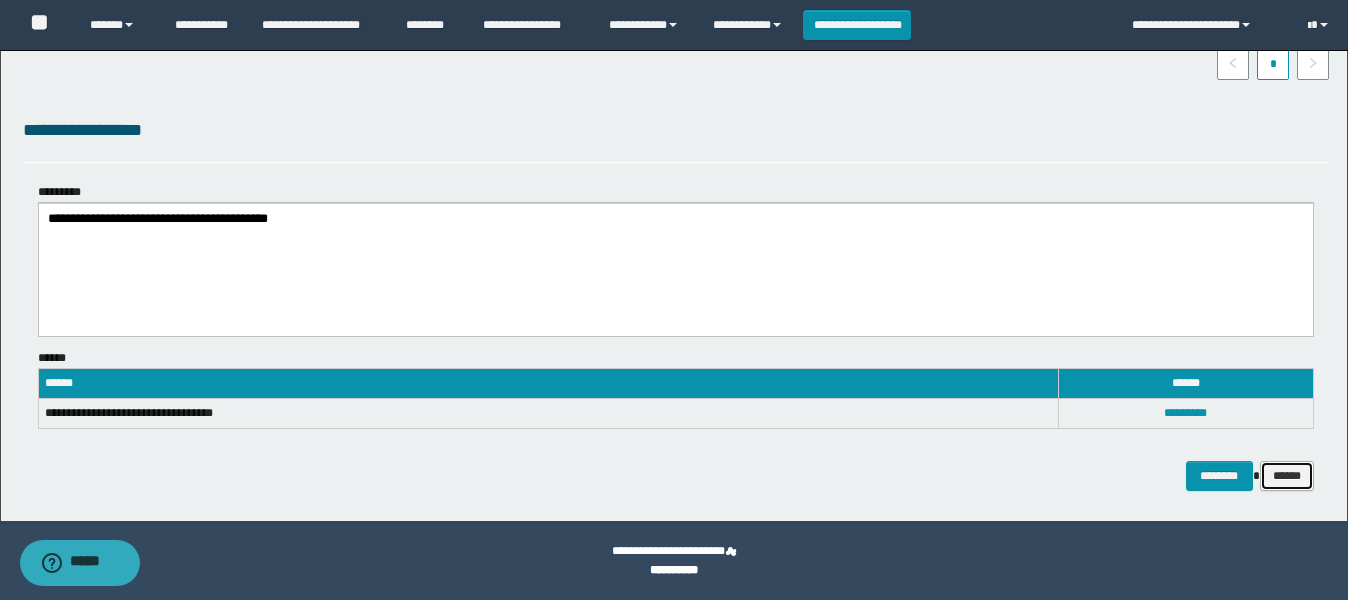 click on "******" at bounding box center (1287, 476) 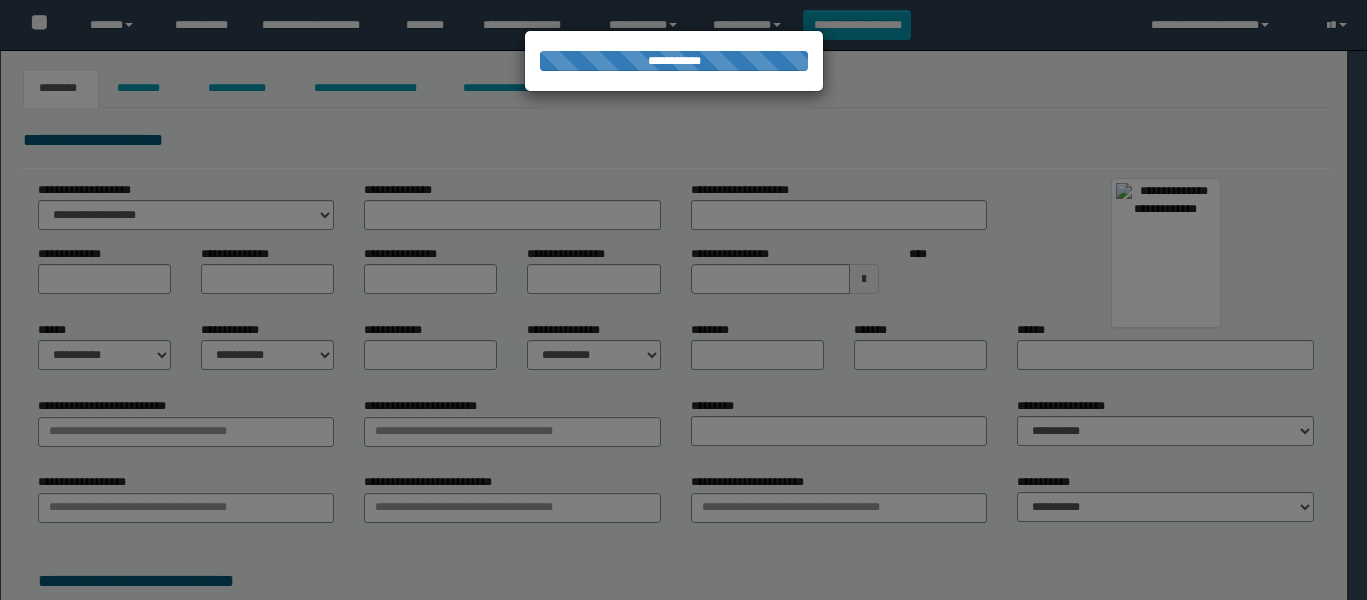 scroll, scrollTop: 0, scrollLeft: 0, axis: both 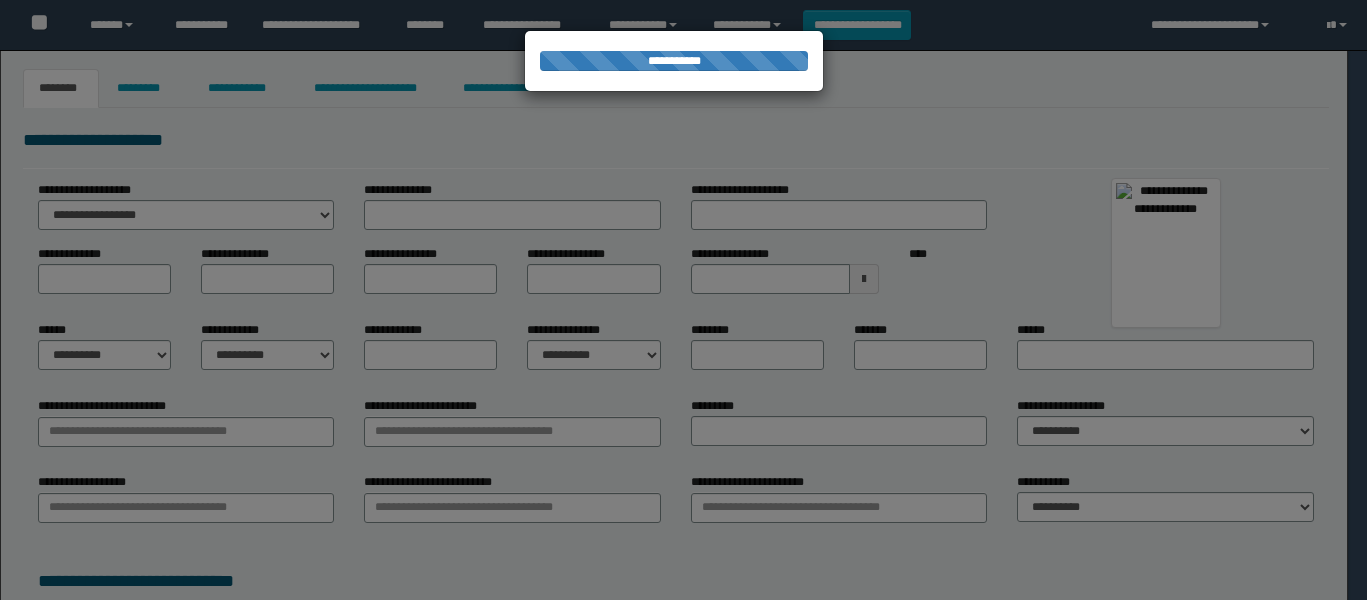 type on "*********" 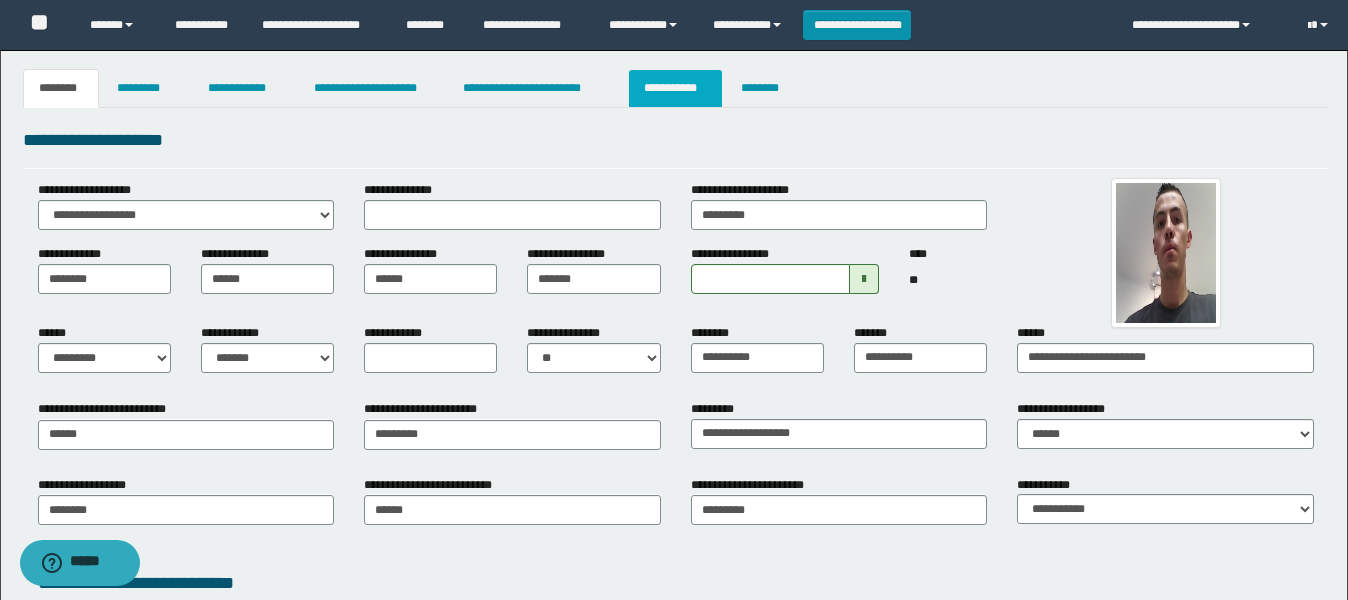 click on "**********" at bounding box center [675, 88] 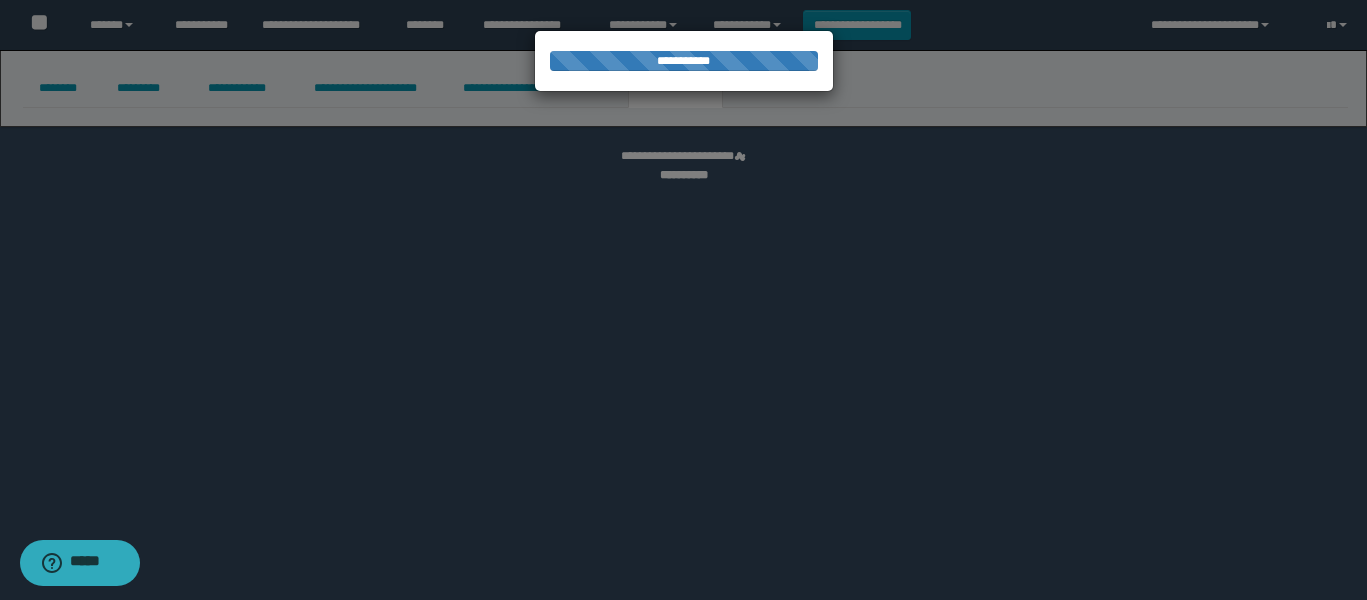 select on "****" 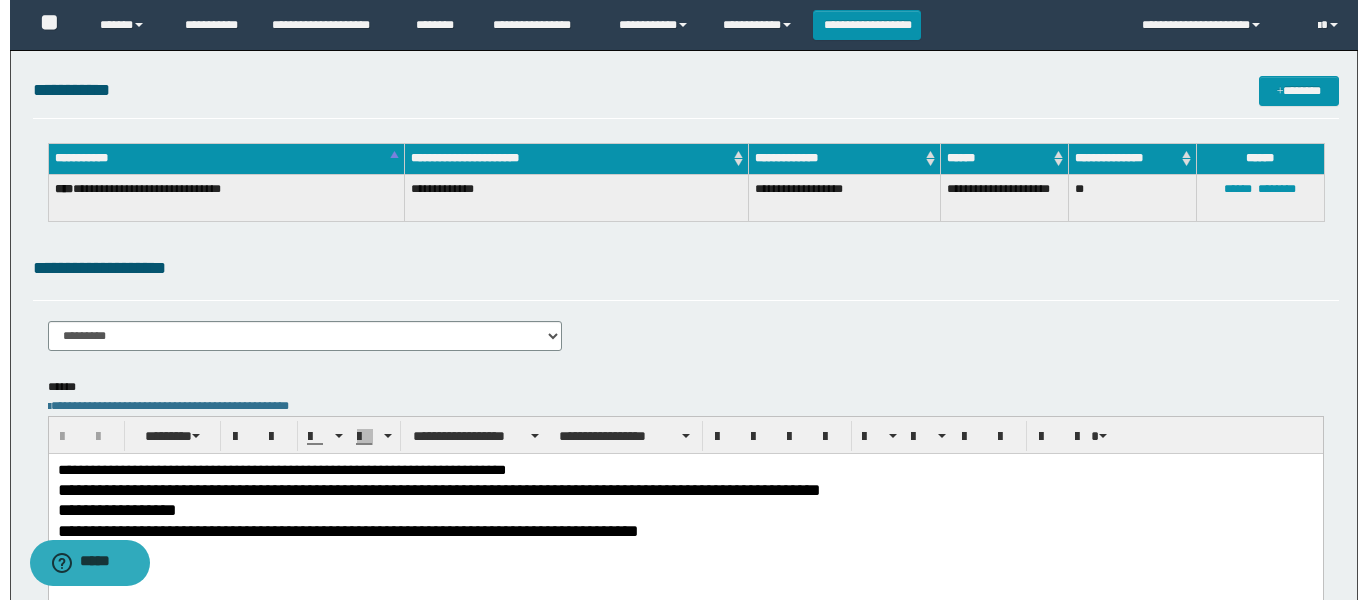 scroll, scrollTop: 0, scrollLeft: 0, axis: both 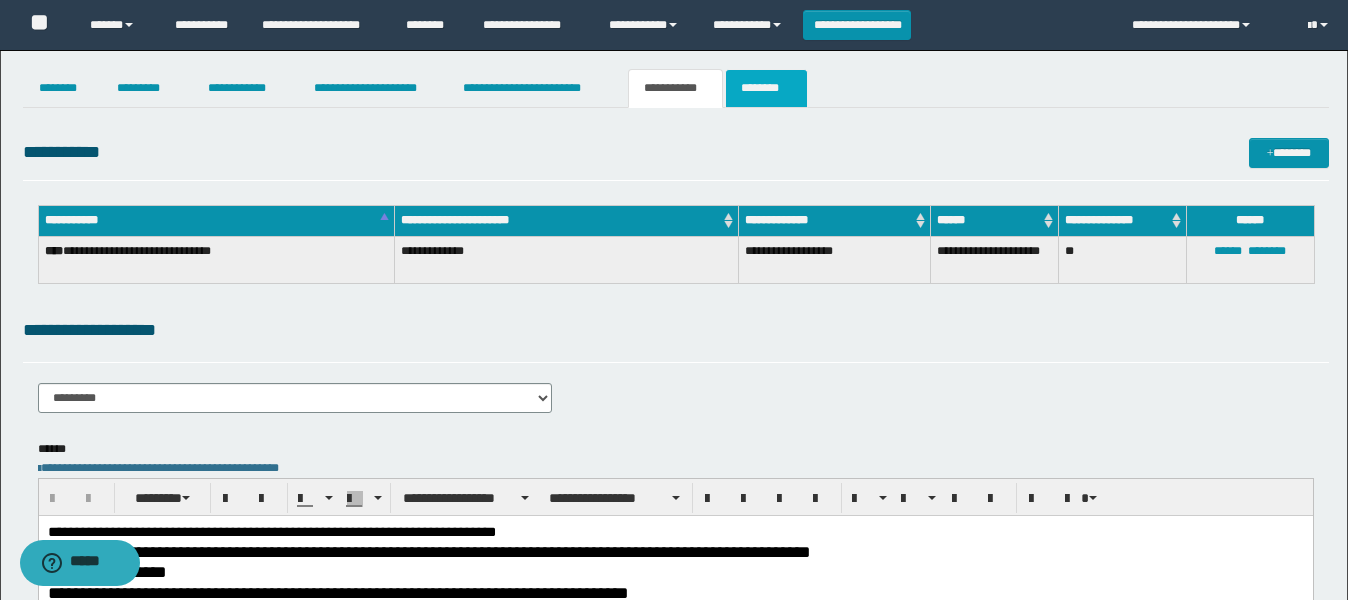 click on "********" at bounding box center (766, 88) 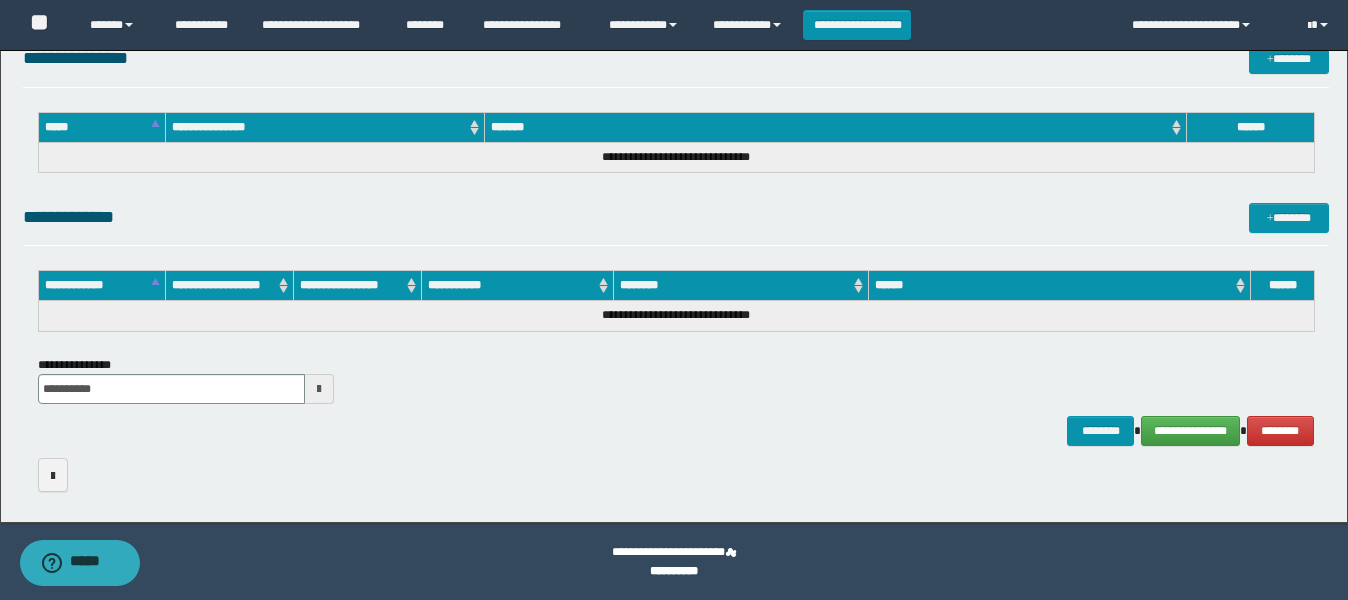 scroll, scrollTop: 1031, scrollLeft: 0, axis: vertical 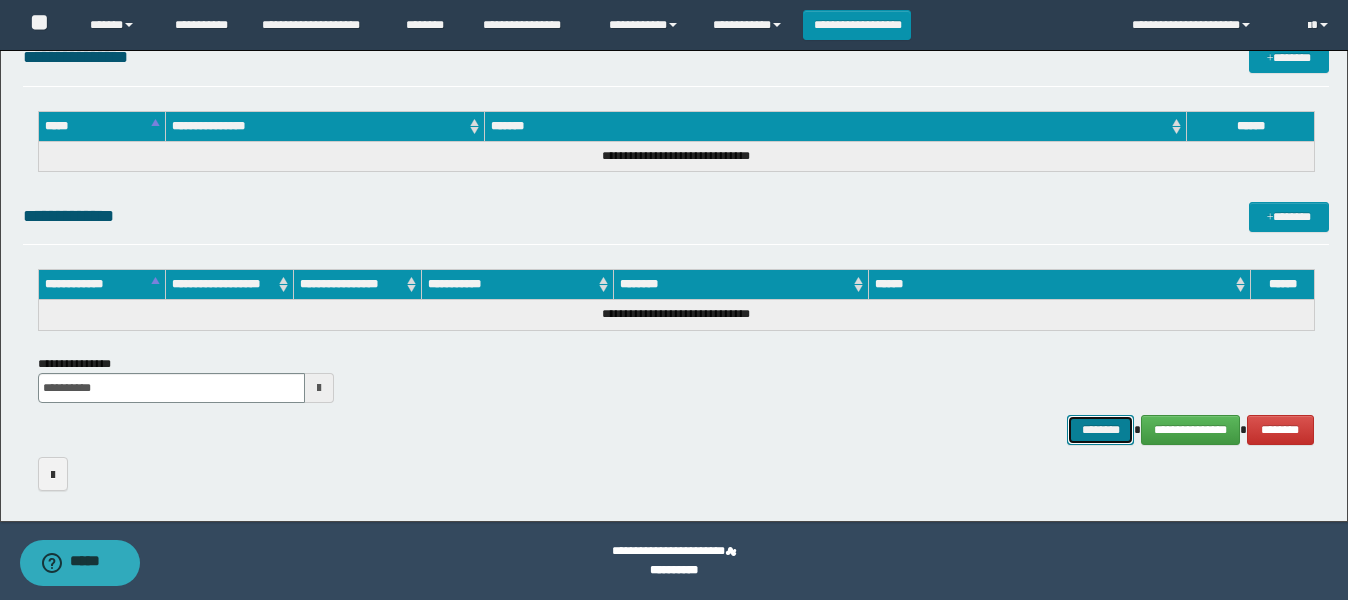 click on "********" at bounding box center (1101, 430) 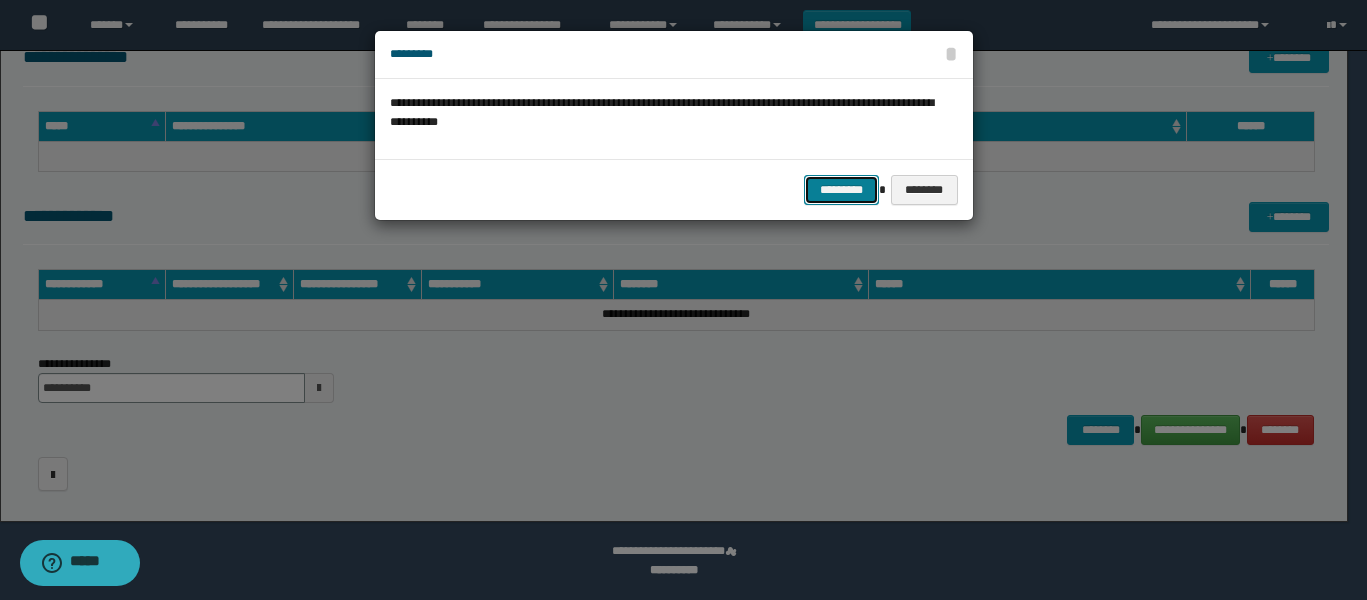 click on "*********" at bounding box center (841, 190) 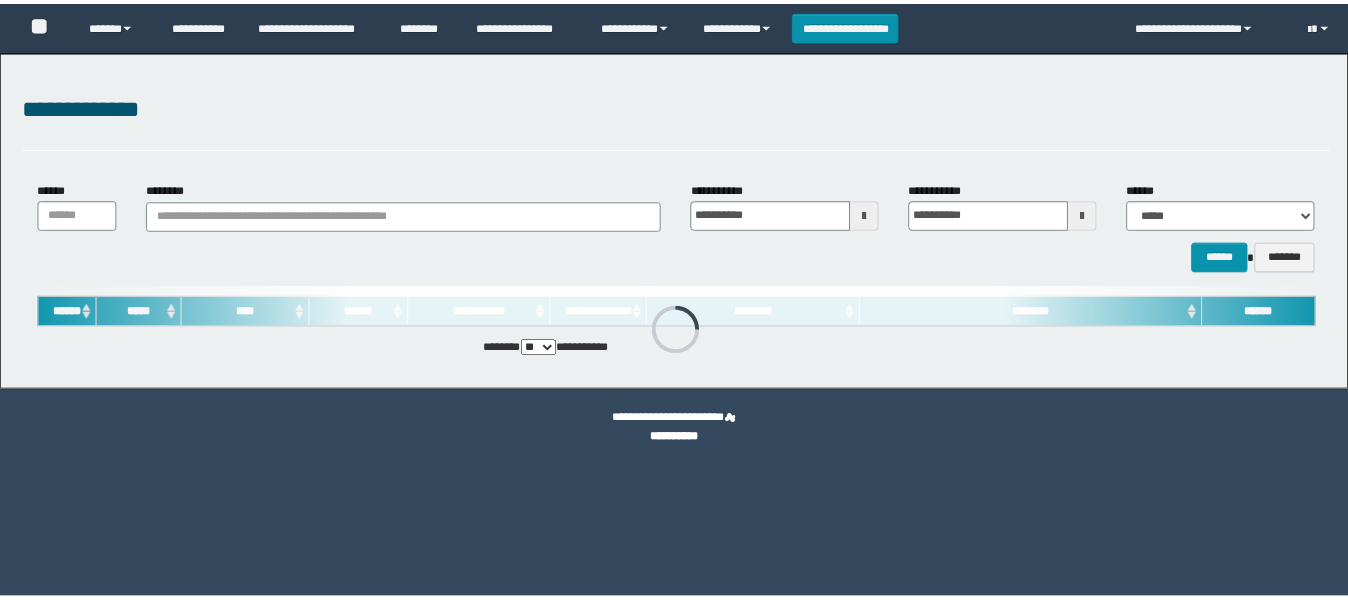 scroll, scrollTop: 0, scrollLeft: 0, axis: both 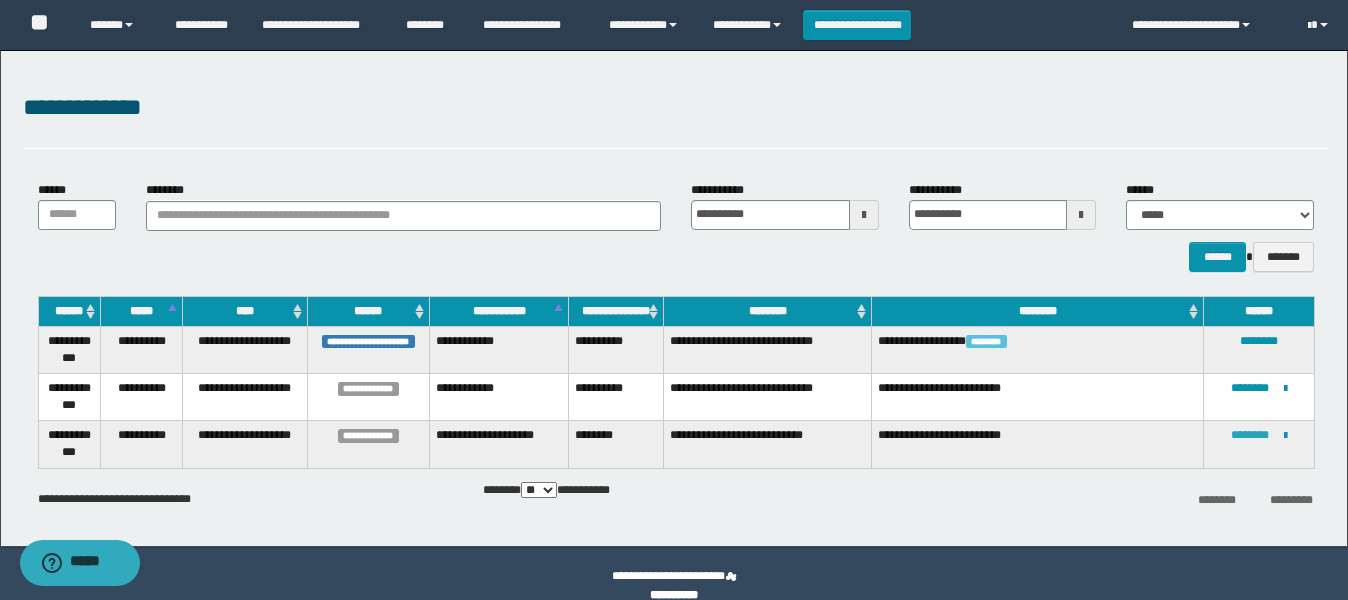 click on "********" at bounding box center (1250, 435) 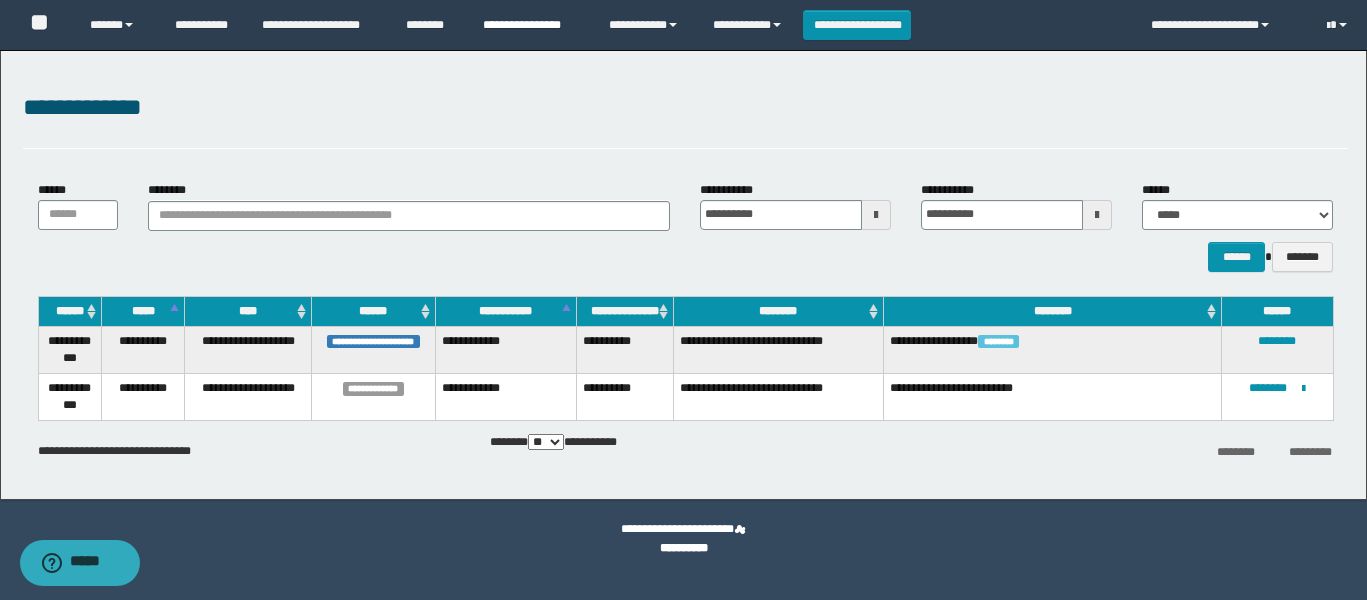 click on "**********" at bounding box center [531, 25] 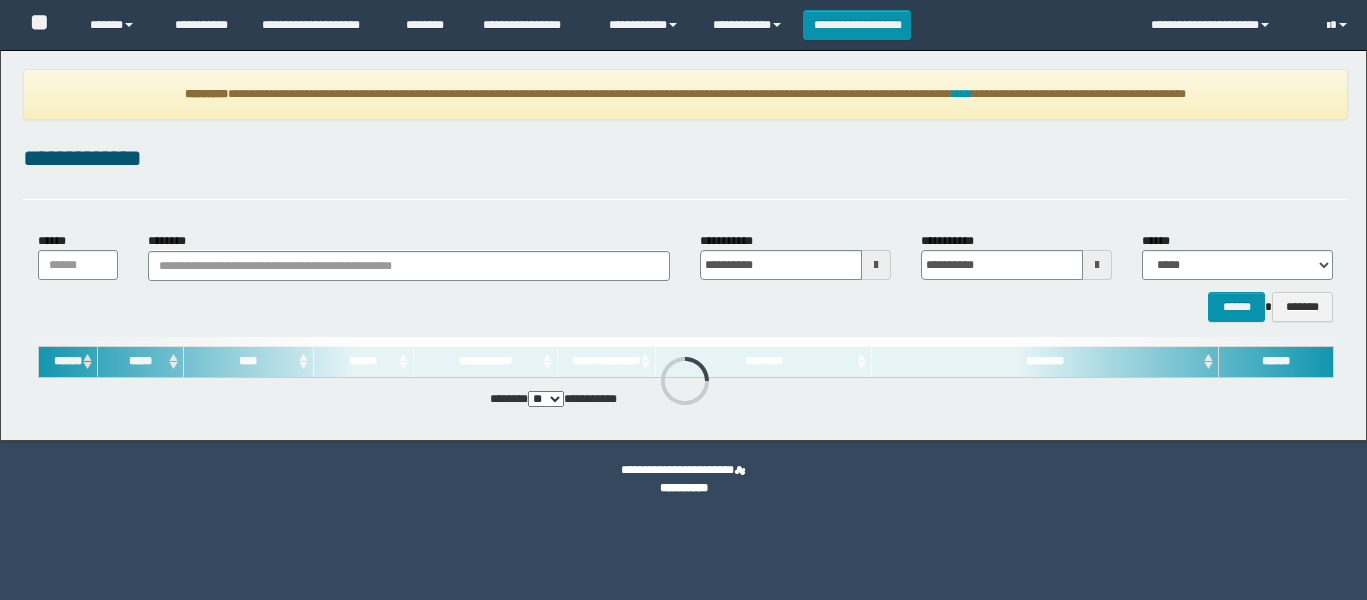 scroll, scrollTop: 0, scrollLeft: 0, axis: both 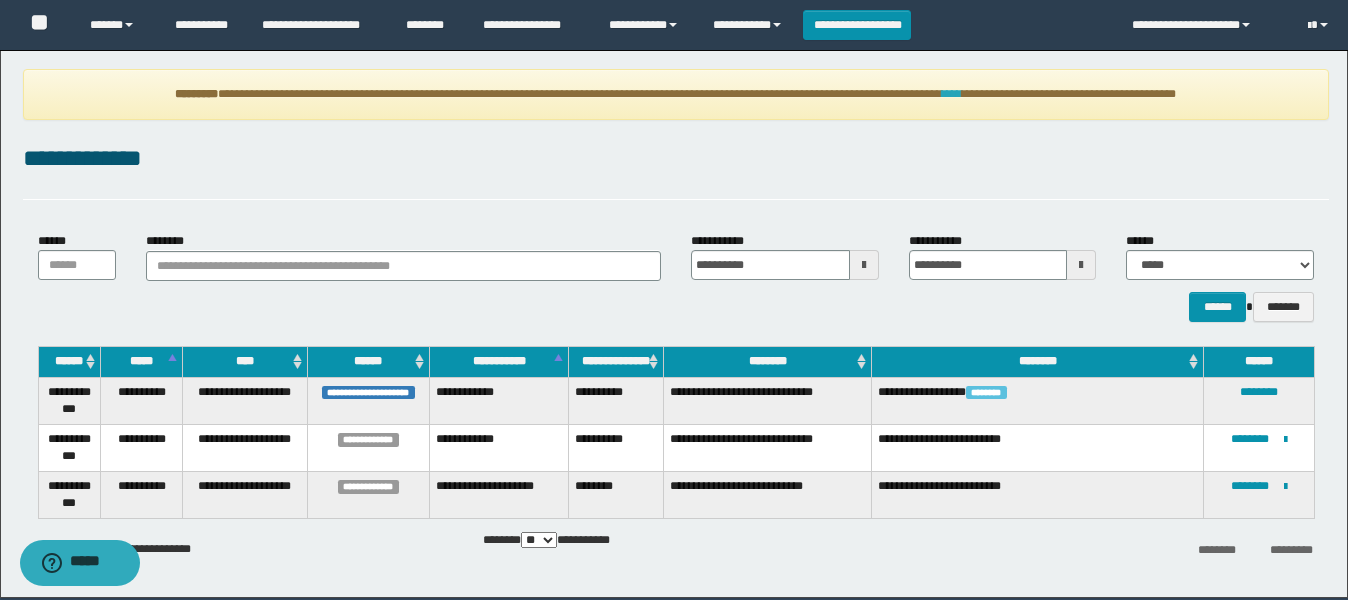 click on "****" at bounding box center [952, 94] 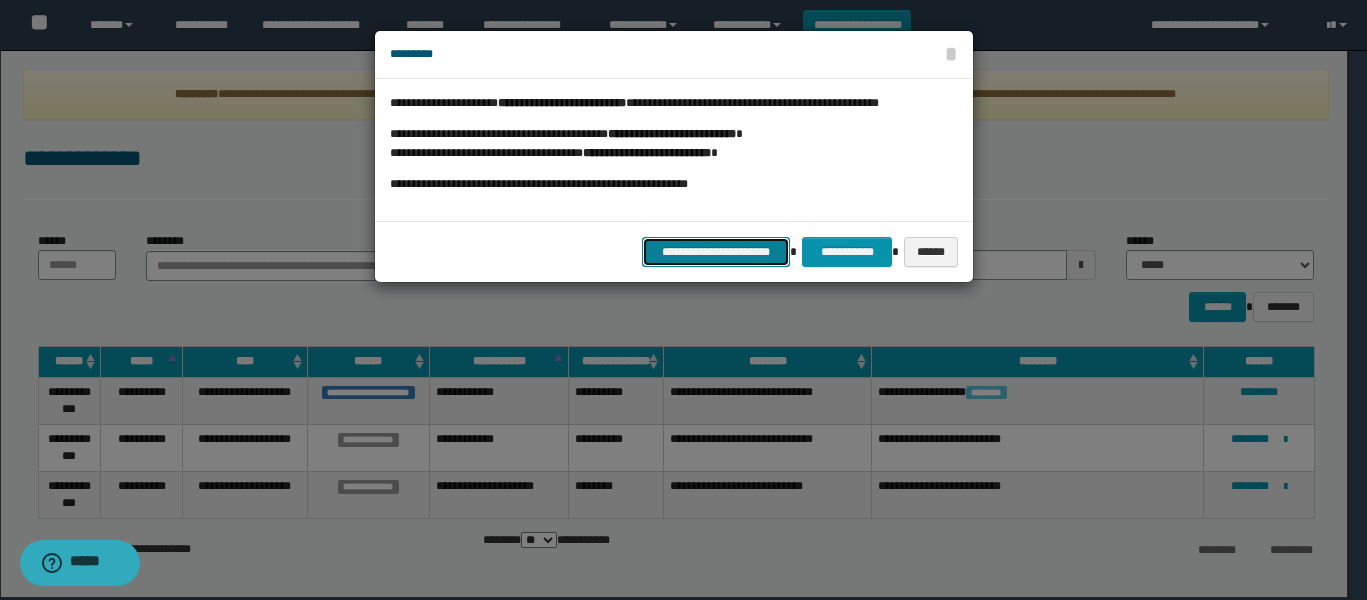 click on "**********" at bounding box center [716, 252] 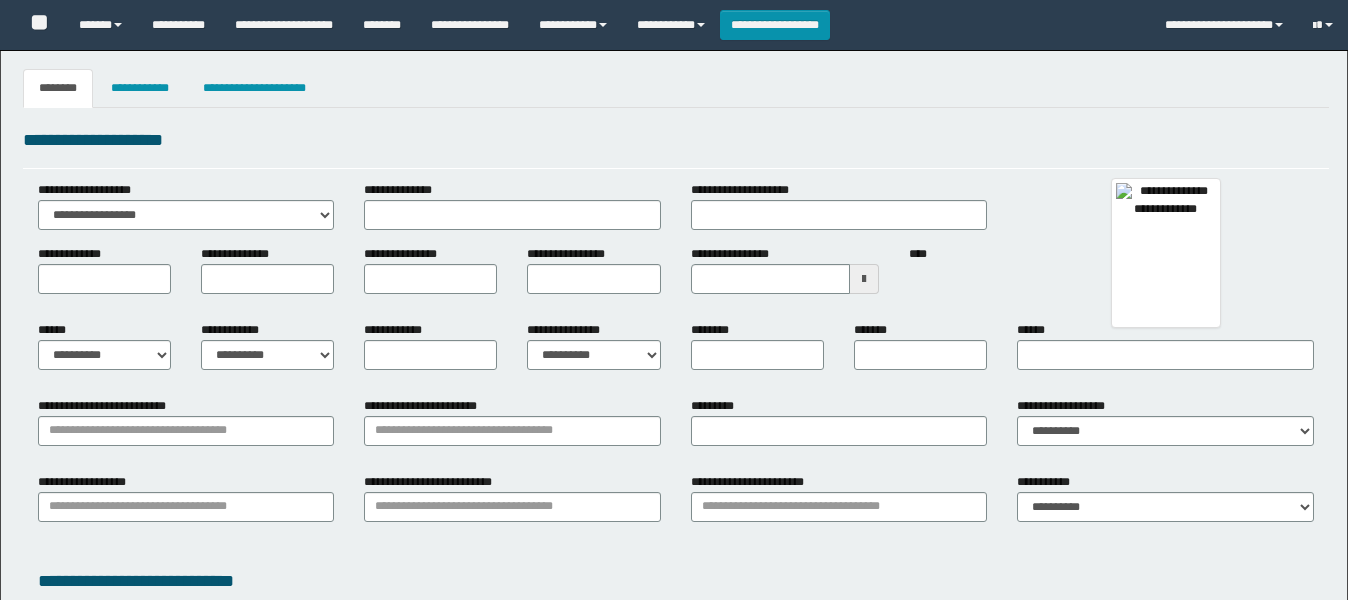 type 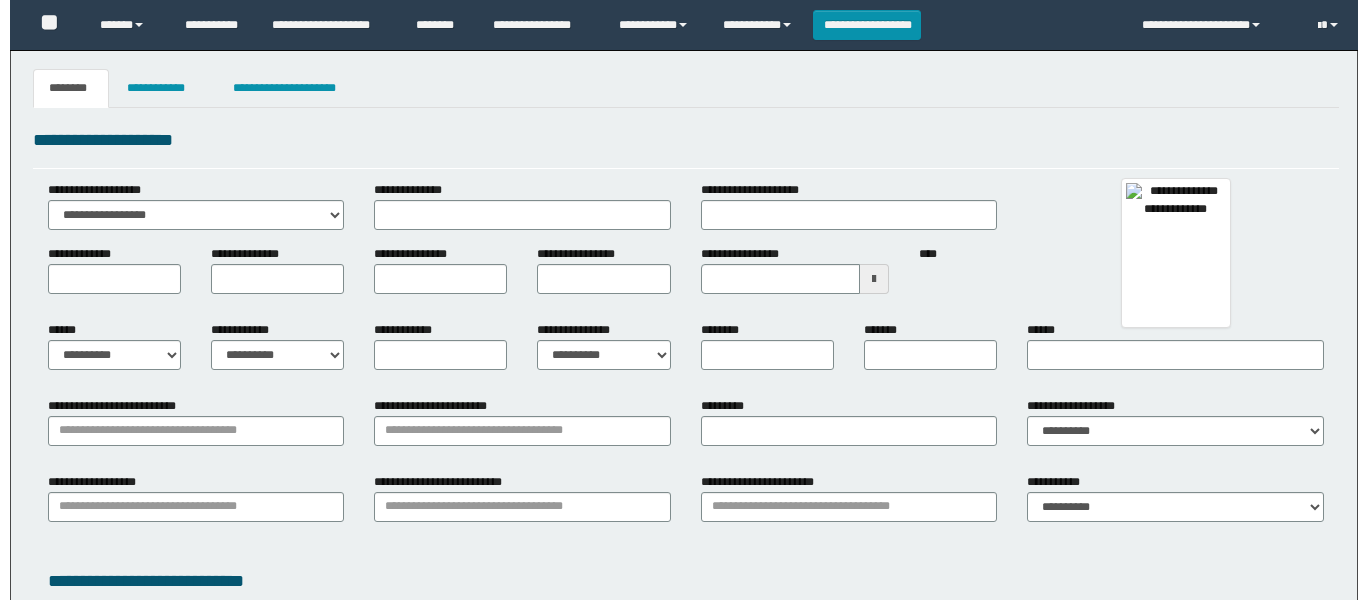 scroll, scrollTop: 0, scrollLeft: 0, axis: both 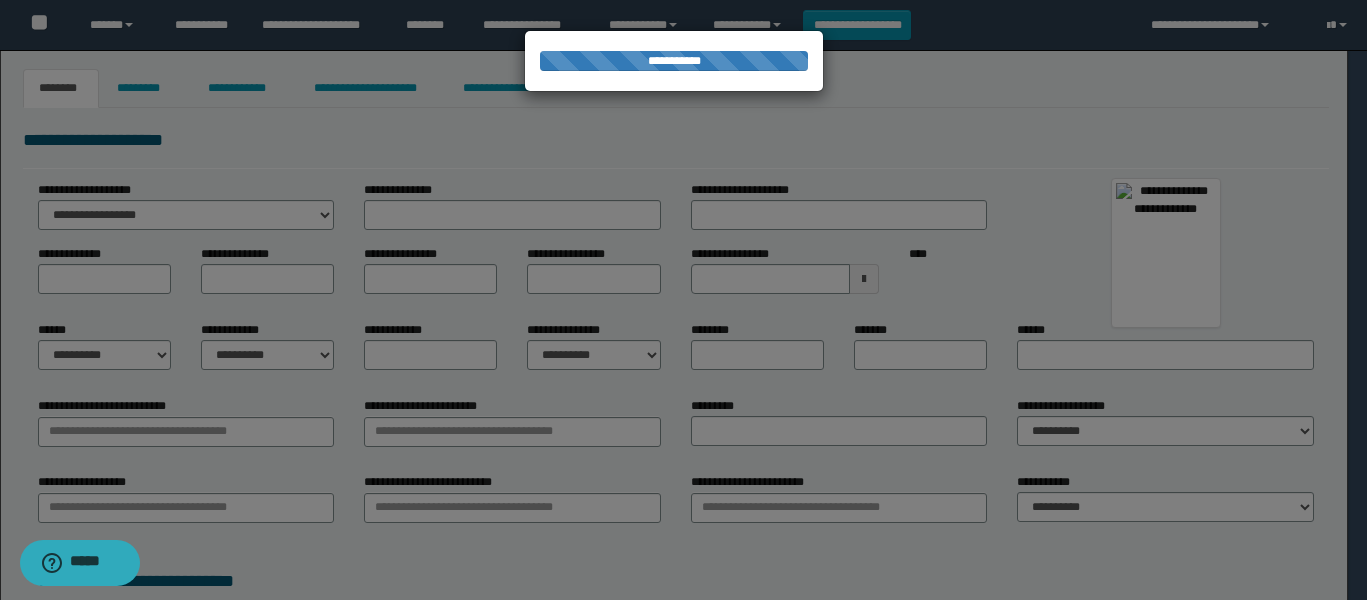 type on "********" 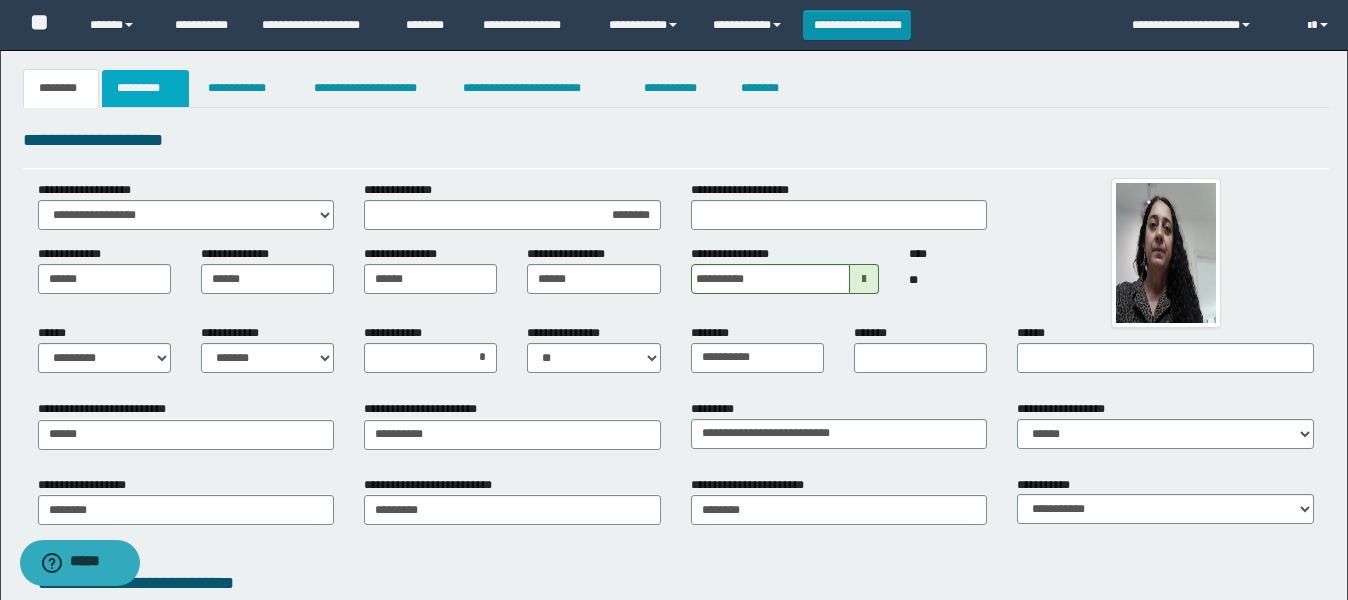 click on "*********" at bounding box center [145, 88] 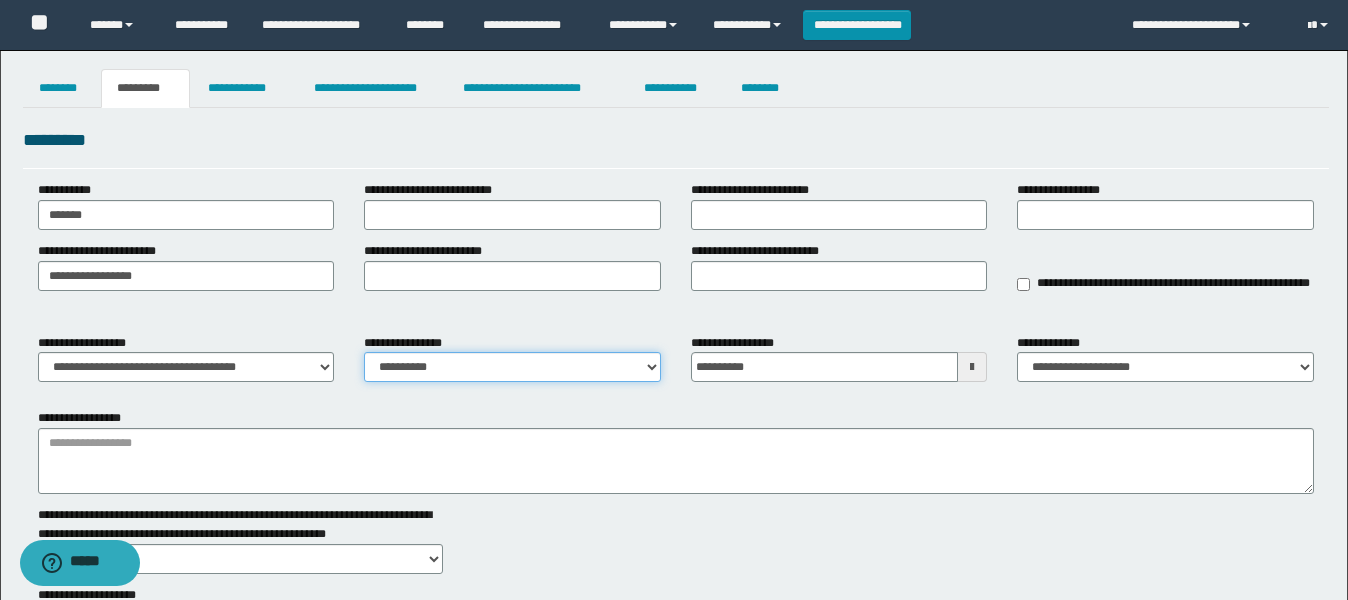 click on "**********" at bounding box center (512, 367) 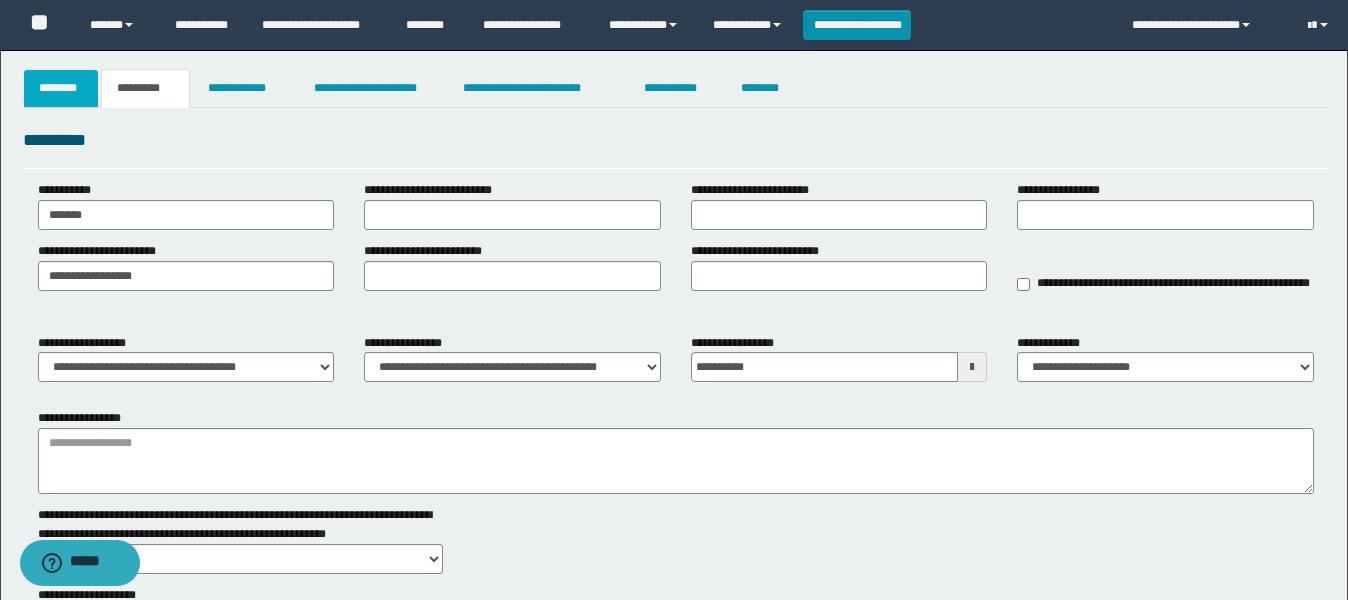 click on "********" at bounding box center [61, 88] 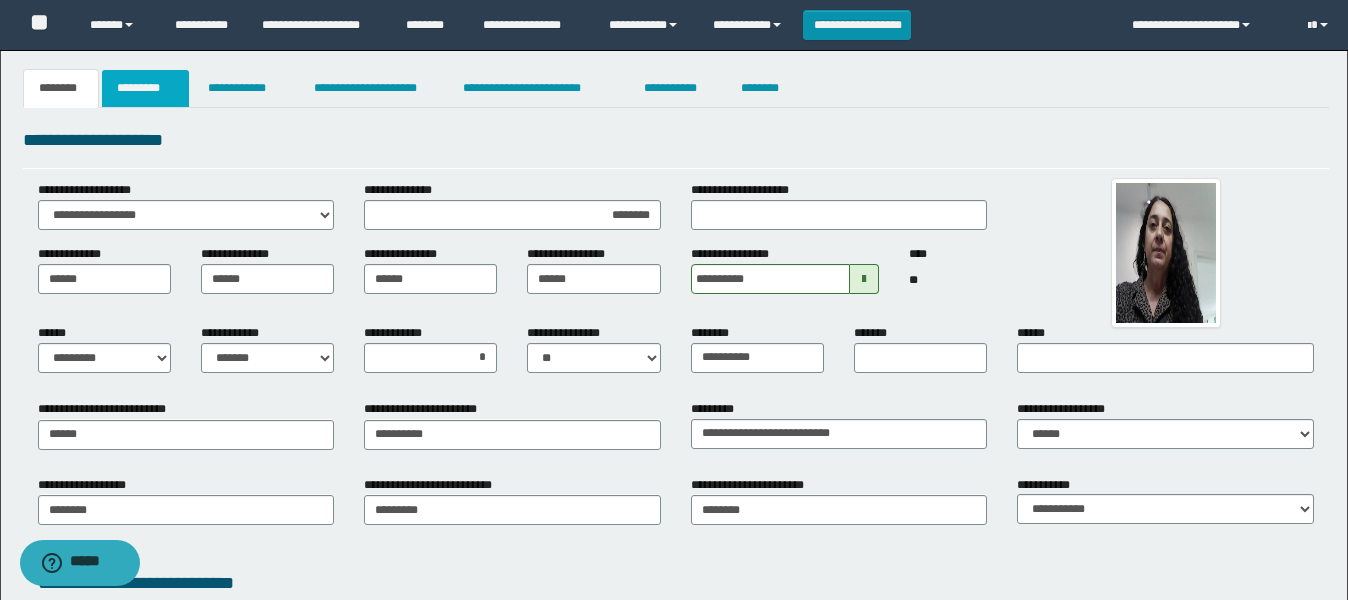 click on "*********" at bounding box center (145, 88) 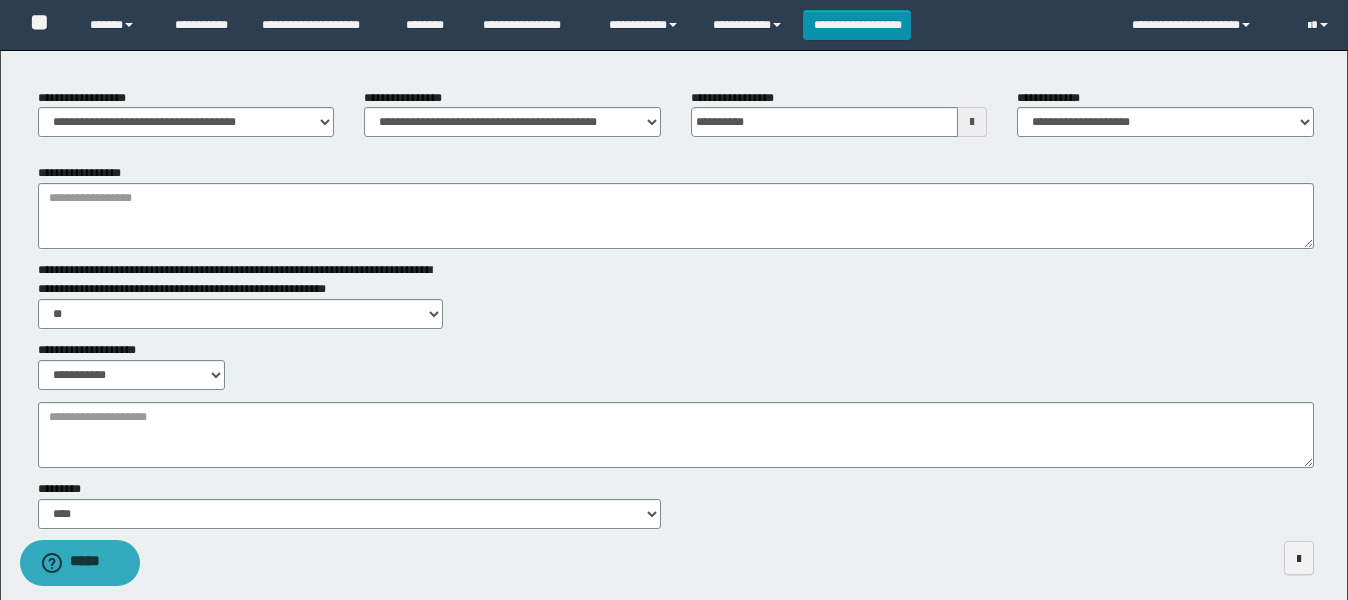 scroll, scrollTop: 250, scrollLeft: 0, axis: vertical 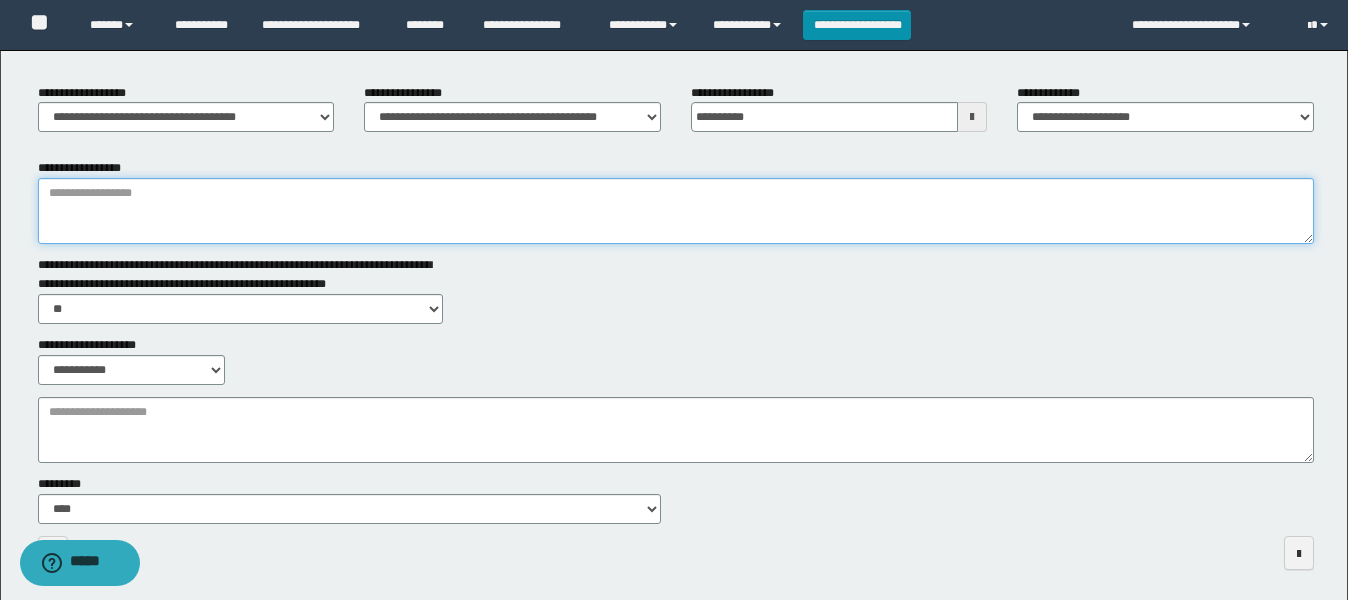 click on "**********" at bounding box center [676, 211] 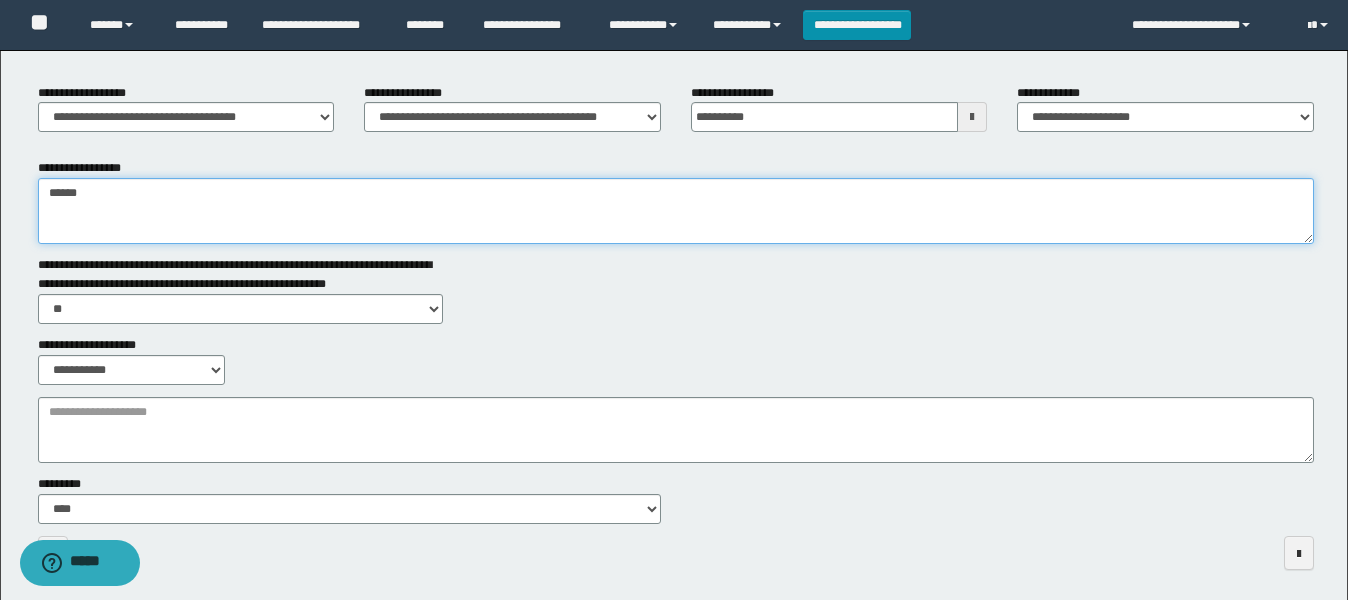 type on "******" 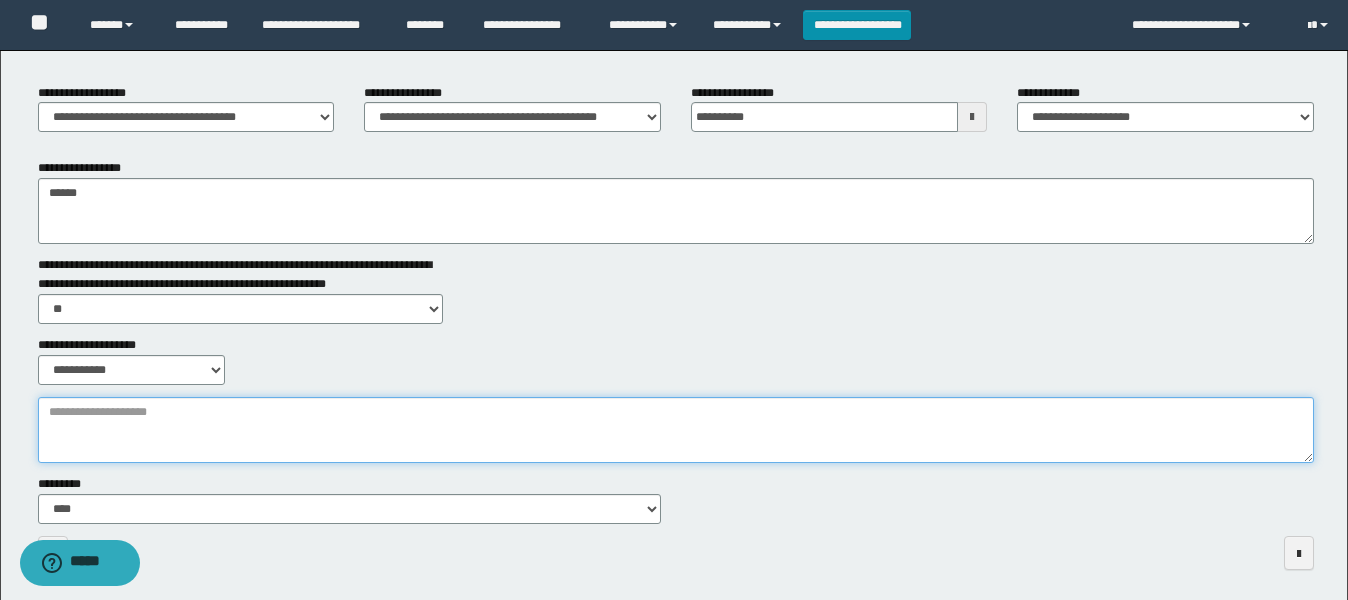 click on "**********" at bounding box center (676, 430) 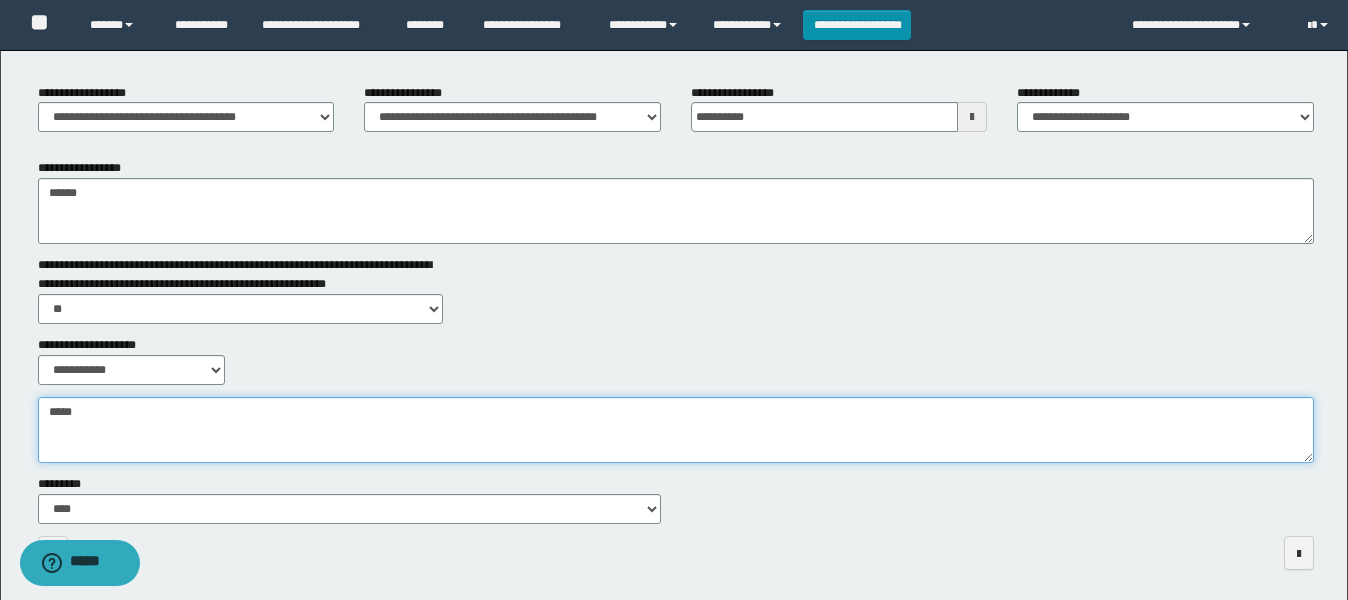 click on "**********" at bounding box center (676, 430) 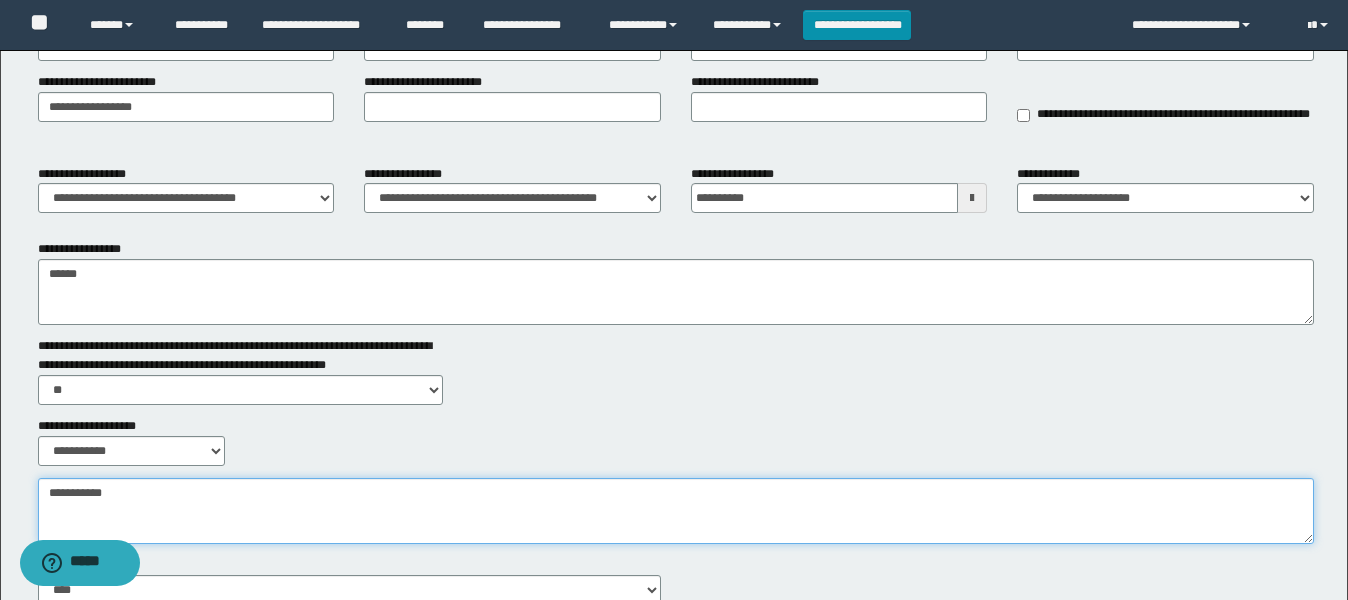 scroll, scrollTop: 0, scrollLeft: 0, axis: both 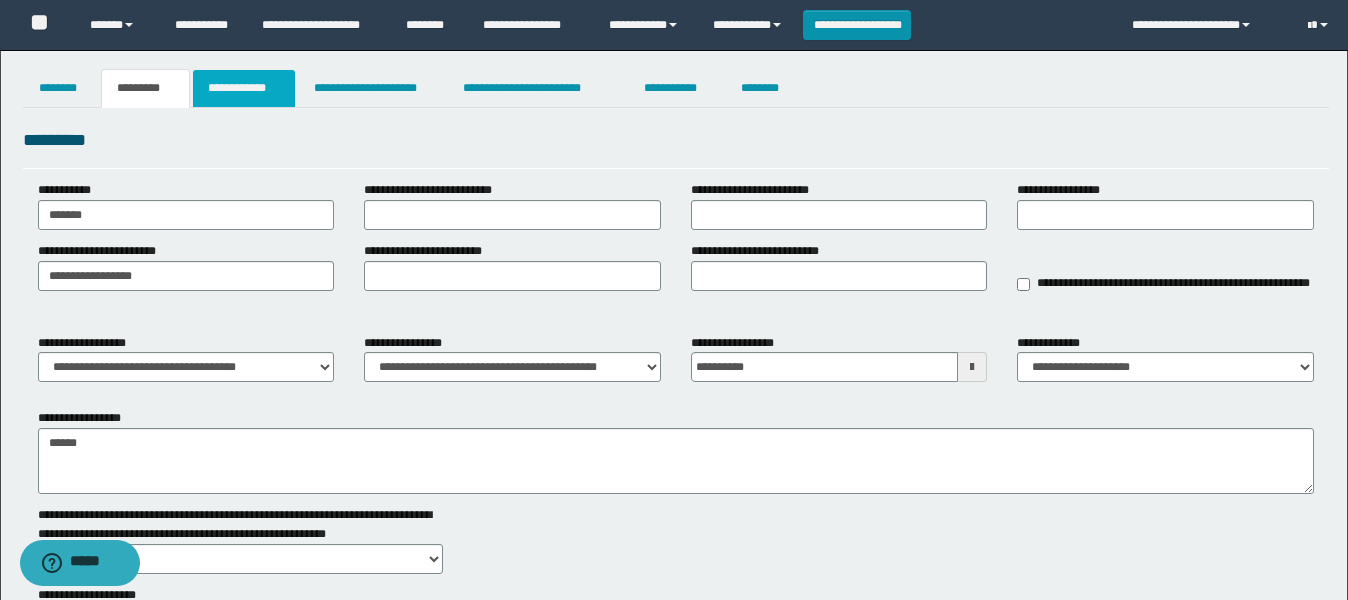 type on "**********" 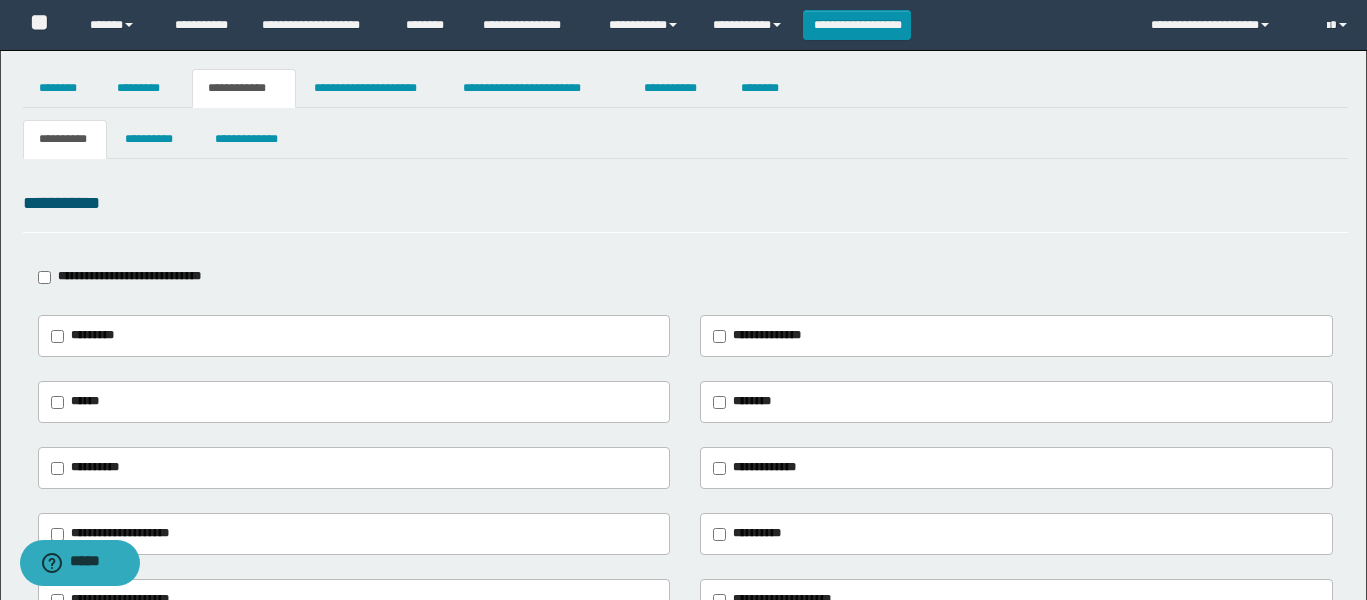 type on "**********" 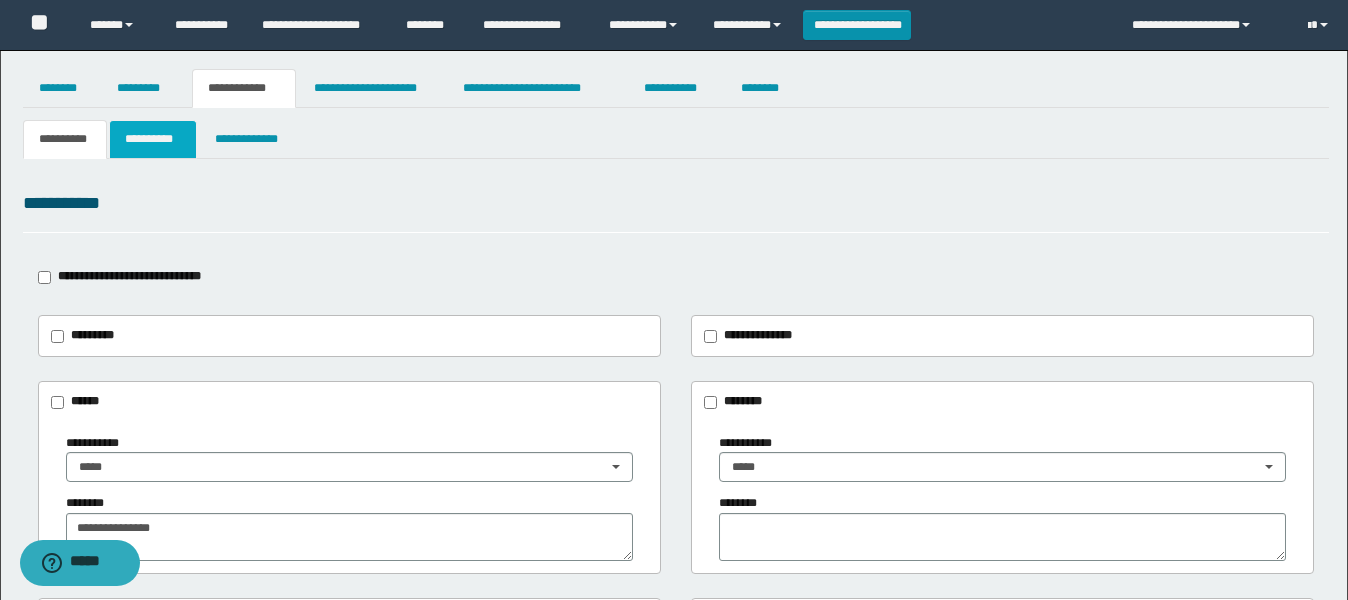 click on "**********" at bounding box center (153, 139) 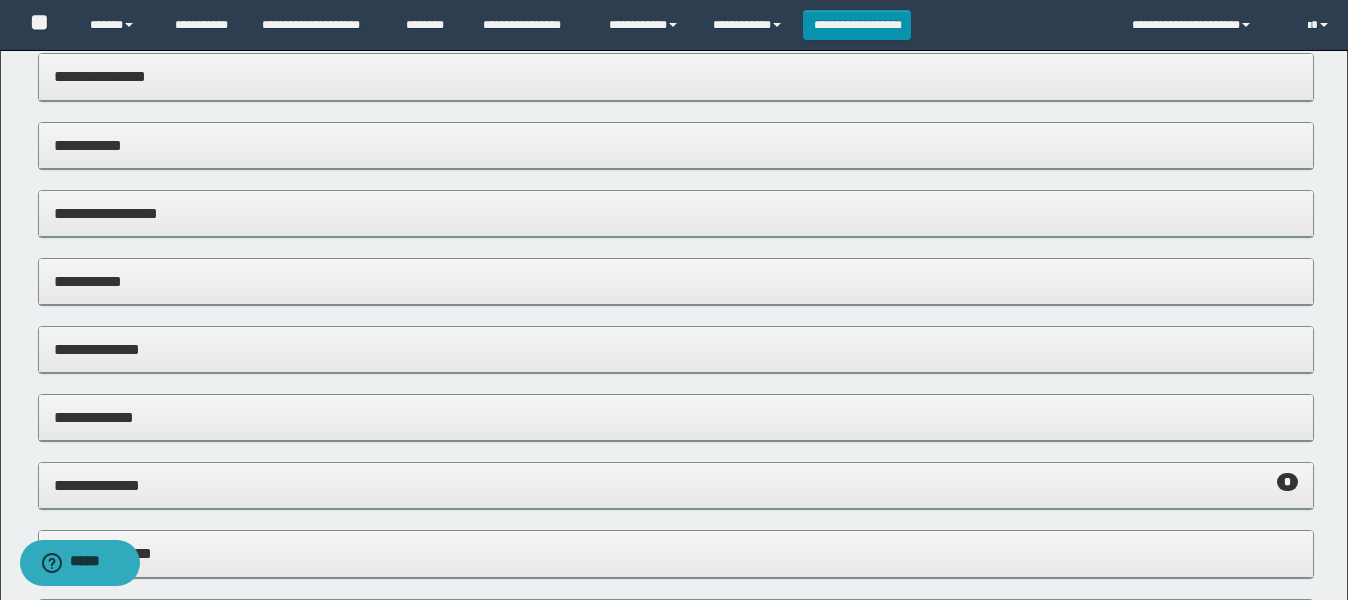 scroll, scrollTop: 471, scrollLeft: 0, axis: vertical 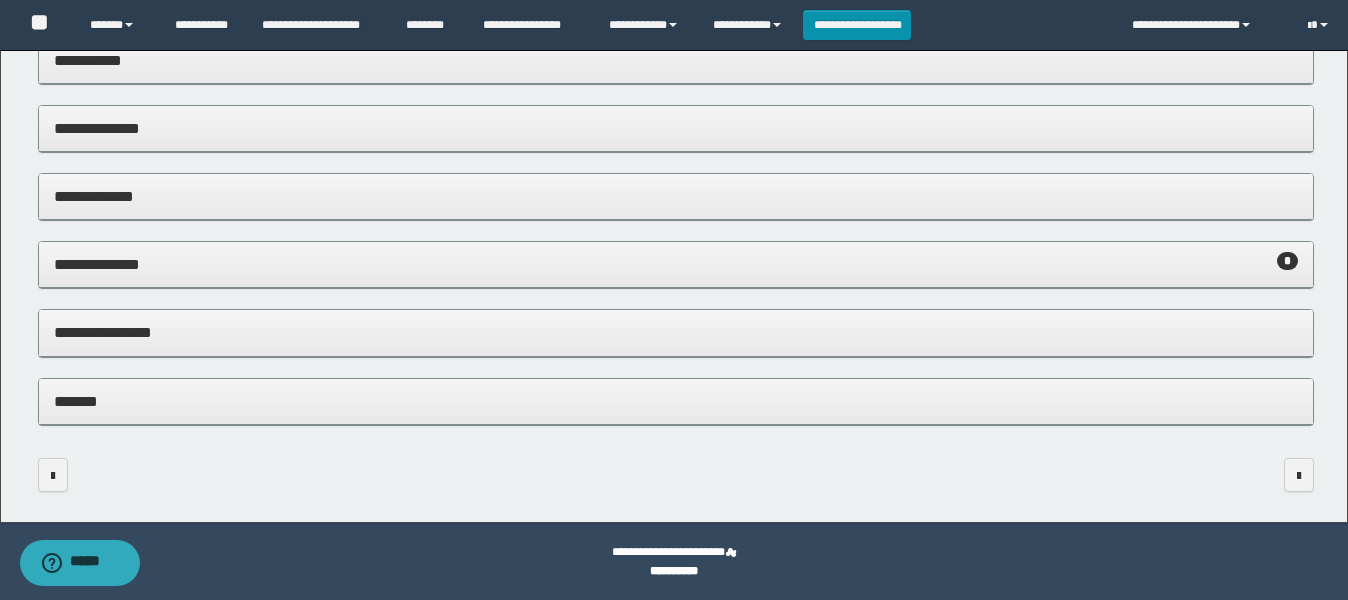 click on "**********" at bounding box center [676, 264] 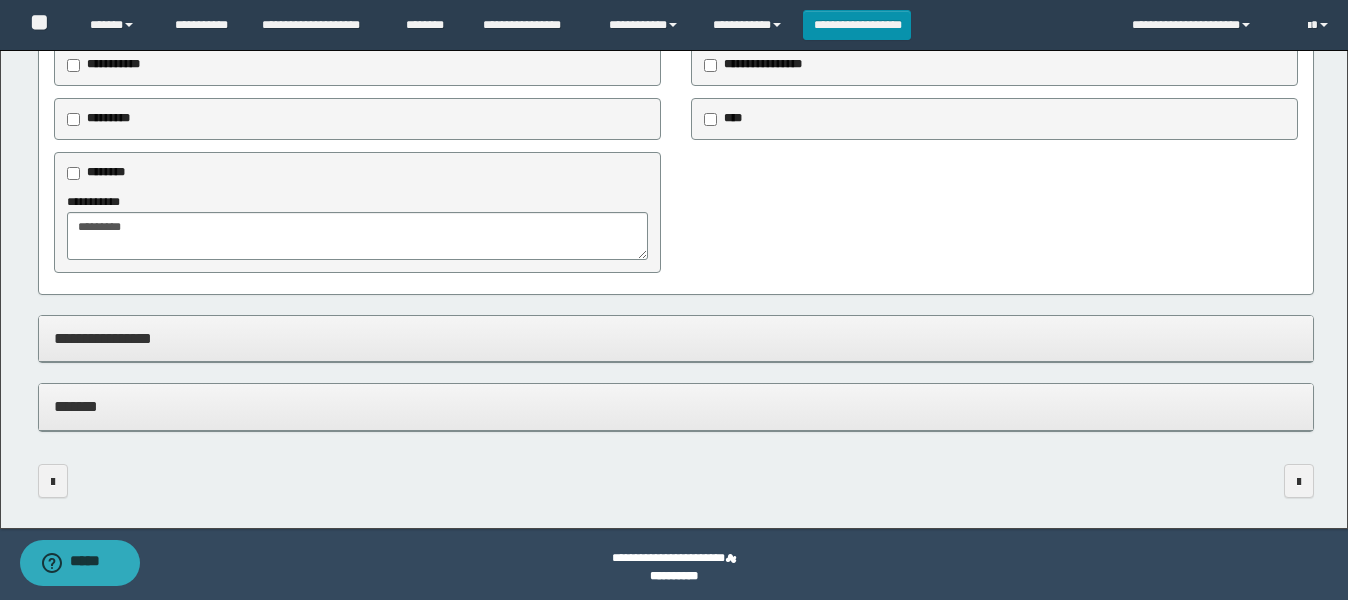 scroll, scrollTop: 796, scrollLeft: 0, axis: vertical 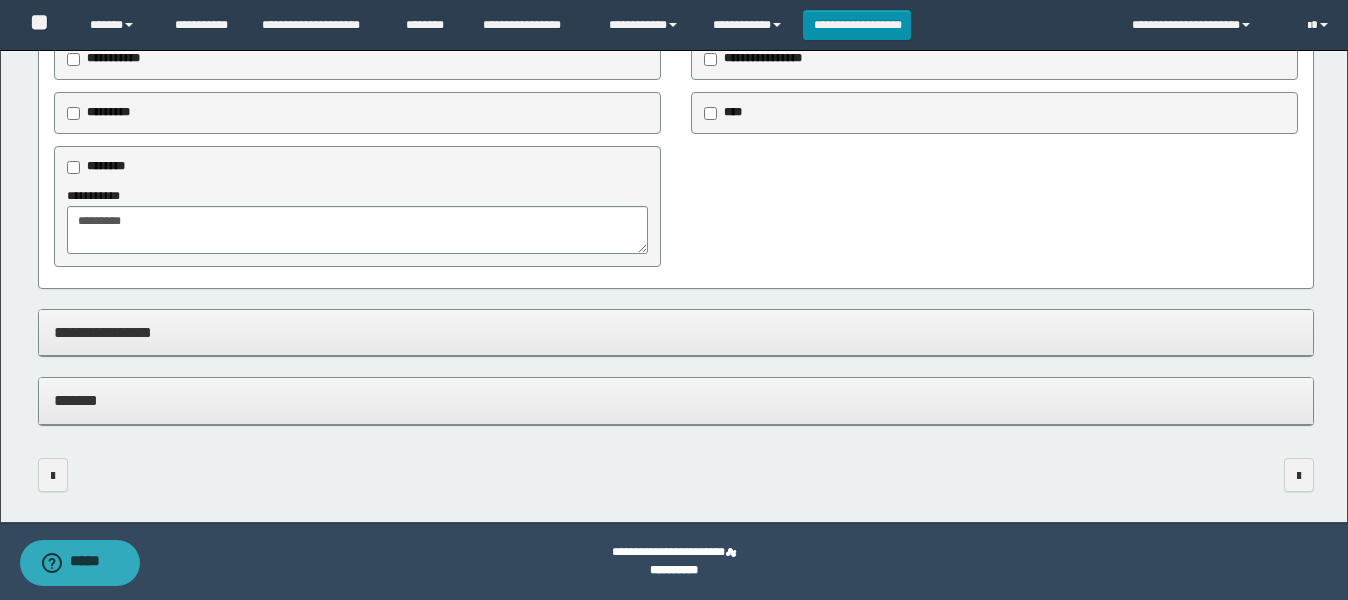 click on "**********" at bounding box center [676, 332] 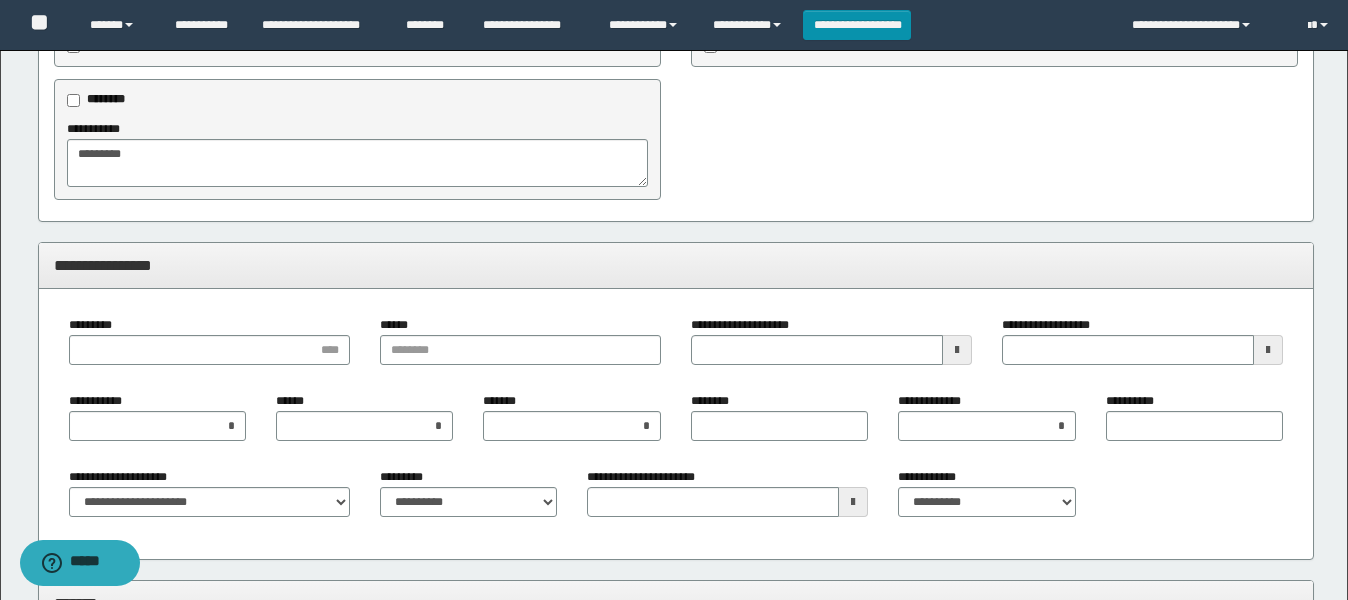 scroll, scrollTop: 921, scrollLeft: 0, axis: vertical 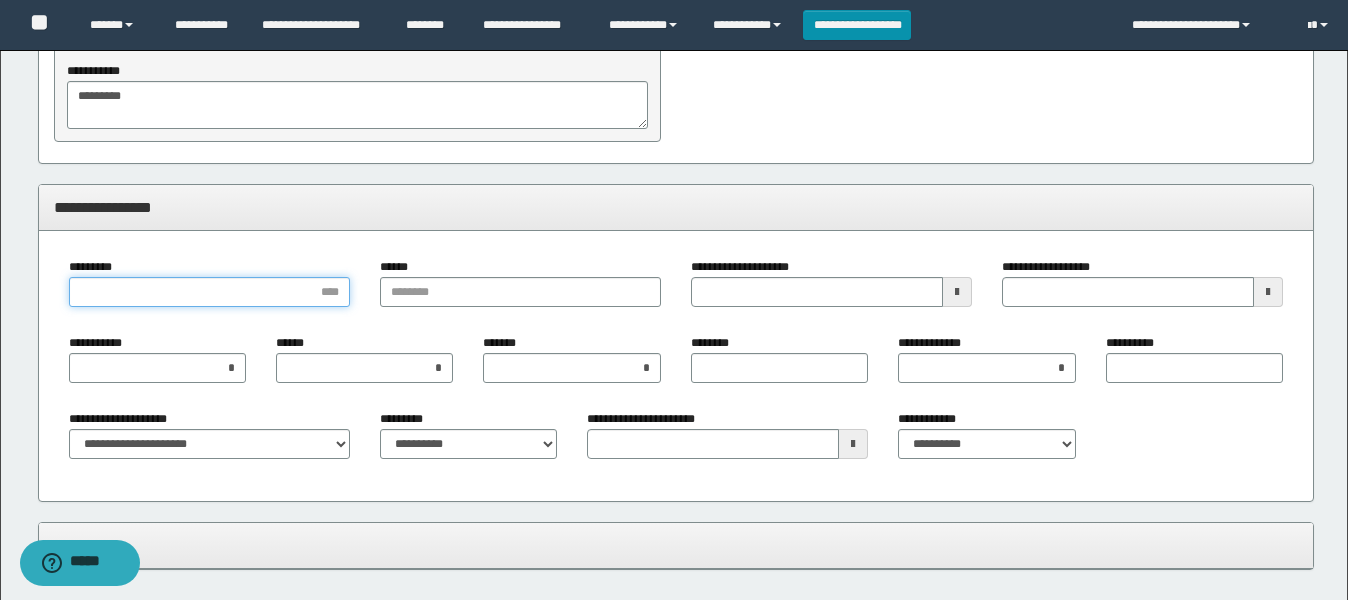 click on "*********" at bounding box center (209, 292) 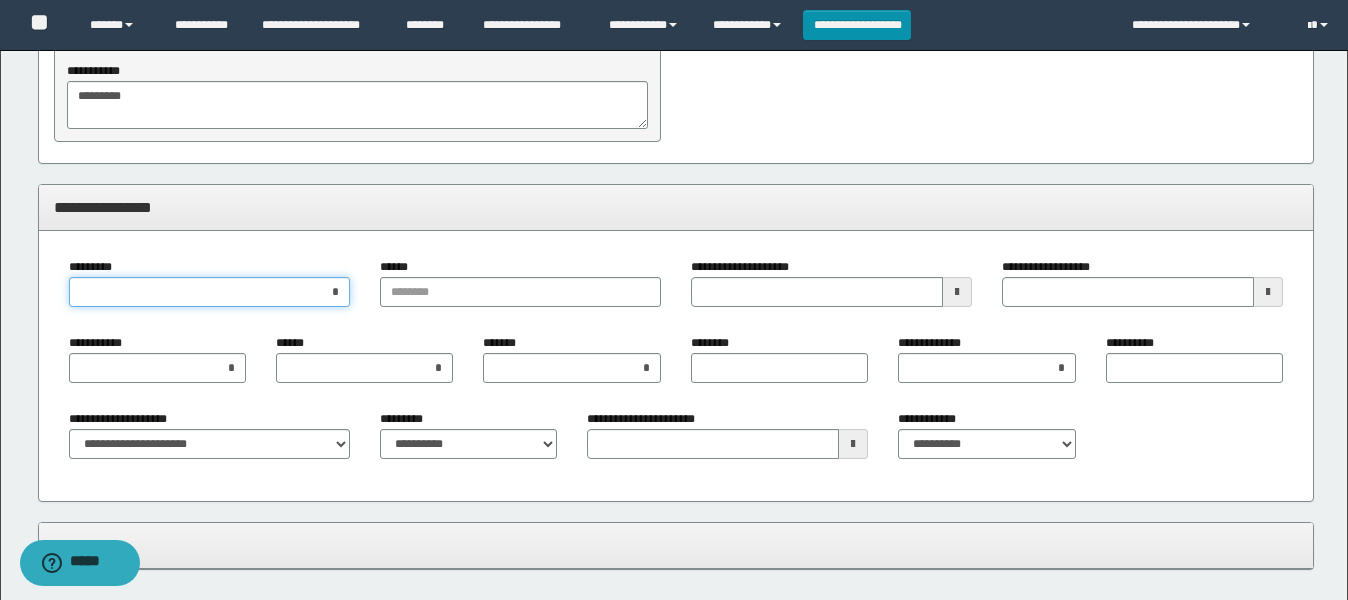 type on "**" 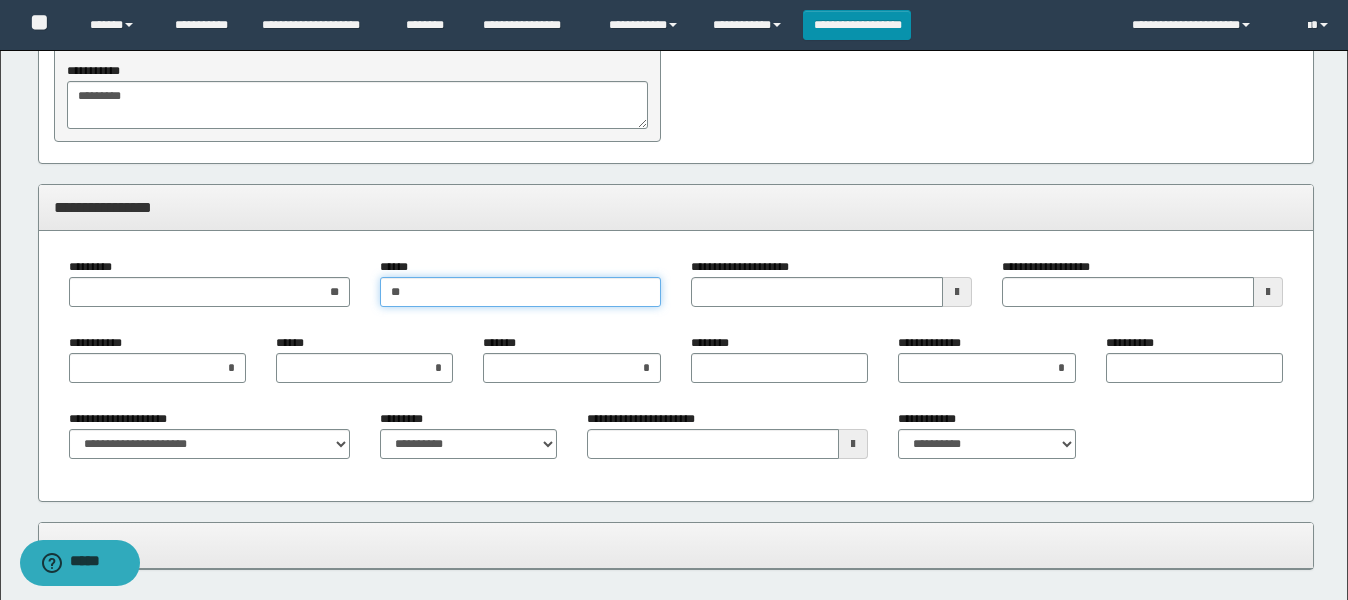 type on "**" 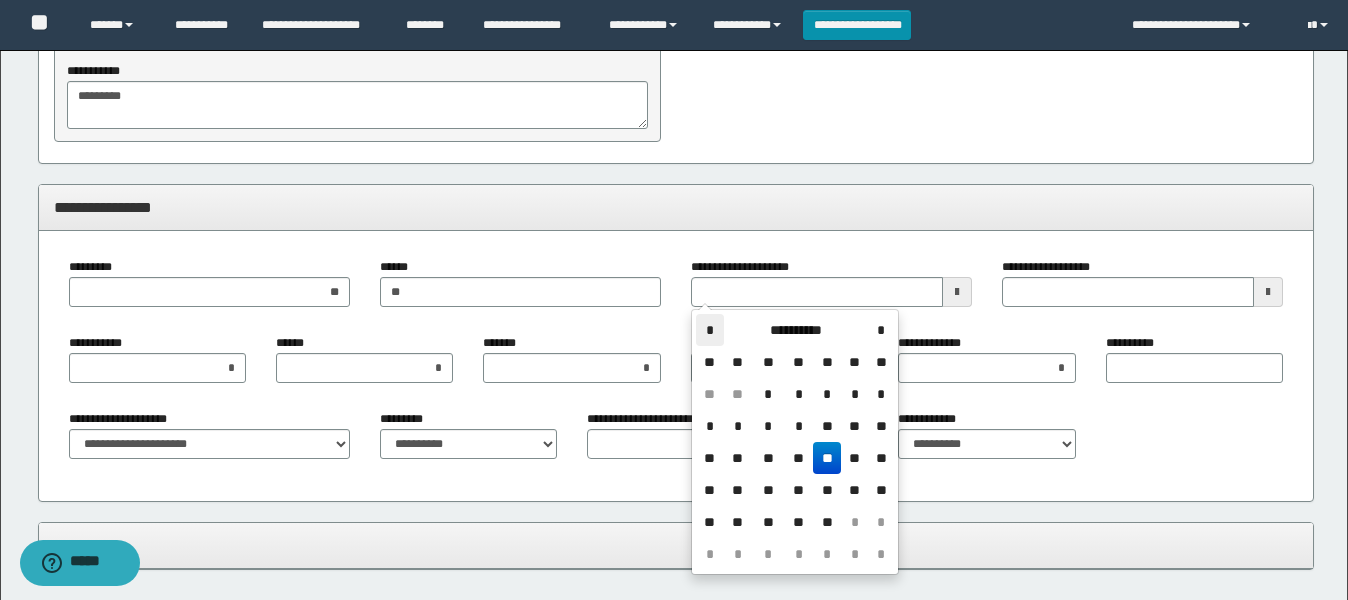 click on "*" at bounding box center [710, 330] 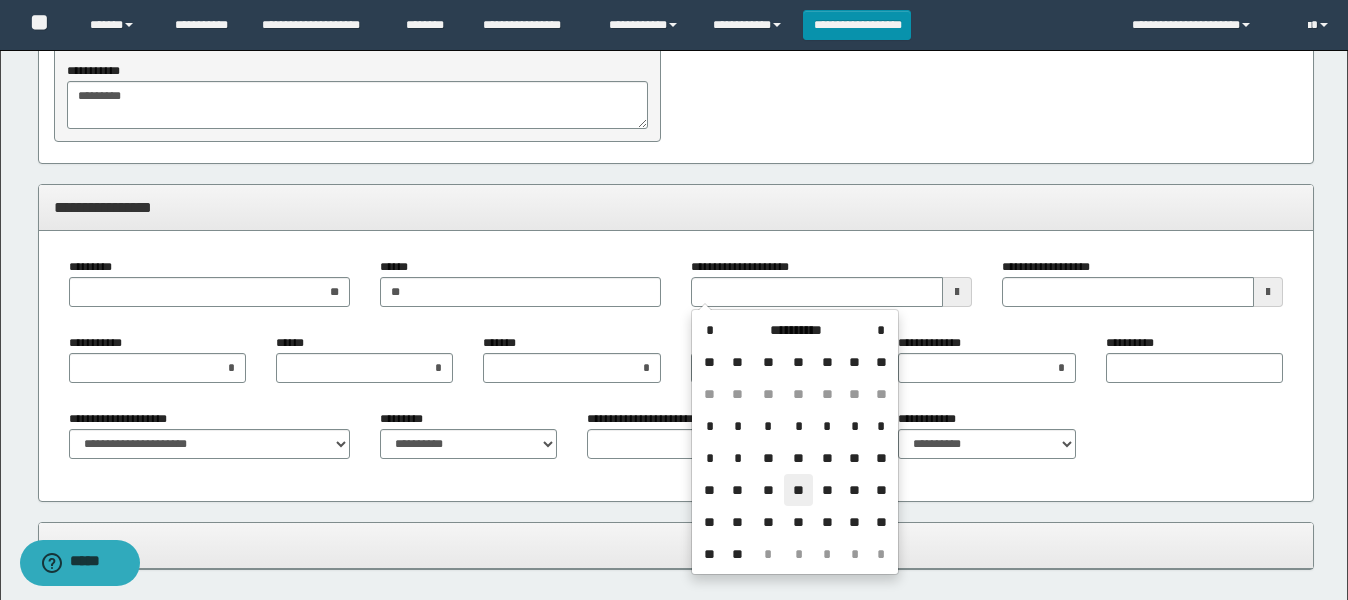 click on "**" at bounding box center (798, 490) 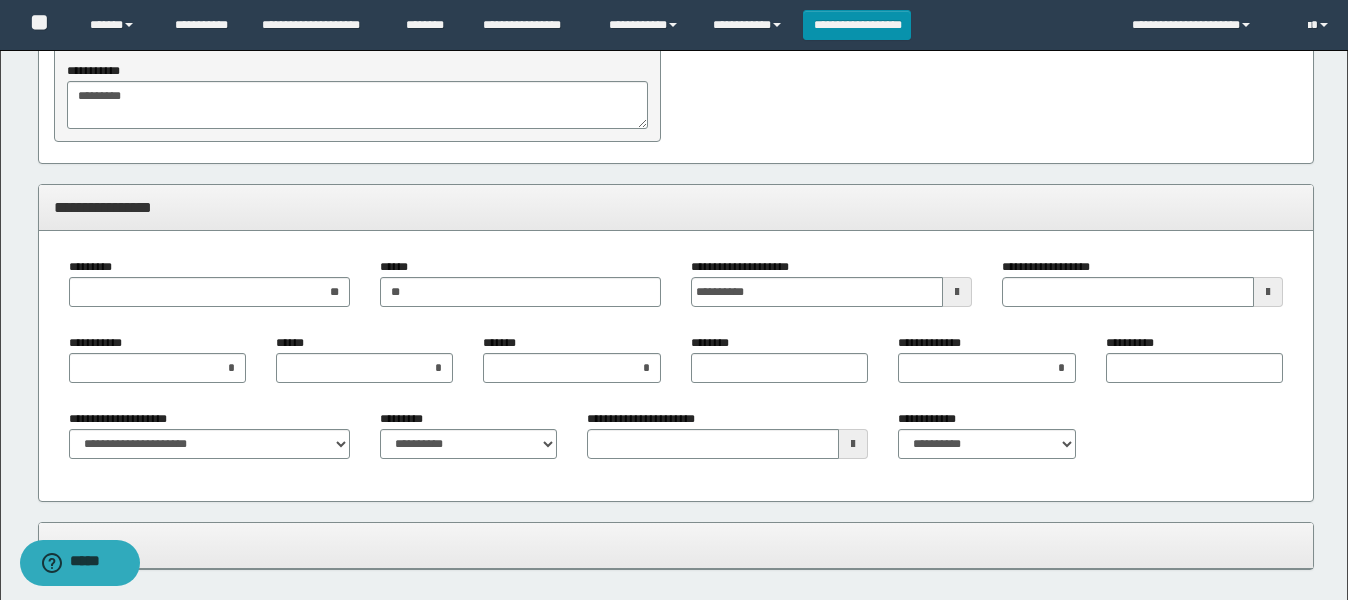 type 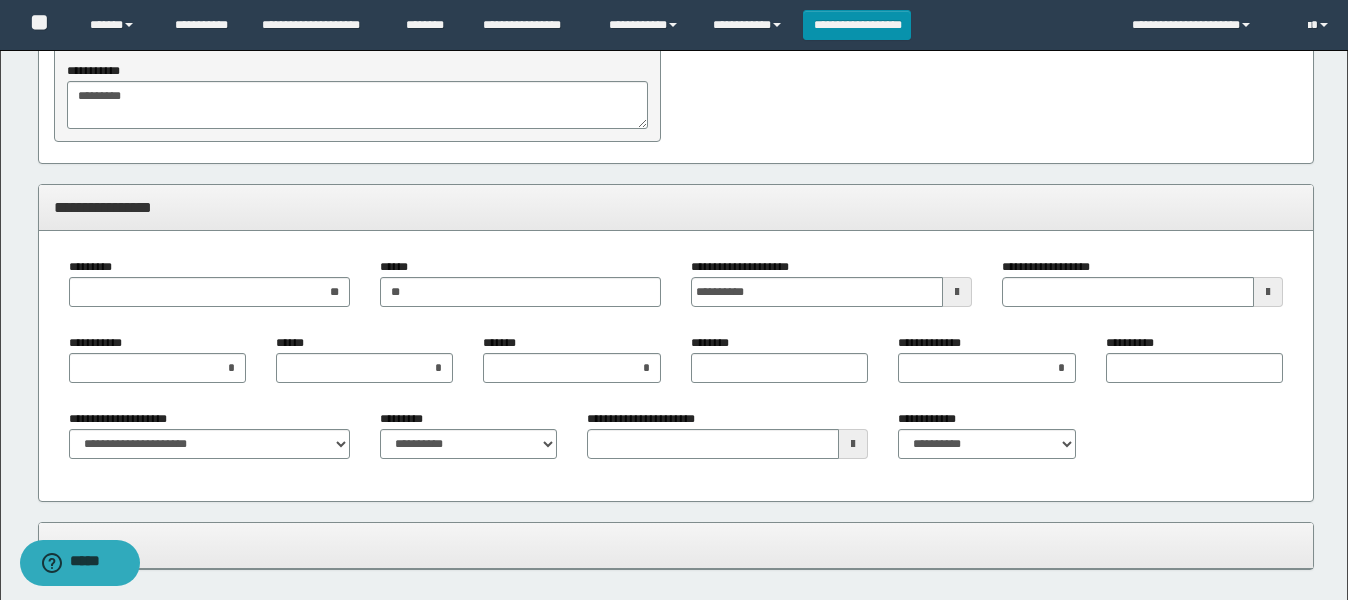 type 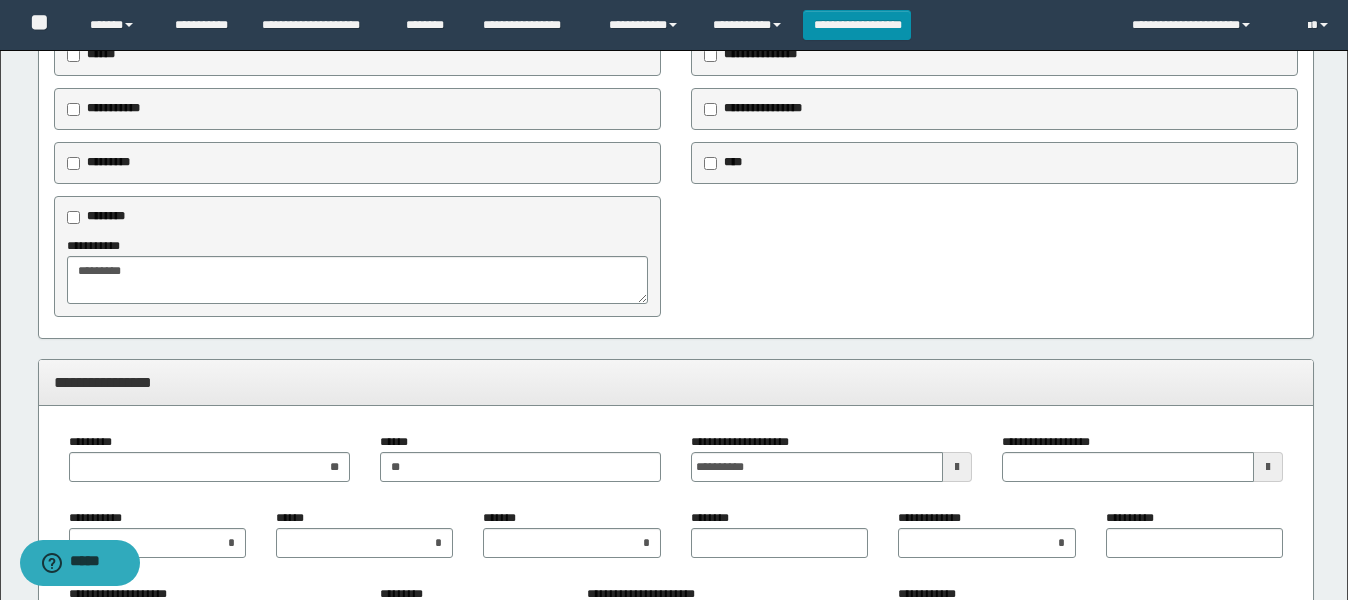 scroll, scrollTop: 691, scrollLeft: 0, axis: vertical 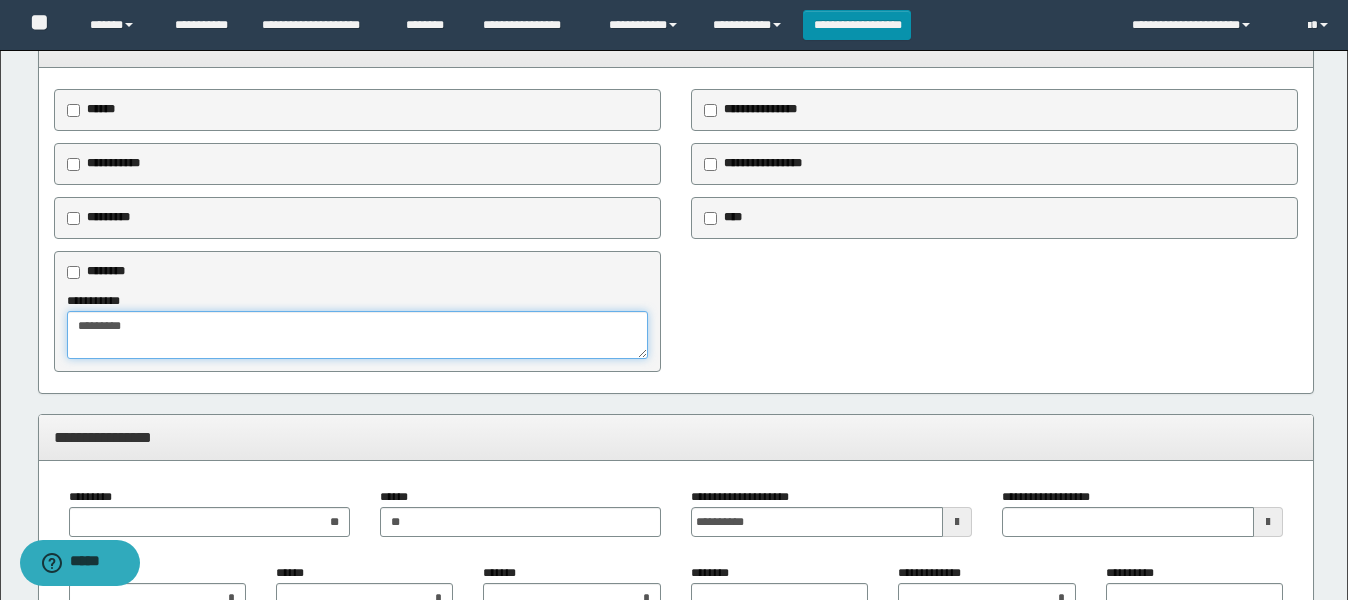 click on "********" at bounding box center (357, 335) 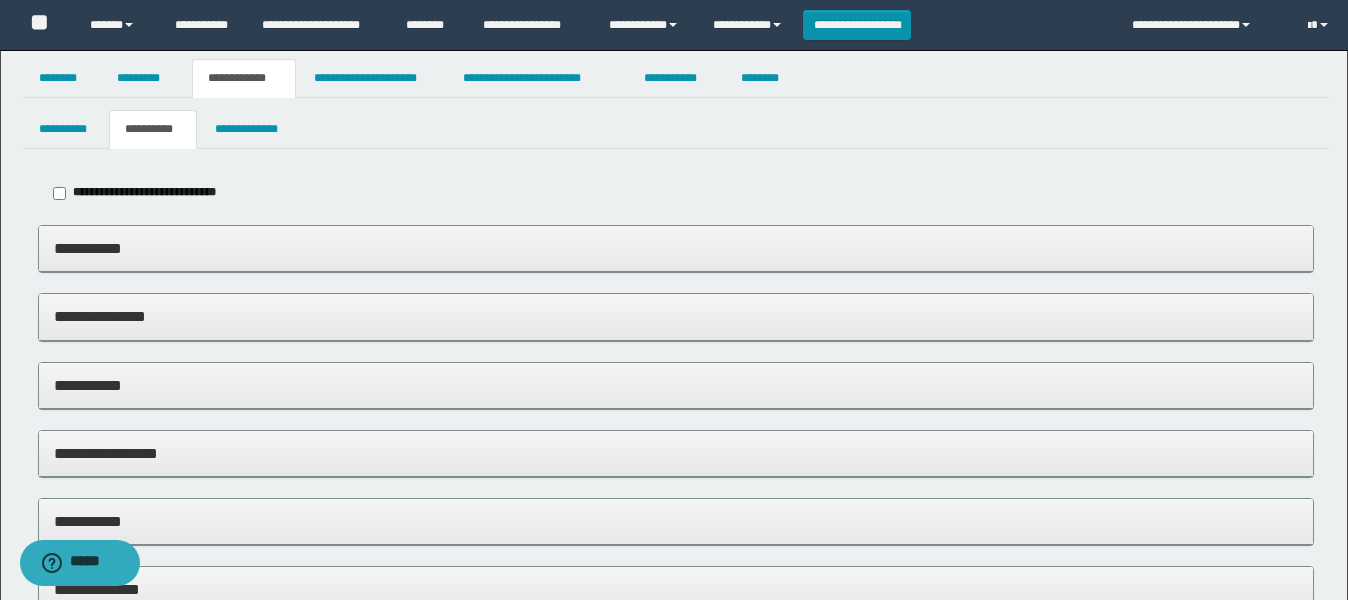 scroll, scrollTop: 0, scrollLeft: 0, axis: both 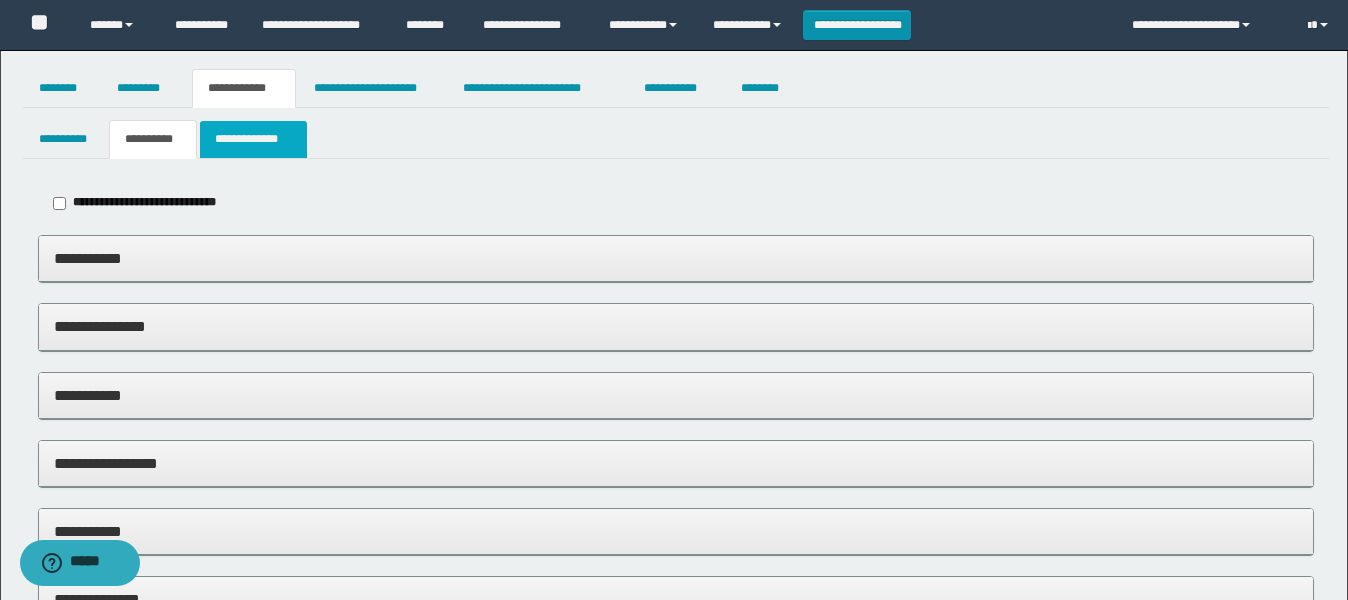 click on "**********" at bounding box center (253, 139) 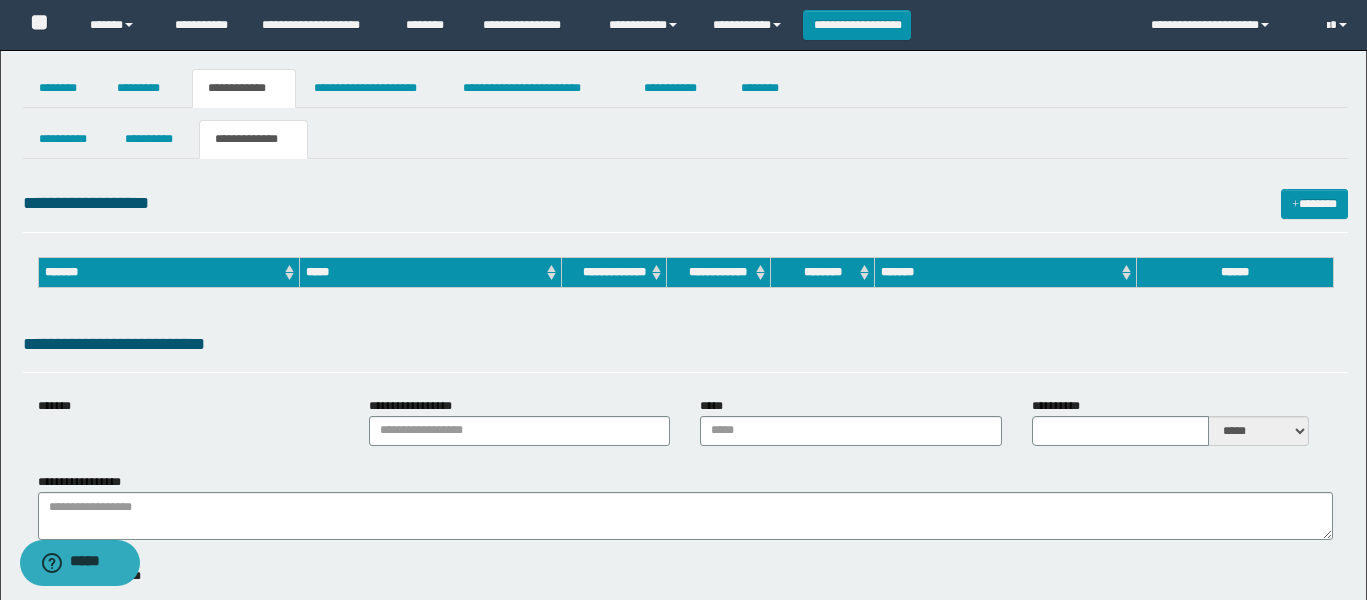 type on "**********" 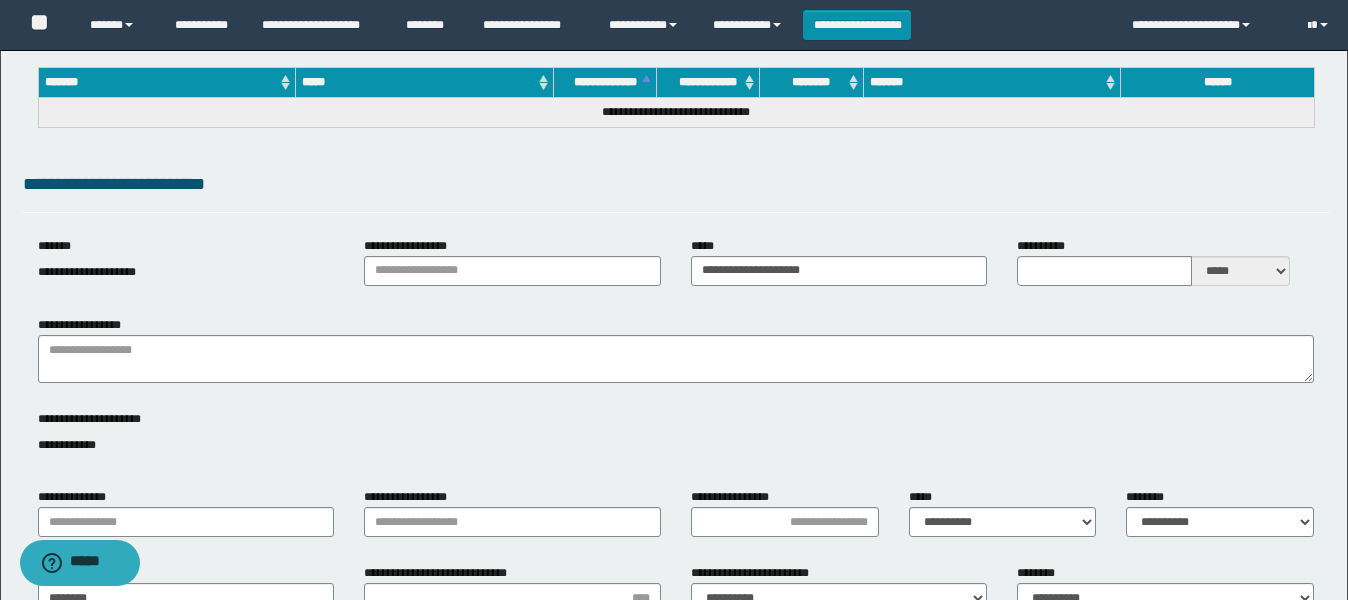 scroll, scrollTop: 250, scrollLeft: 0, axis: vertical 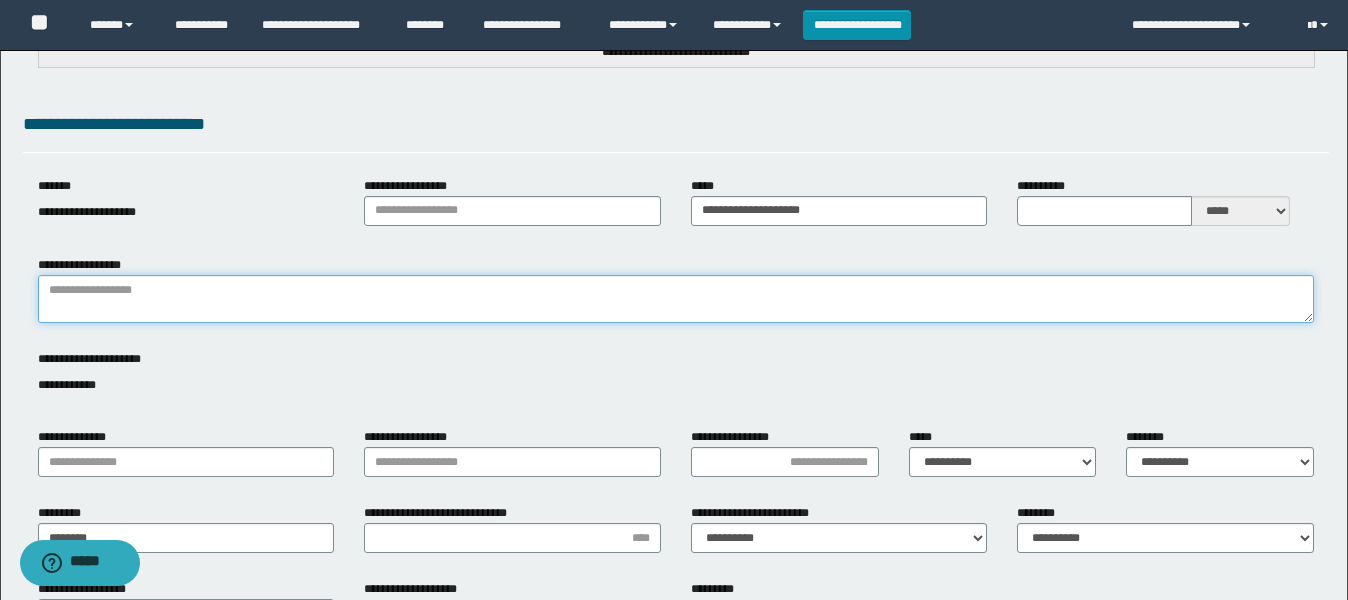 click on "**********" at bounding box center [676, 299] 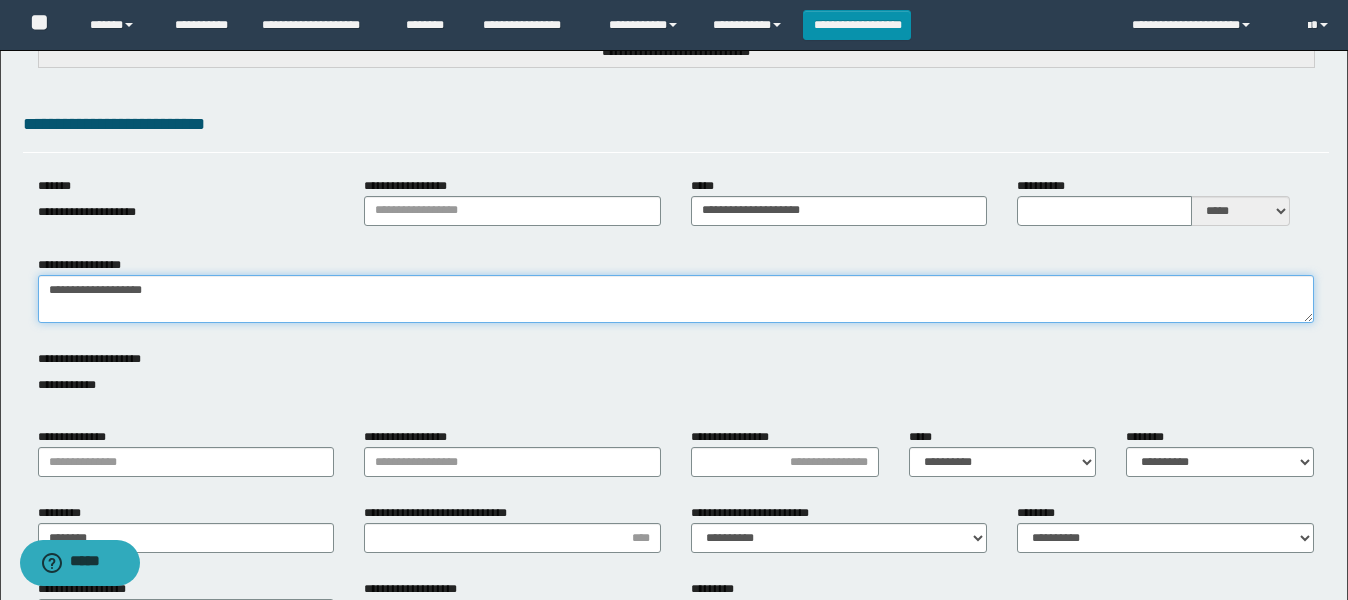 type on "**********" 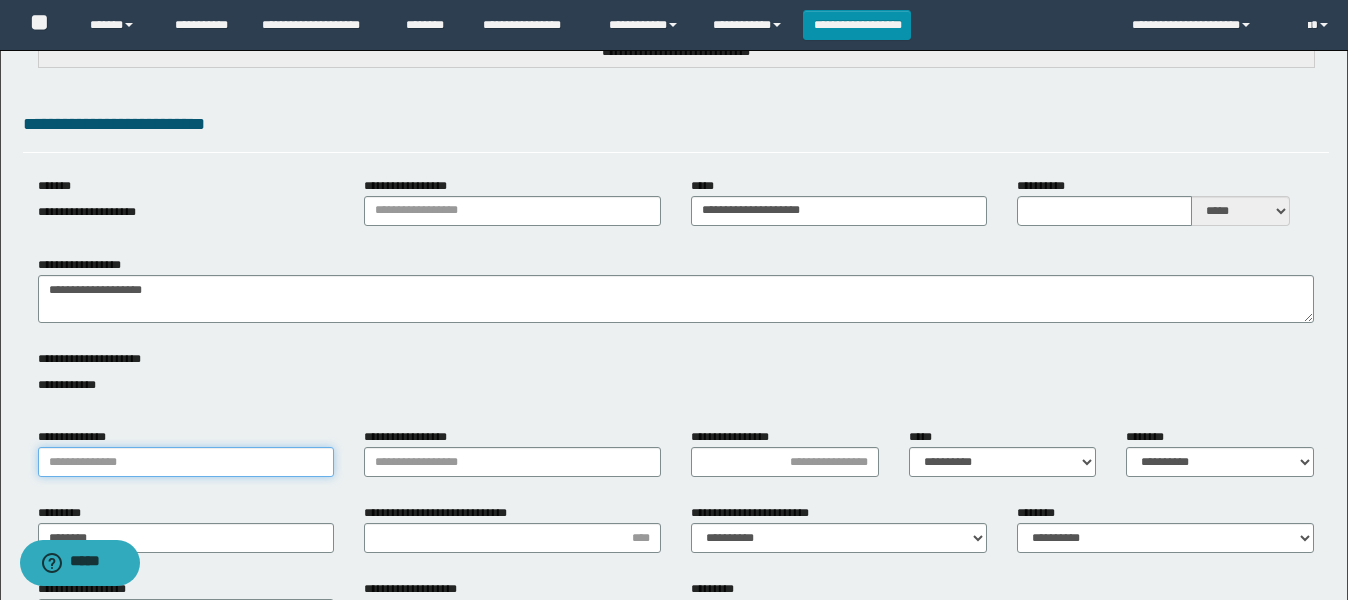 click on "**********" at bounding box center (186, 462) 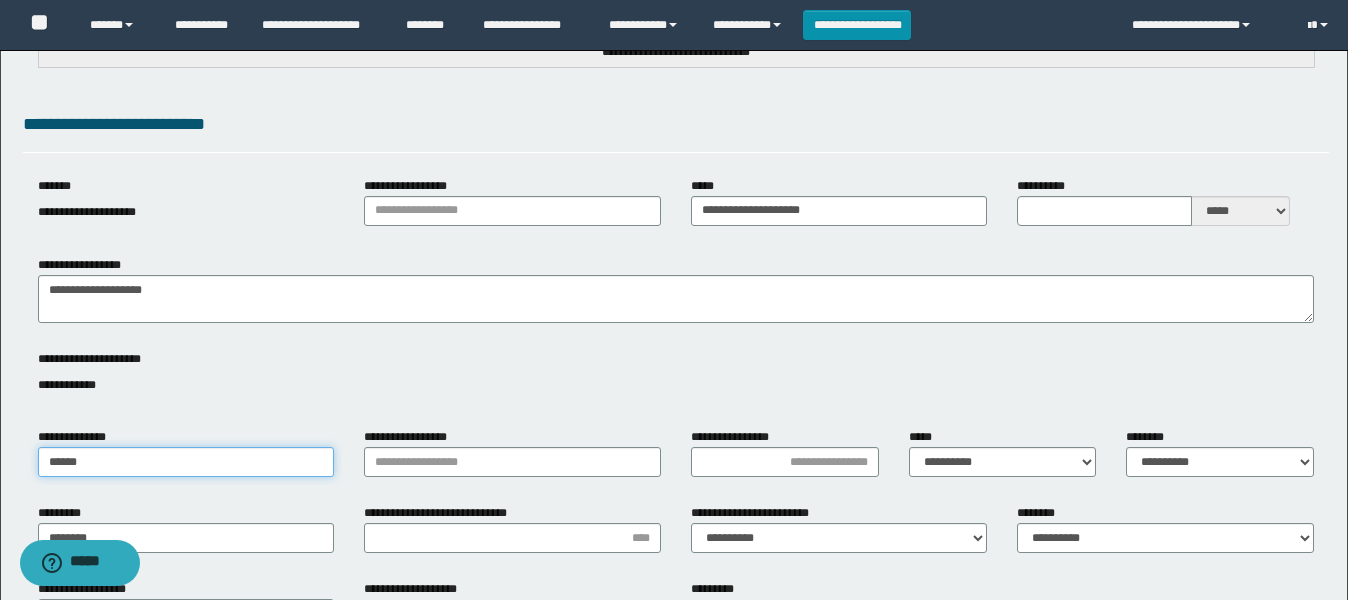 type on "******" 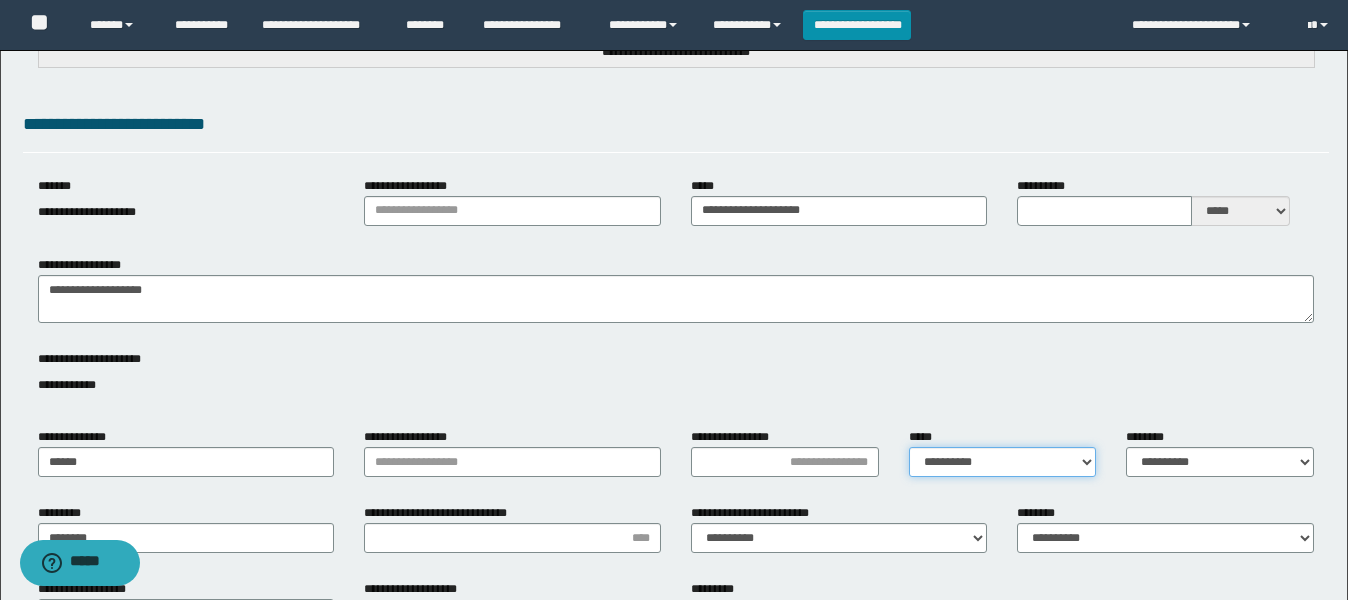 click on "**********" at bounding box center [1003, 462] 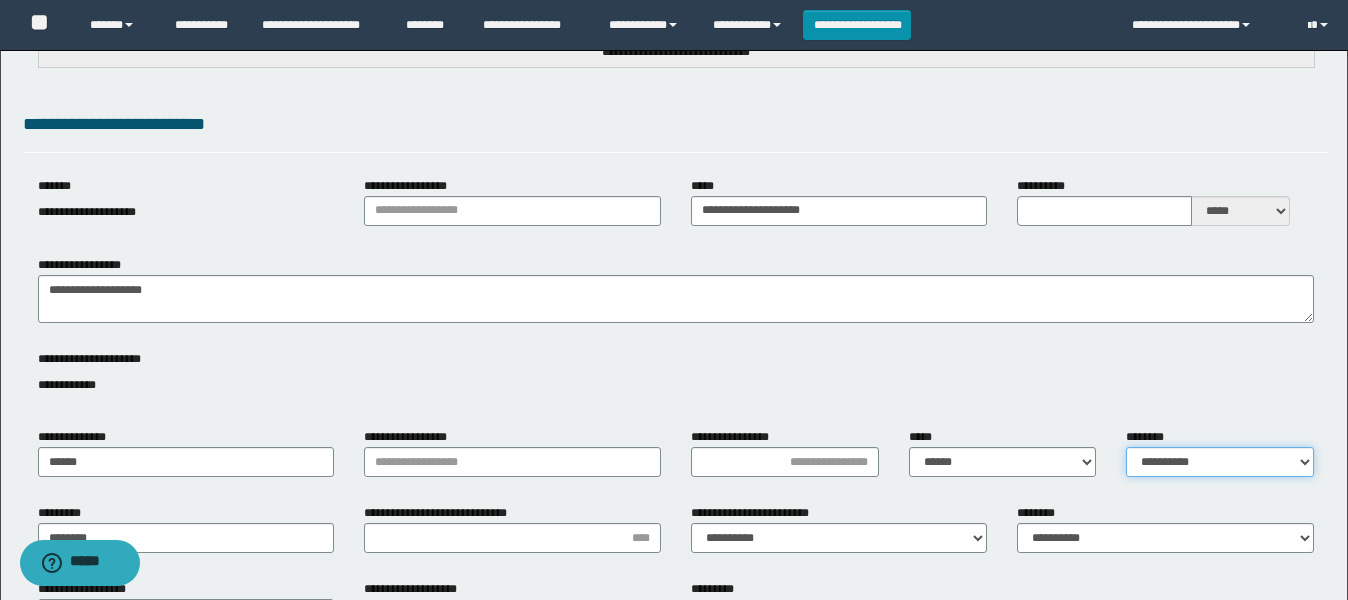 click on "**********" at bounding box center (1220, 462) 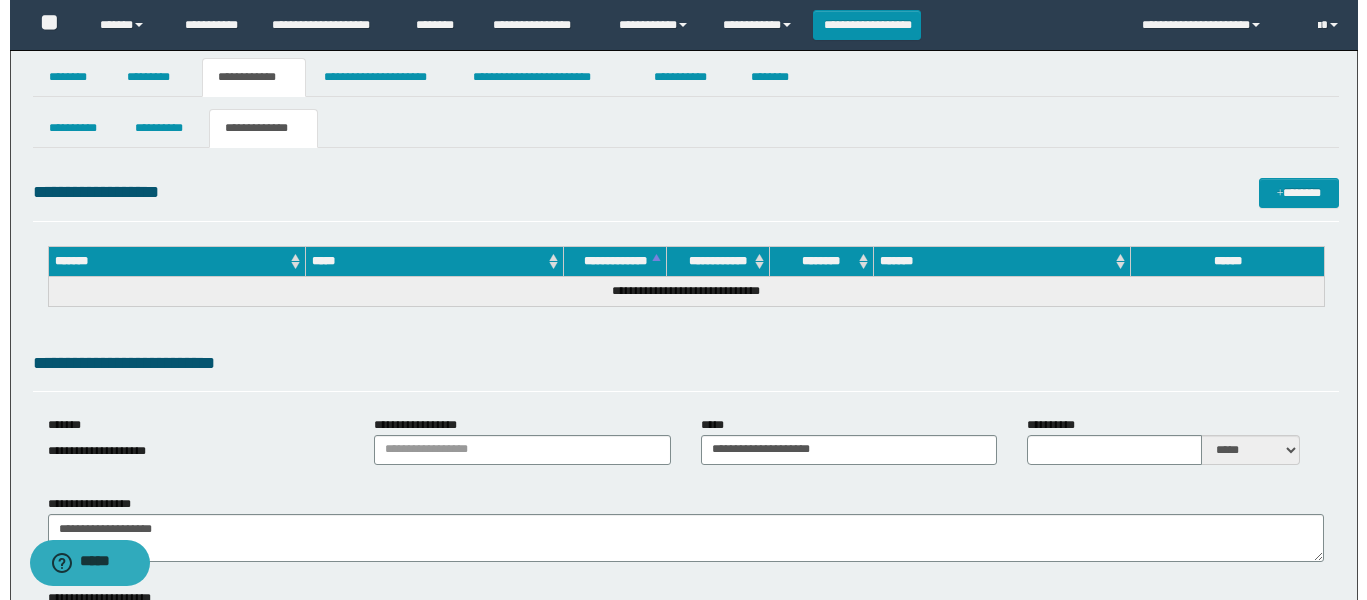 scroll, scrollTop: 0, scrollLeft: 0, axis: both 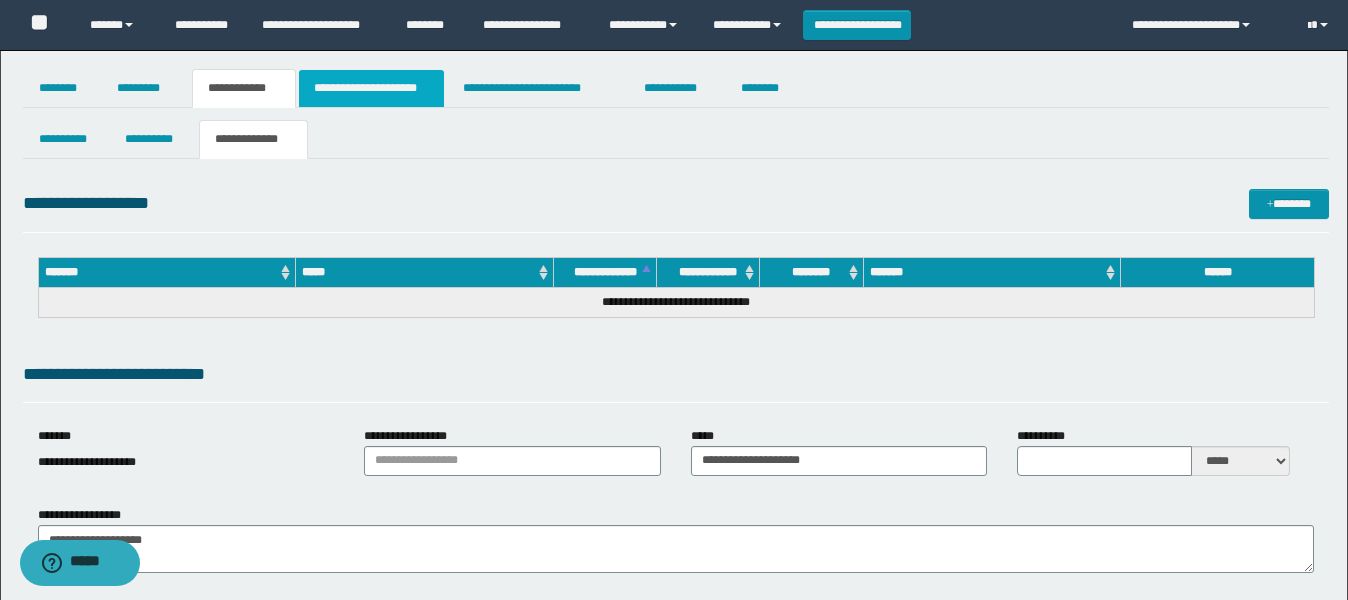 click on "**********" at bounding box center [371, 88] 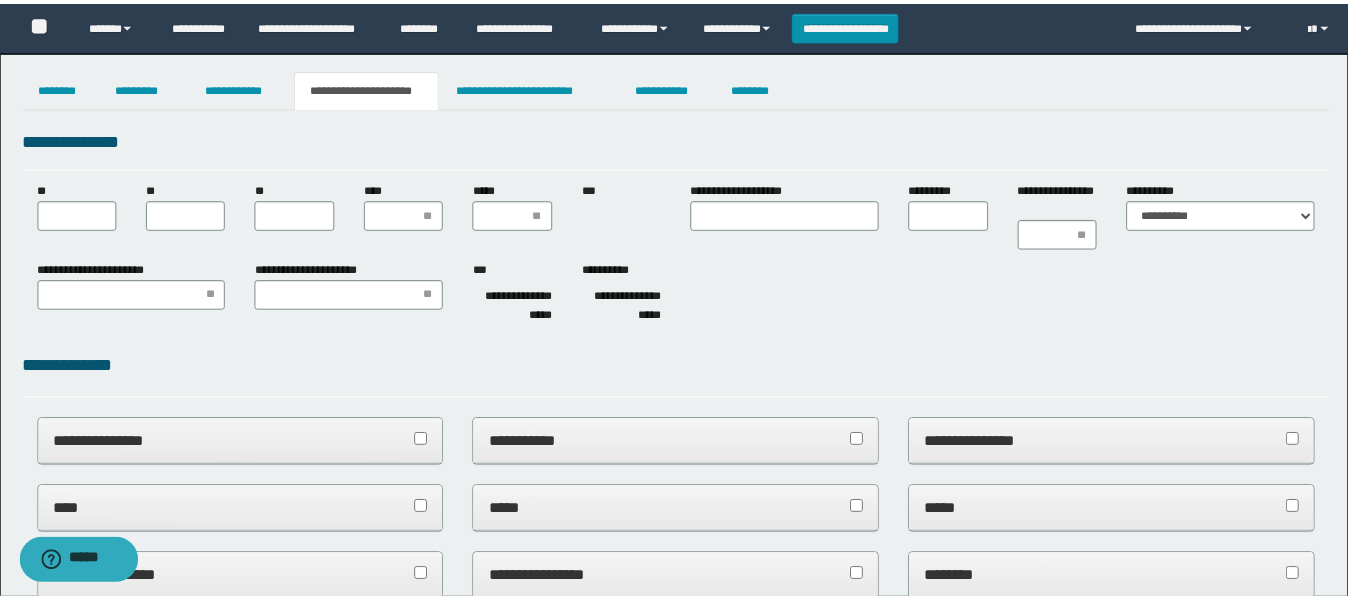 scroll, scrollTop: 0, scrollLeft: 0, axis: both 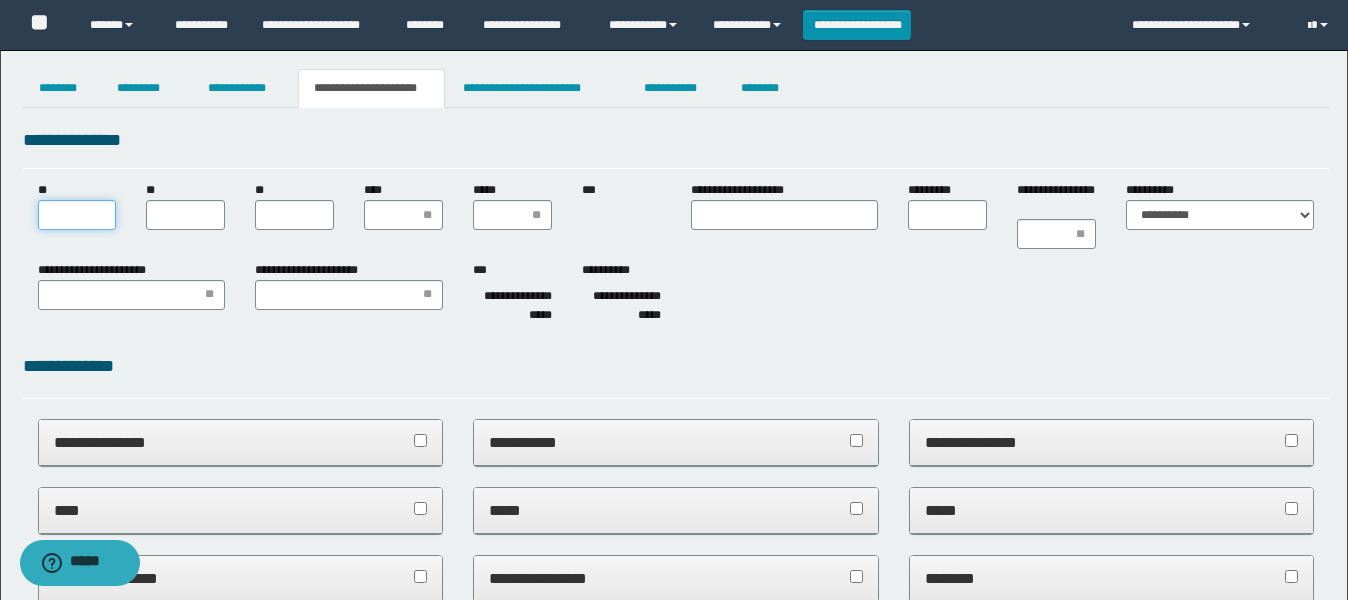 click on "**" at bounding box center [77, 215] 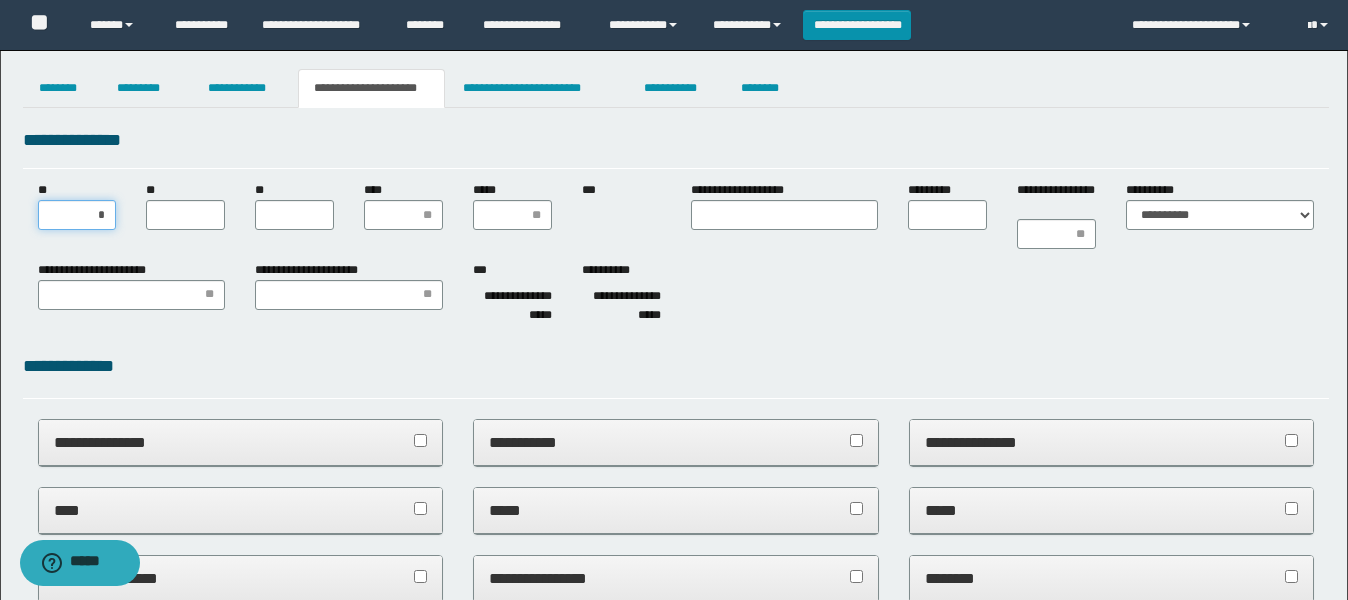 type on "**" 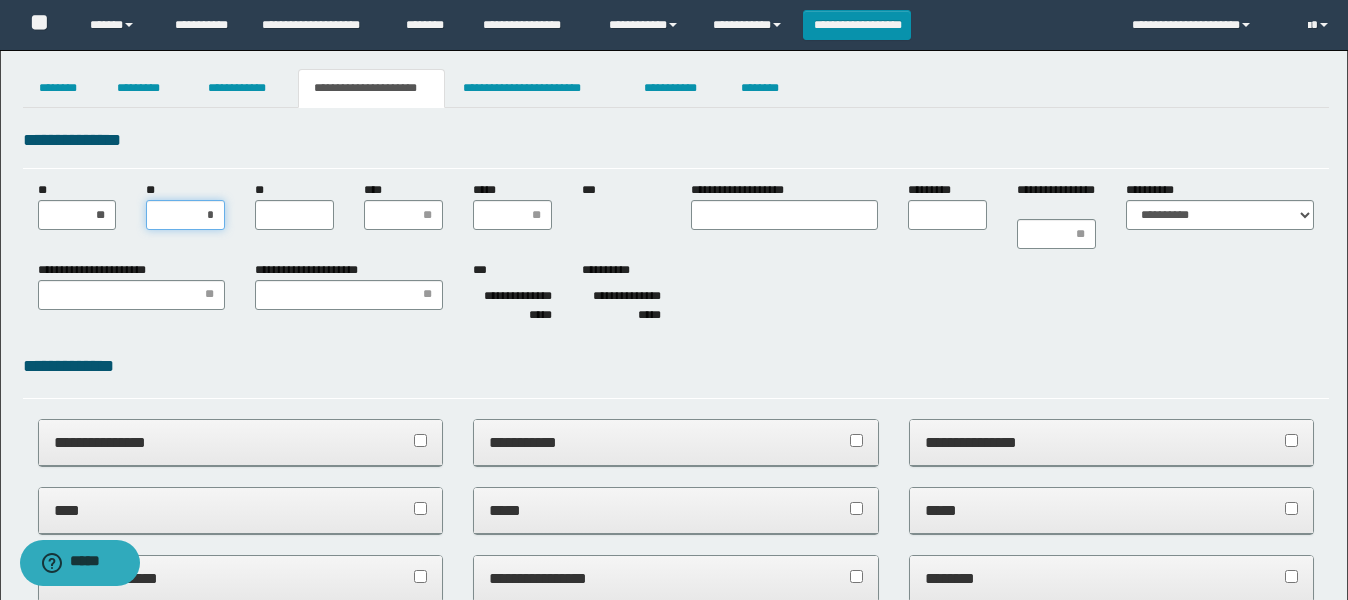 type on "**" 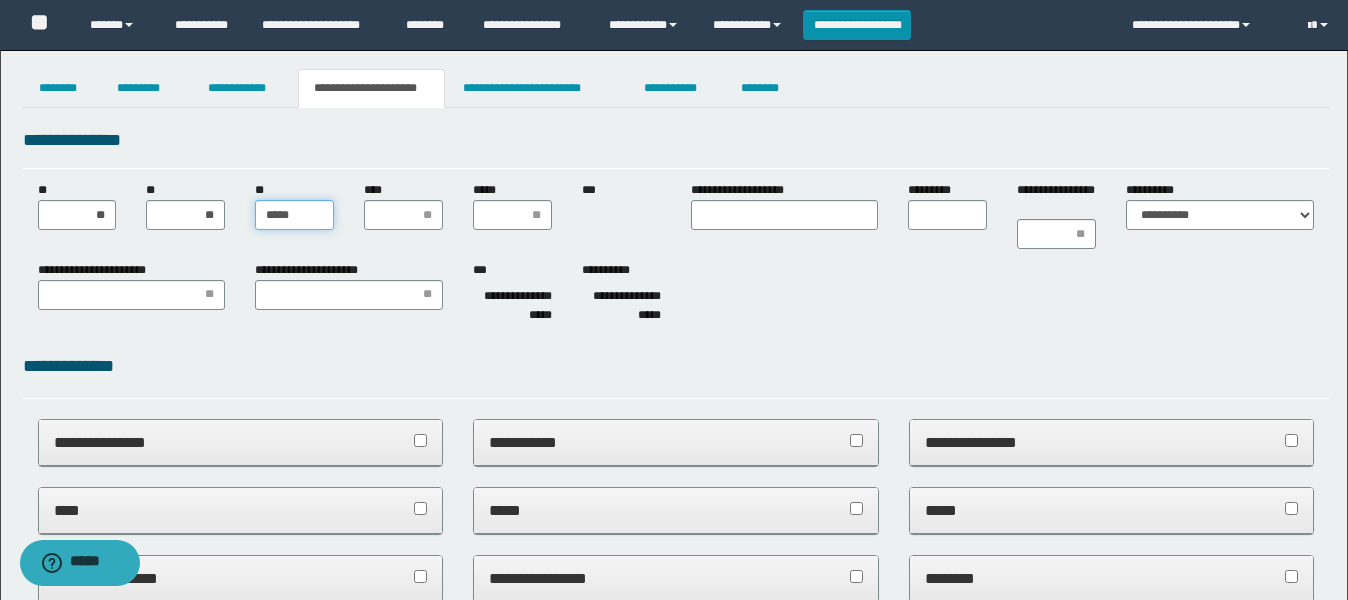 type on "******" 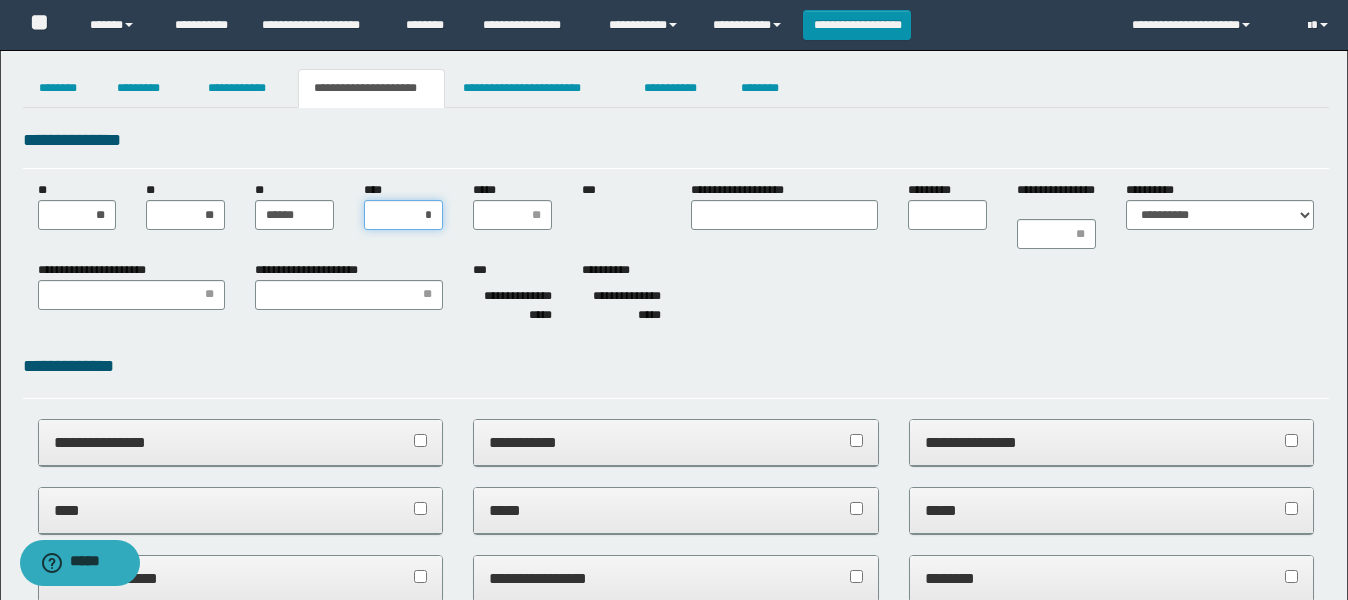 type on "**" 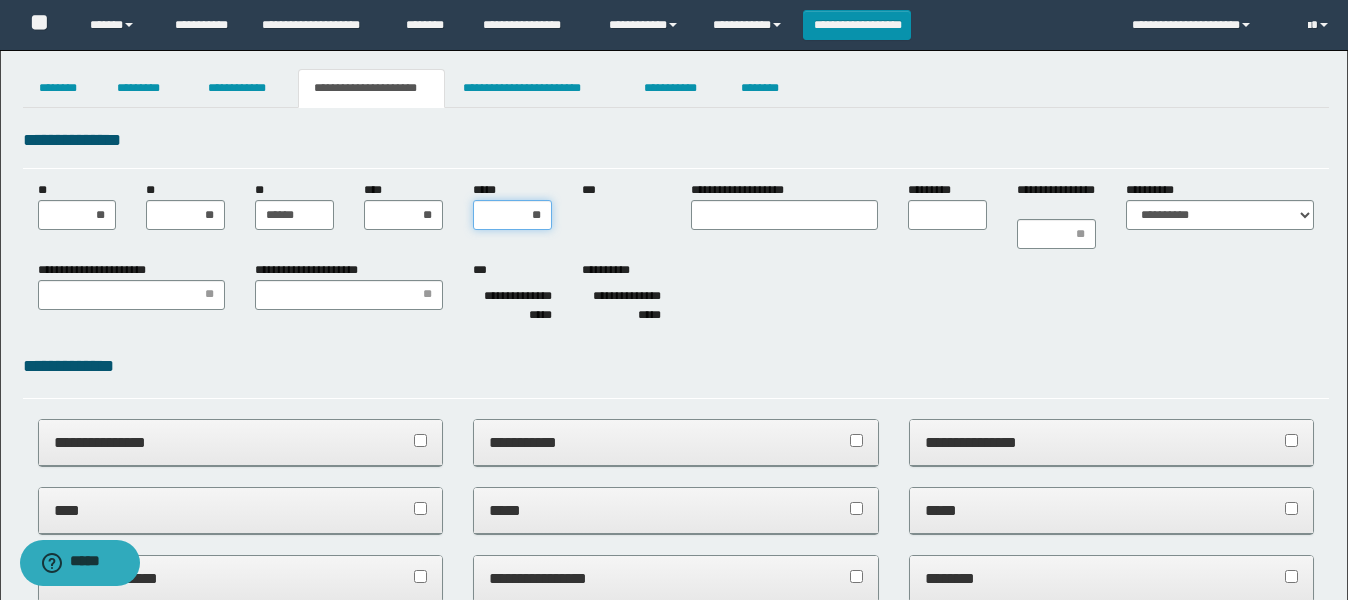 type on "***" 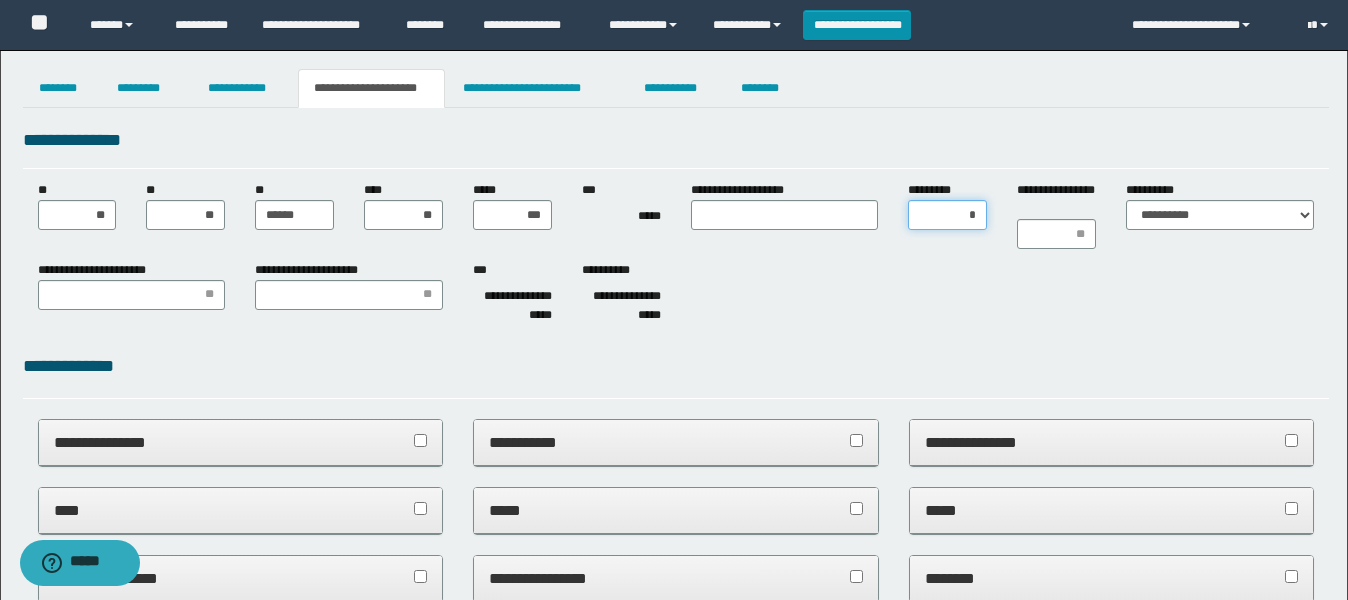 type on "**" 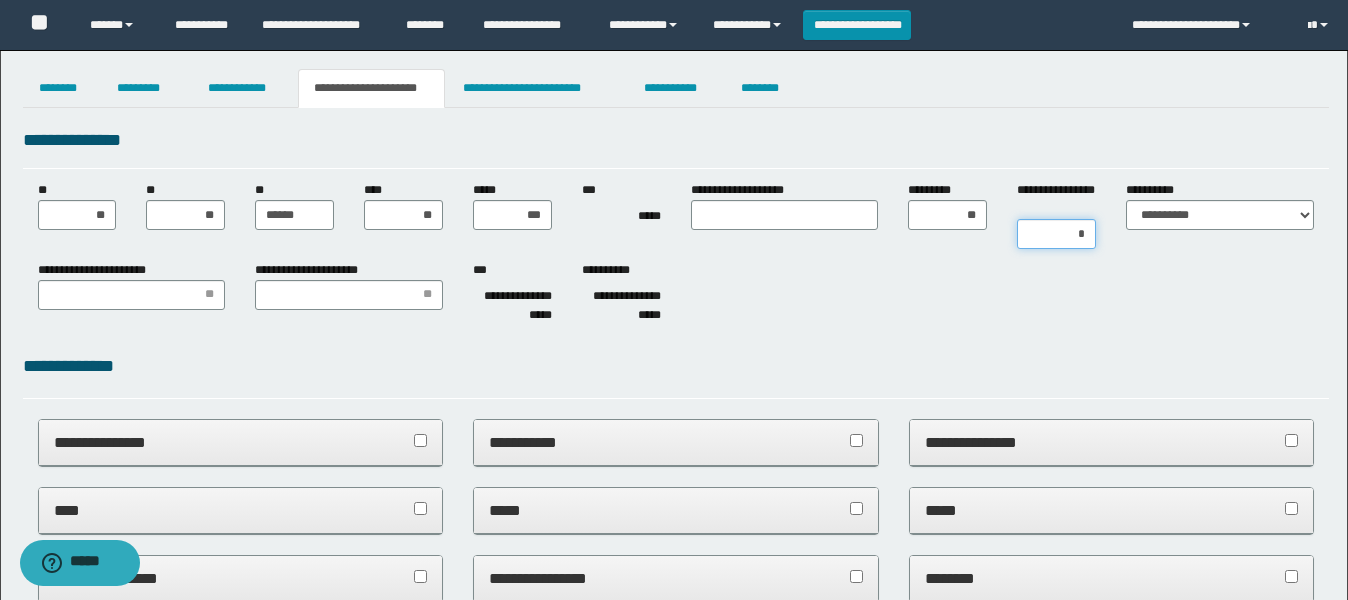 type on "**" 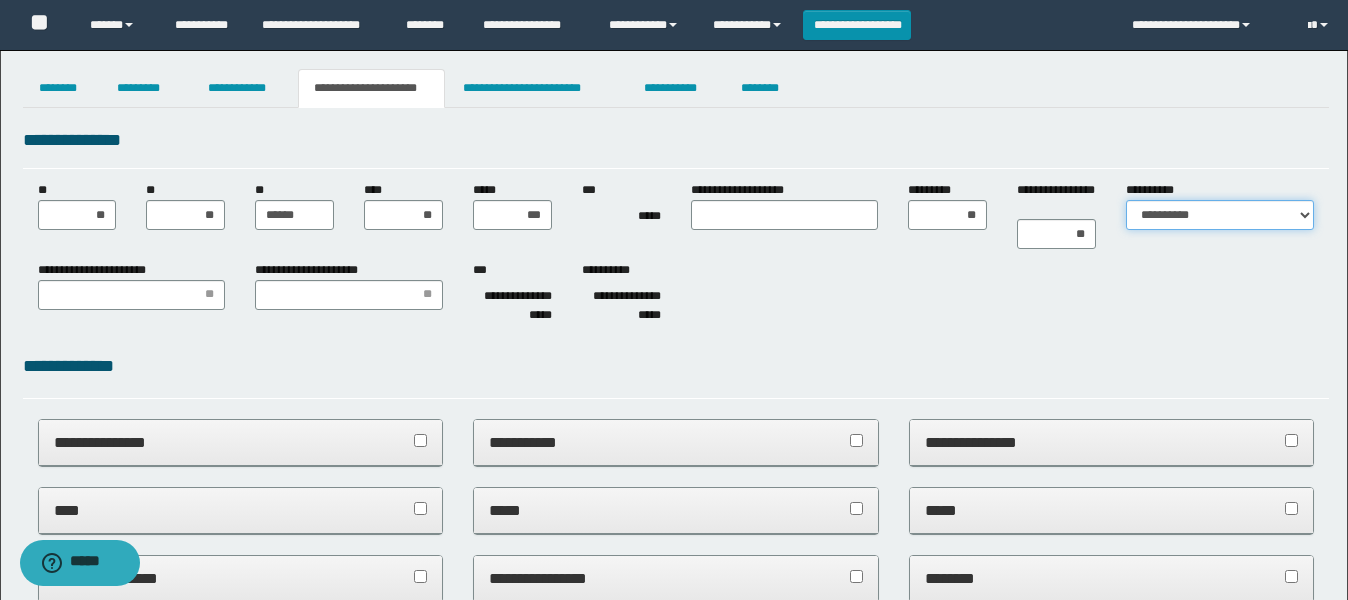 select on "*" 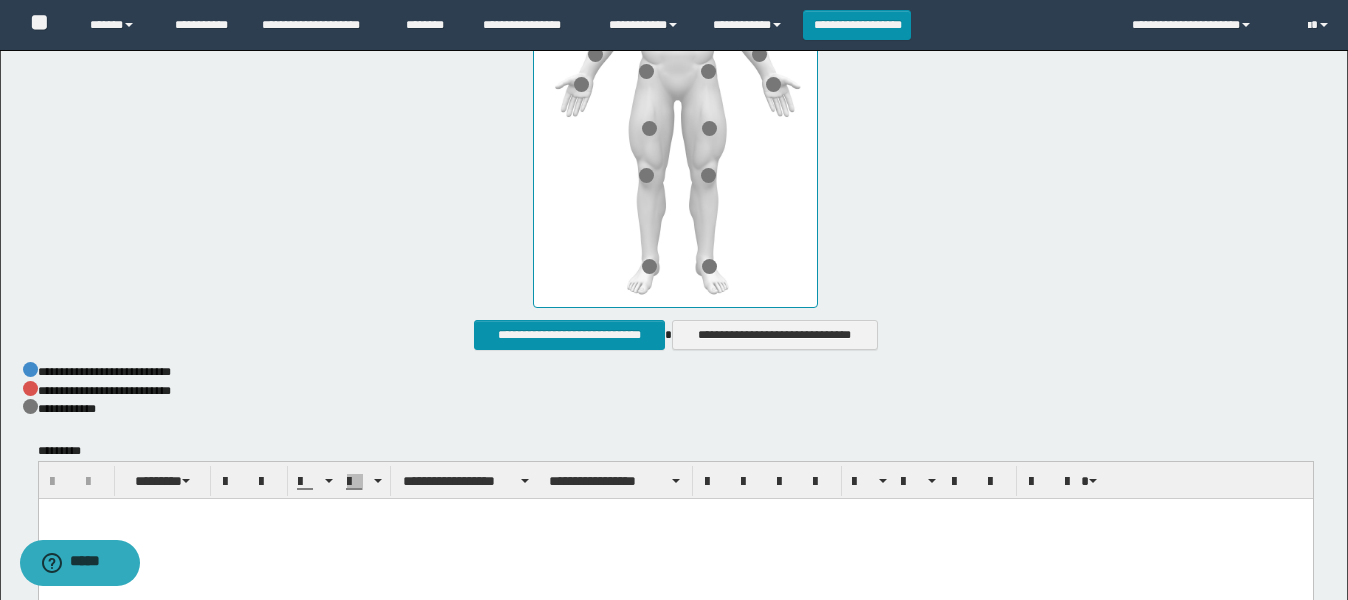 scroll, scrollTop: 1125, scrollLeft: 0, axis: vertical 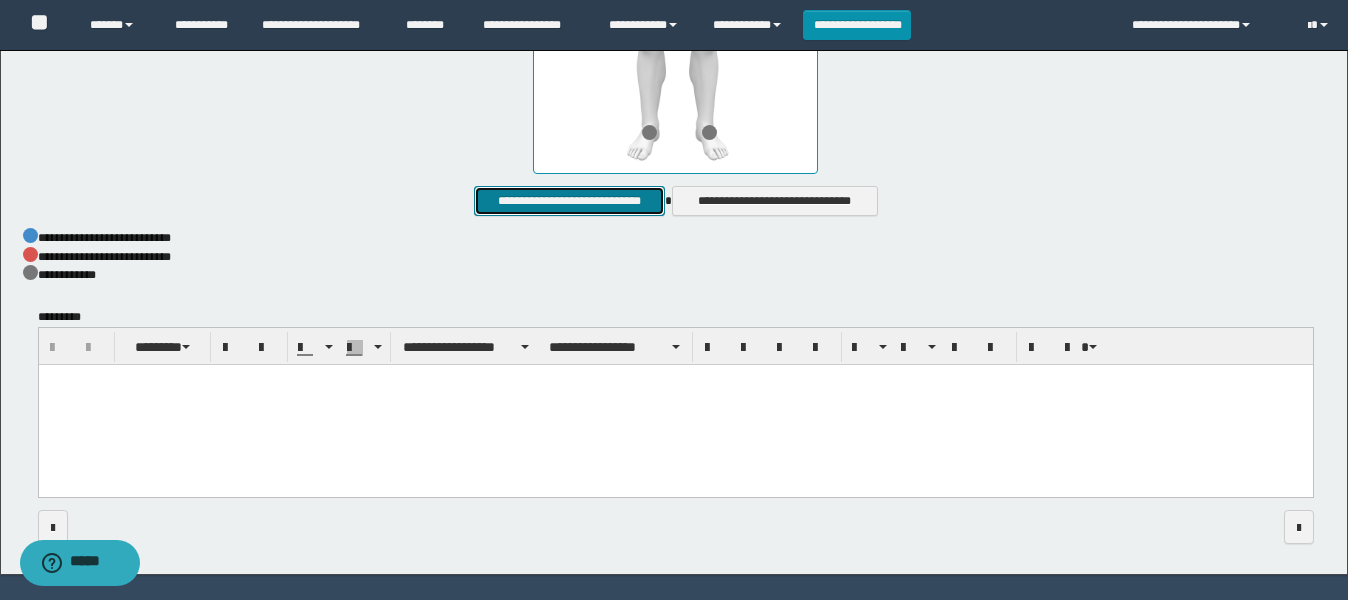 click on "**********" at bounding box center [569, 201] 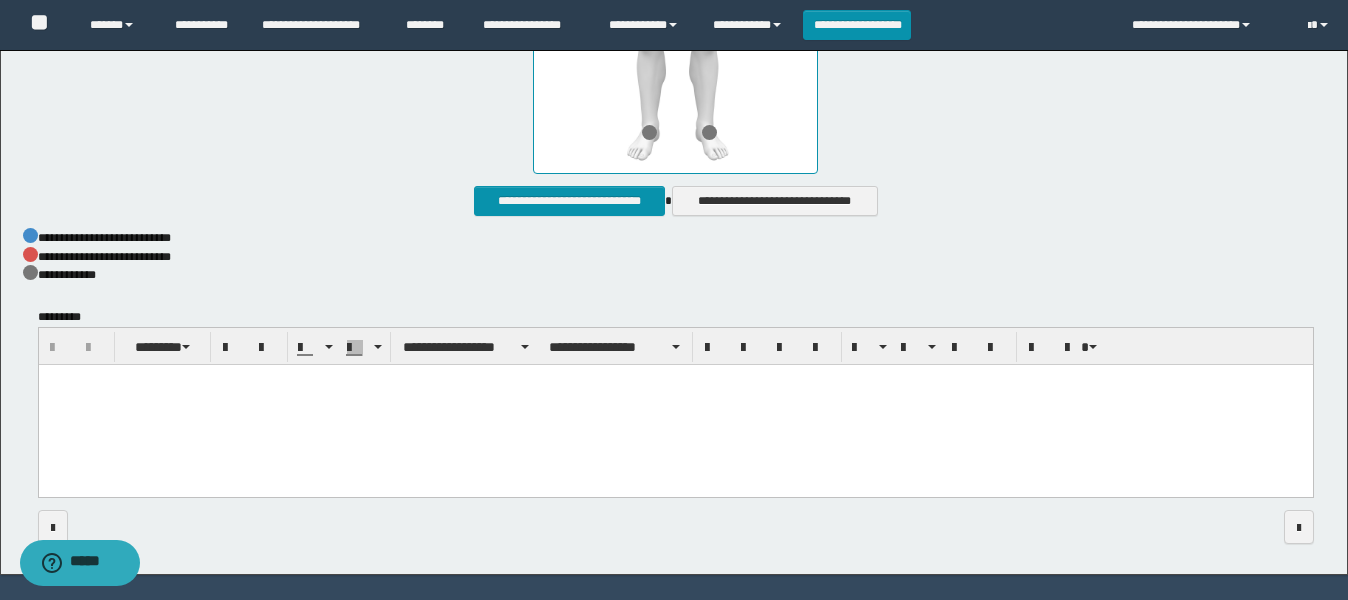 click at bounding box center (675, 406) 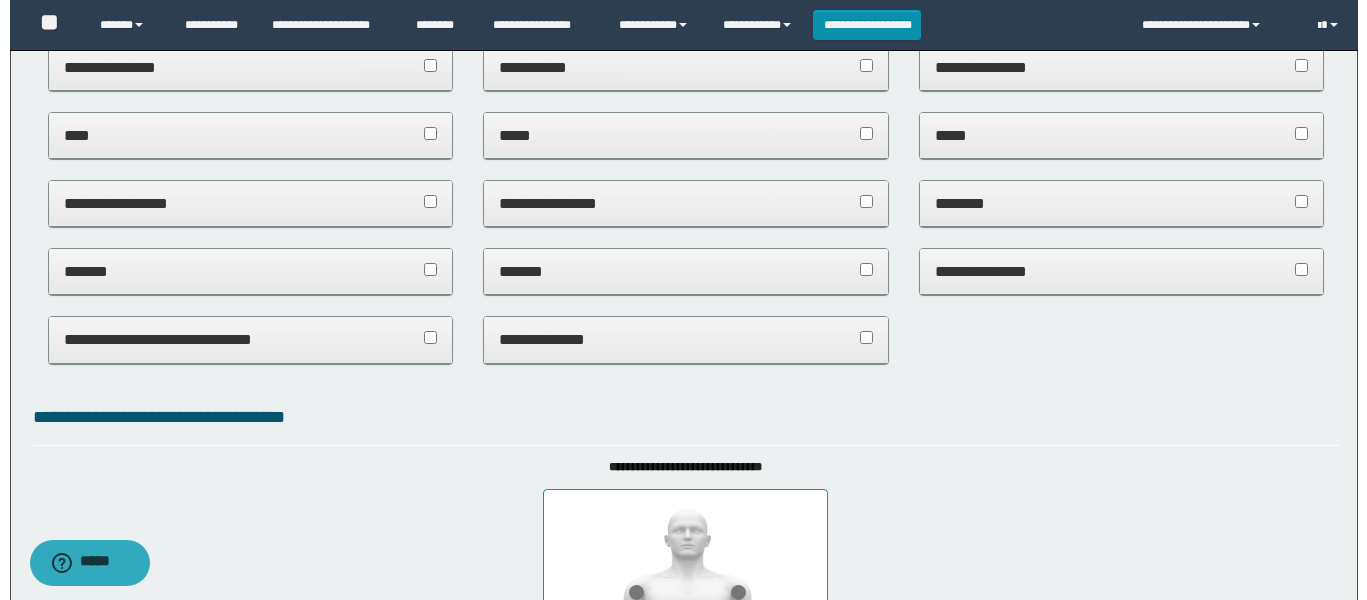 scroll, scrollTop: 0, scrollLeft: 0, axis: both 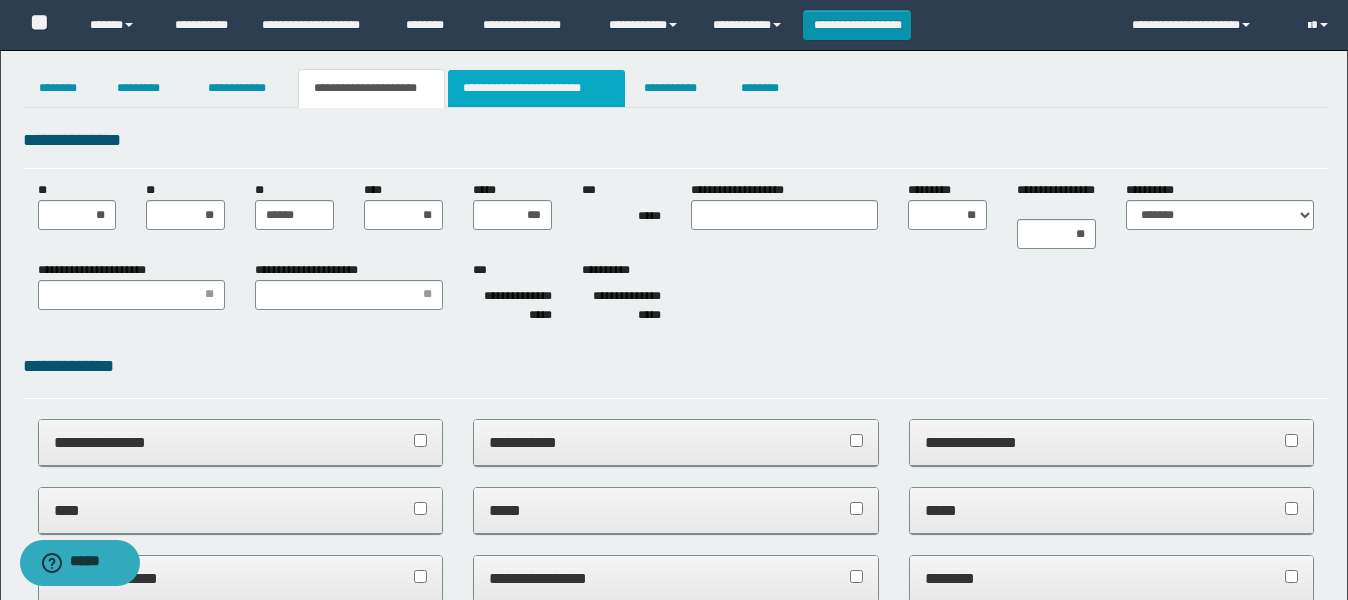 click on "**********" at bounding box center [537, 88] 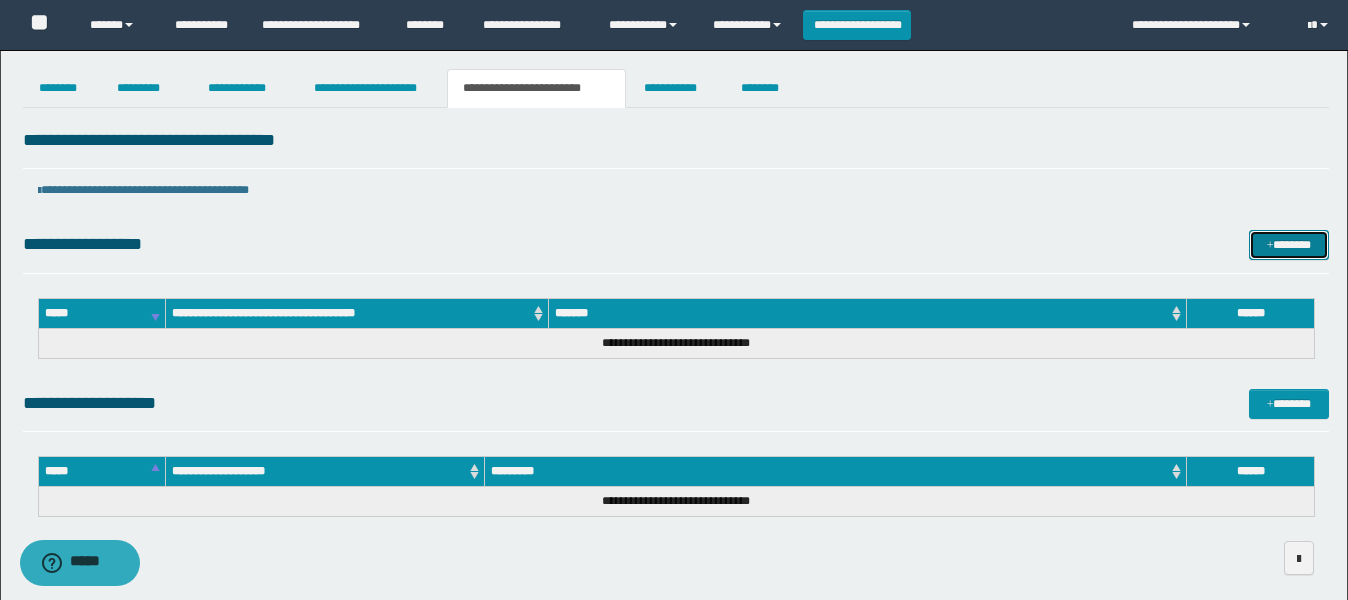 click at bounding box center [1270, 246] 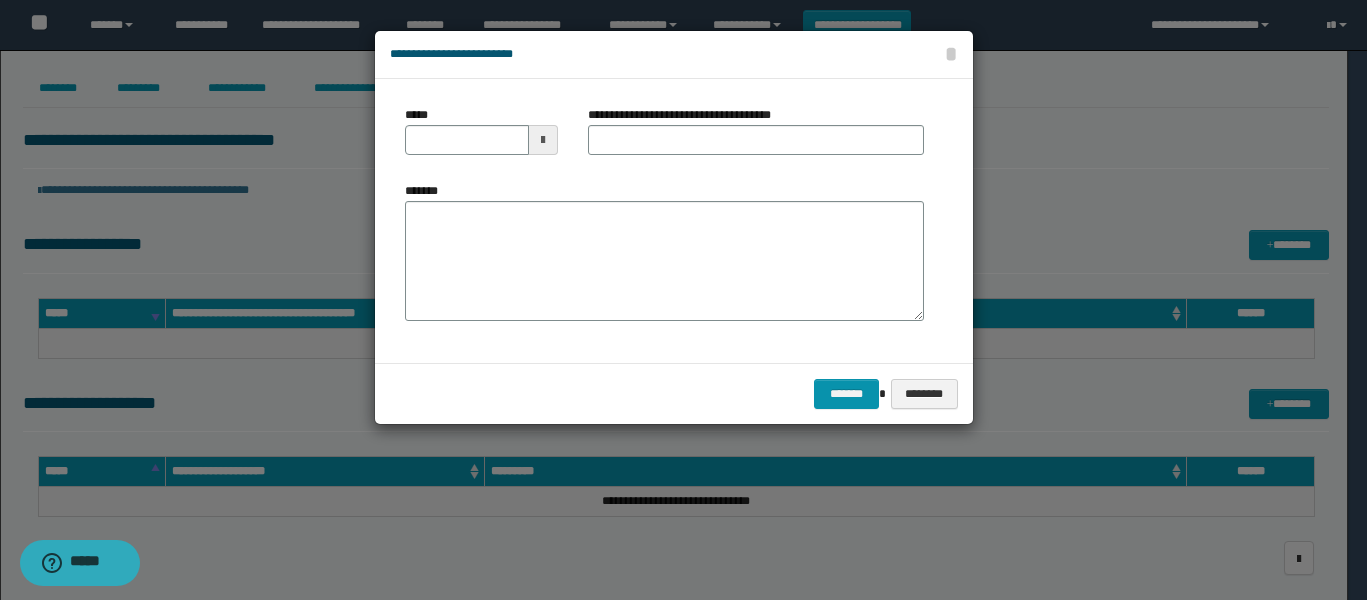 click at bounding box center (543, 140) 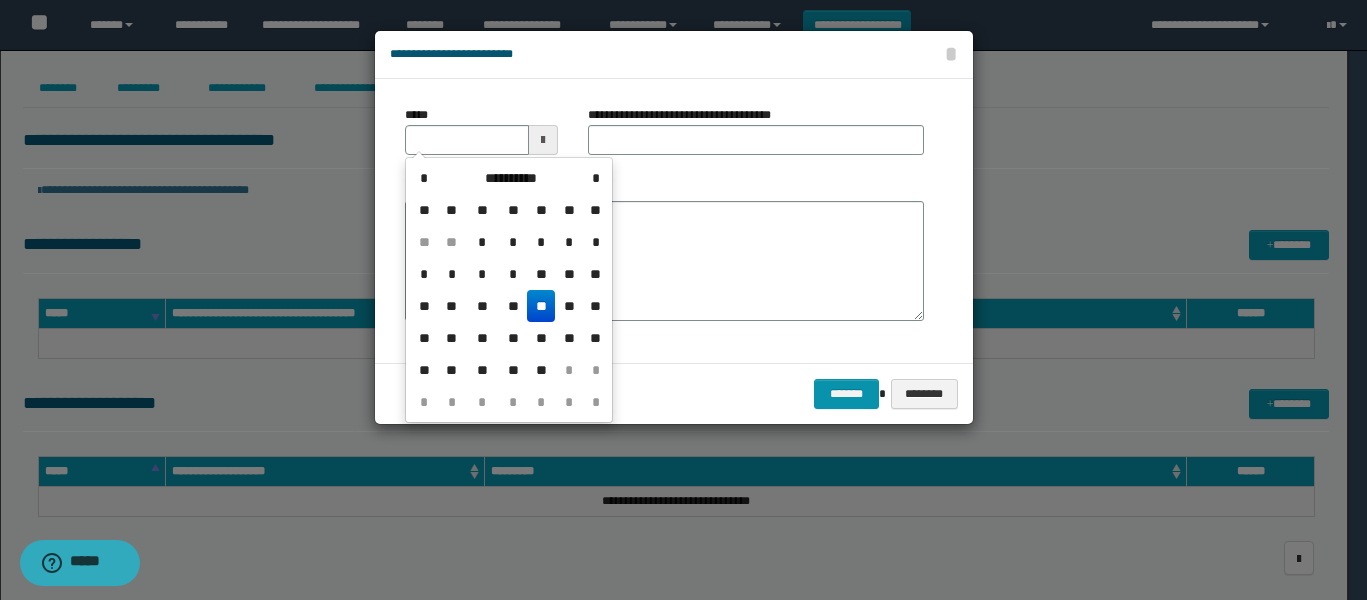click on "**" at bounding box center [541, 306] 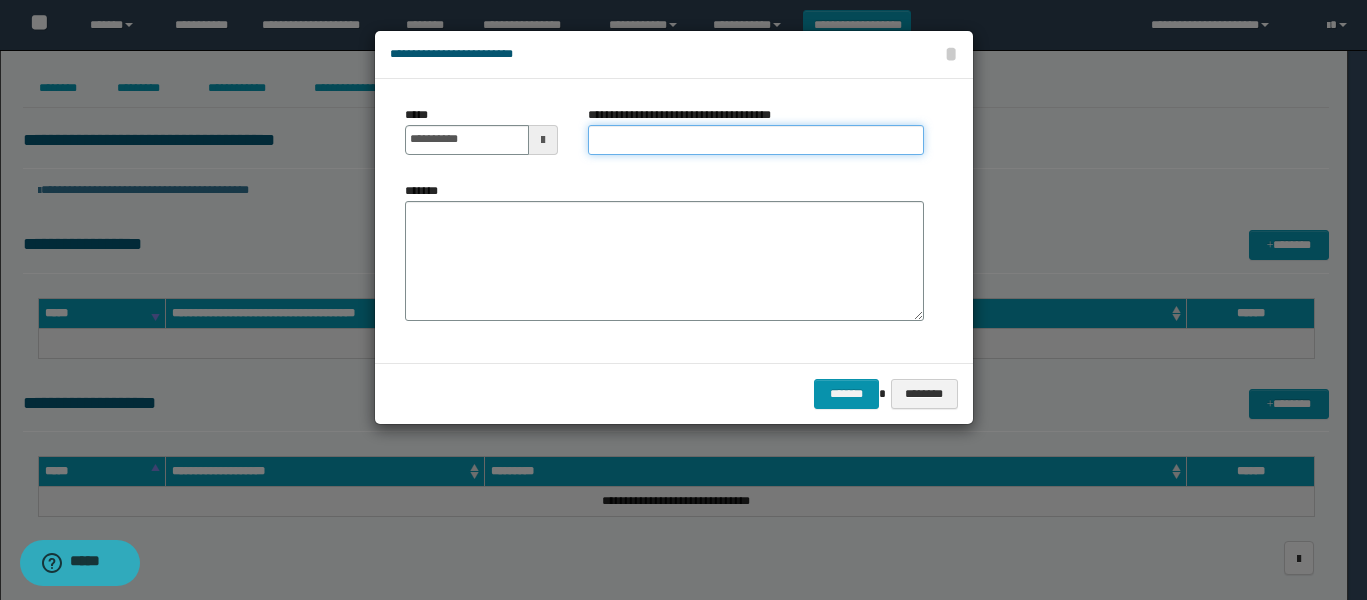 click on "**********" at bounding box center (756, 140) 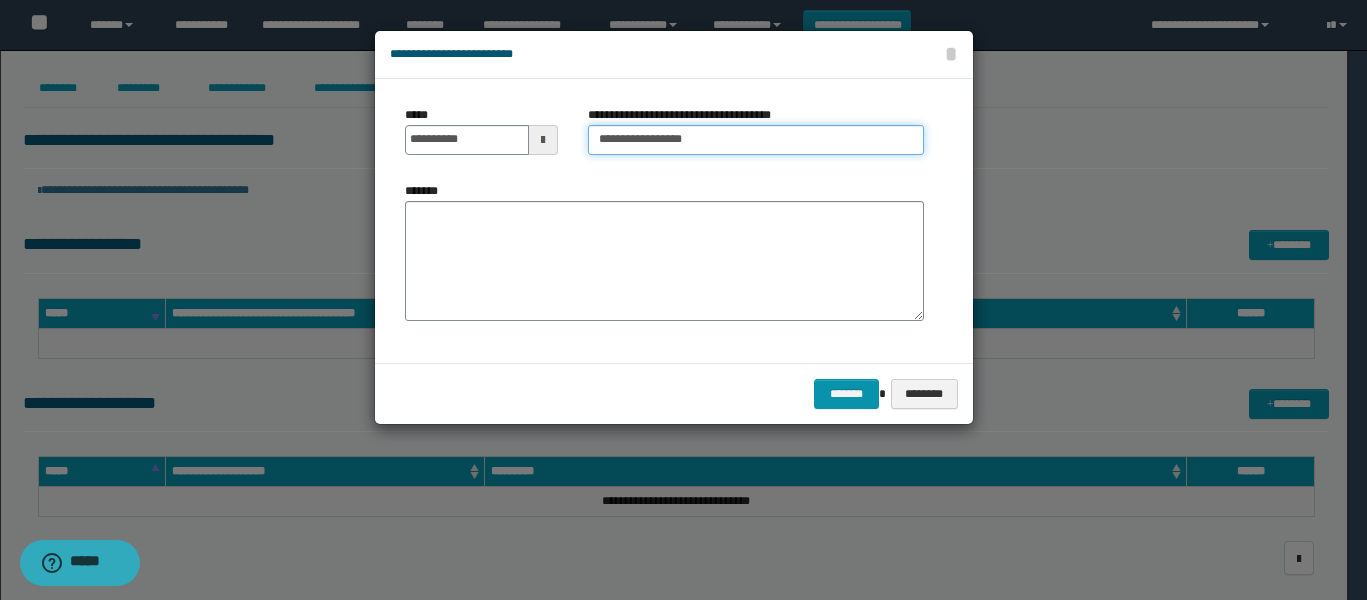 drag, startPoint x: 726, startPoint y: 143, endPoint x: 668, endPoint y: 135, distance: 58.549126 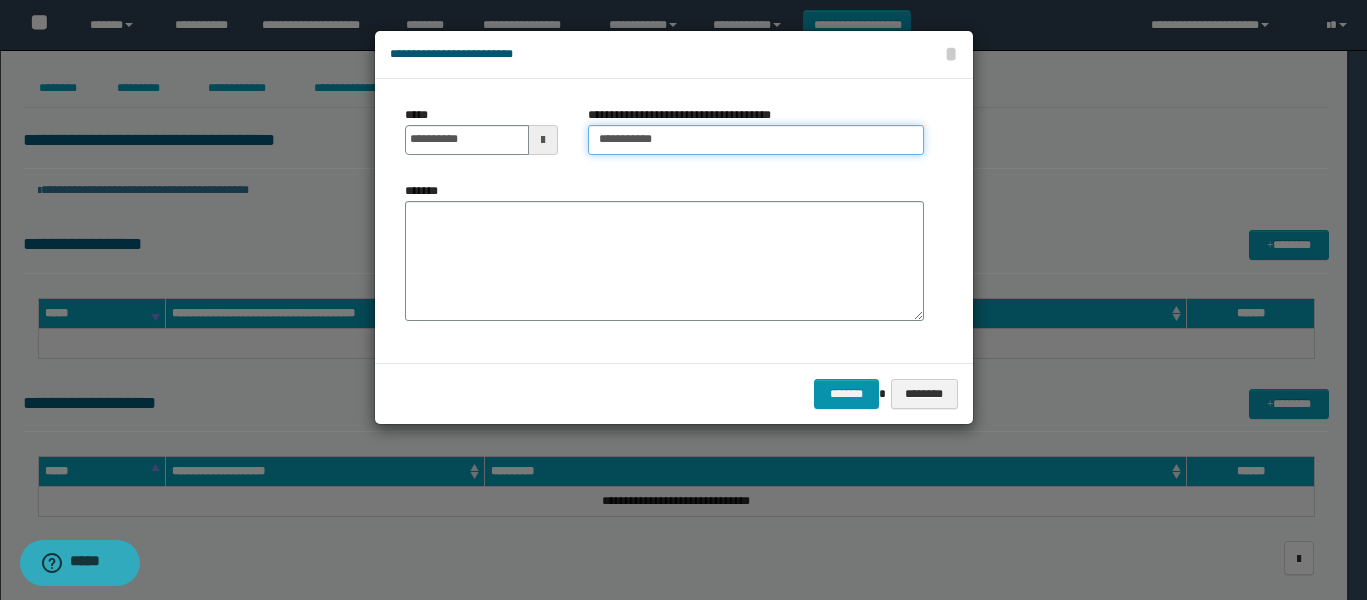 type on "**********" 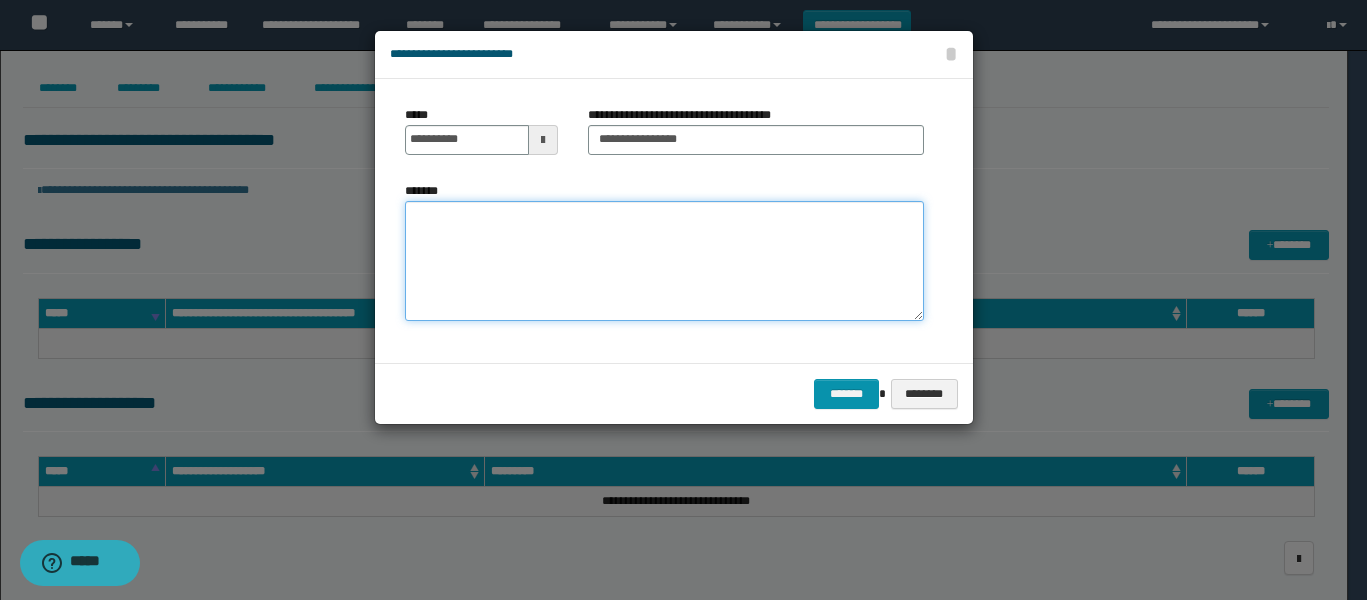 click on "*******" at bounding box center (664, 261) 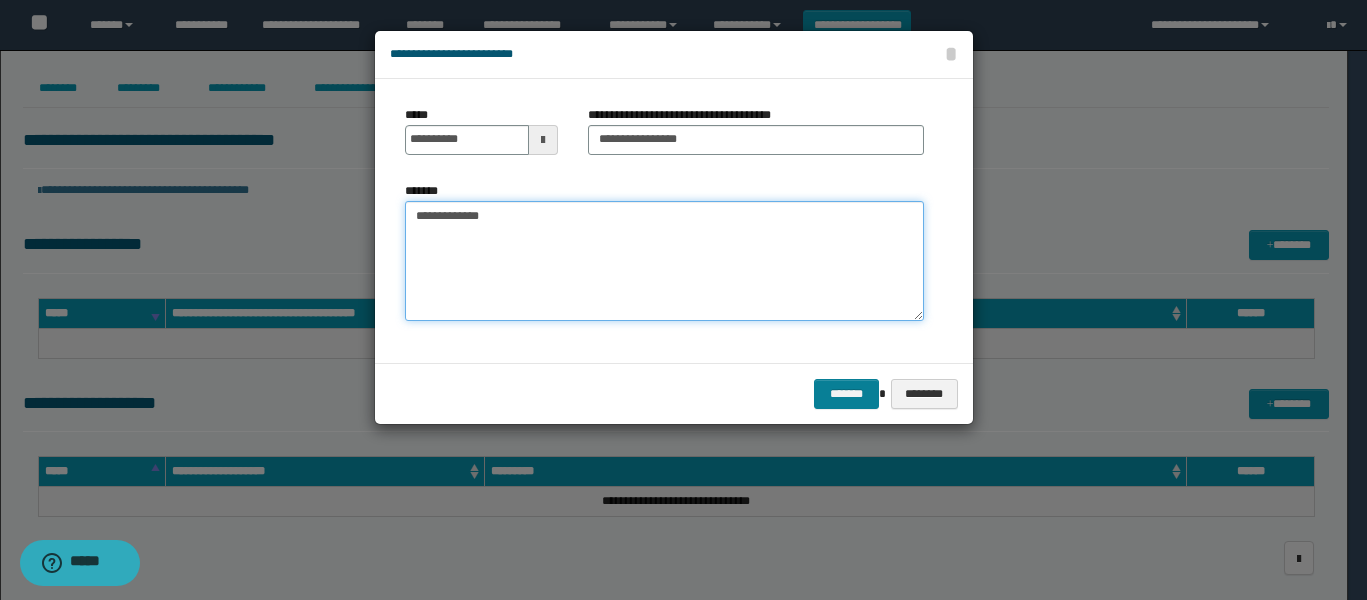 type on "**********" 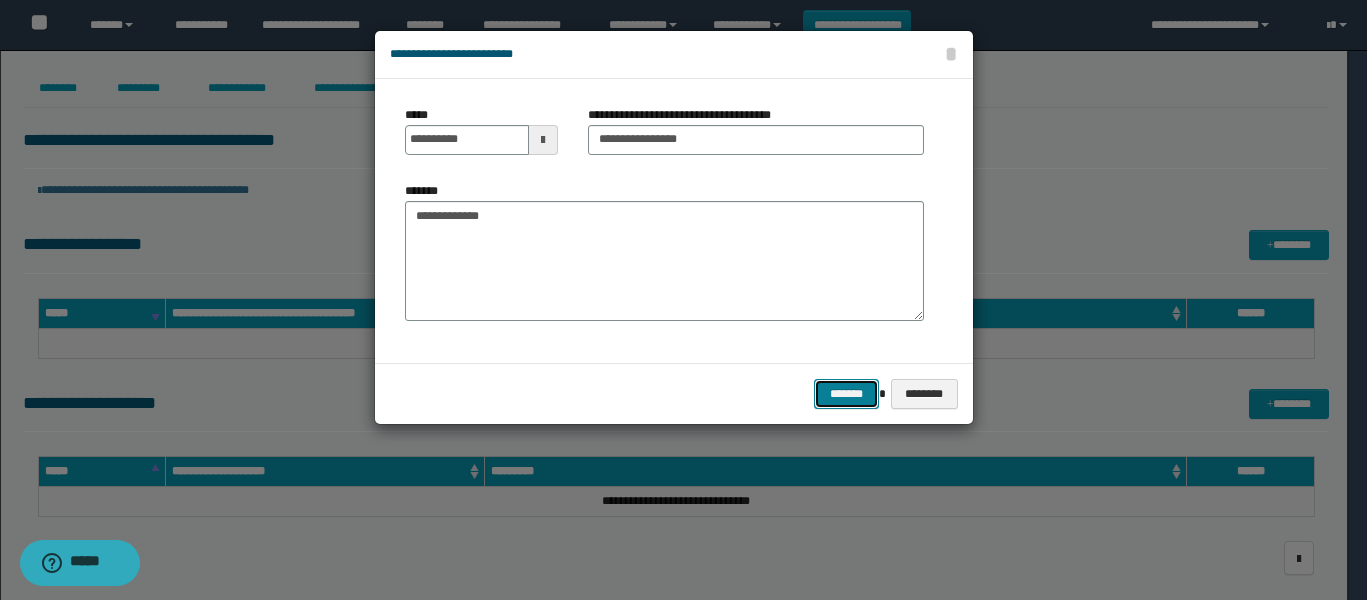 click on "*******" at bounding box center (846, 394) 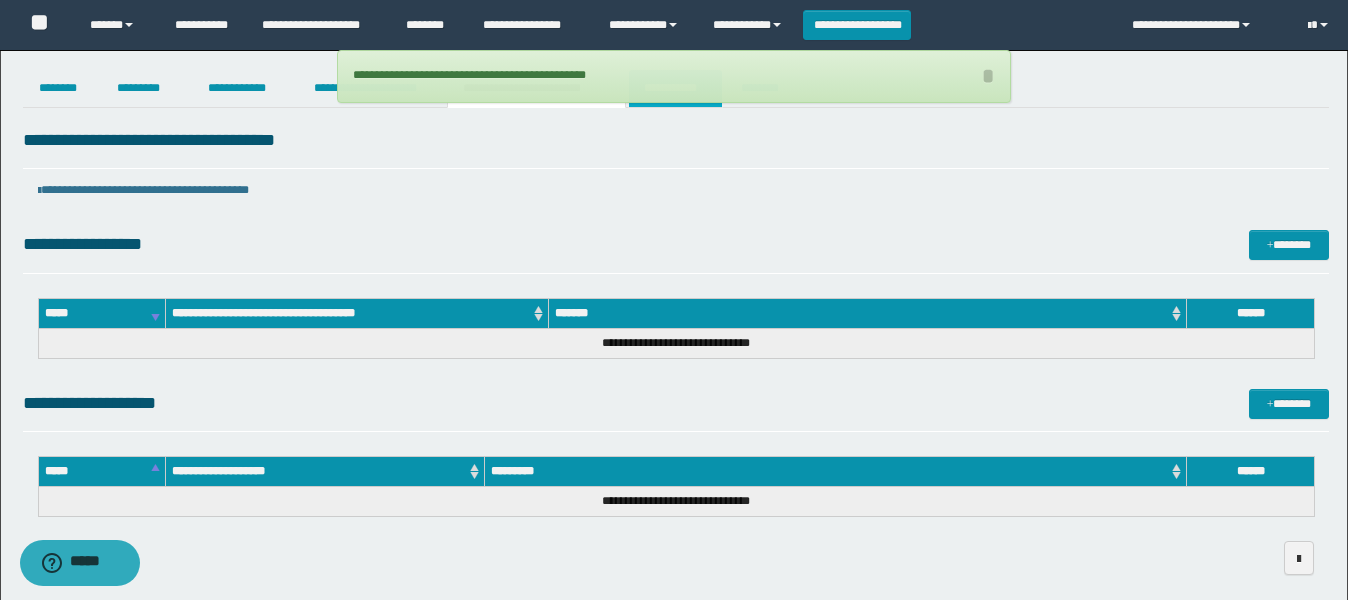 click on "**********" at bounding box center [675, 88] 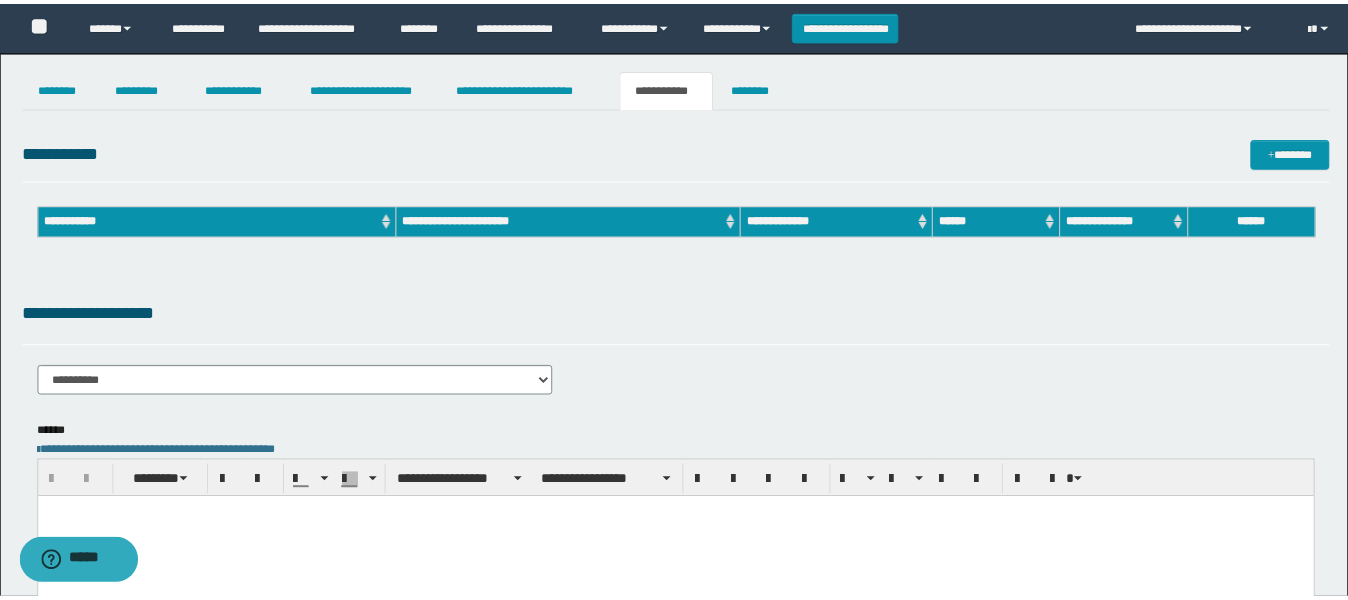 scroll, scrollTop: 0, scrollLeft: 0, axis: both 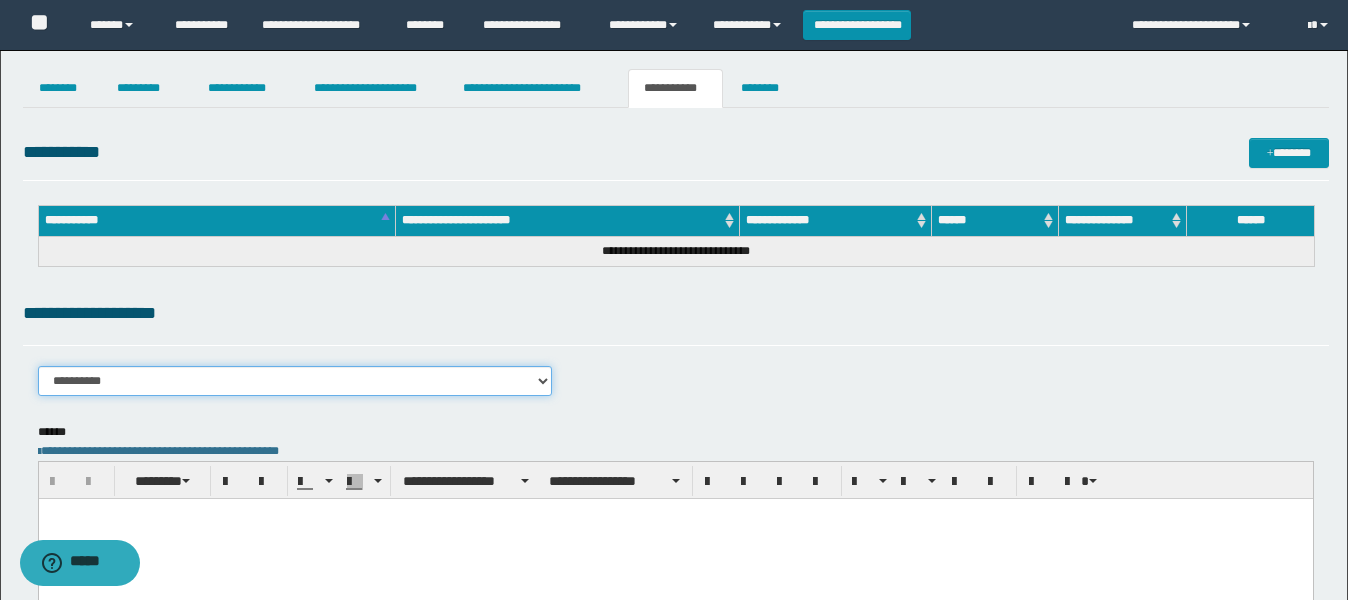 click on "**********" at bounding box center (295, 381) 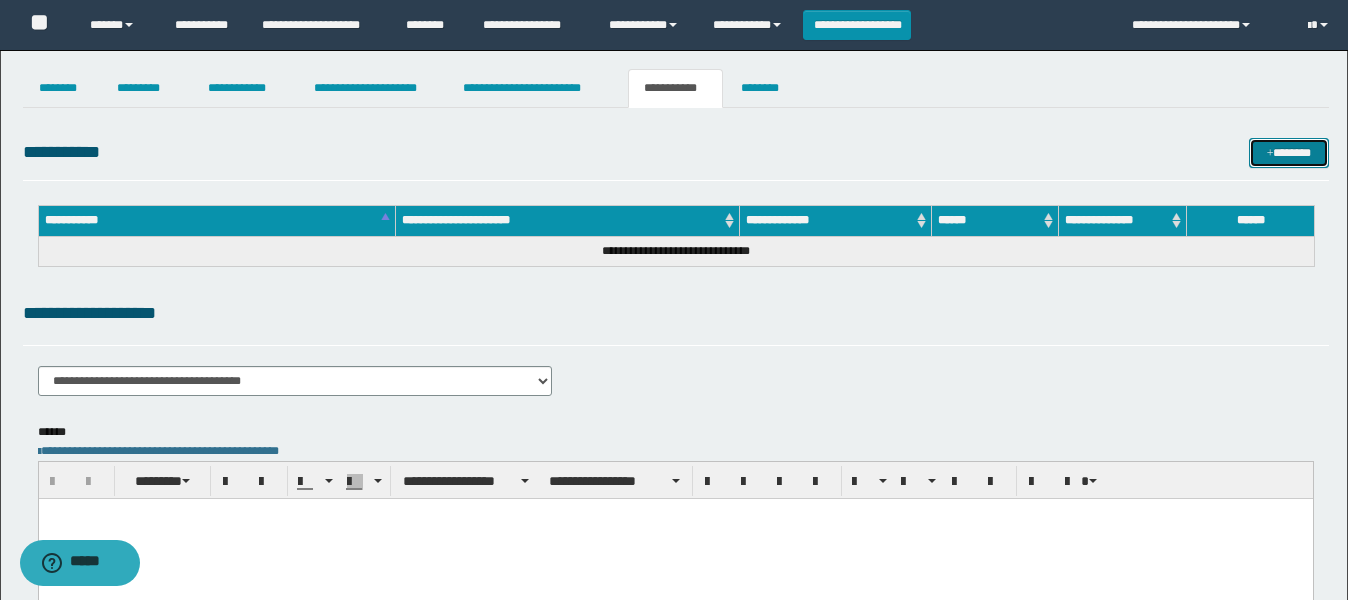 click on "*******" at bounding box center [1289, 153] 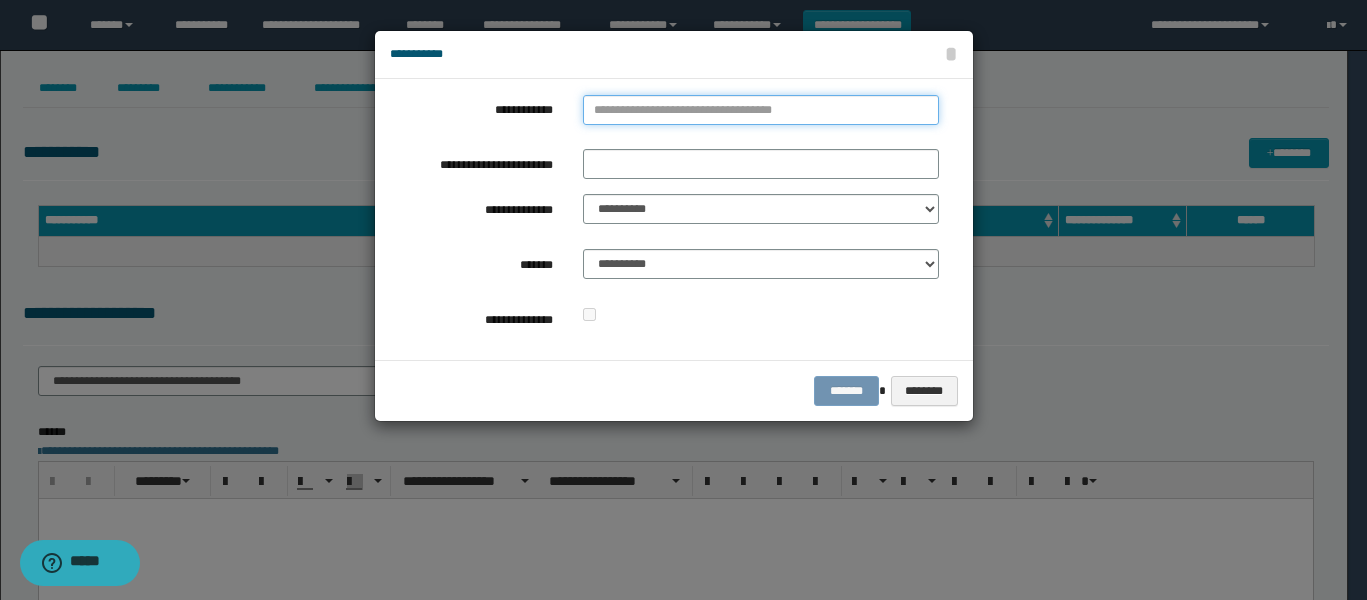 click on "**********" at bounding box center (761, 110) 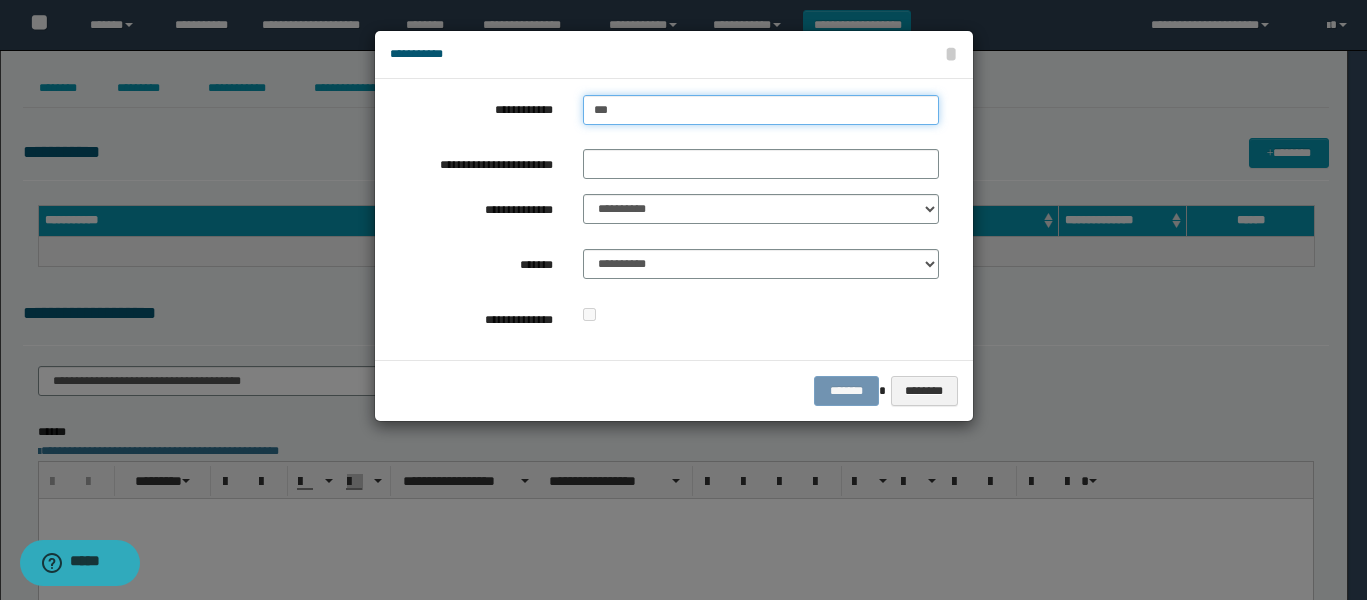 type on "****" 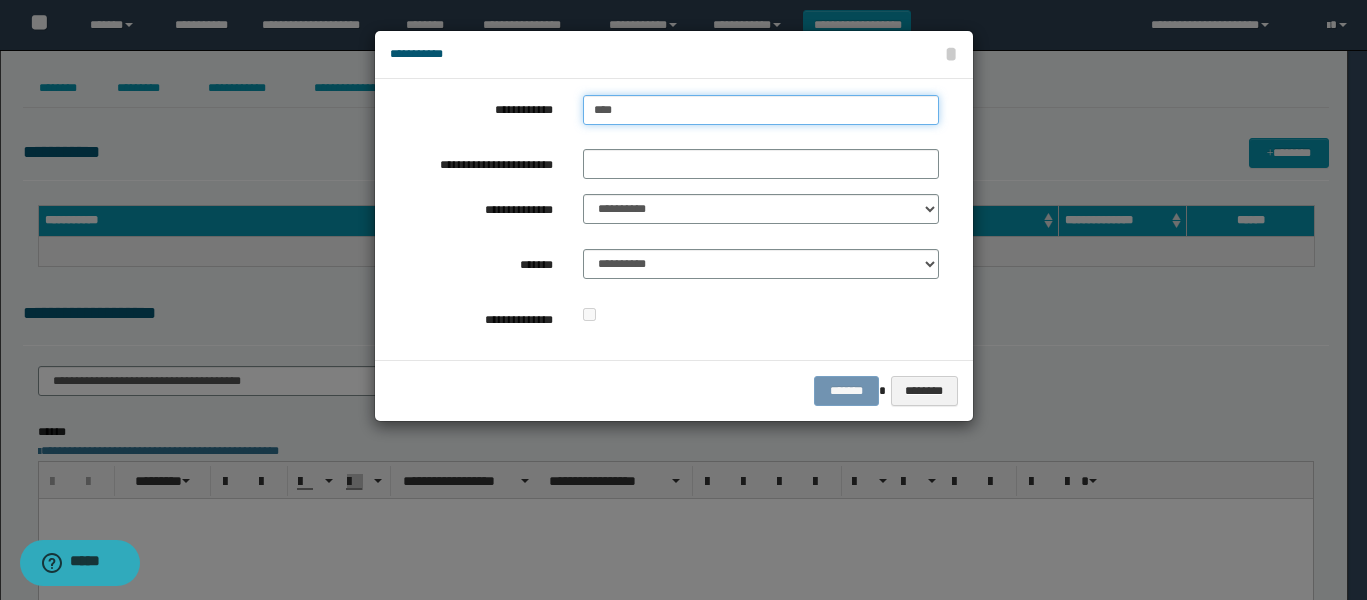 type on "****" 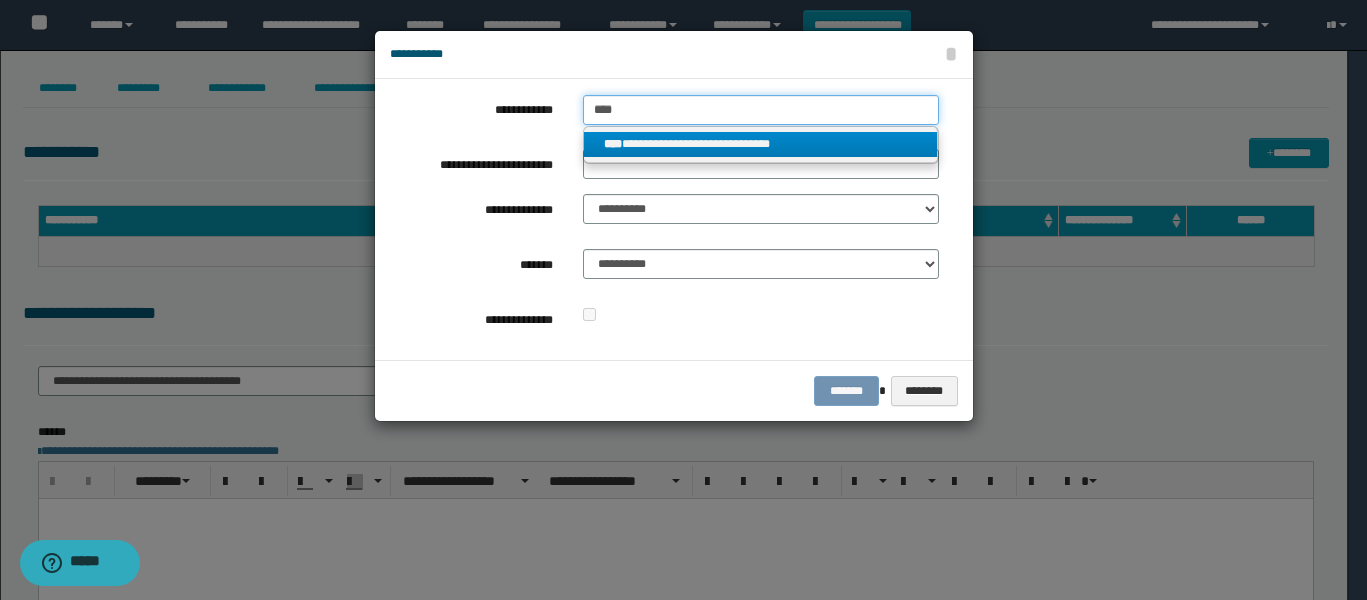 type on "****" 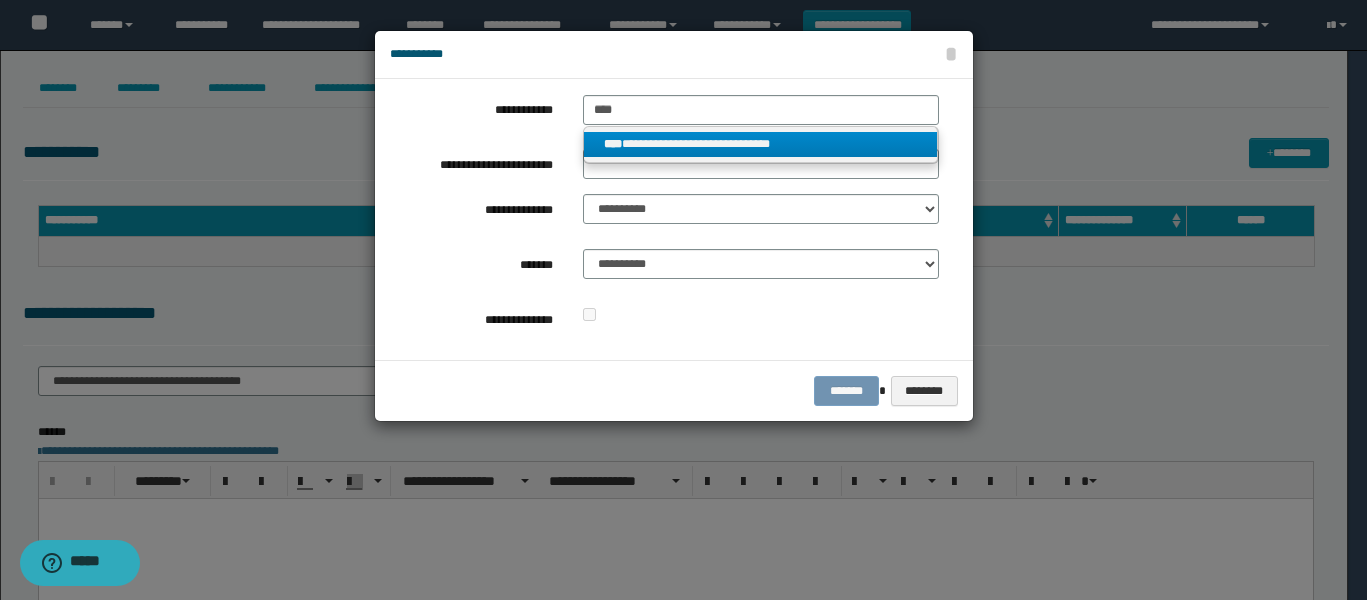 click on "**********" at bounding box center (760, 144) 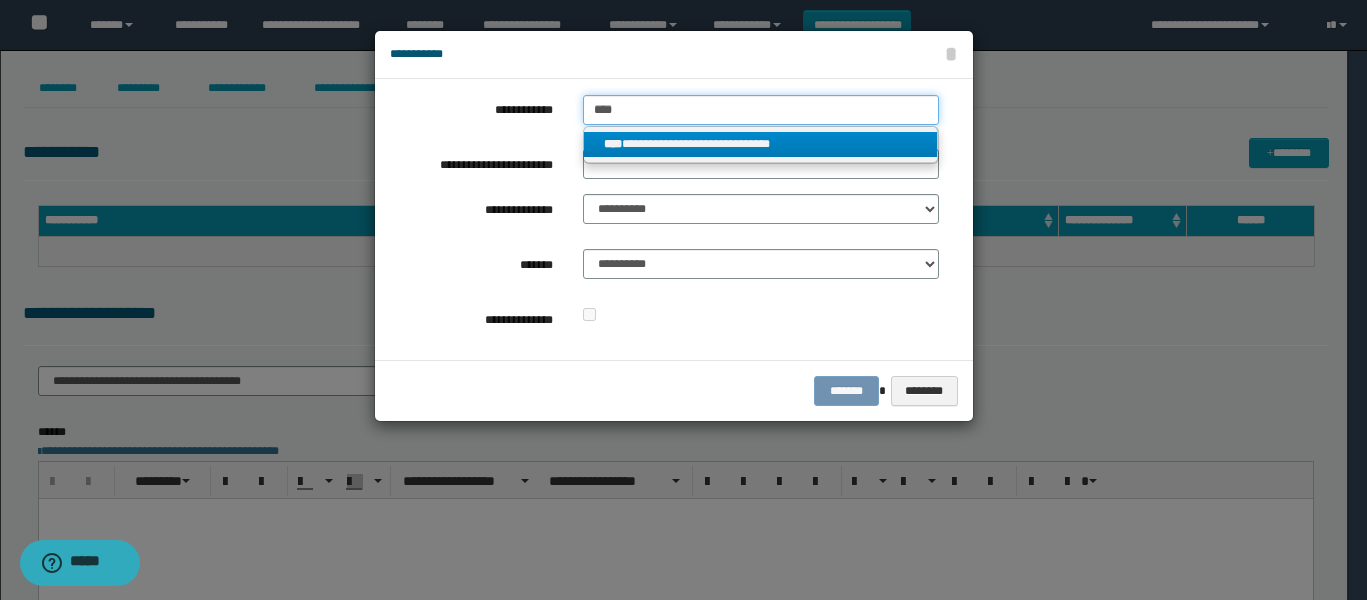 type 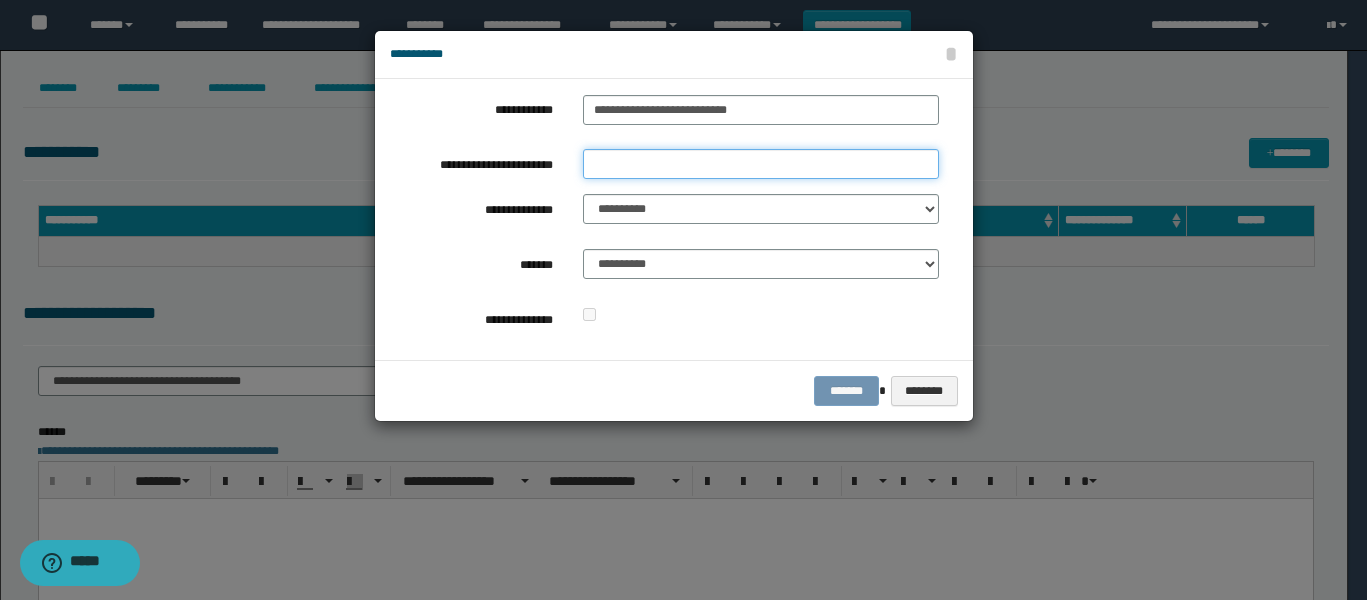 click on "**********" at bounding box center [761, 164] 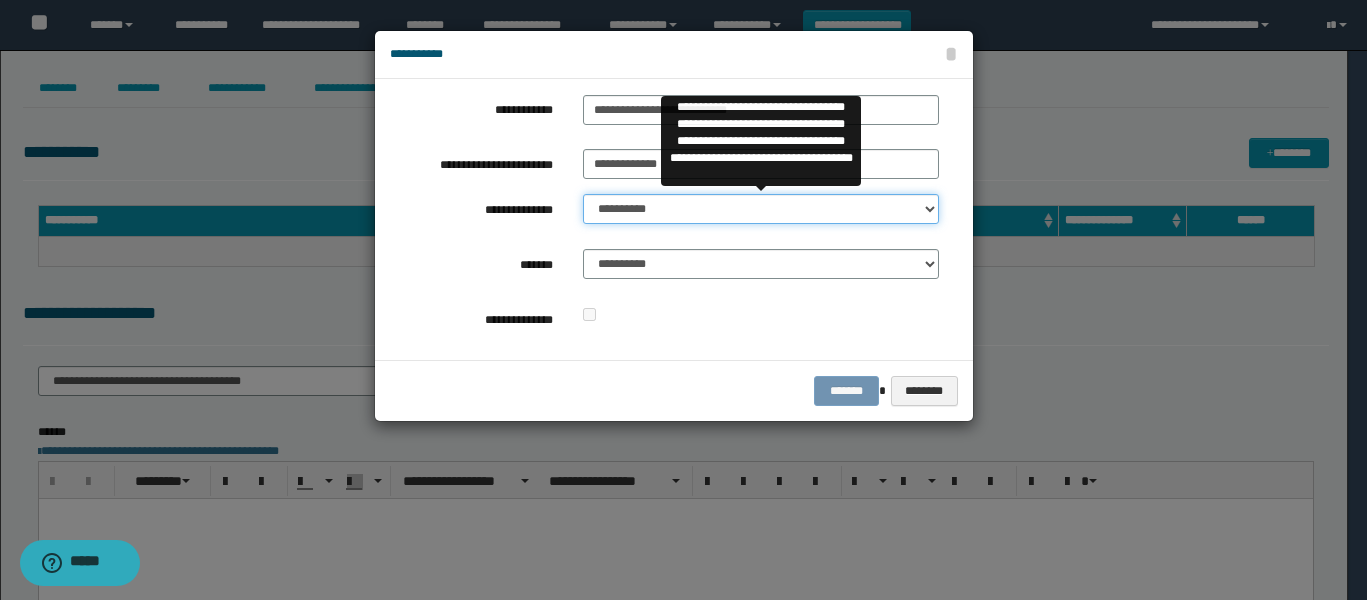 click on "**********" at bounding box center [761, 209] 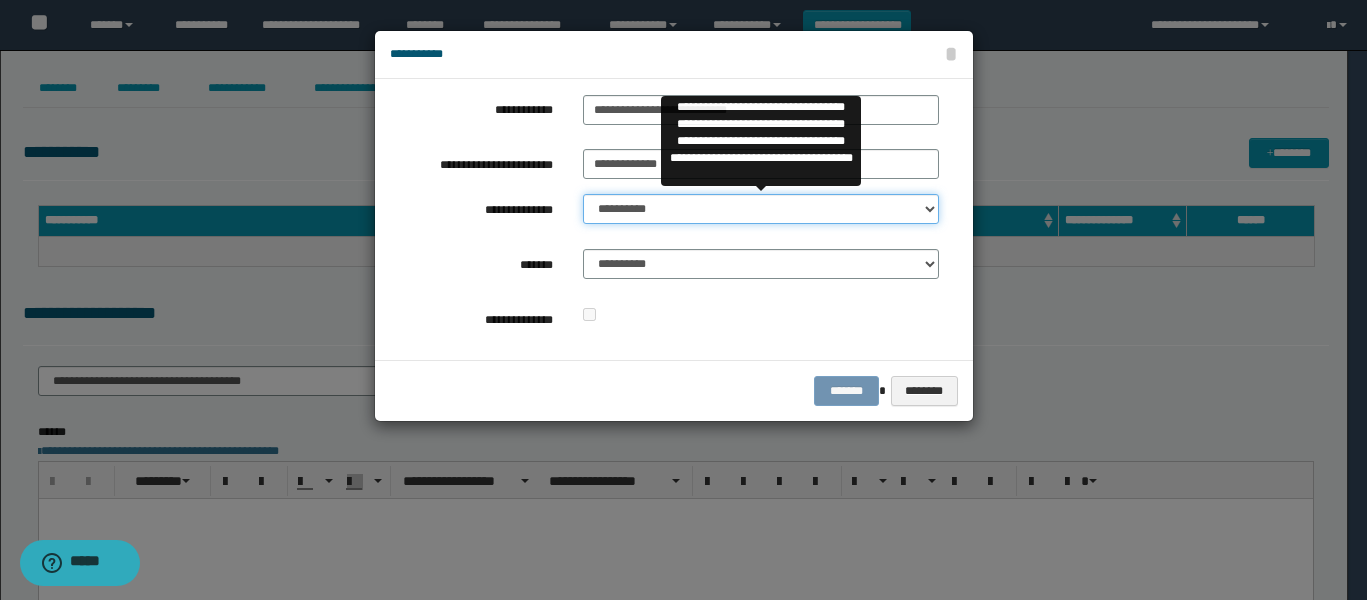 select on "**" 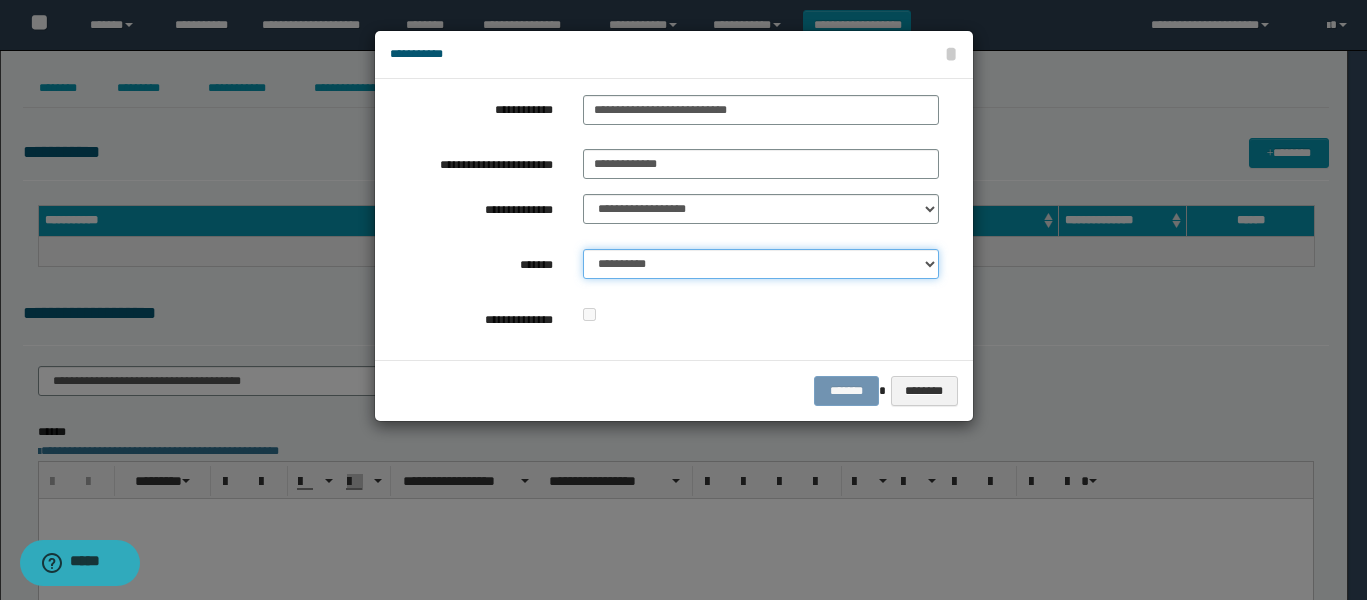 click on "**********" at bounding box center (761, 264) 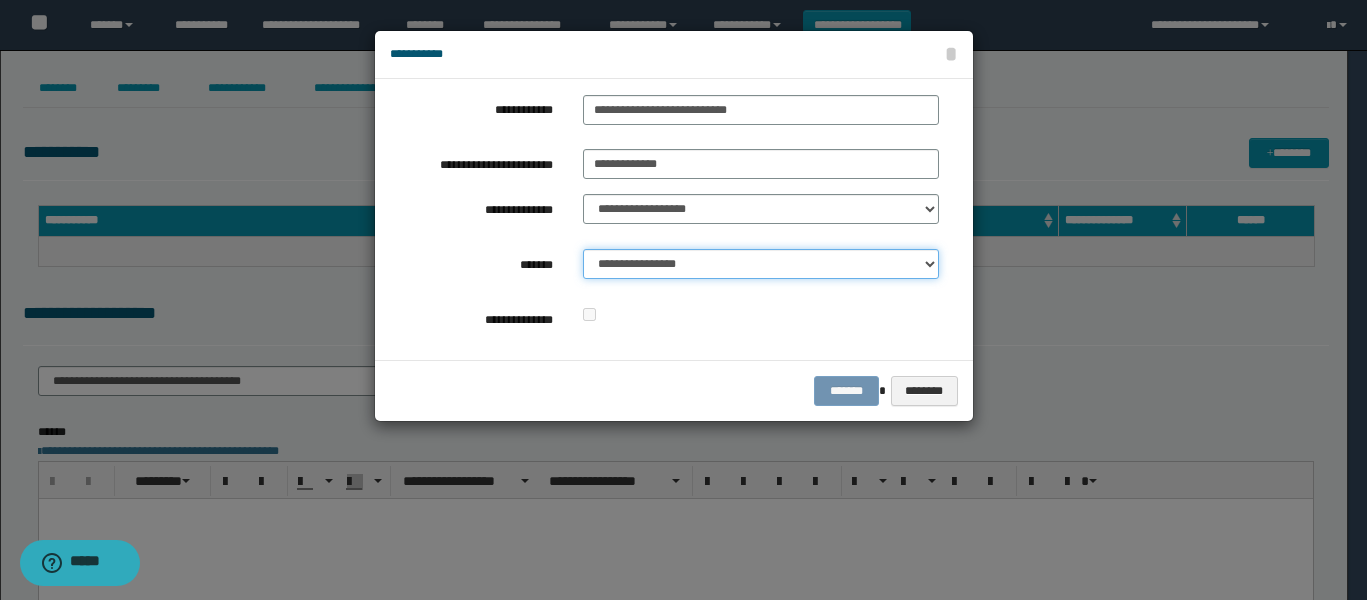 click on "**********" at bounding box center (761, 264) 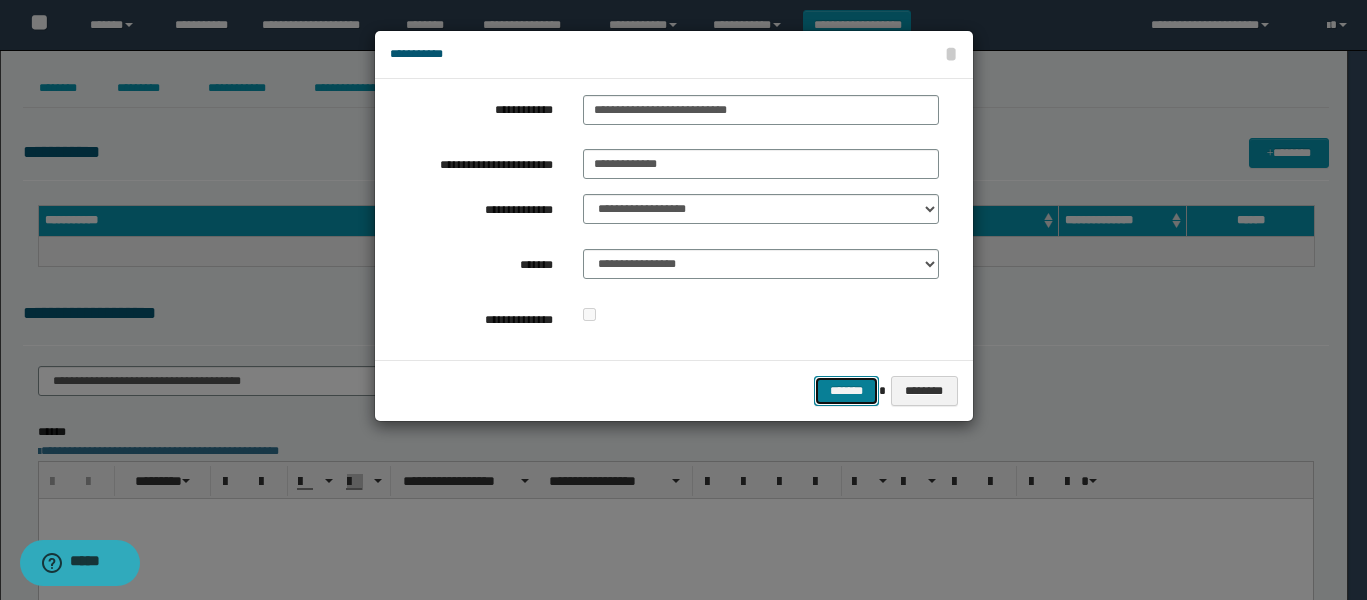 click on "*******" at bounding box center (846, 391) 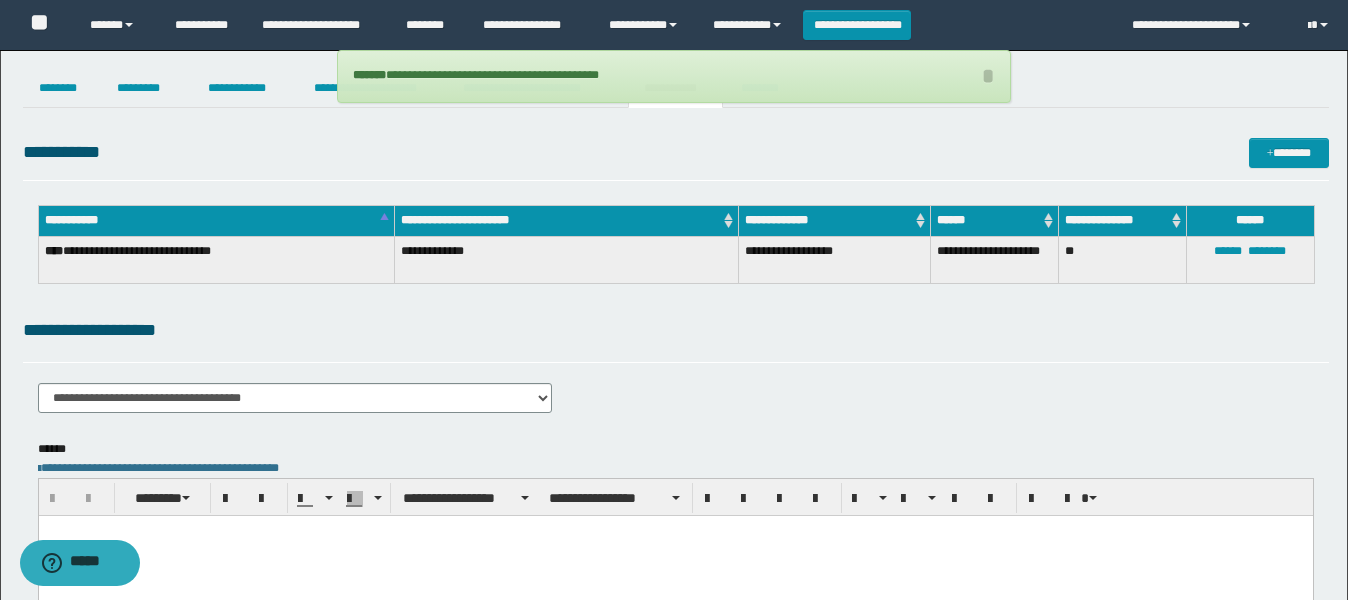 click at bounding box center [675, 555] 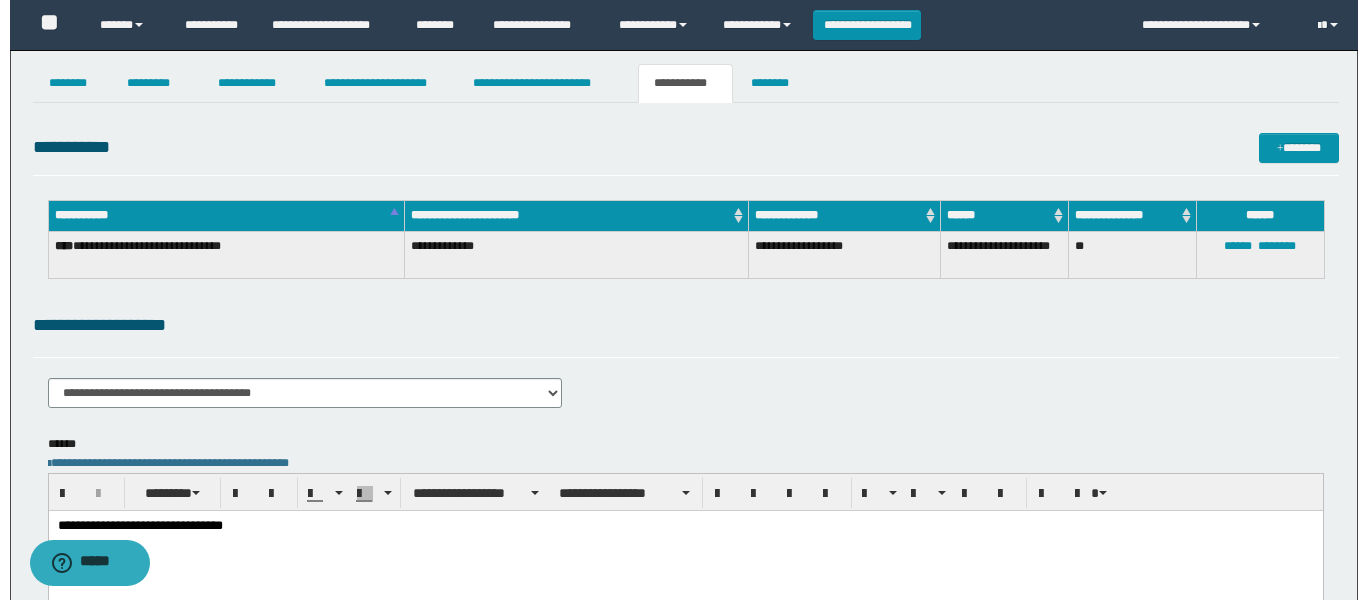 scroll, scrollTop: 0, scrollLeft: 0, axis: both 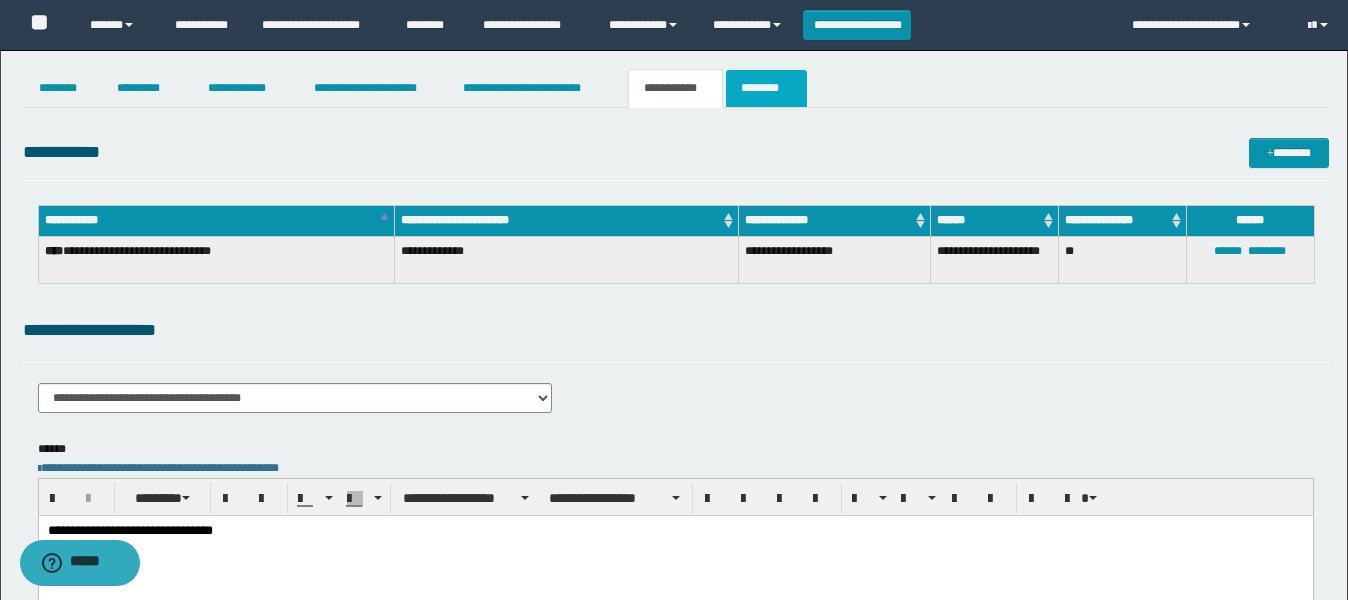 click on "********" at bounding box center [766, 88] 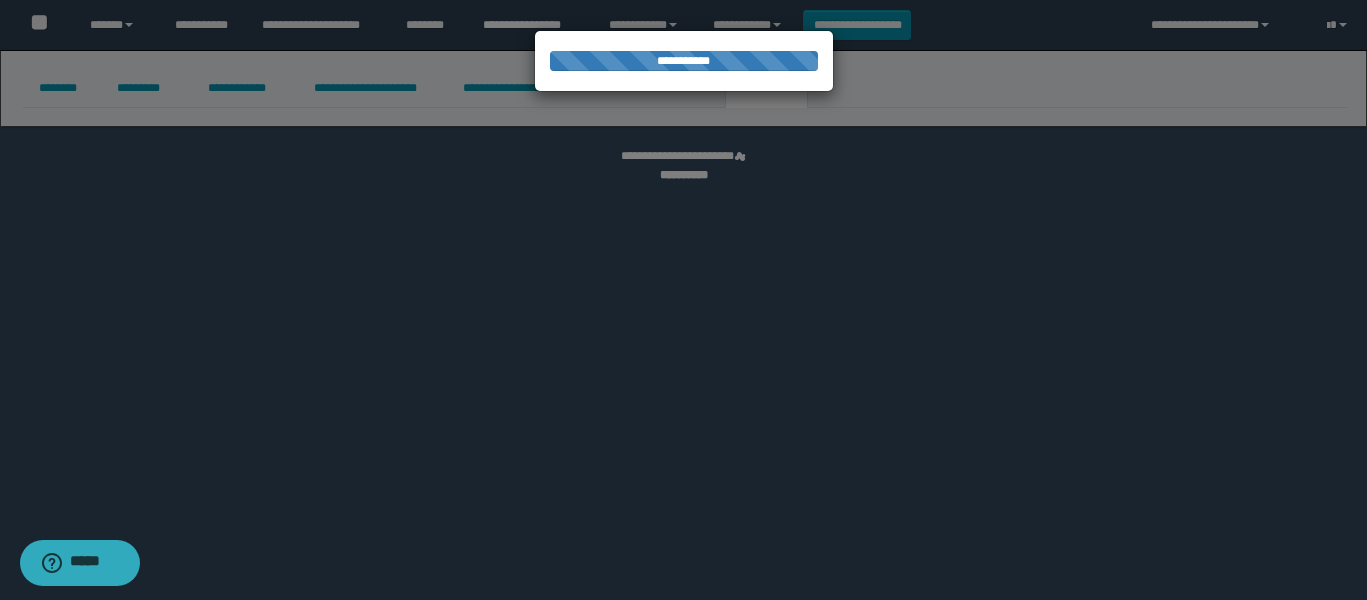 select 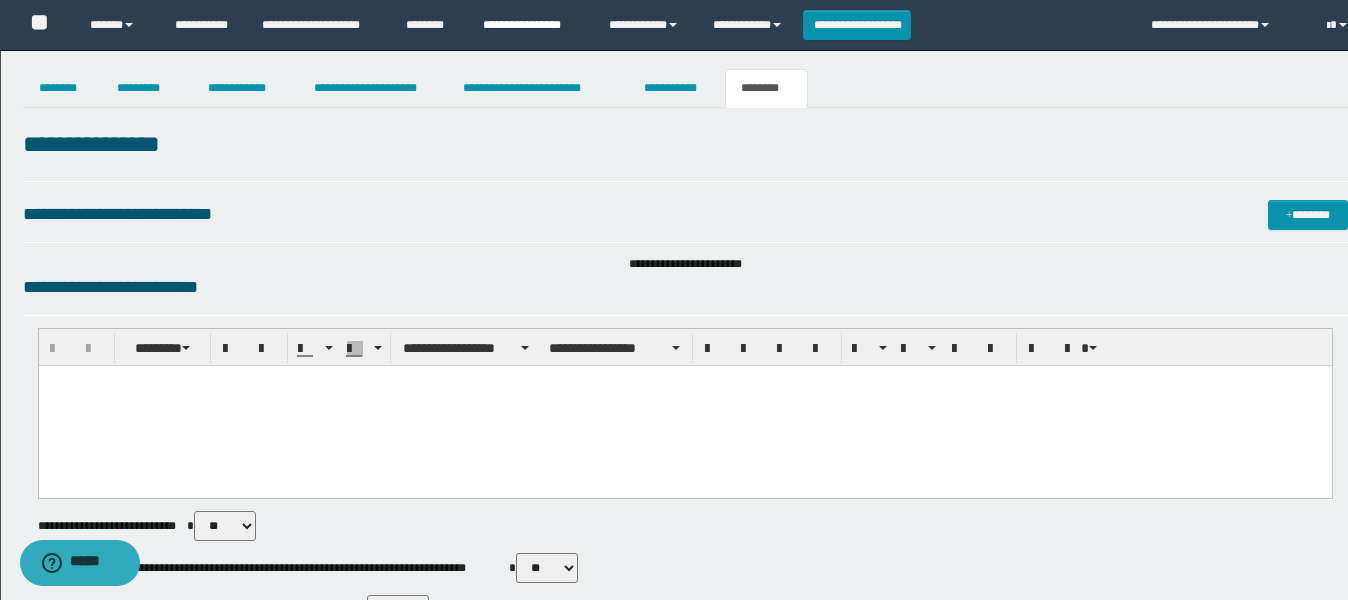 scroll, scrollTop: 0, scrollLeft: 0, axis: both 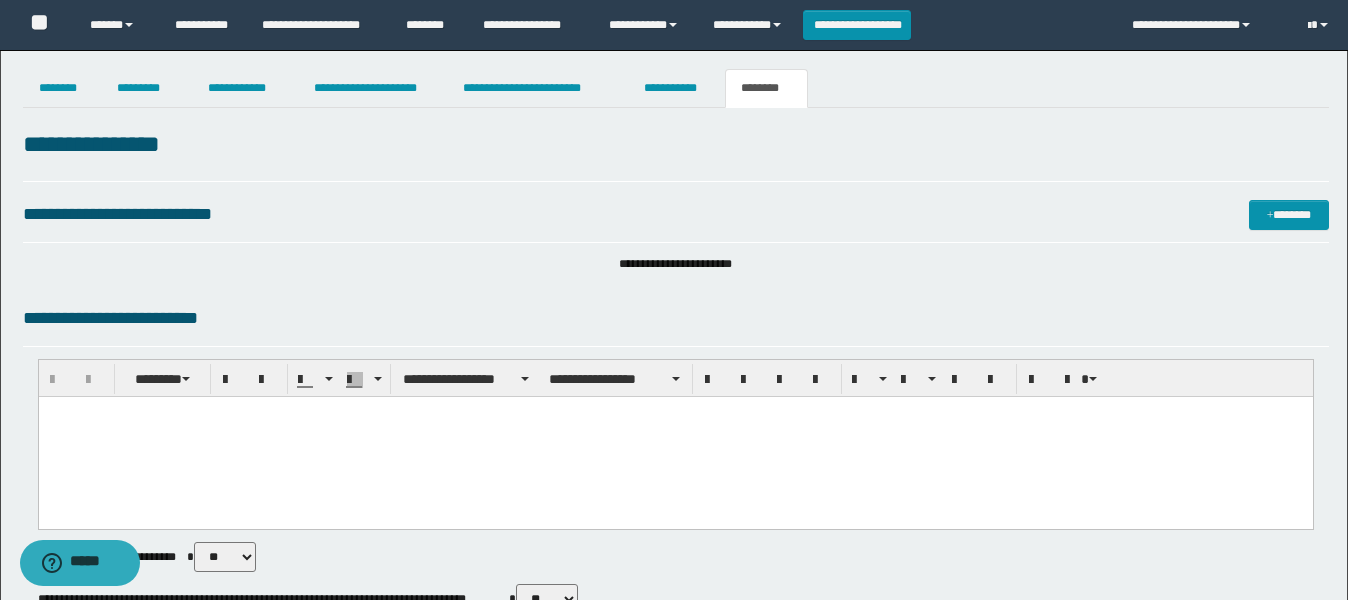 click at bounding box center (675, 437) 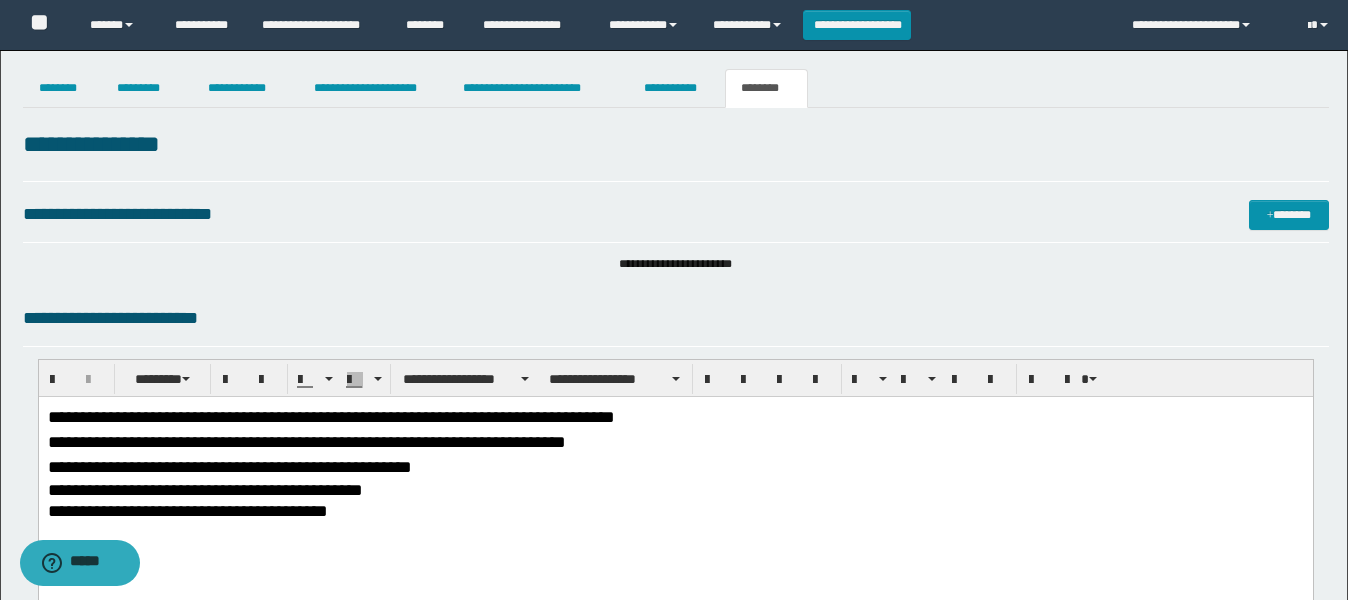 click on "**********" at bounding box center [675, 511] 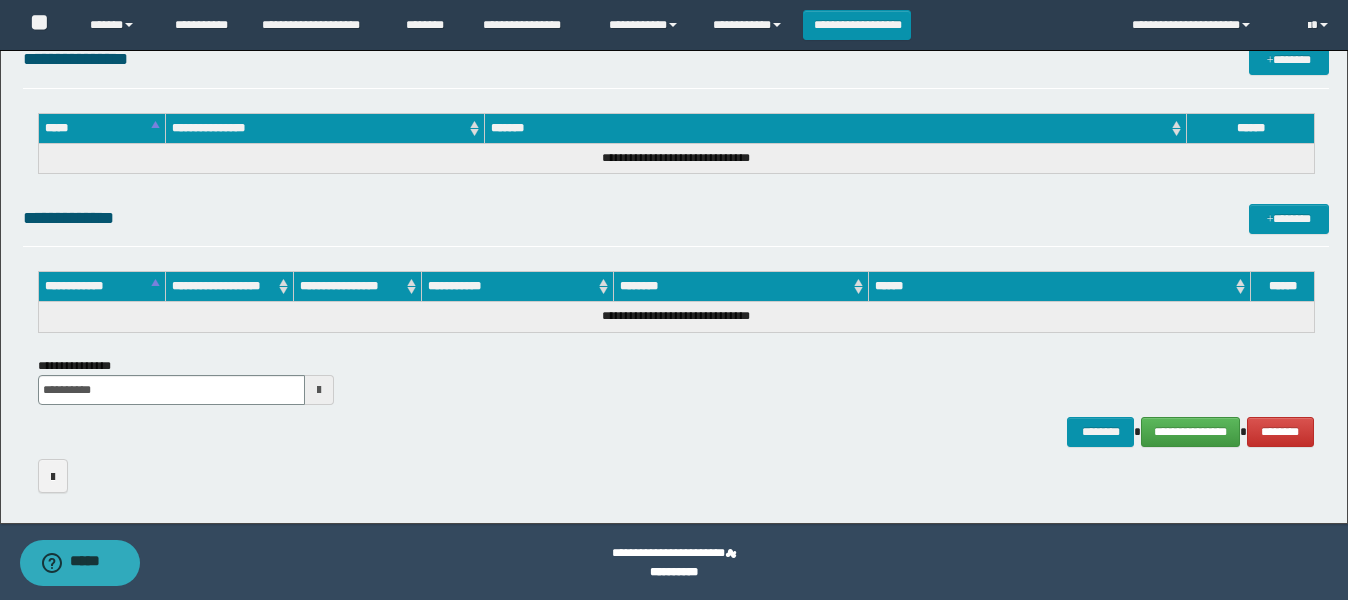 scroll, scrollTop: 1024, scrollLeft: 0, axis: vertical 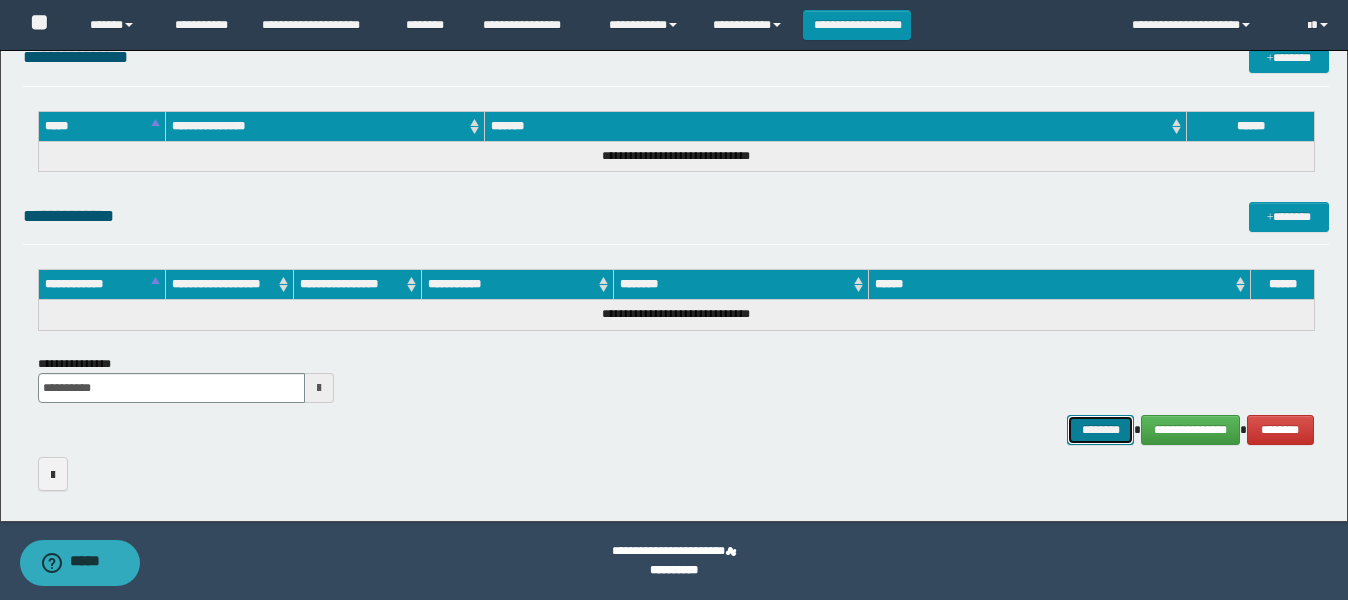 click on "********" at bounding box center [1101, 430] 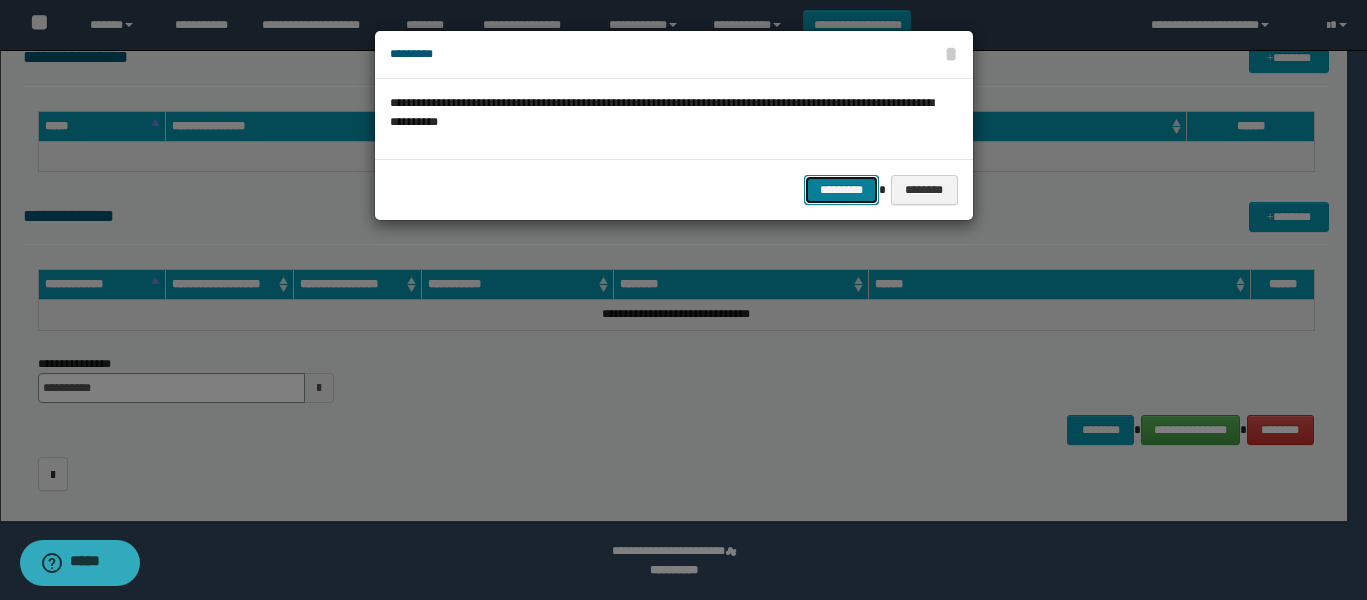 click on "*********" at bounding box center [841, 190] 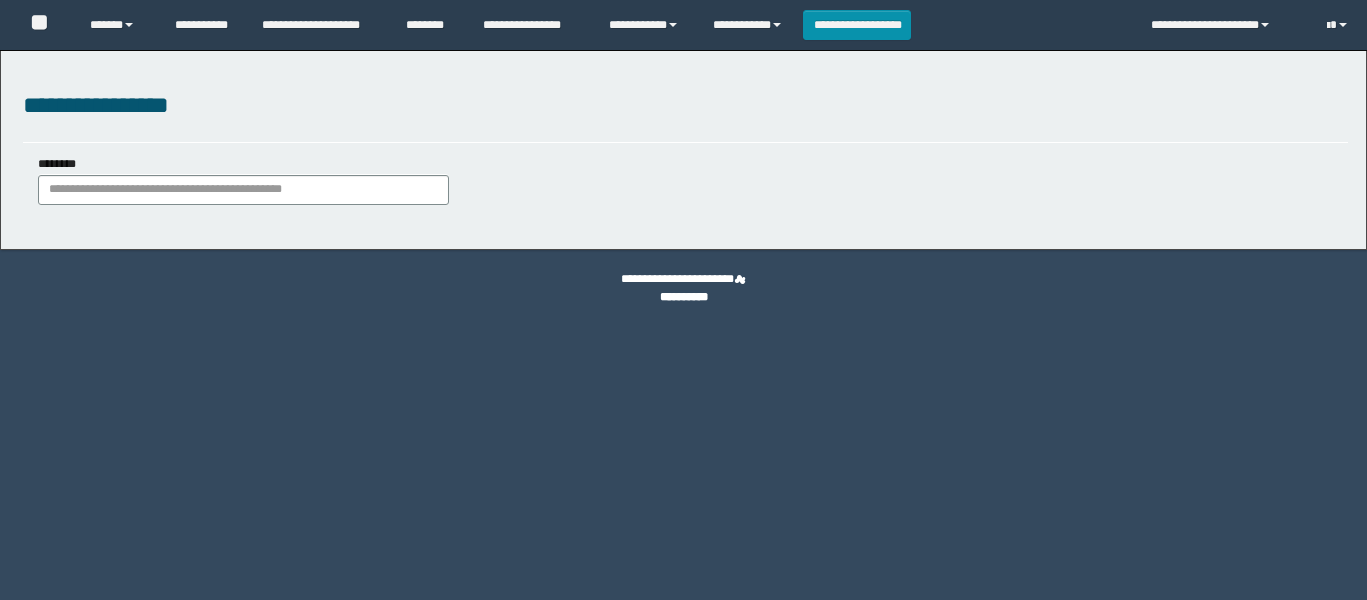scroll, scrollTop: 0, scrollLeft: 0, axis: both 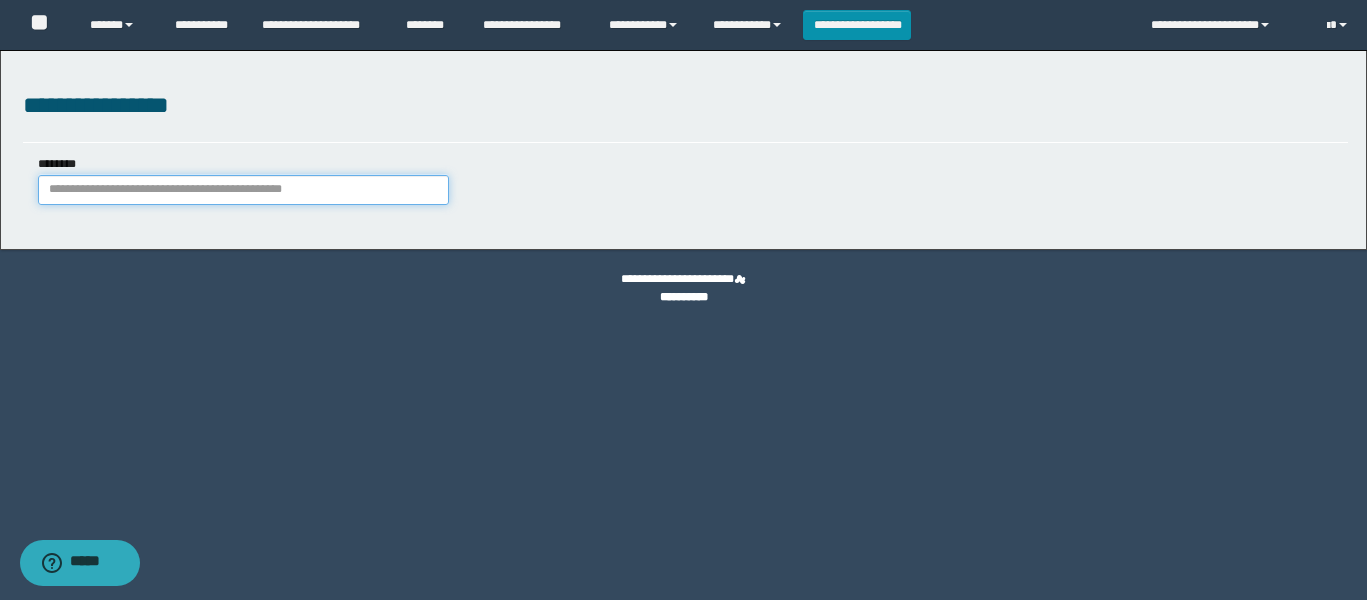 click on "********" at bounding box center (244, 190) 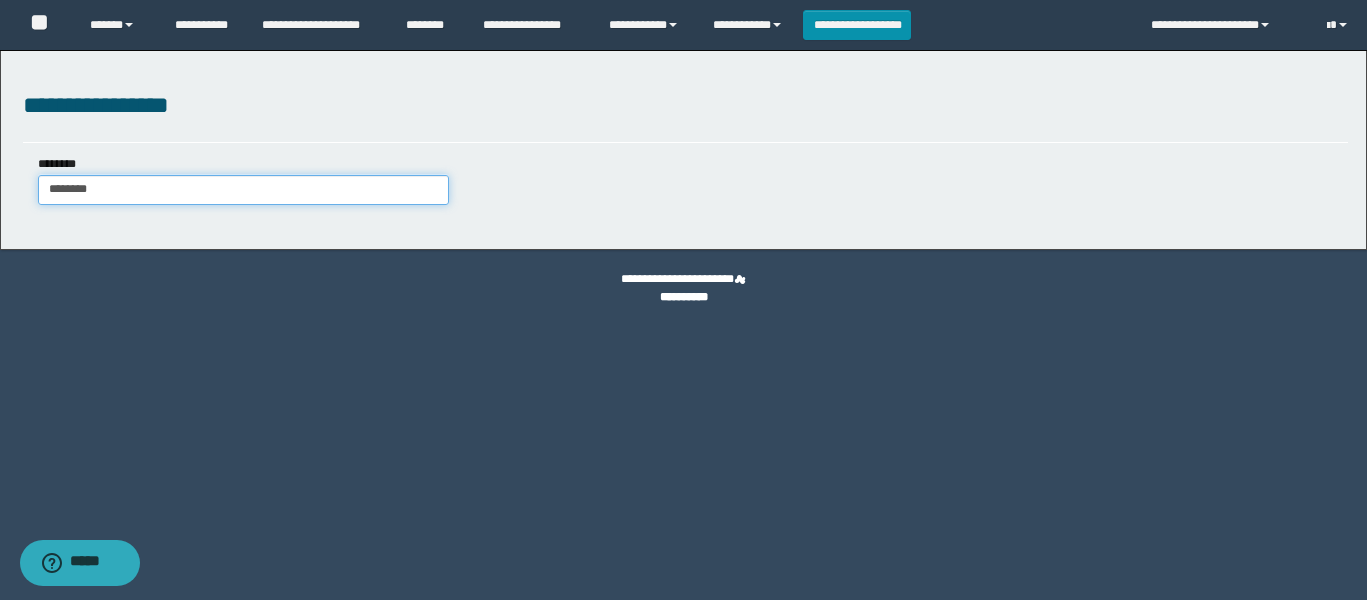 type on "*********" 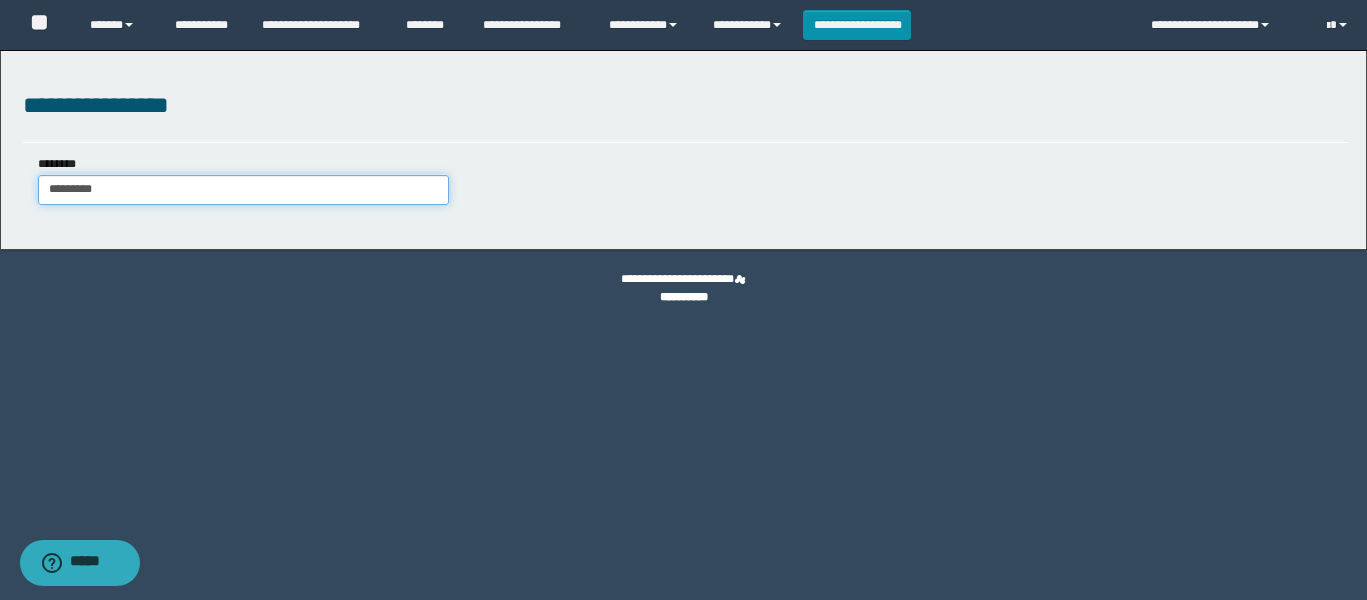 type on "*********" 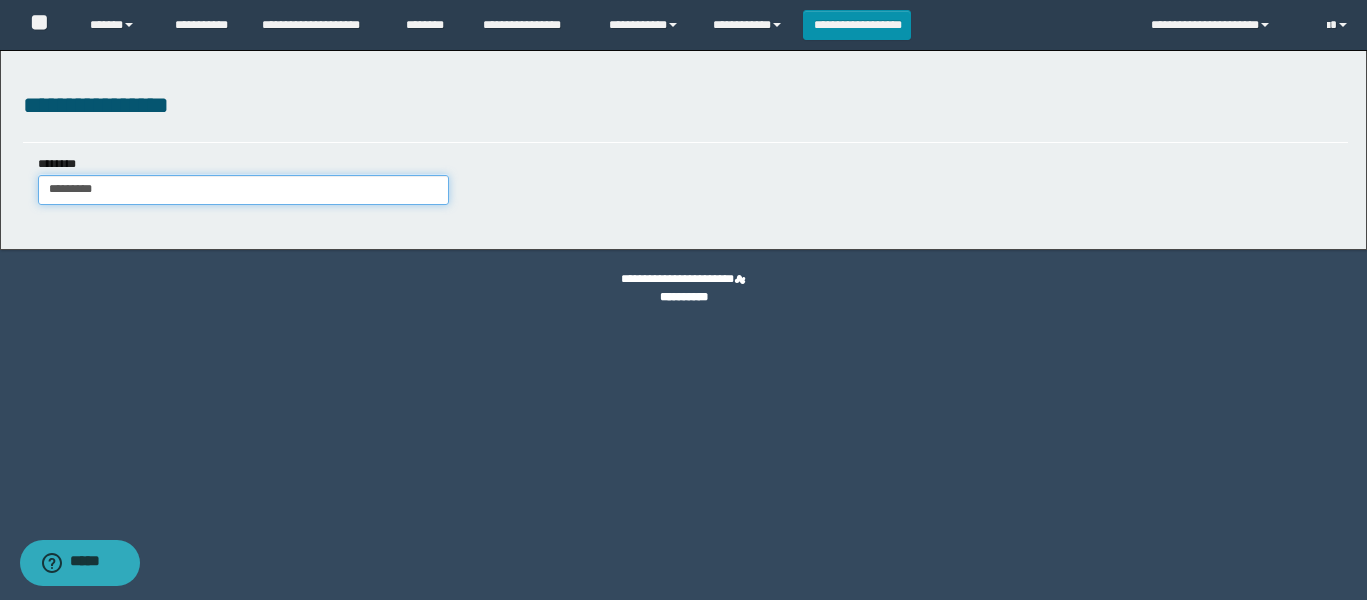 type 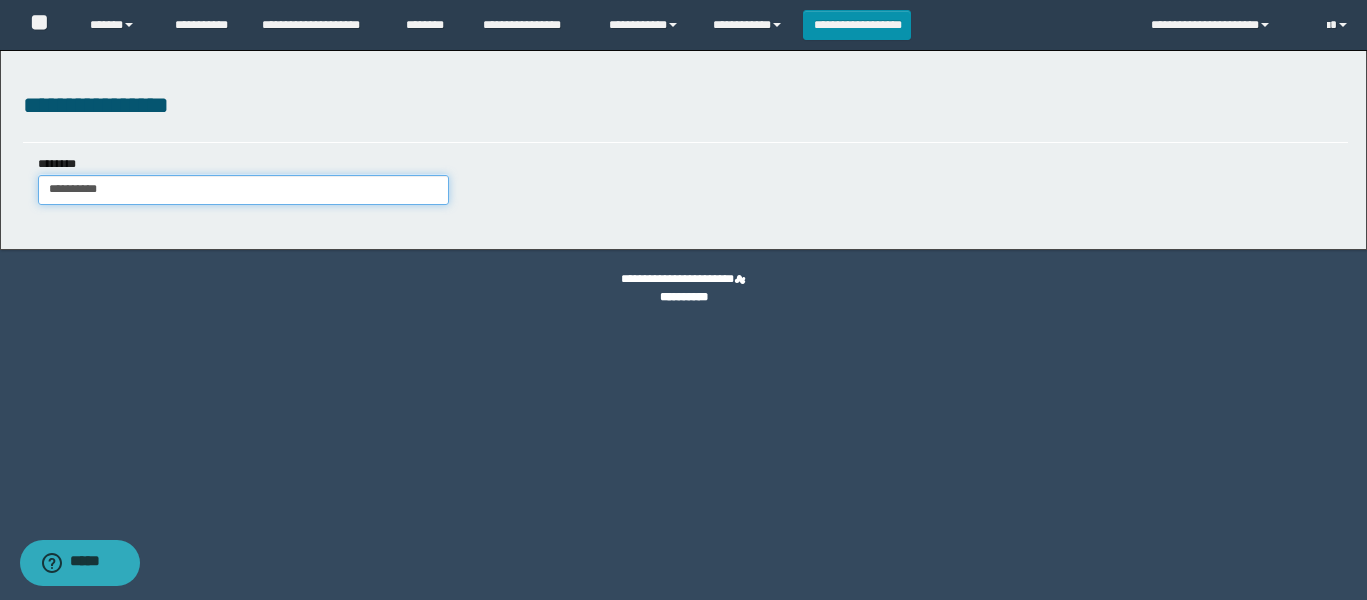 type on "**********" 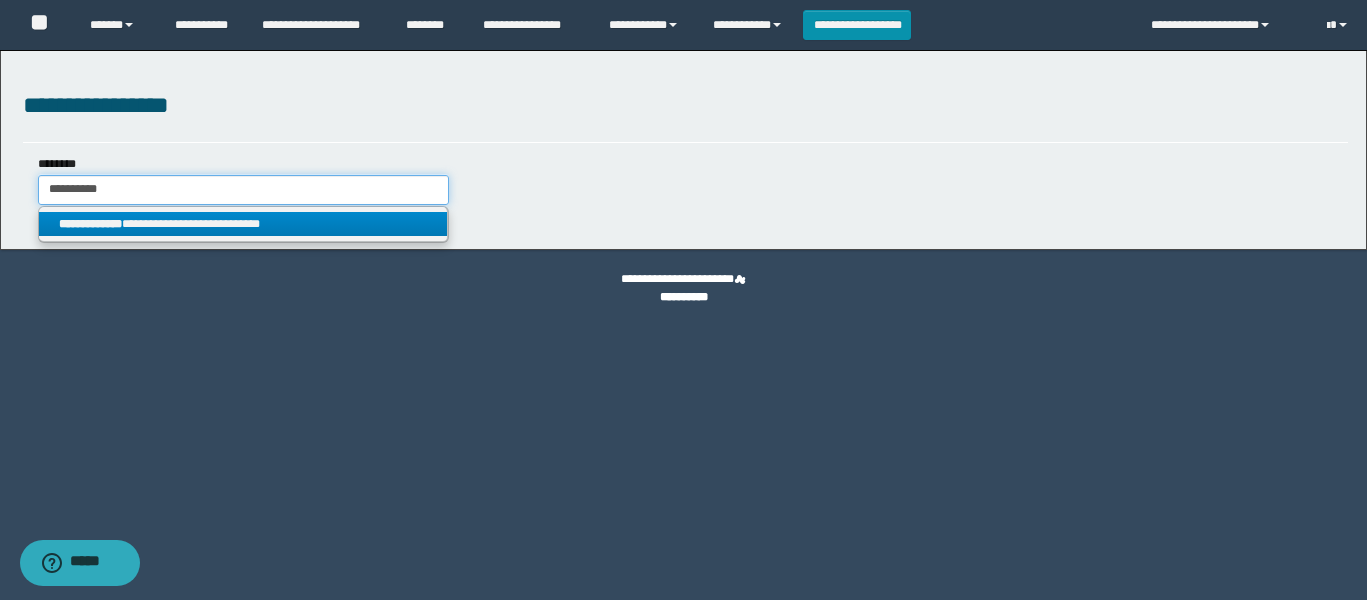 type on "**********" 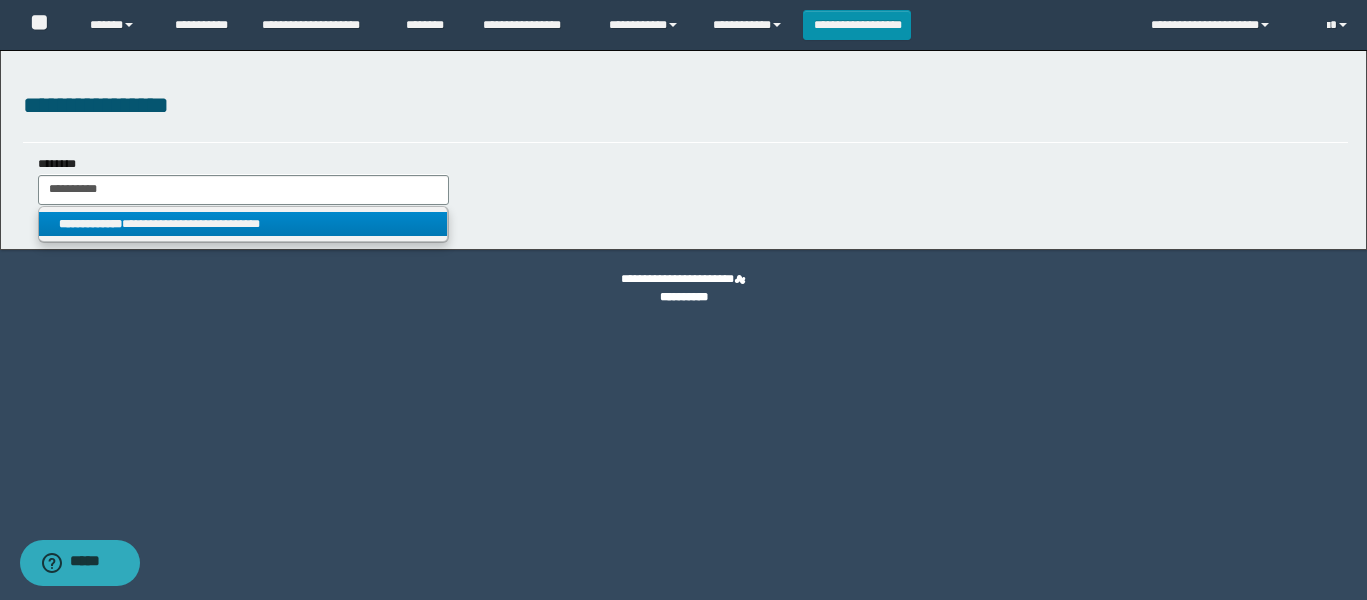 click on "**********" at bounding box center (243, 224) 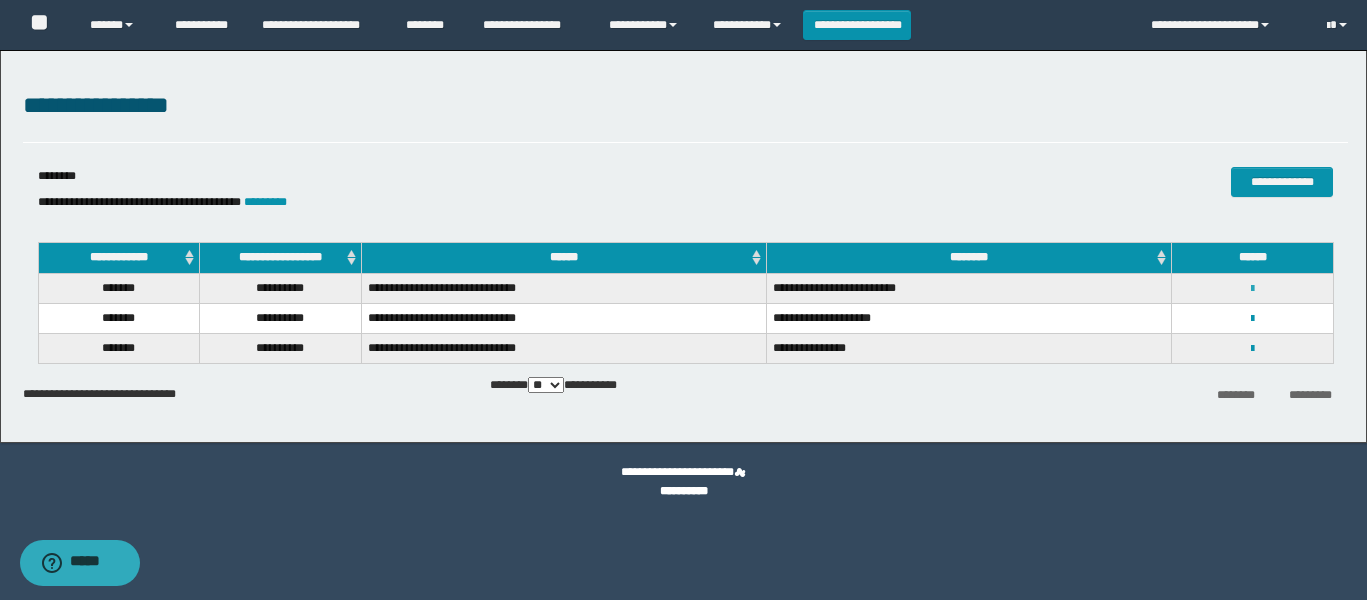 click at bounding box center [1252, 289] 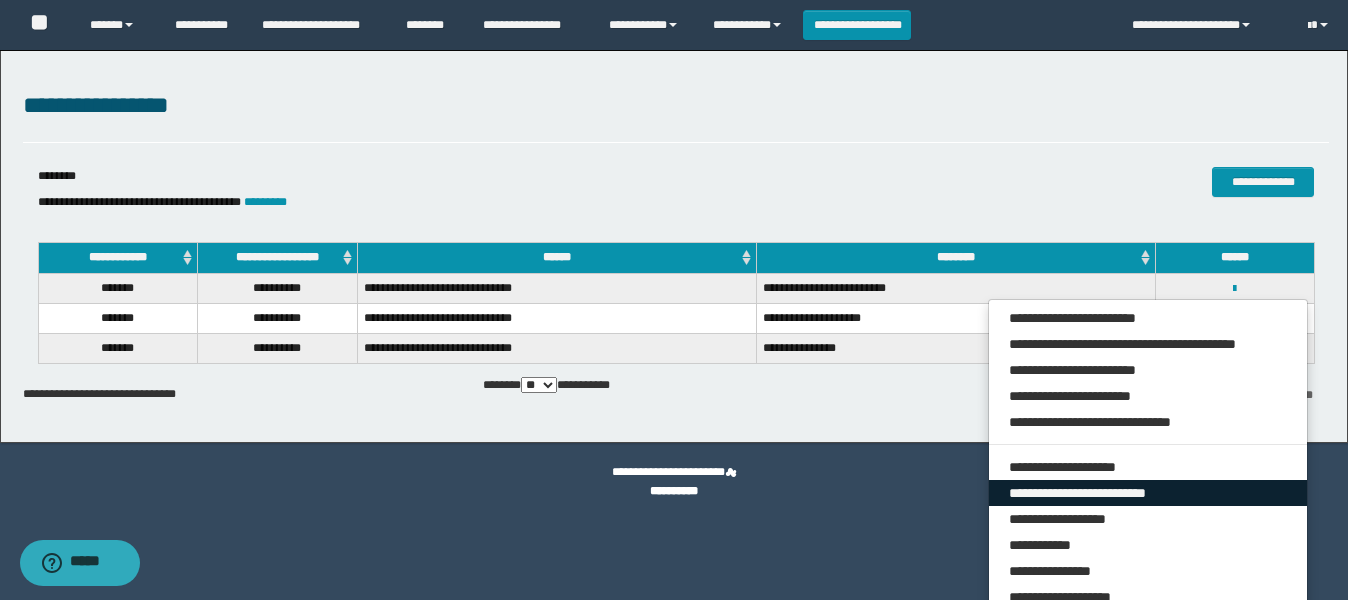click on "**********" at bounding box center (1148, 493) 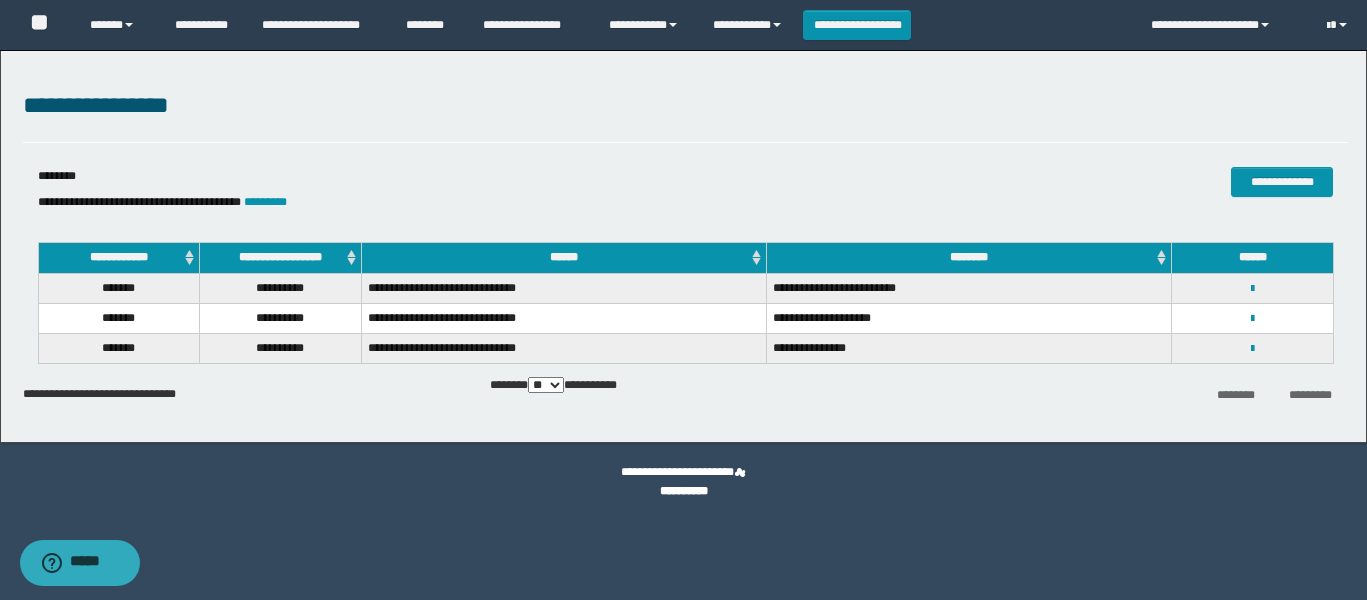 select on "***" 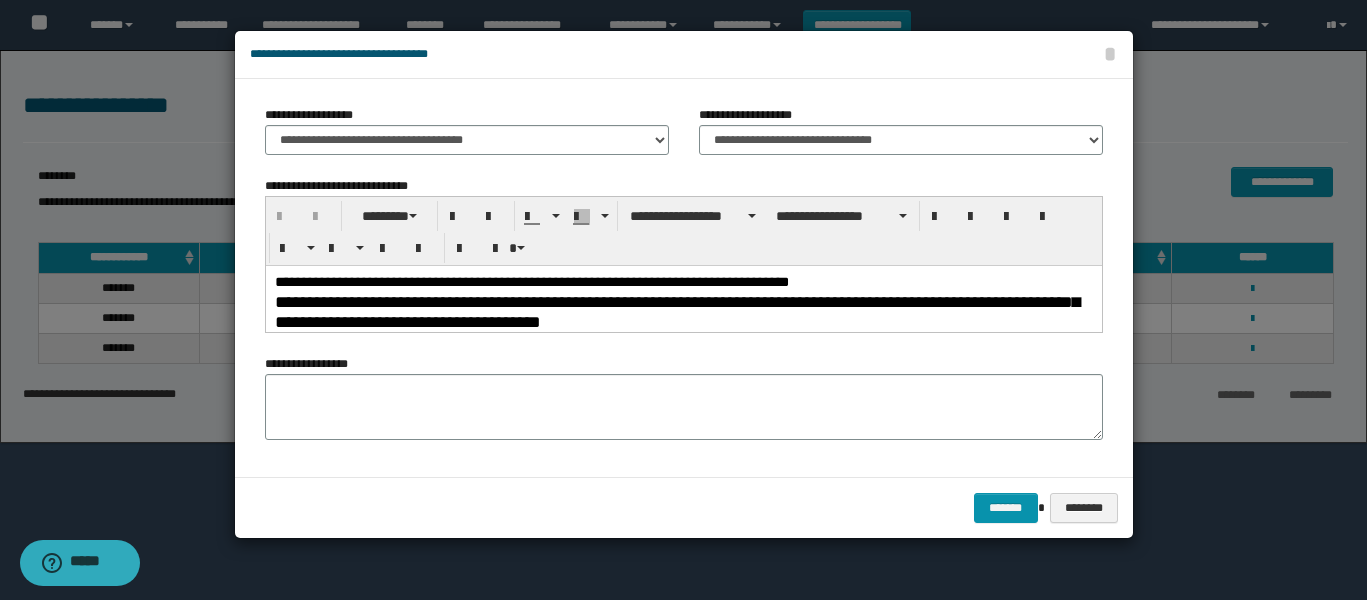click on "**********" at bounding box center (676, 311) 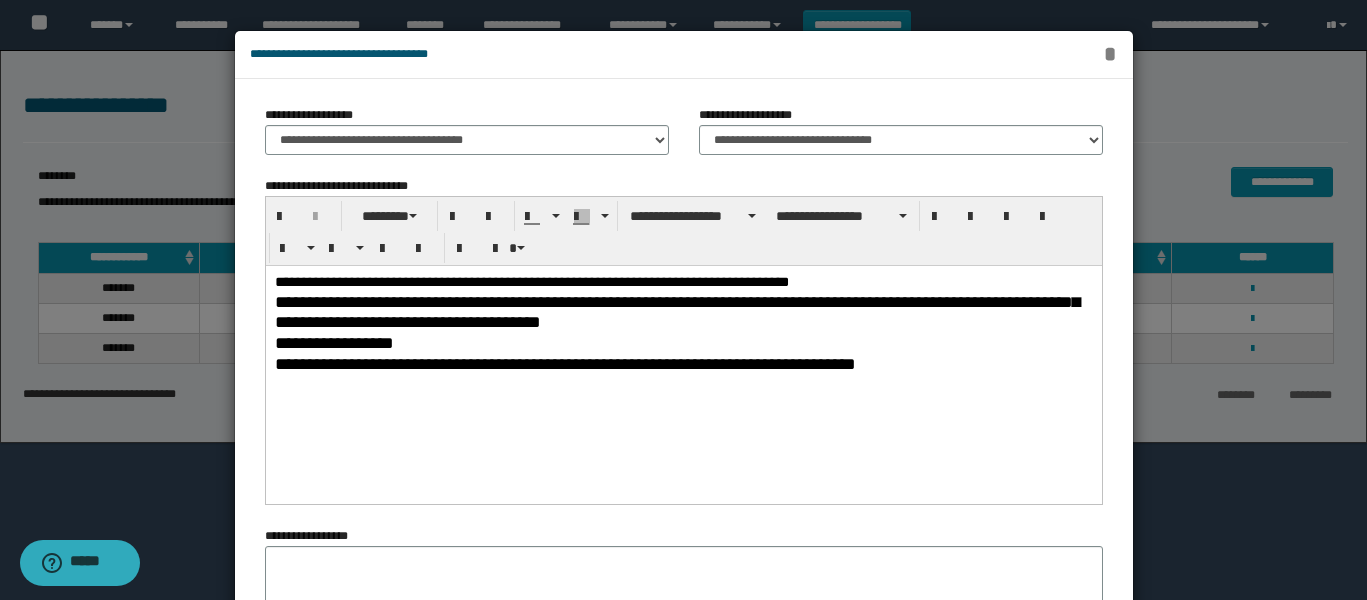 click on "*" at bounding box center (1110, 54) 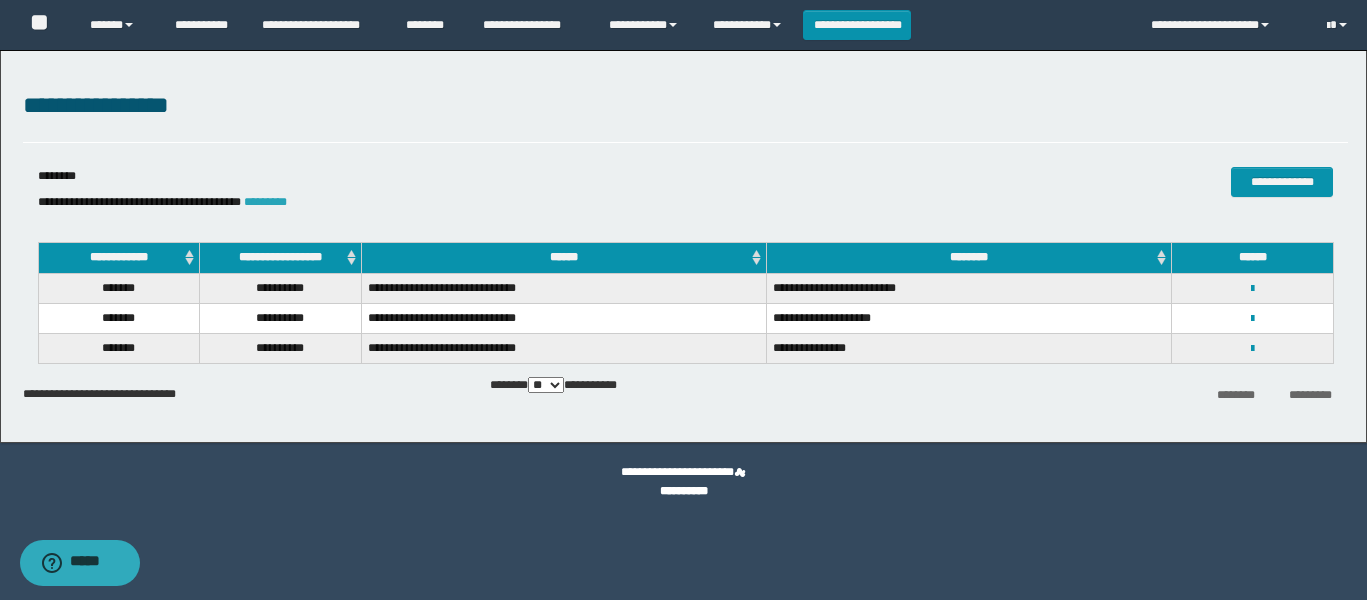 click on "*********" at bounding box center (265, 202) 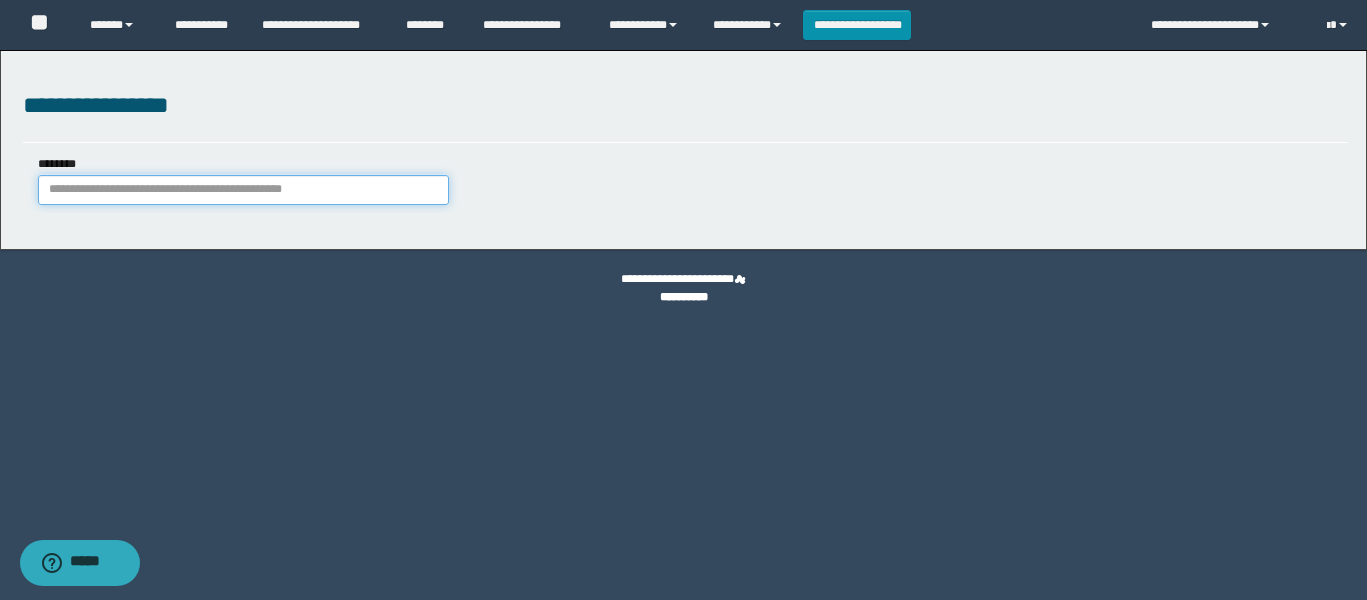 click on "********" at bounding box center [244, 190] 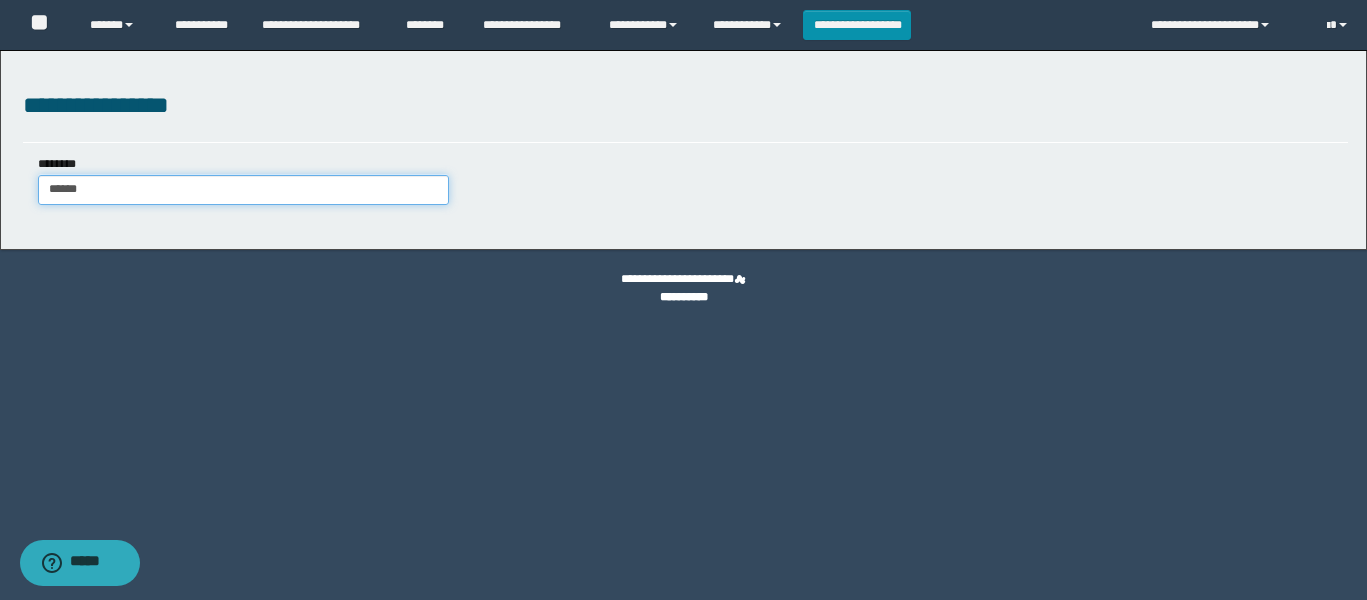 type on "*******" 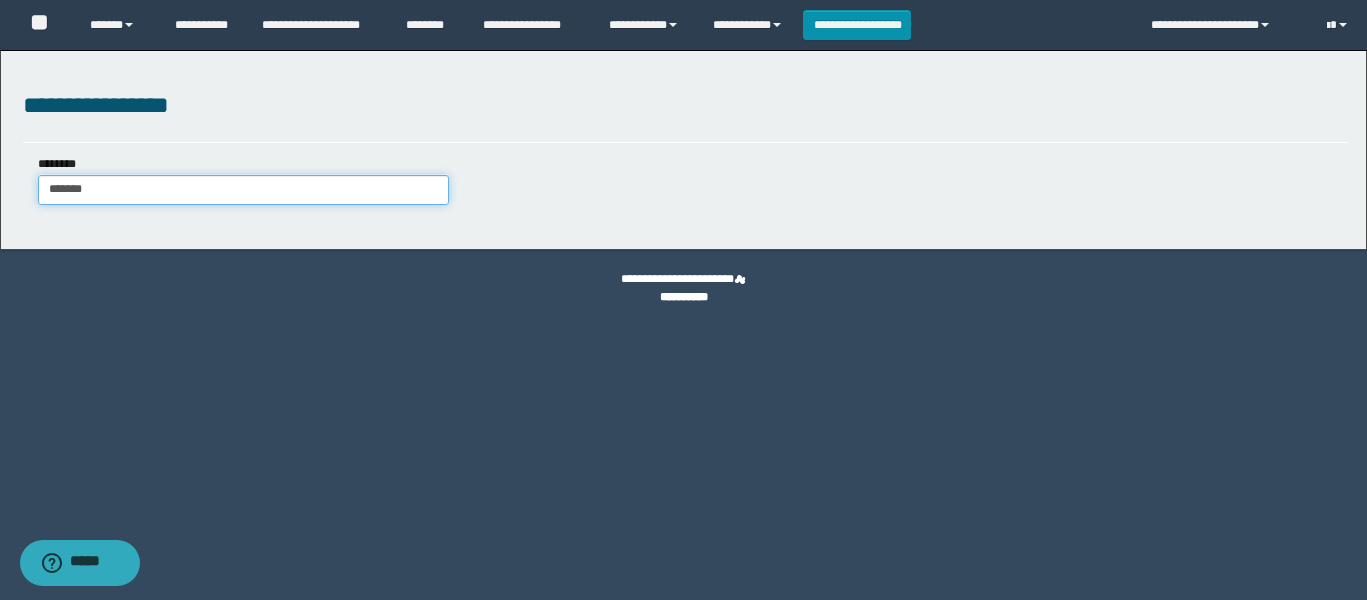 type on "*******" 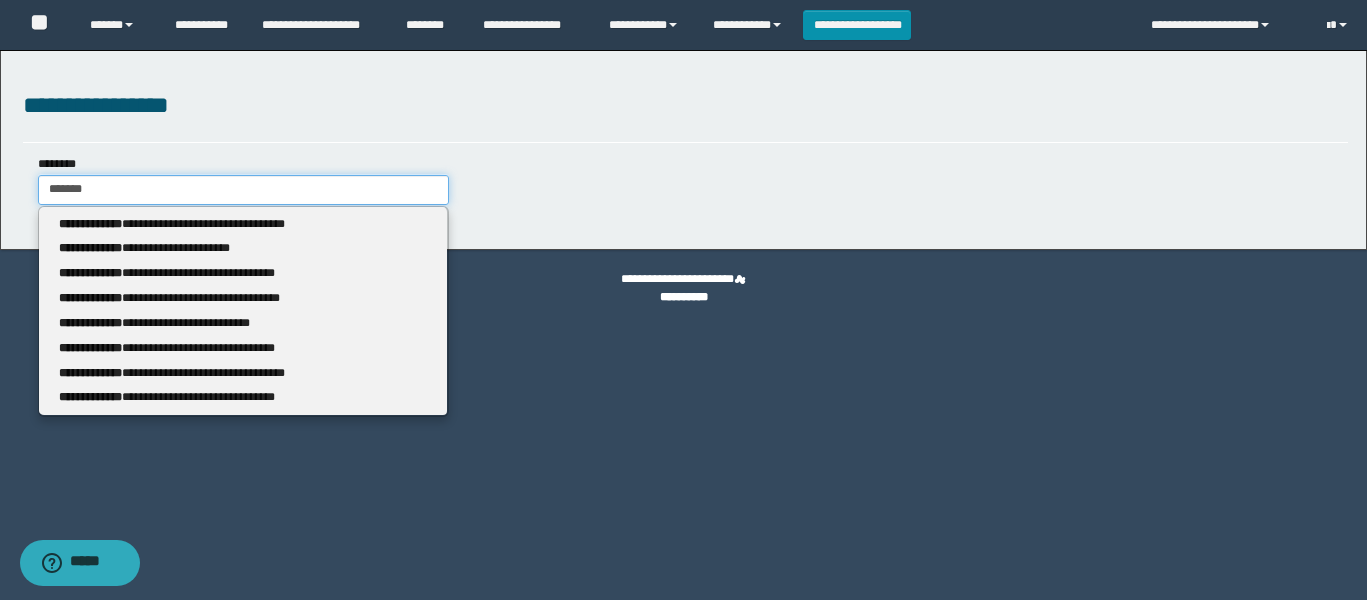 type 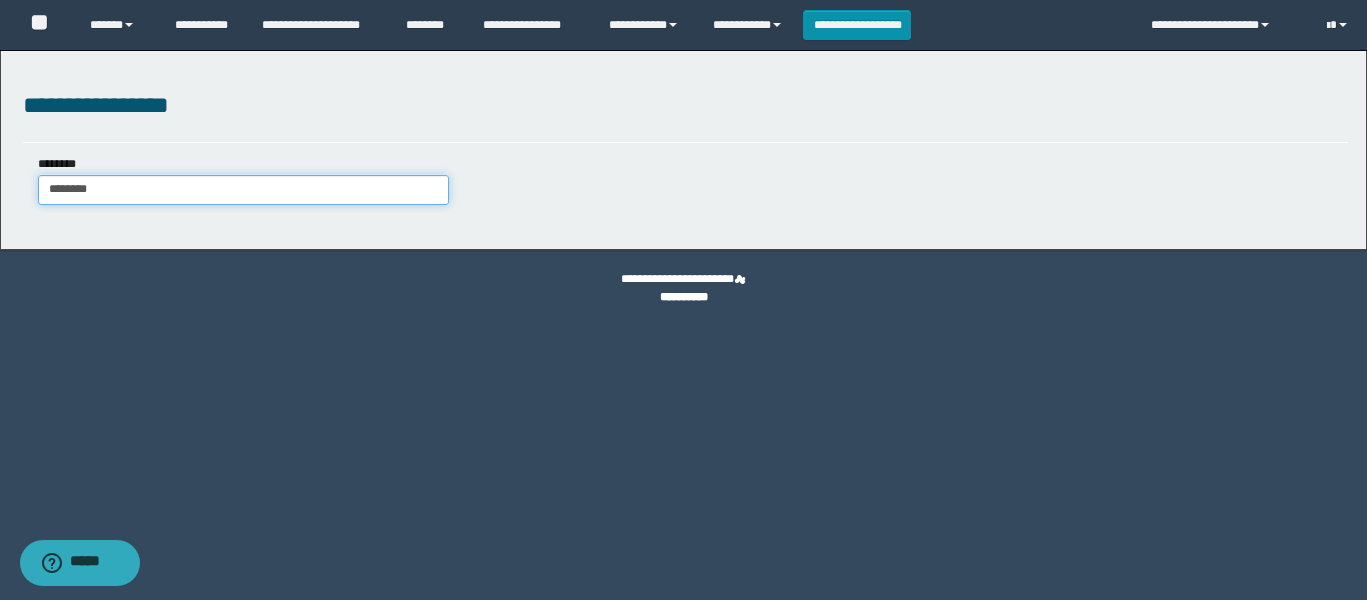 type on "********" 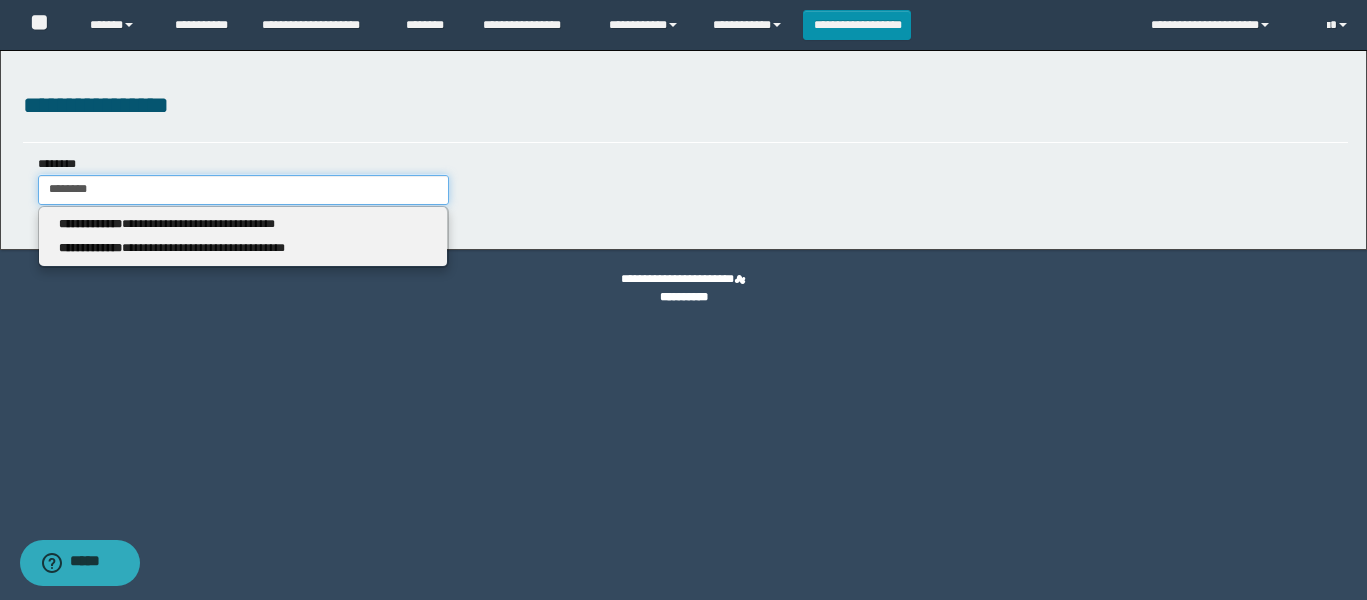 type 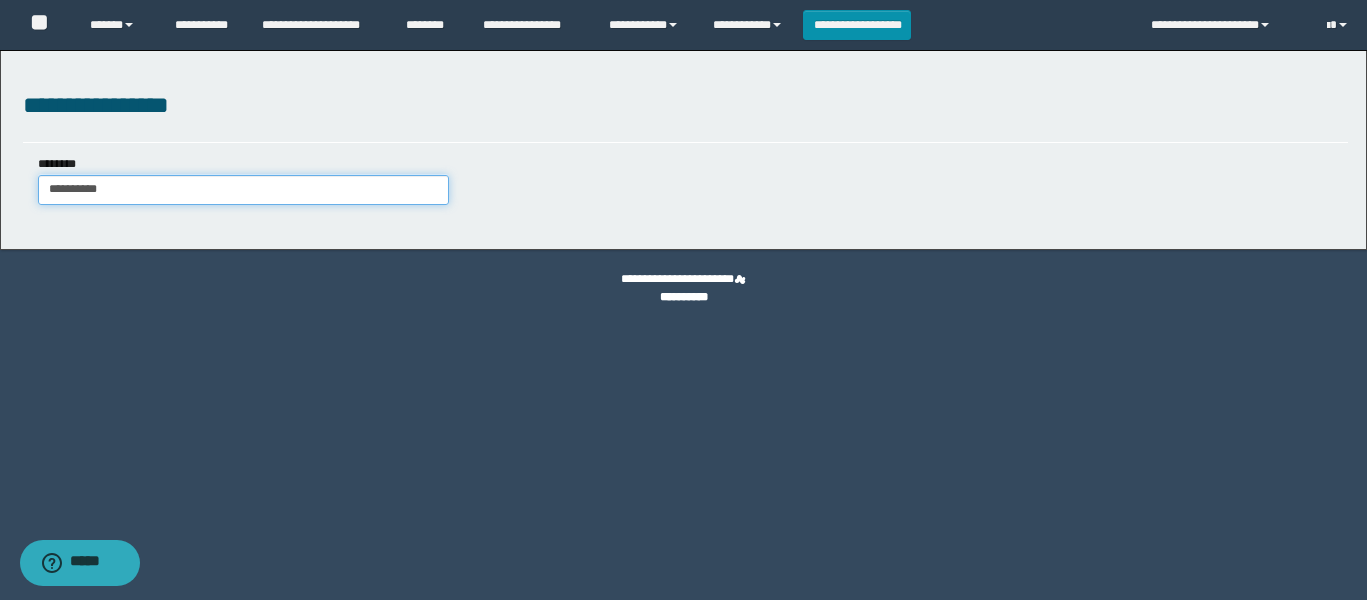 click on "**********" at bounding box center [244, 190] 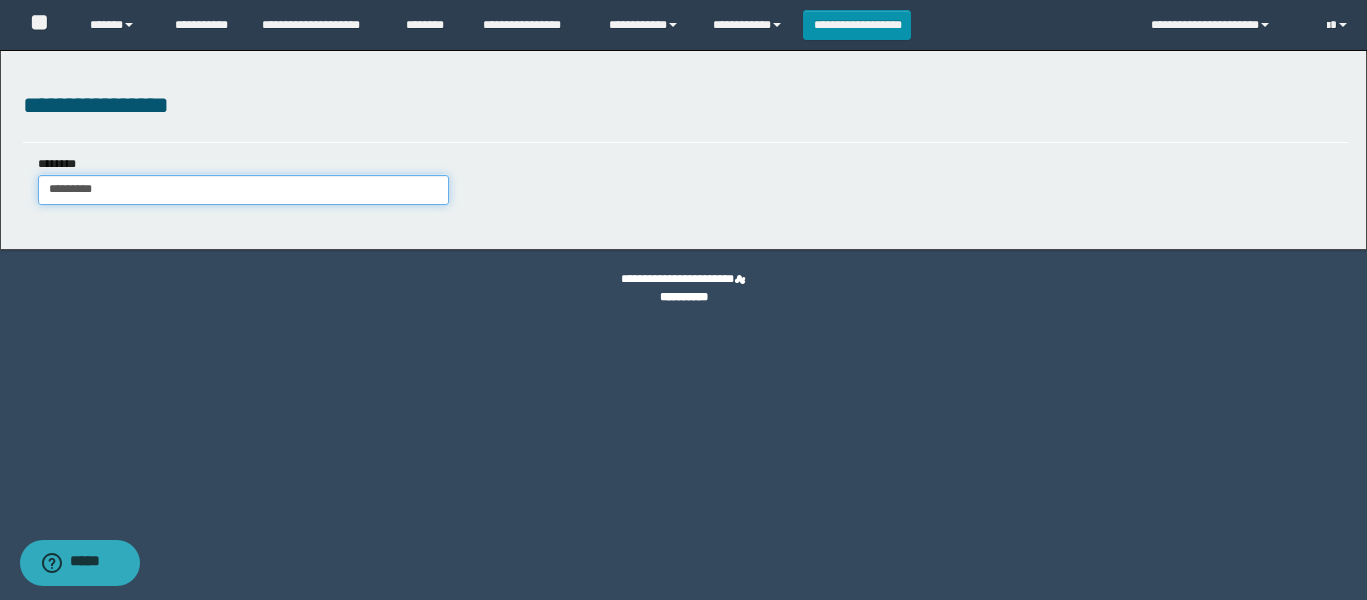 type on "*********" 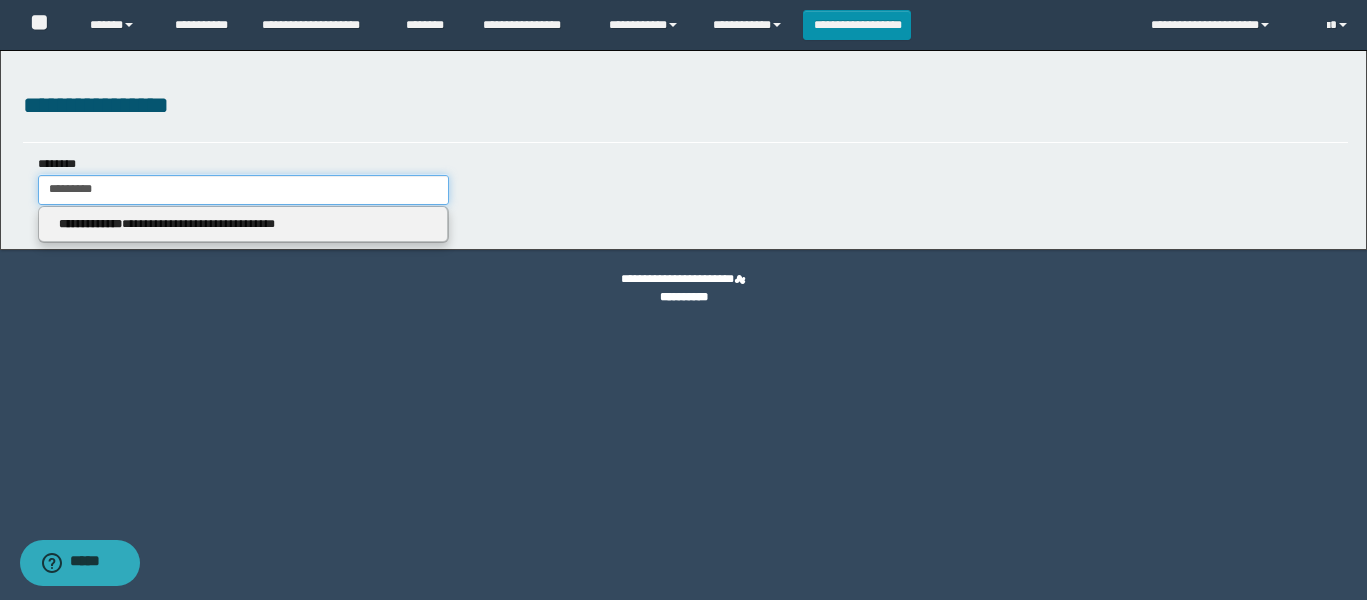 type 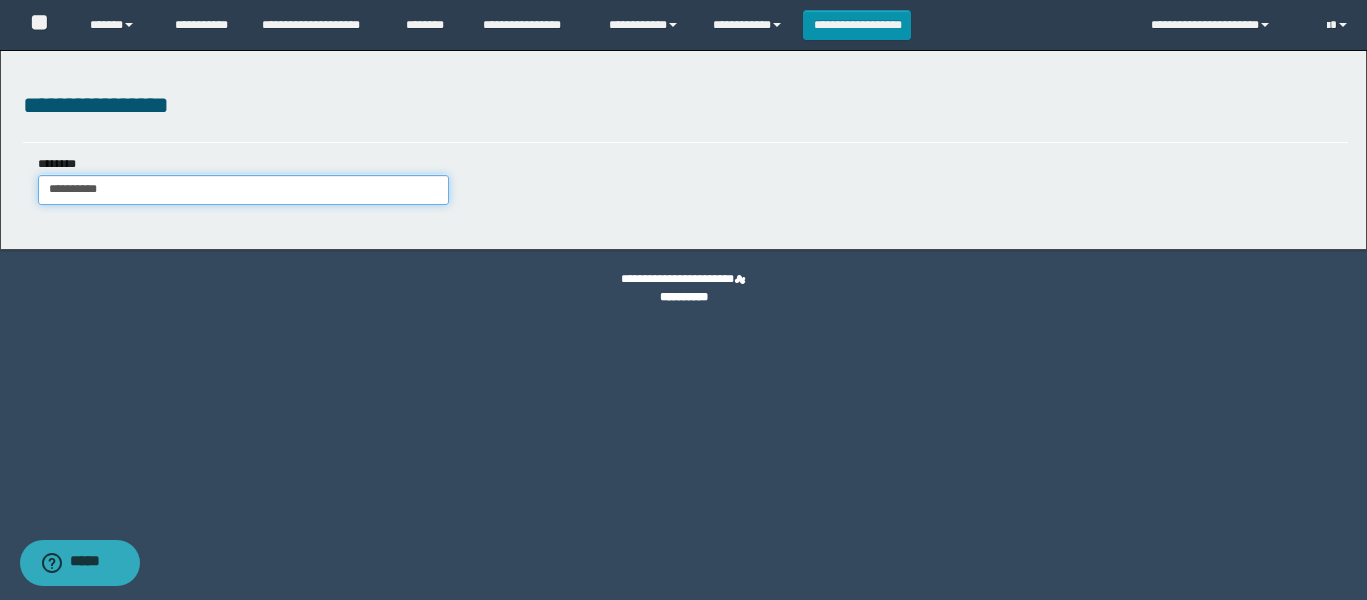 type on "*********" 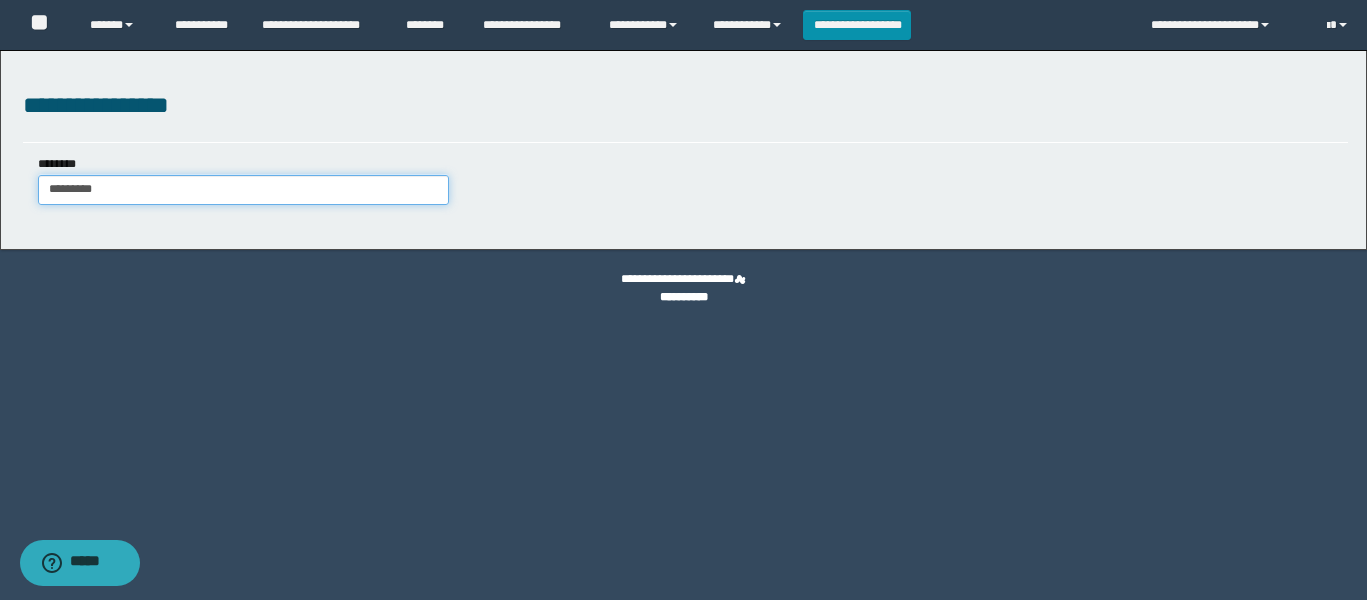 type on "*********" 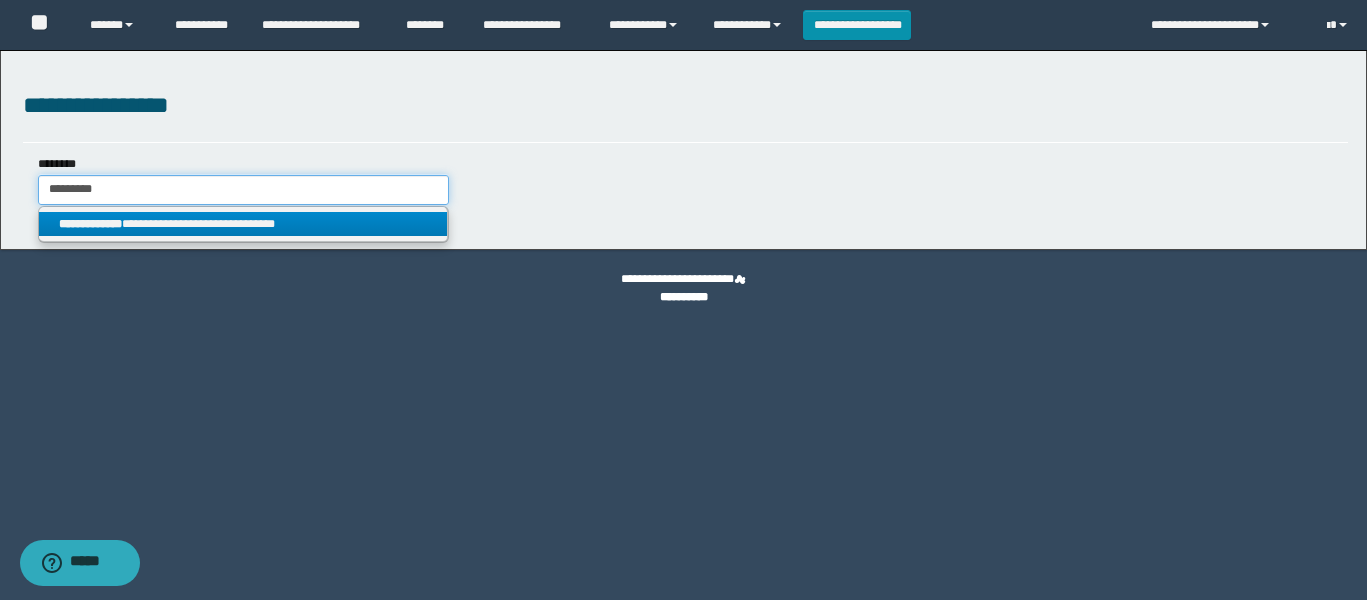 type on "*********" 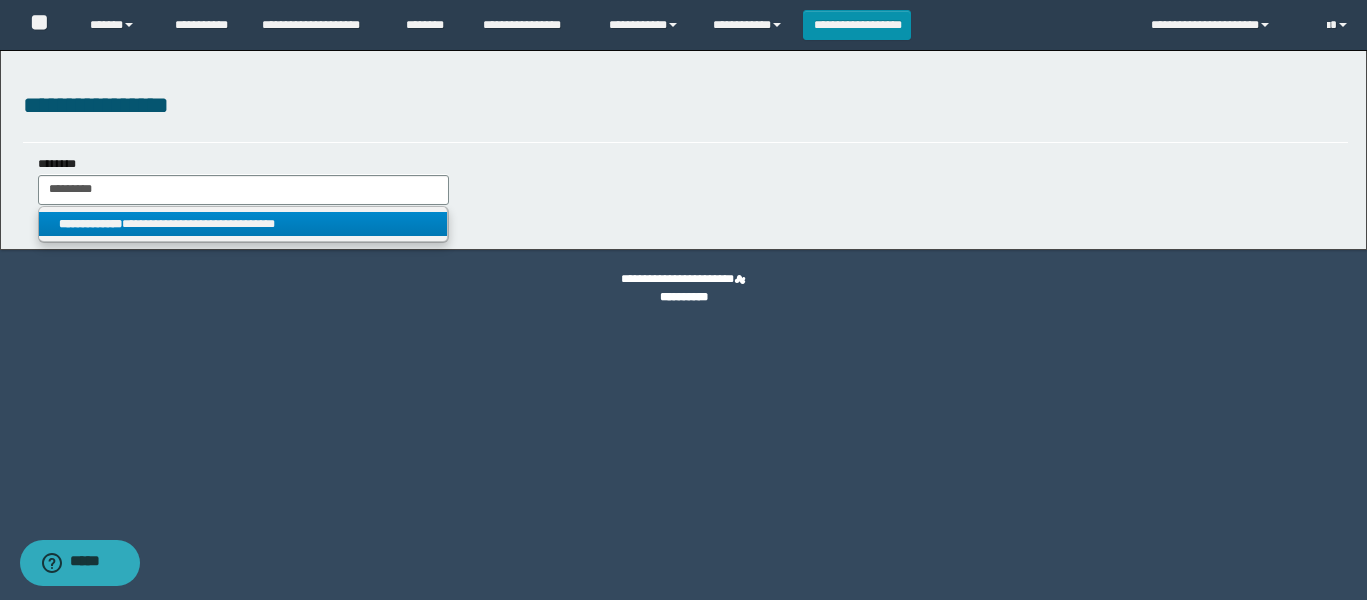 click on "**********" at bounding box center (243, 224) 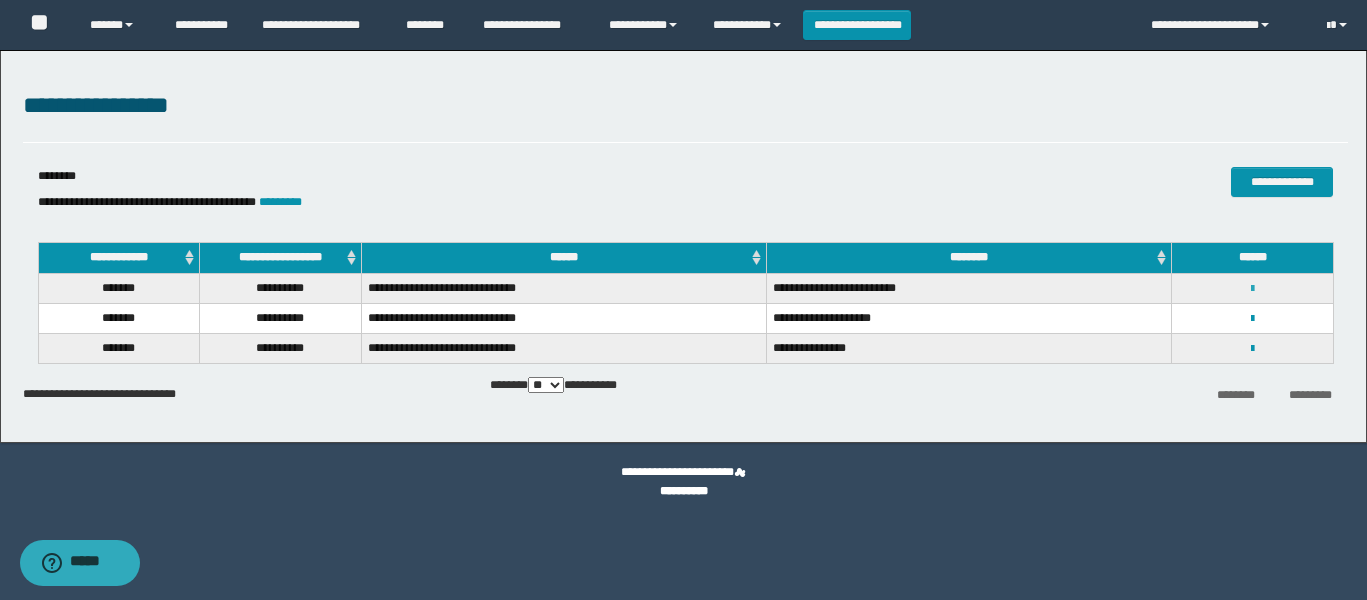 click at bounding box center (1252, 289) 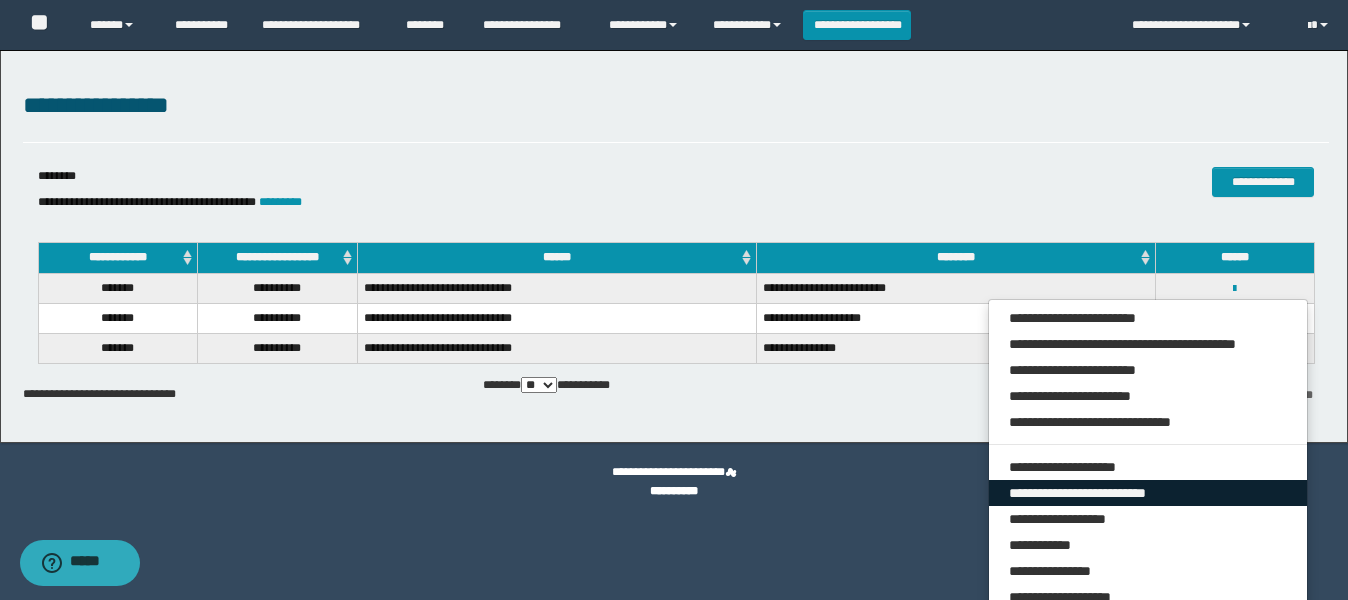 click on "**********" at bounding box center [1148, 493] 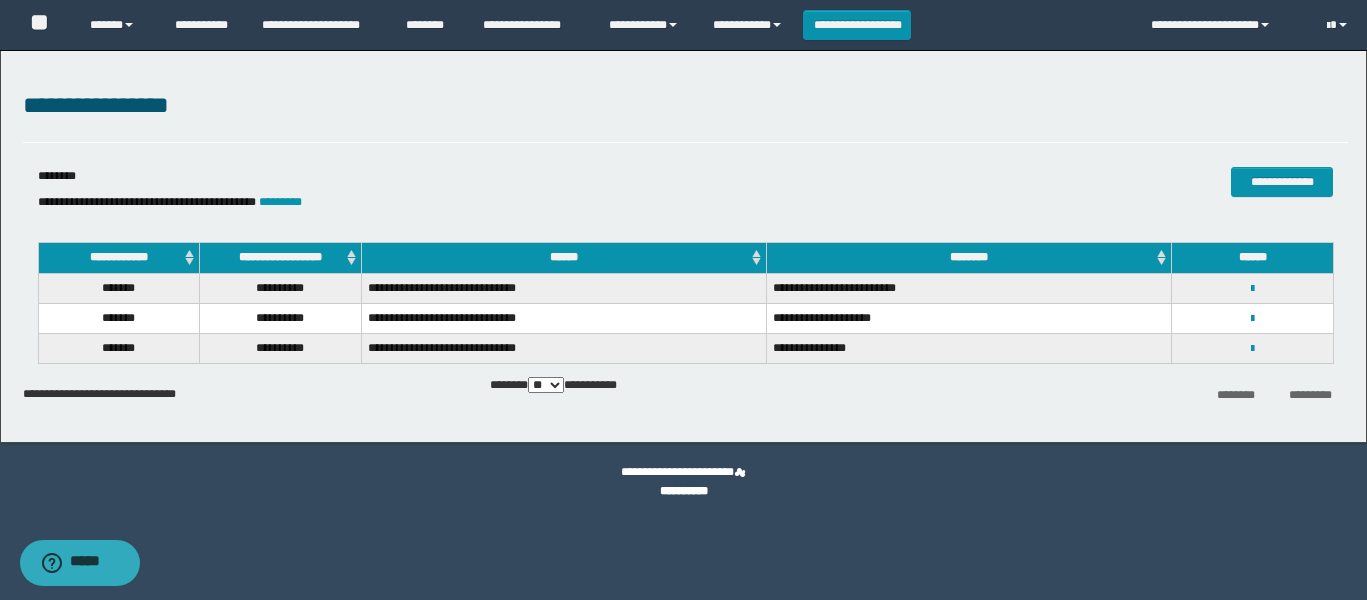 select on "***" 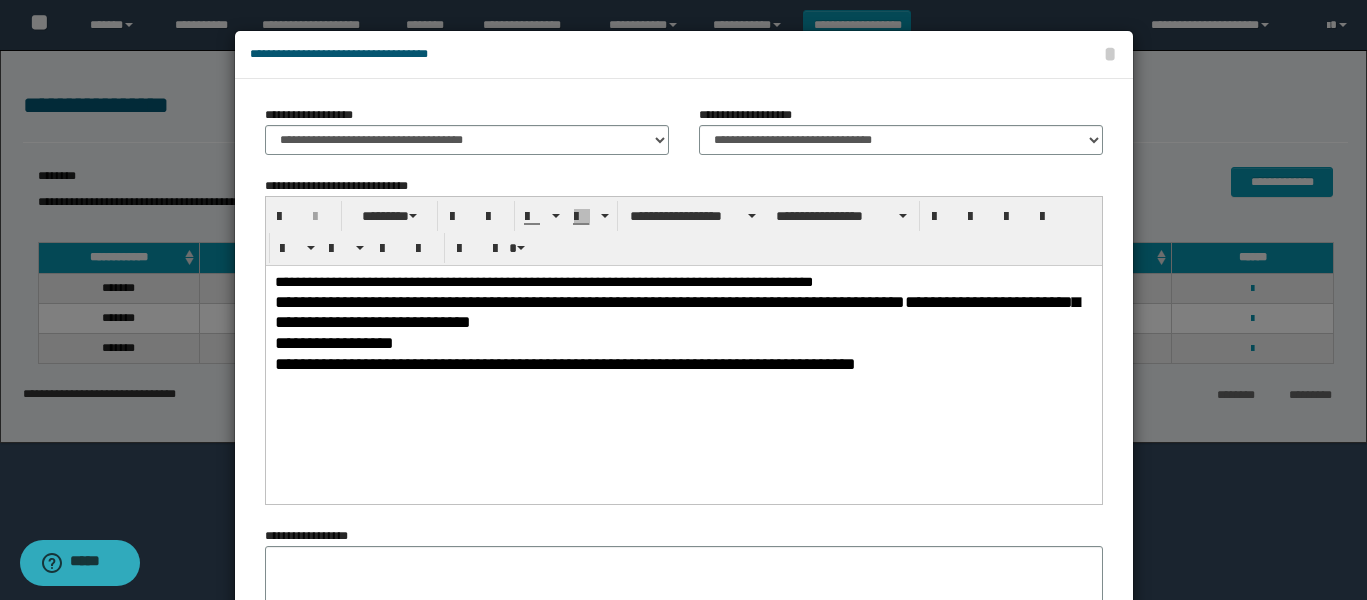 click on "**********" at bounding box center [676, 311] 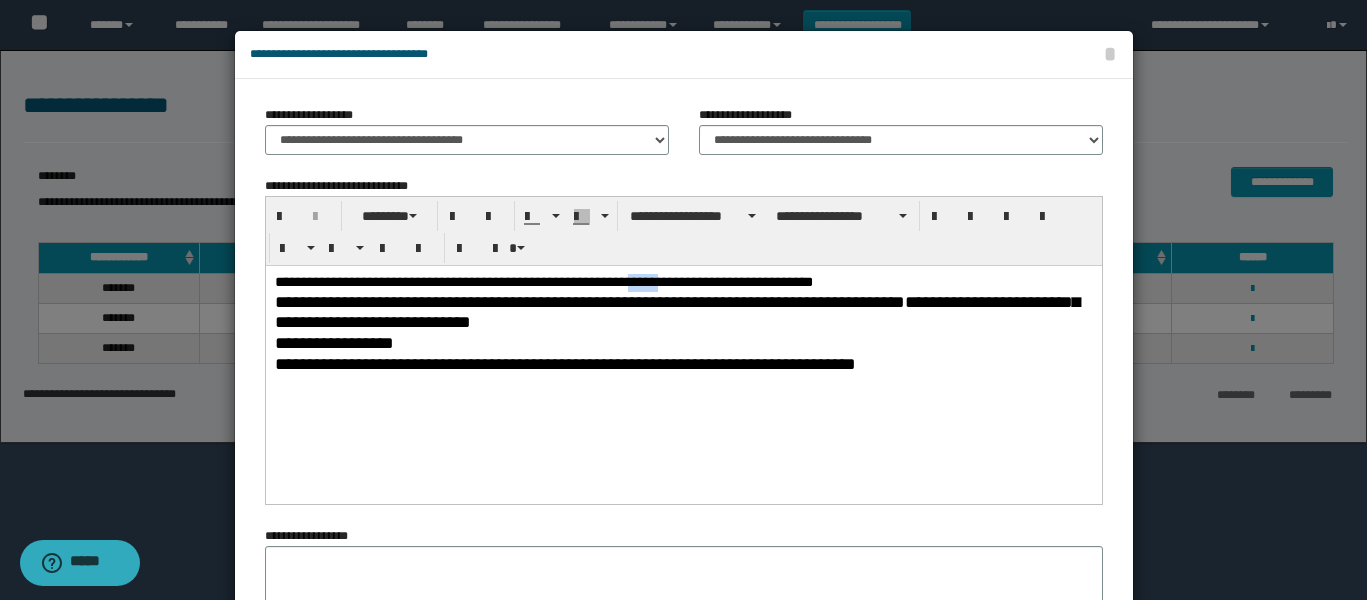 drag, startPoint x: 774, startPoint y: 278, endPoint x: 822, endPoint y: 275, distance: 48.09366 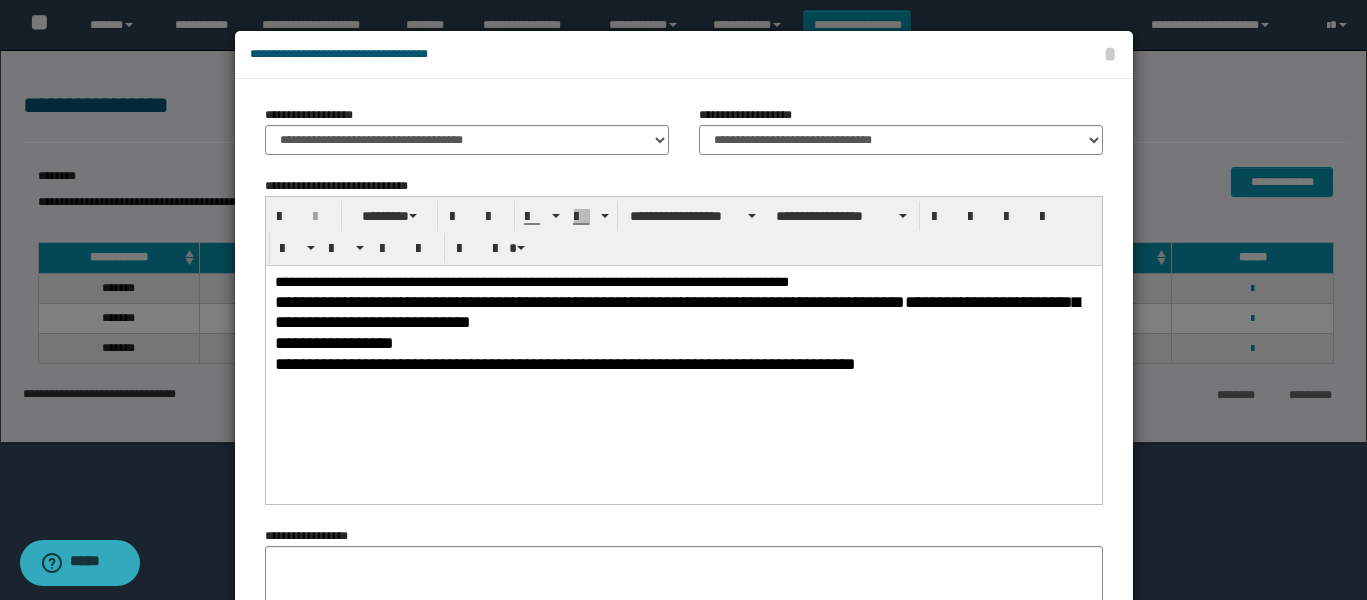 click on "**********" at bounding box center (676, 311) 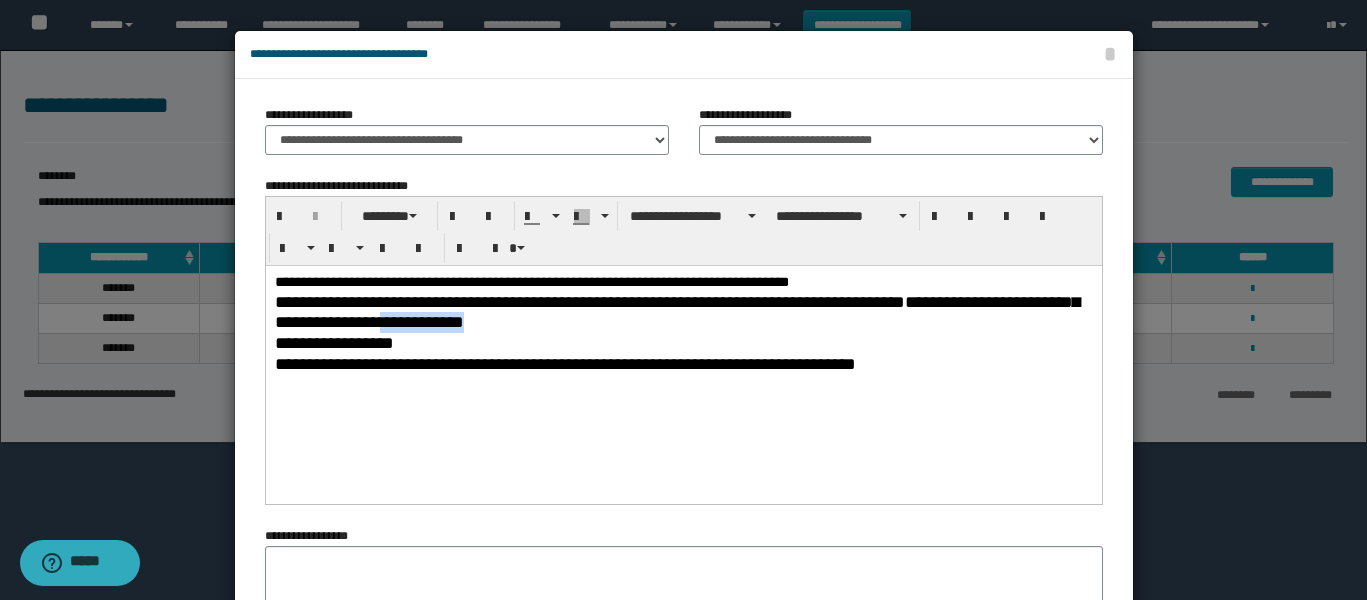 drag, startPoint x: 731, startPoint y: 324, endPoint x: 856, endPoint y: 327, distance: 125.035995 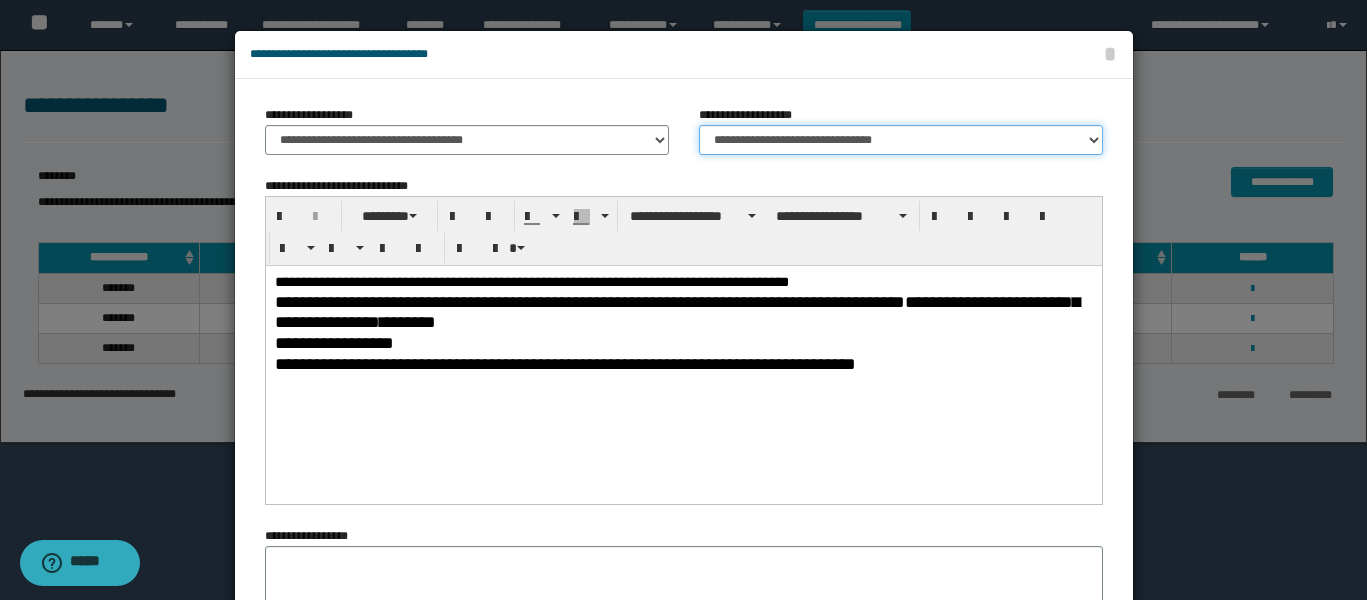 click on "**********" at bounding box center [901, 140] 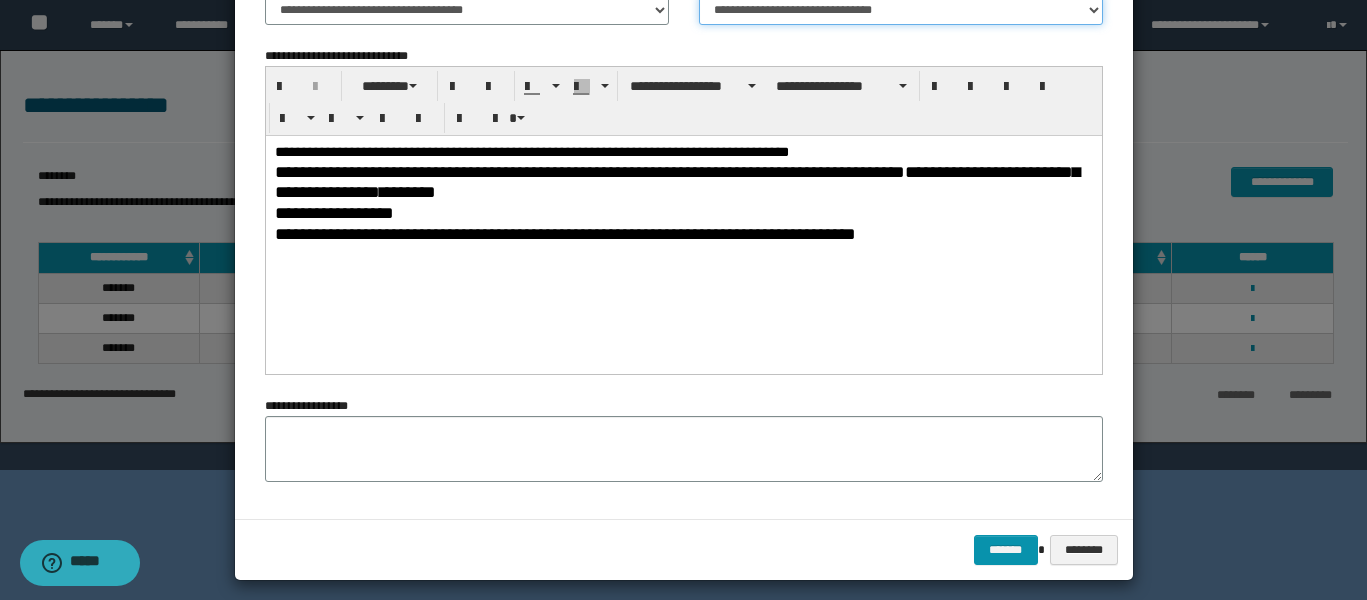 scroll, scrollTop: 141, scrollLeft: 0, axis: vertical 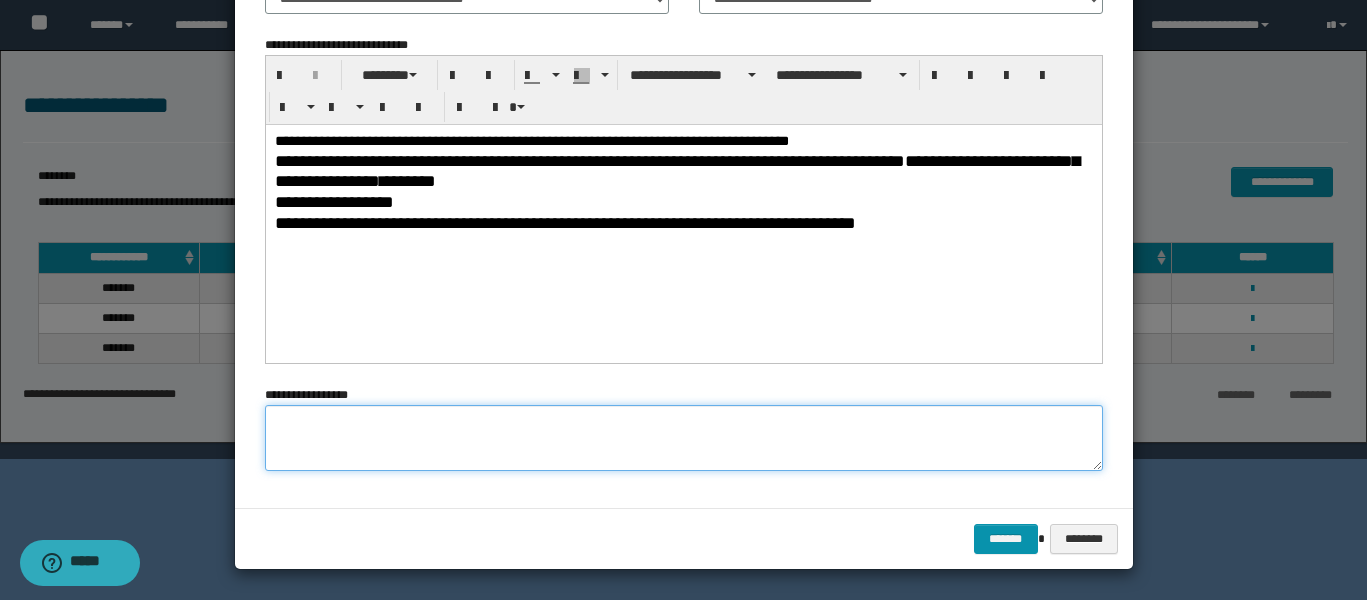 click at bounding box center [684, 438] 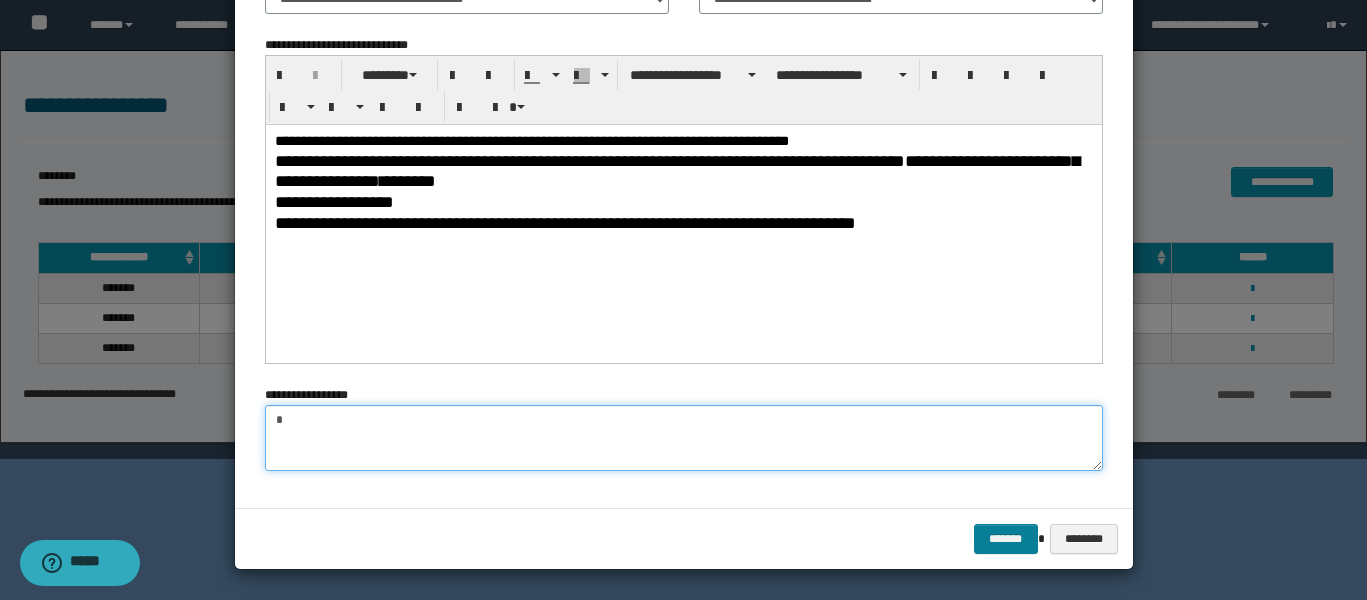 type on "*" 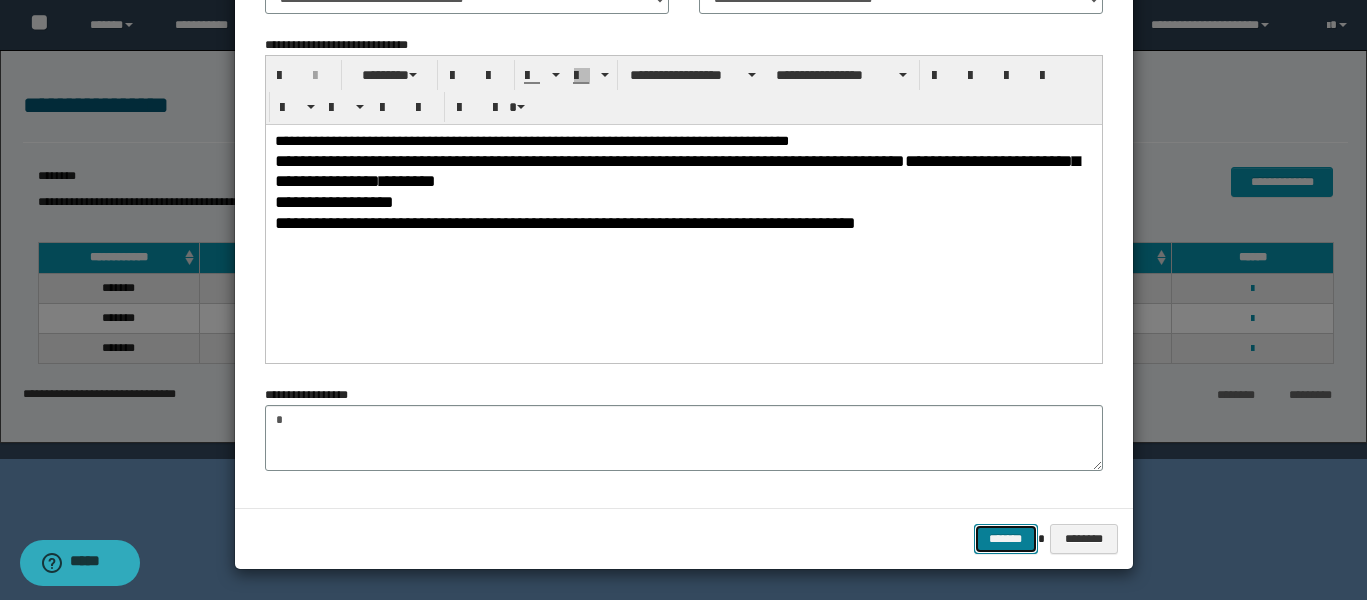 click on "*******" at bounding box center (1006, 539) 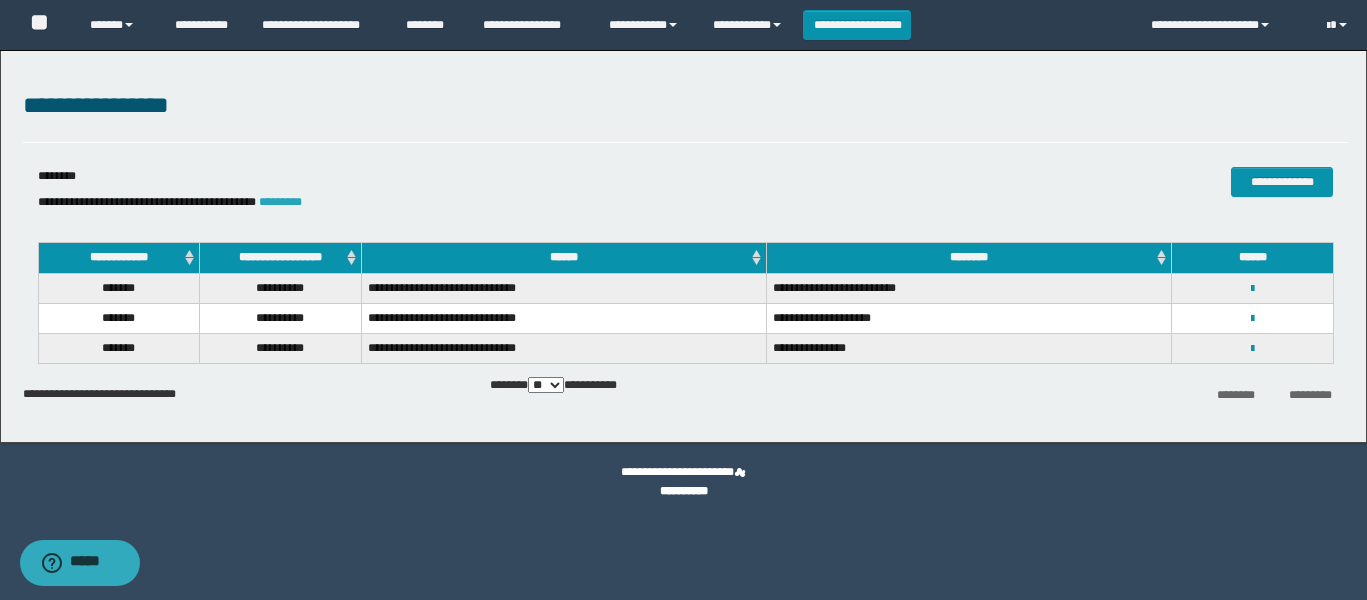 click on "*********" at bounding box center (280, 202) 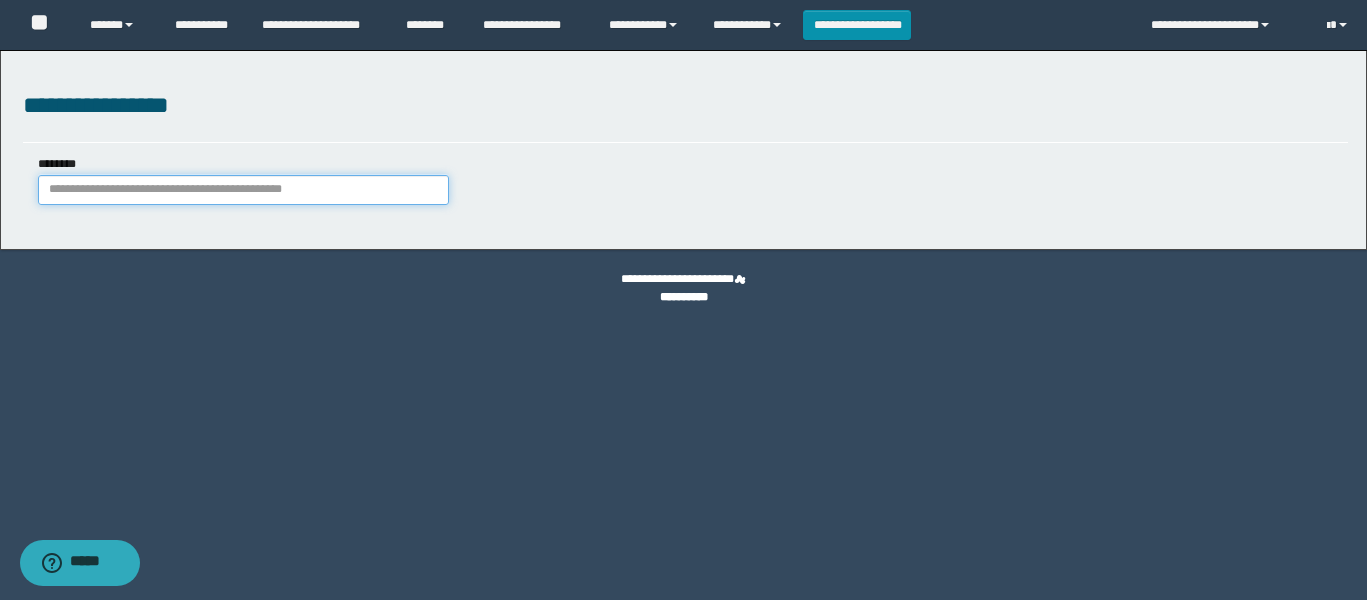 click on "********" at bounding box center (244, 190) 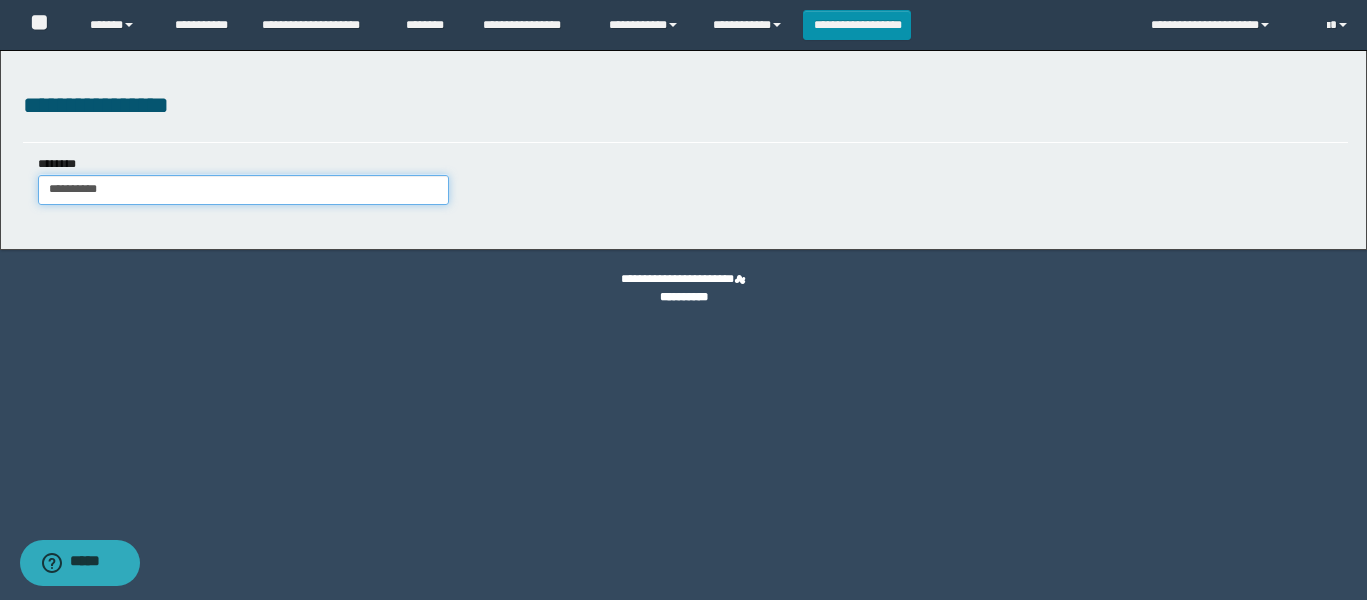 click on "**********" at bounding box center [244, 190] 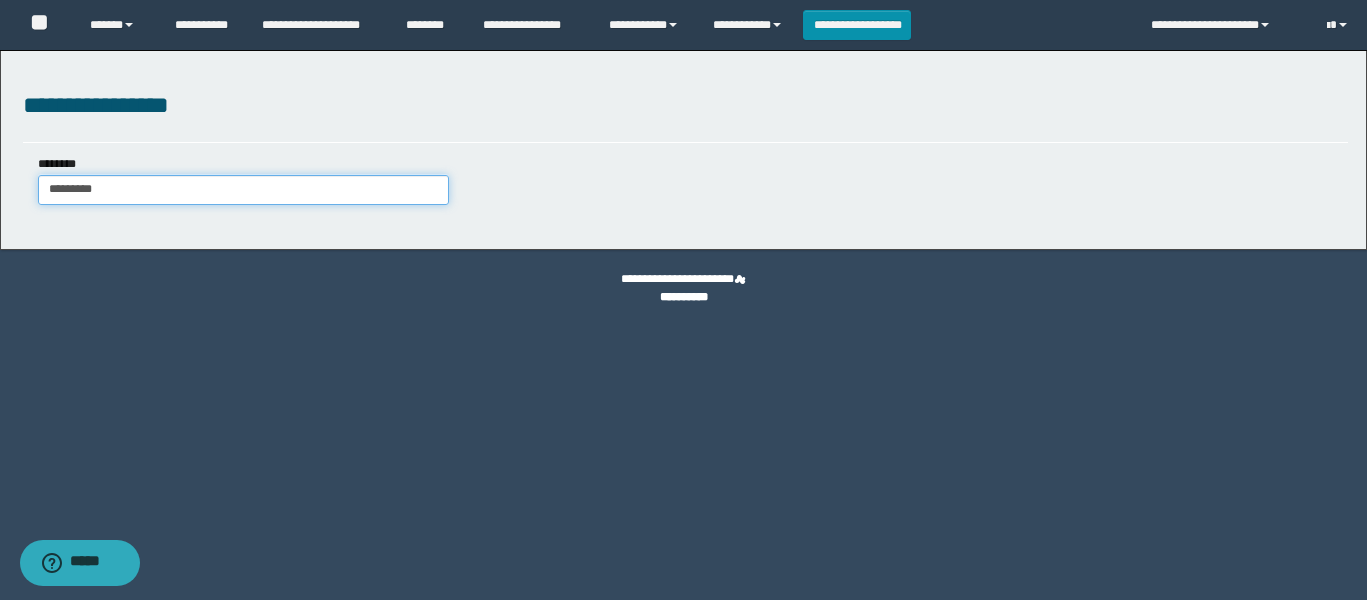 type on "*********" 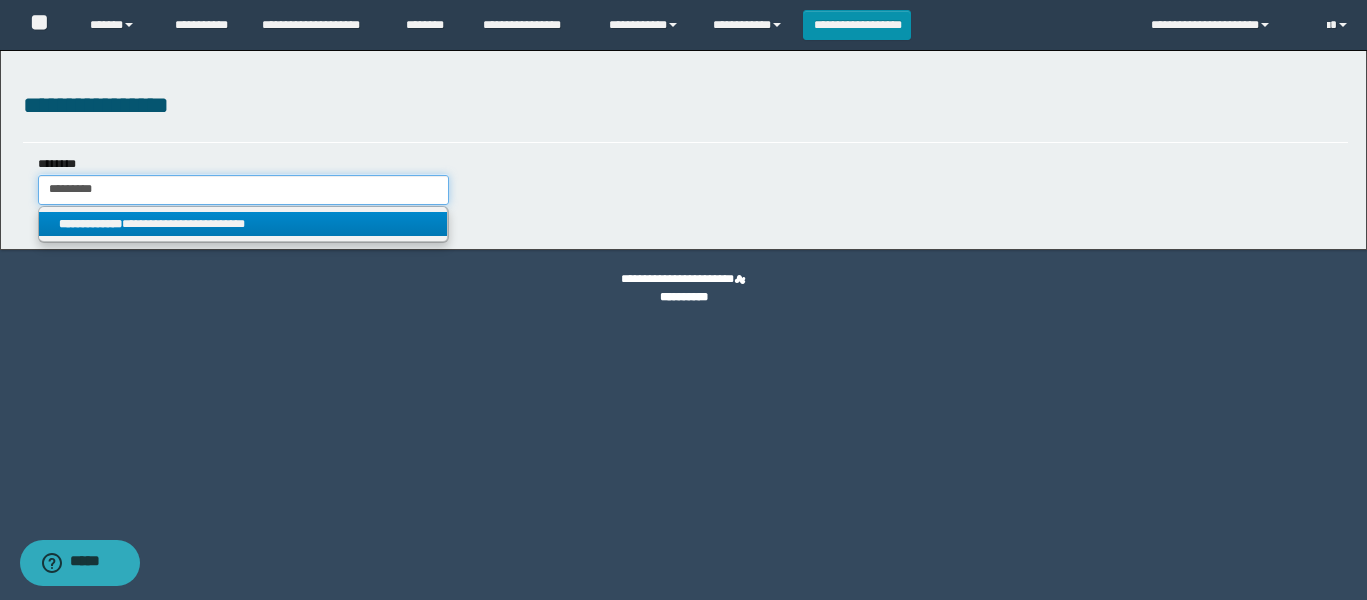 type on "*********" 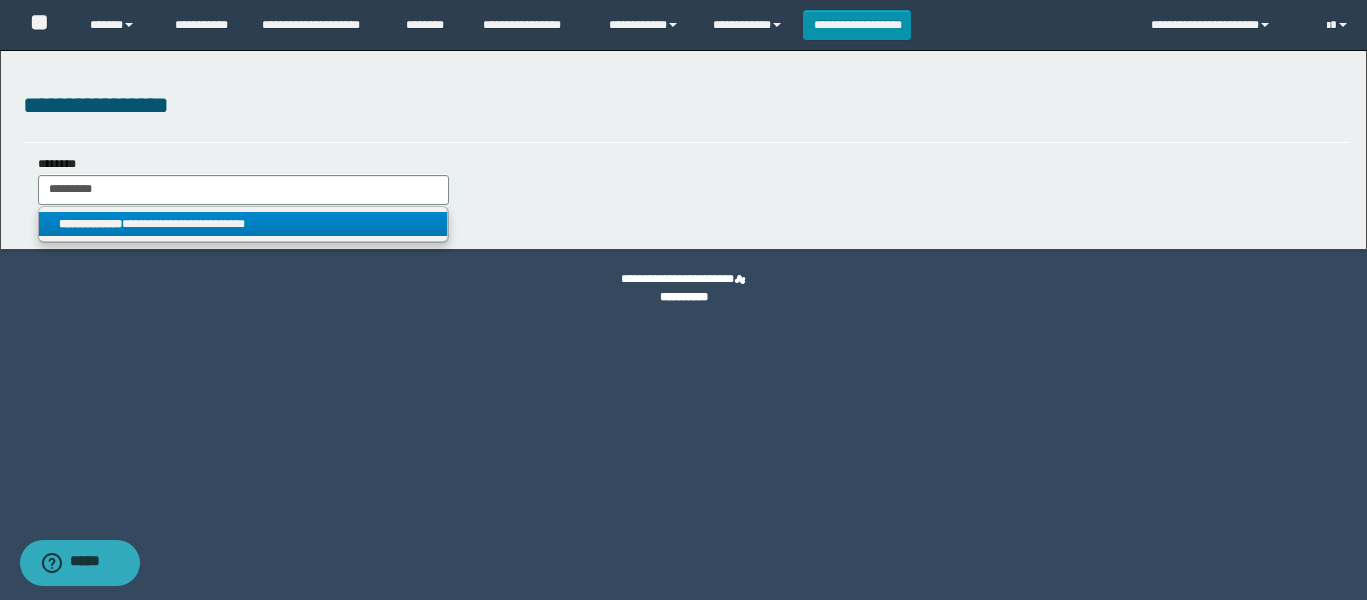 click on "**********" at bounding box center [243, 224] 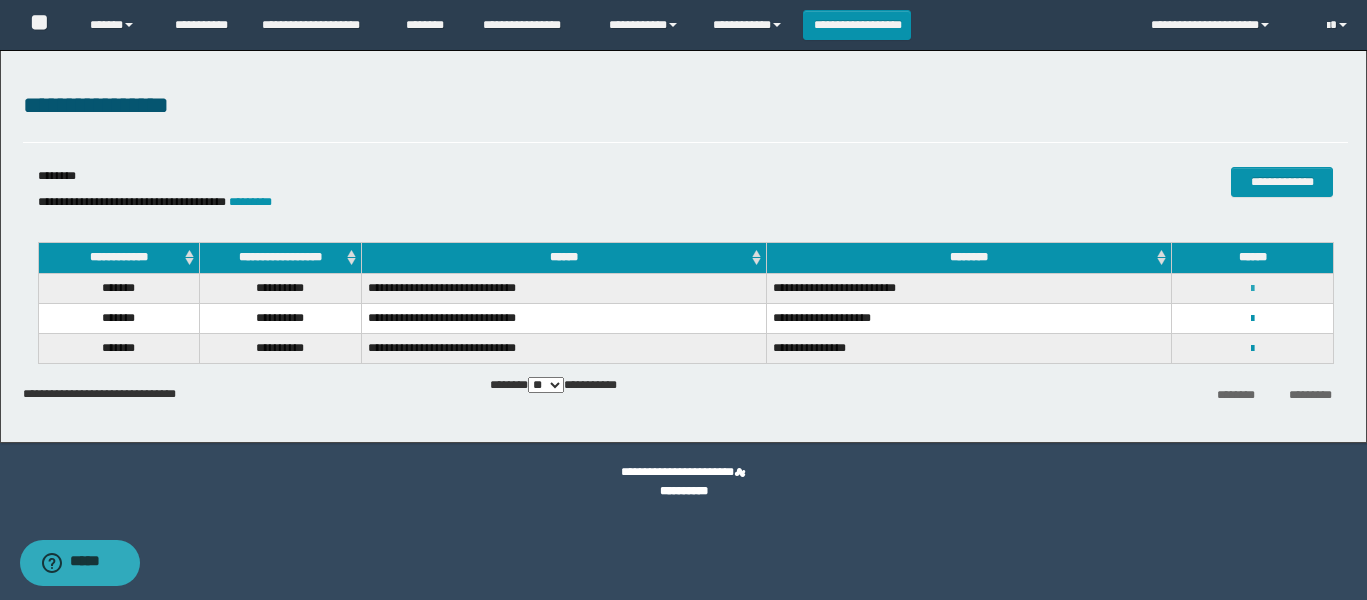 click at bounding box center [1252, 289] 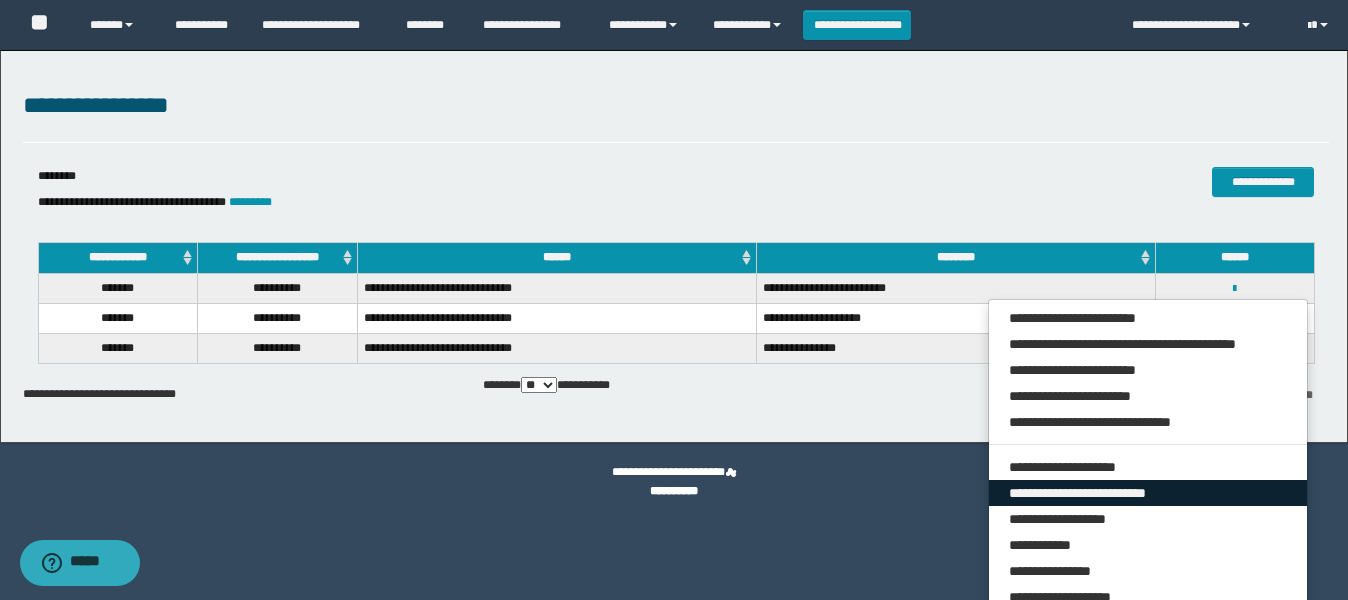 click on "**********" at bounding box center (1148, 493) 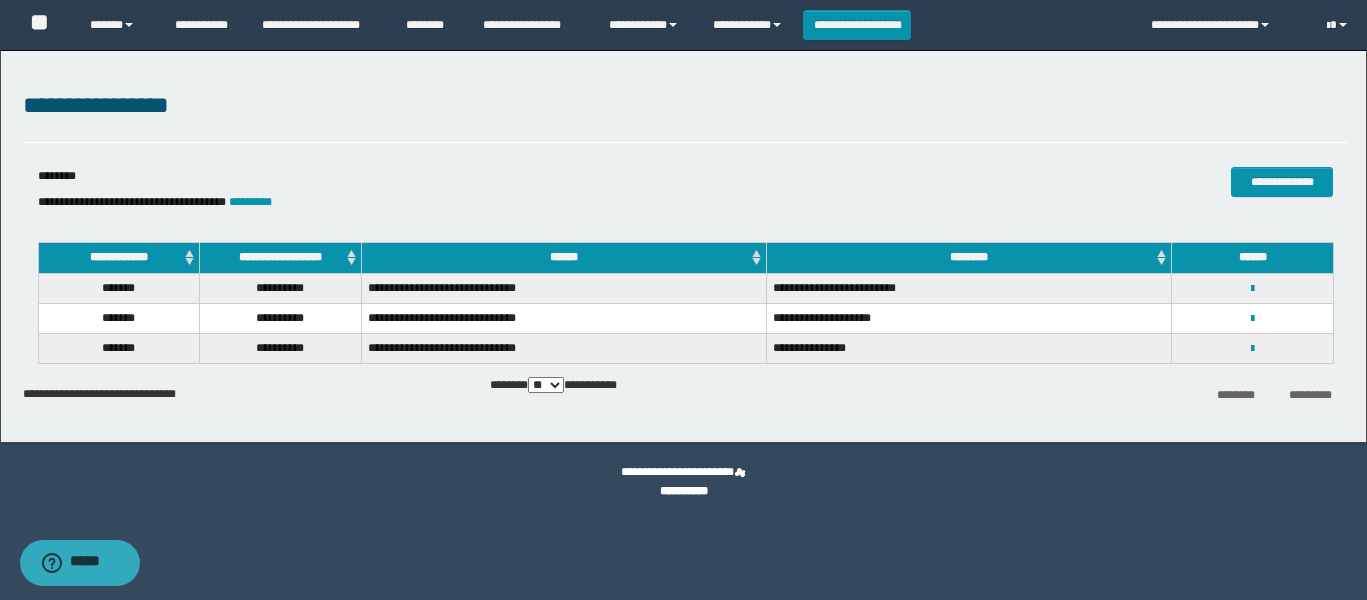 select on "***" 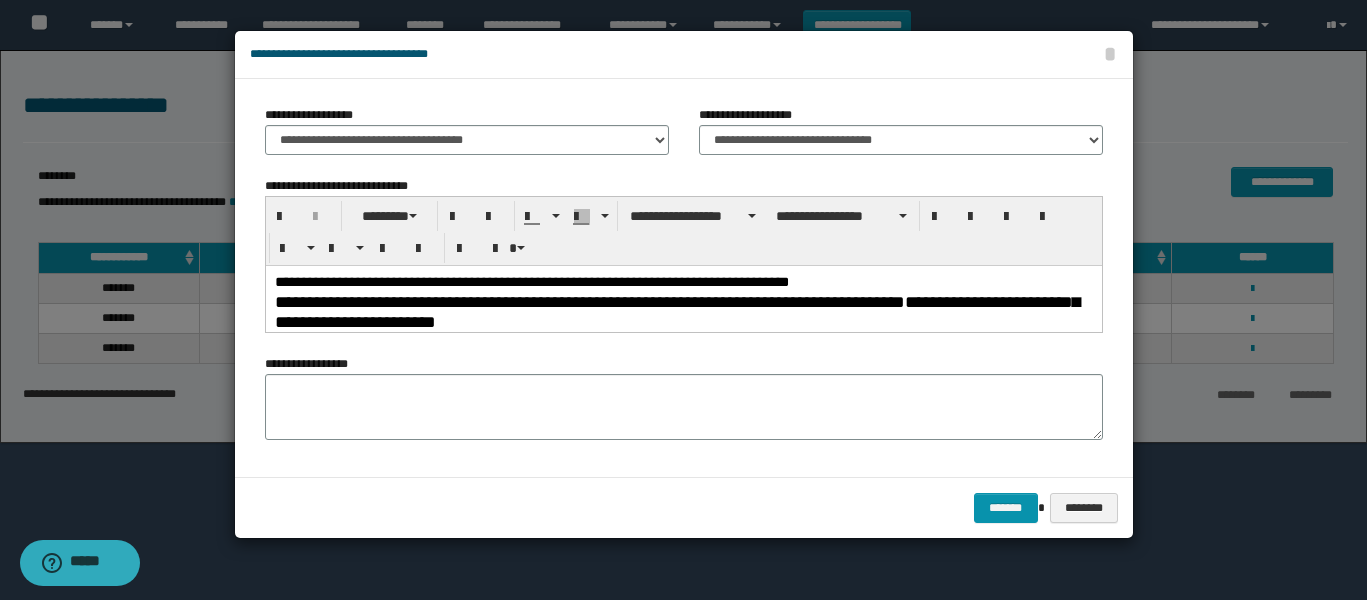 scroll, scrollTop: 0, scrollLeft: 0, axis: both 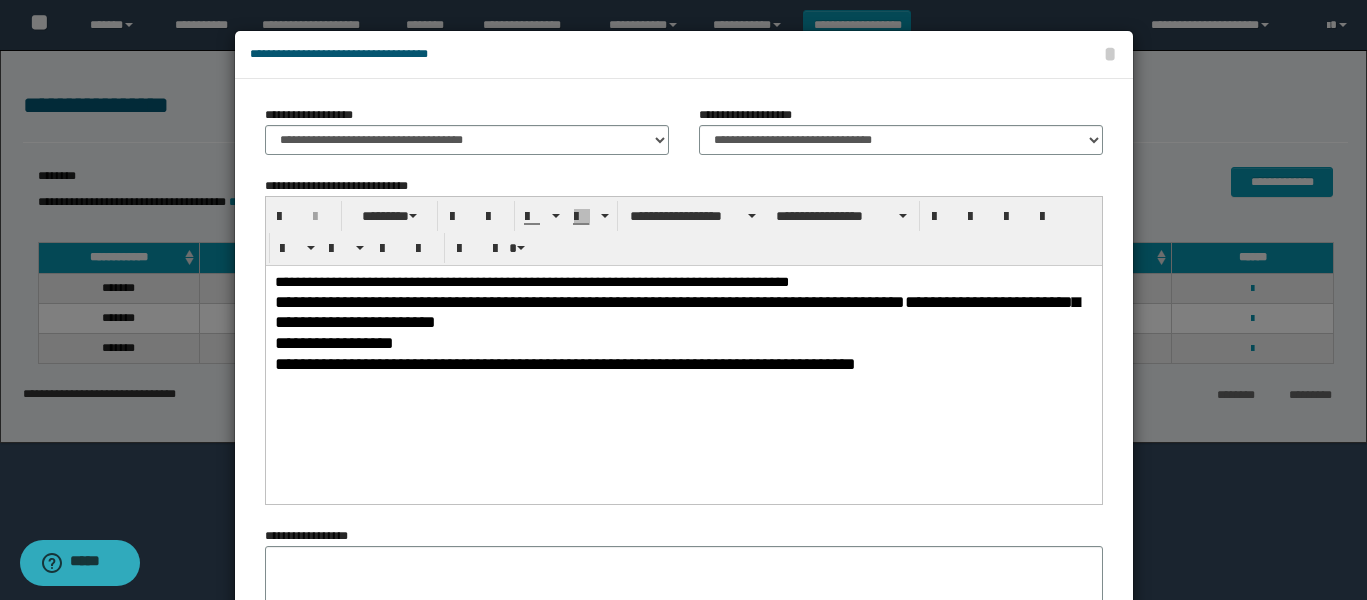 click on "**********" at bounding box center (676, 311) 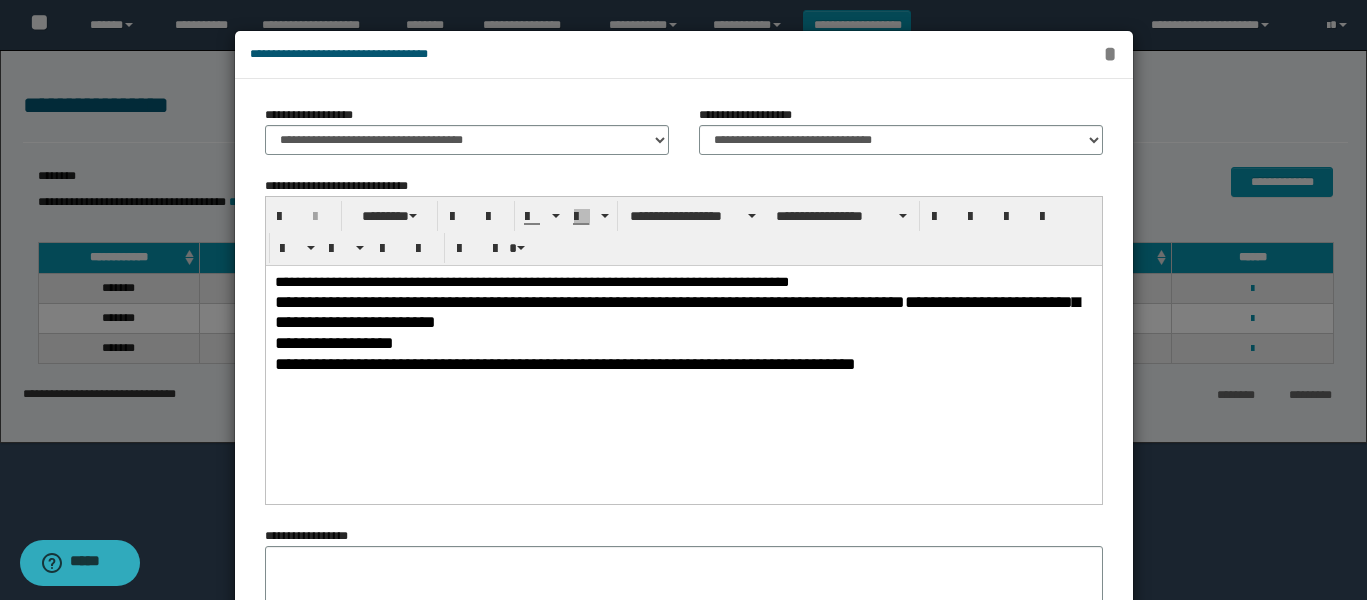 click on "*" at bounding box center (1110, 54) 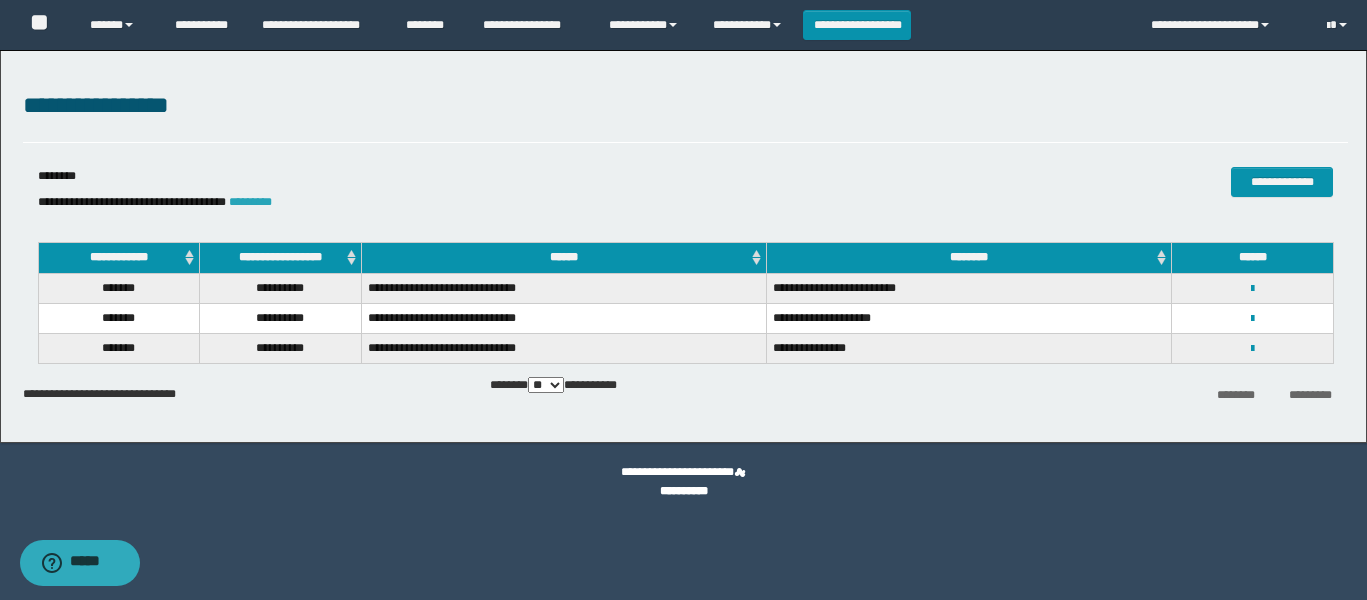 click on "*********" at bounding box center (250, 202) 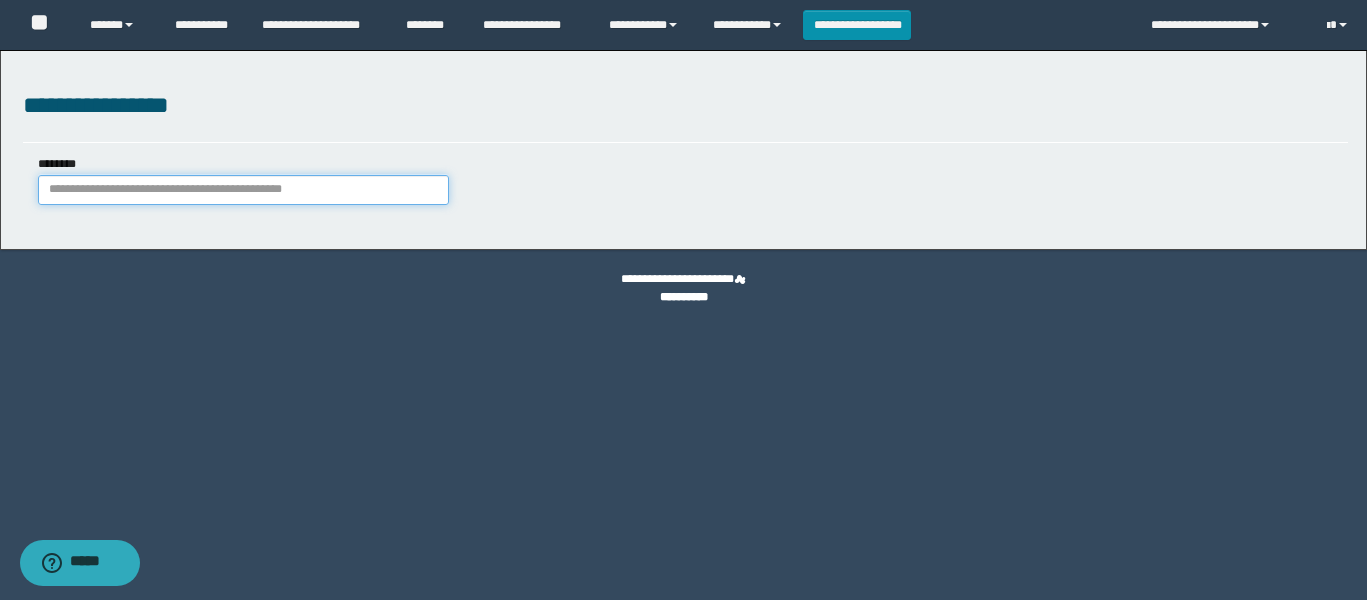 click on "********" at bounding box center [244, 190] 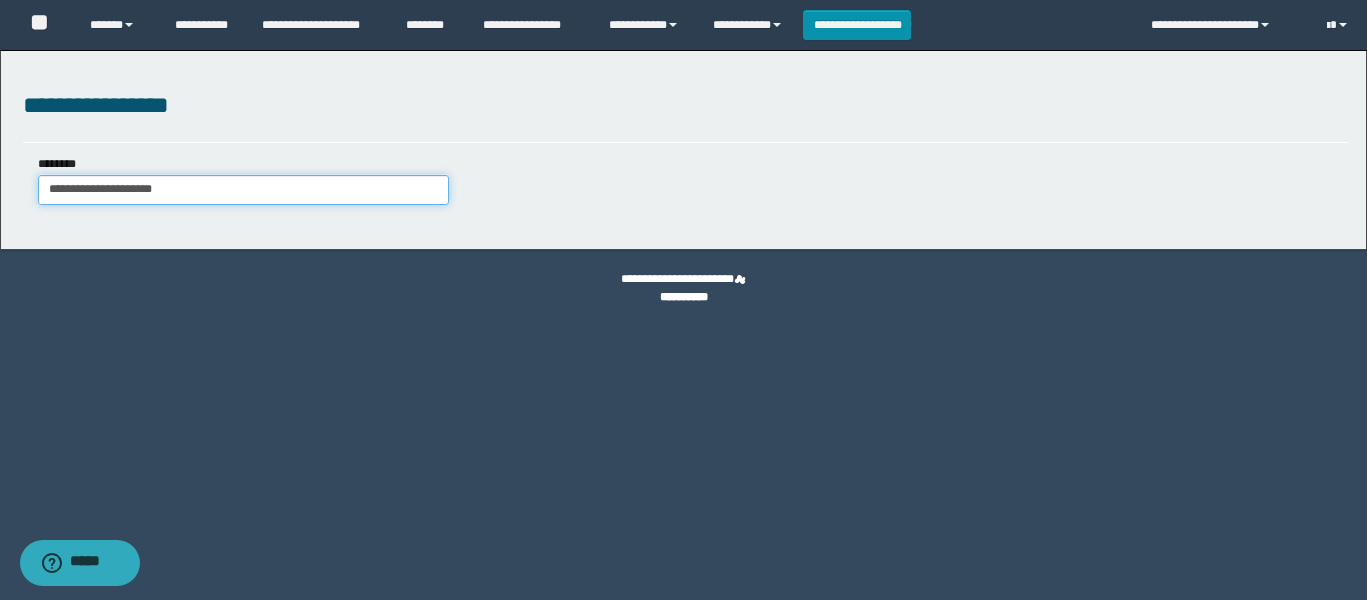 type on "**********" 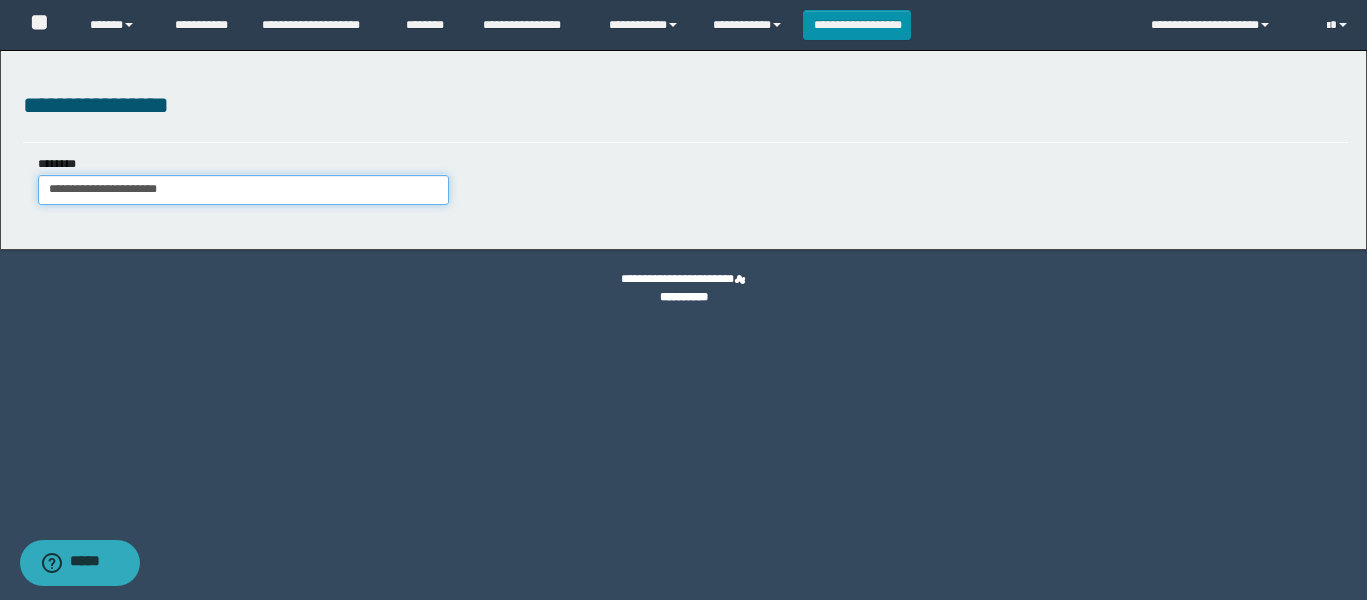 type on "**********" 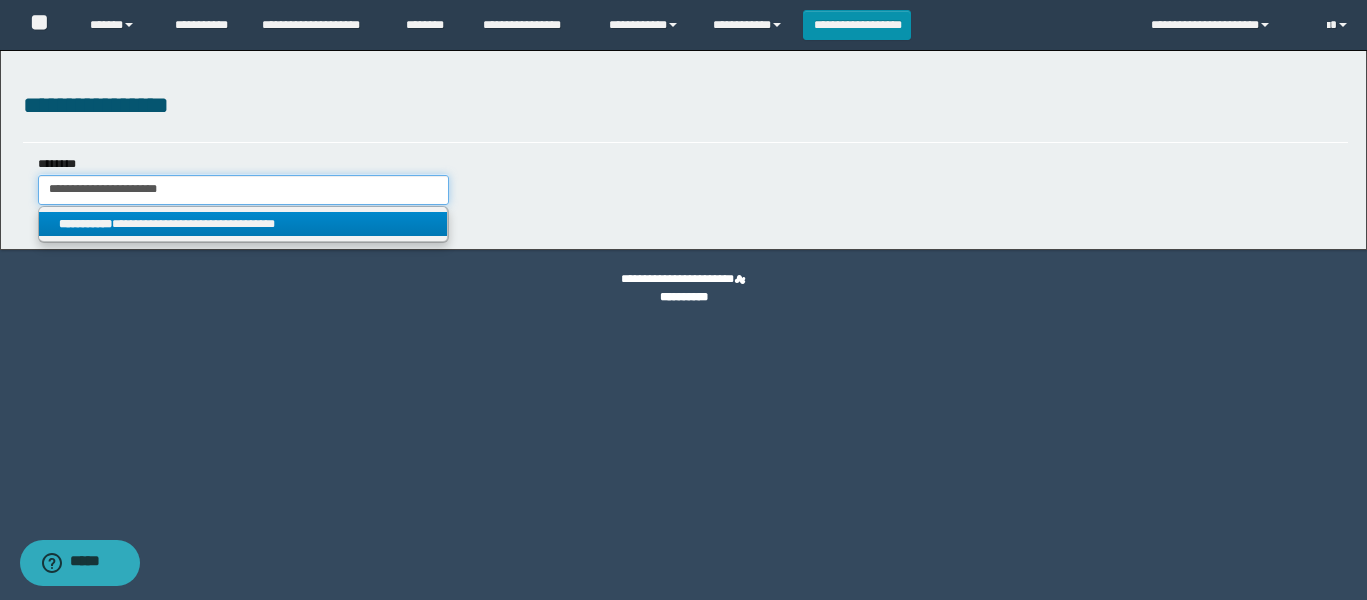 type on "**********" 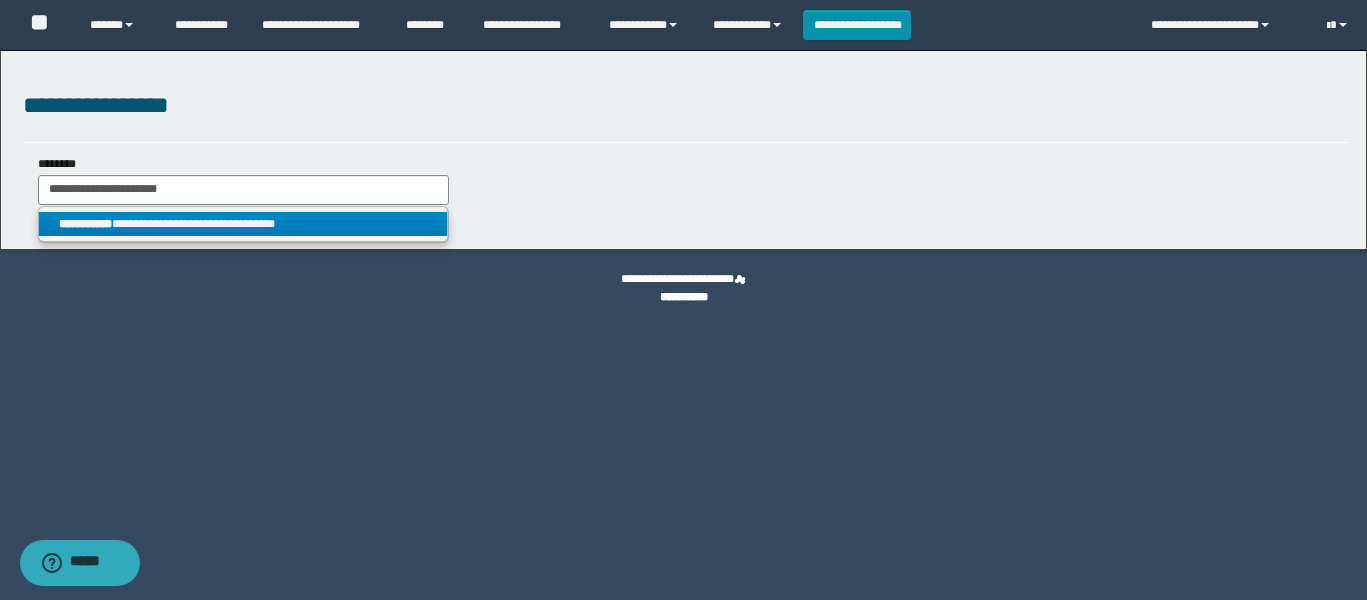 click on "**********" at bounding box center [243, 224] 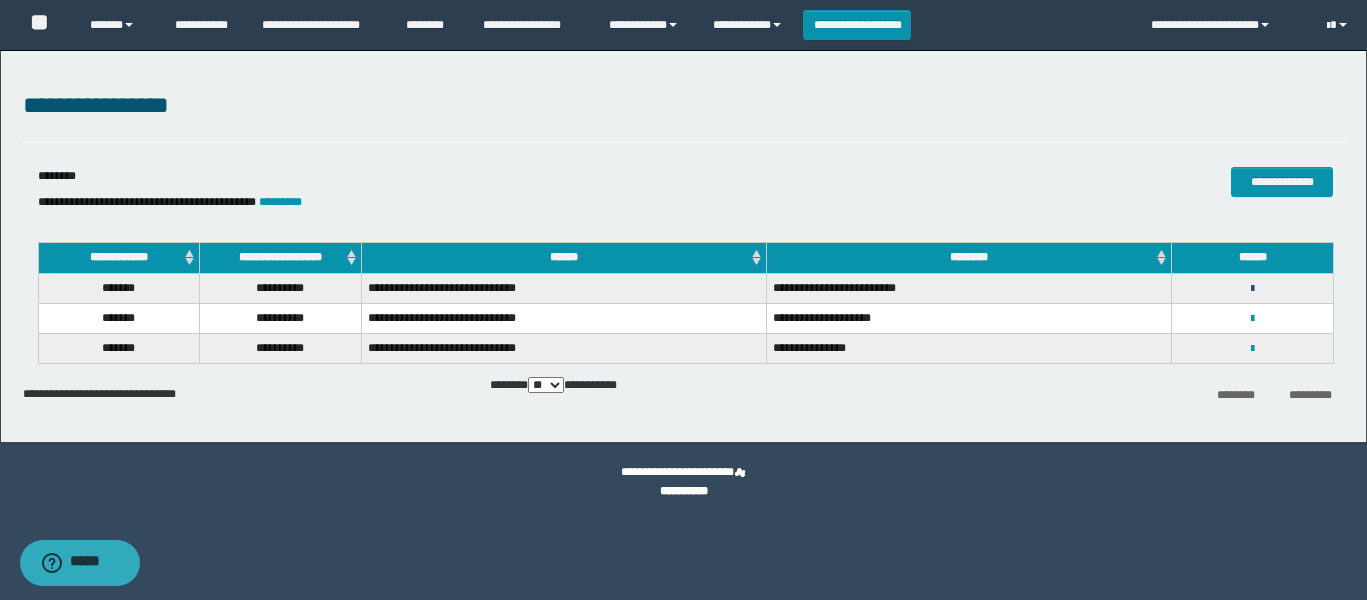 click at bounding box center [1252, 289] 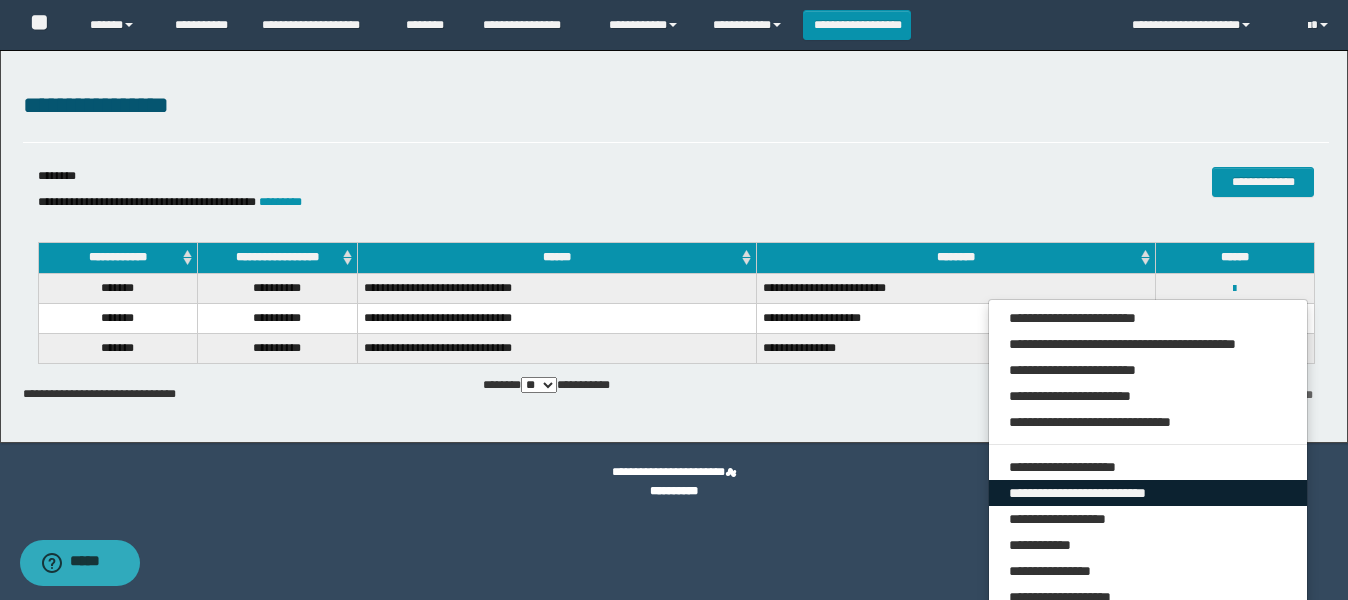 drag, startPoint x: 1109, startPoint y: 492, endPoint x: 738, endPoint y: 388, distance: 385.30118 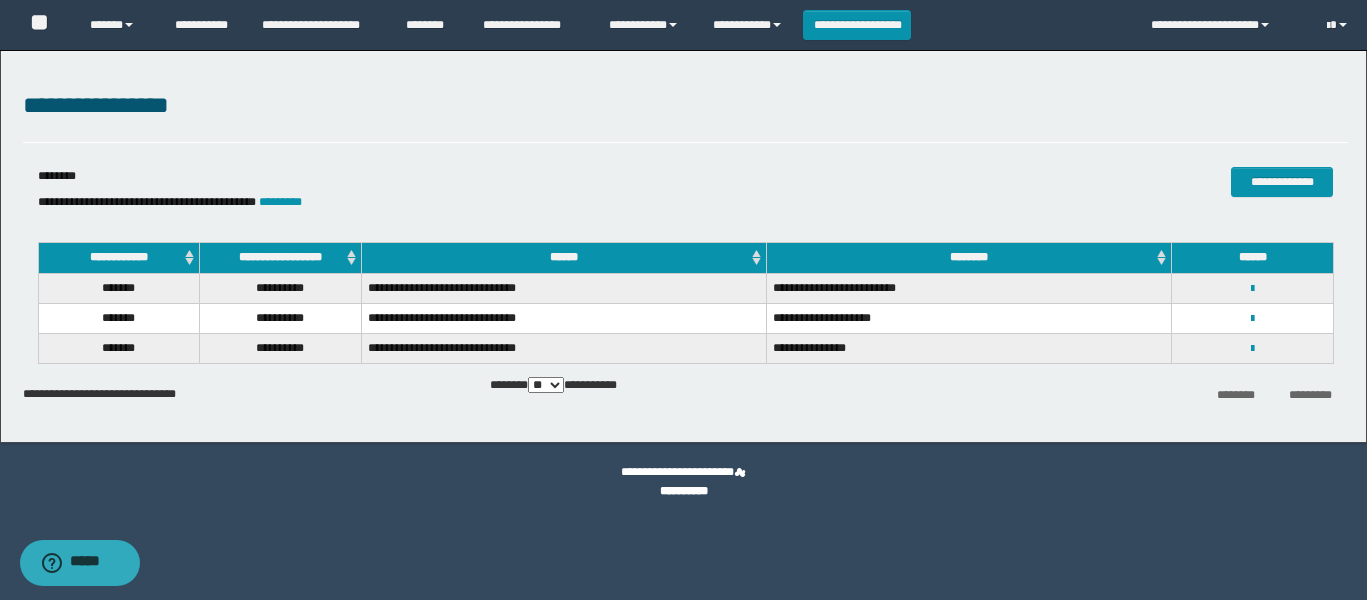 select on "***" 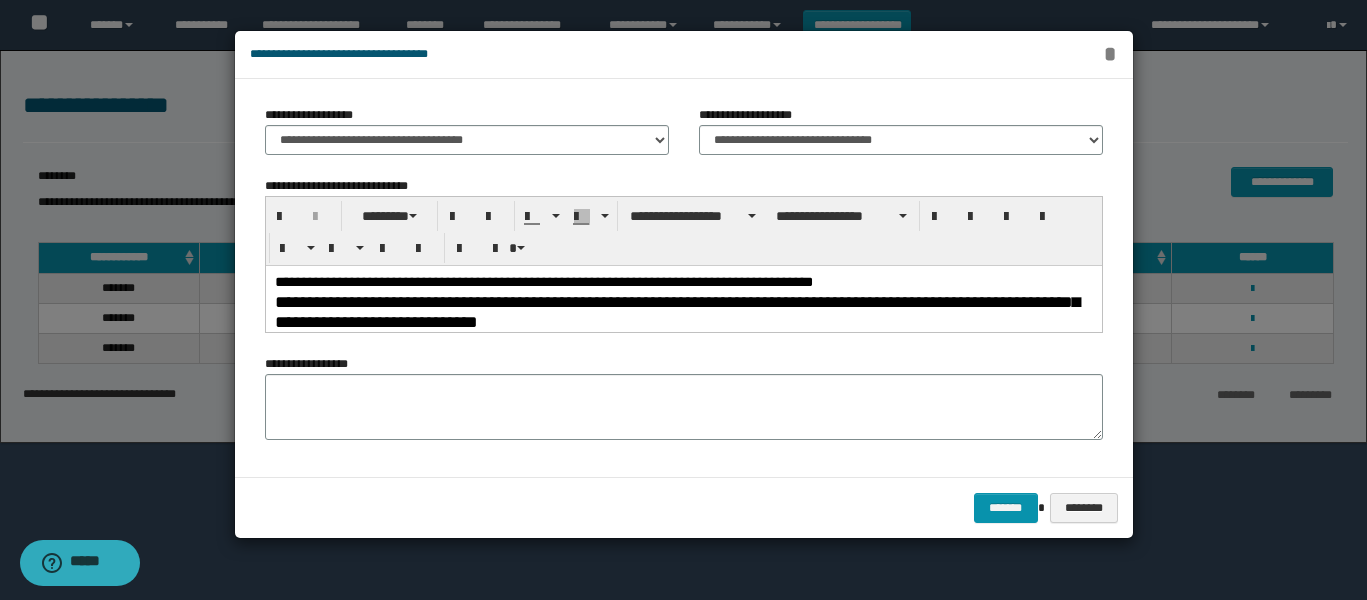 click on "*" at bounding box center [1110, 54] 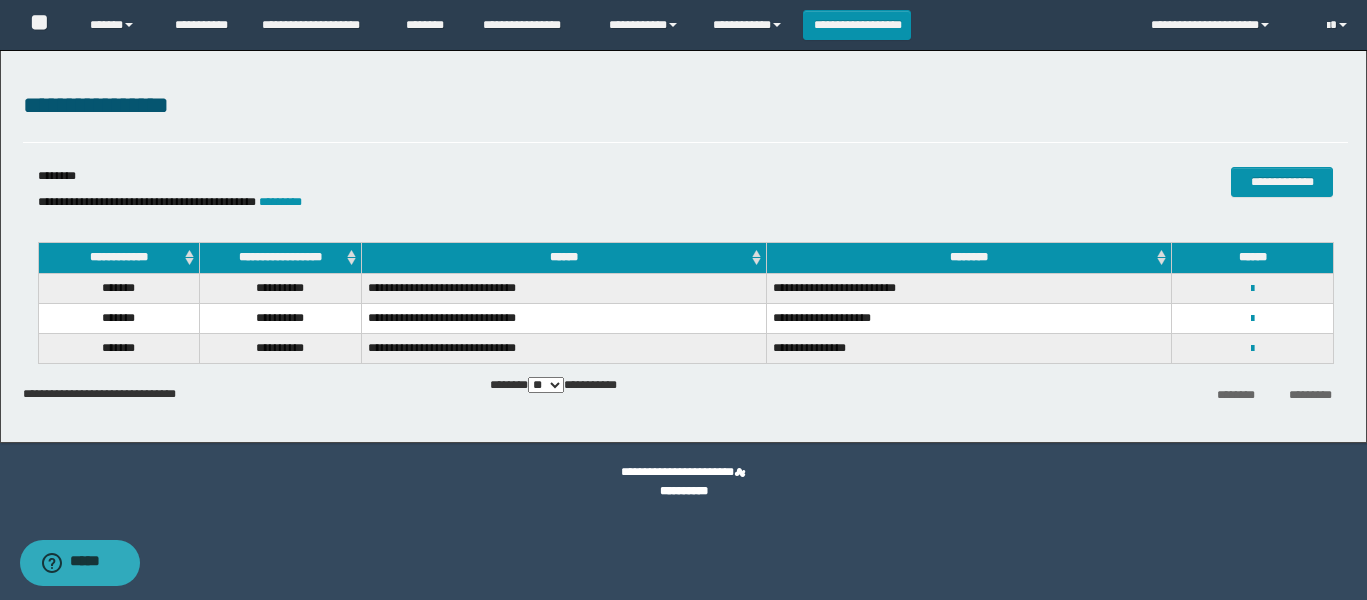 click on "**********" at bounding box center (683, 300) 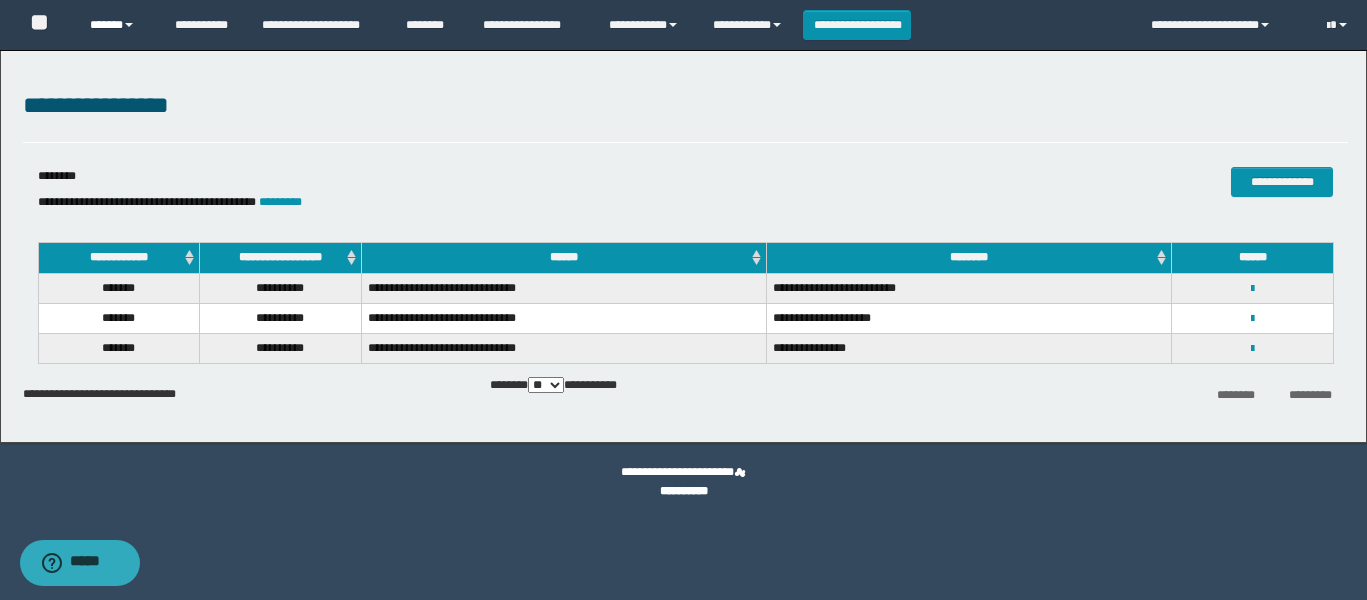 click on "******" at bounding box center [117, 25] 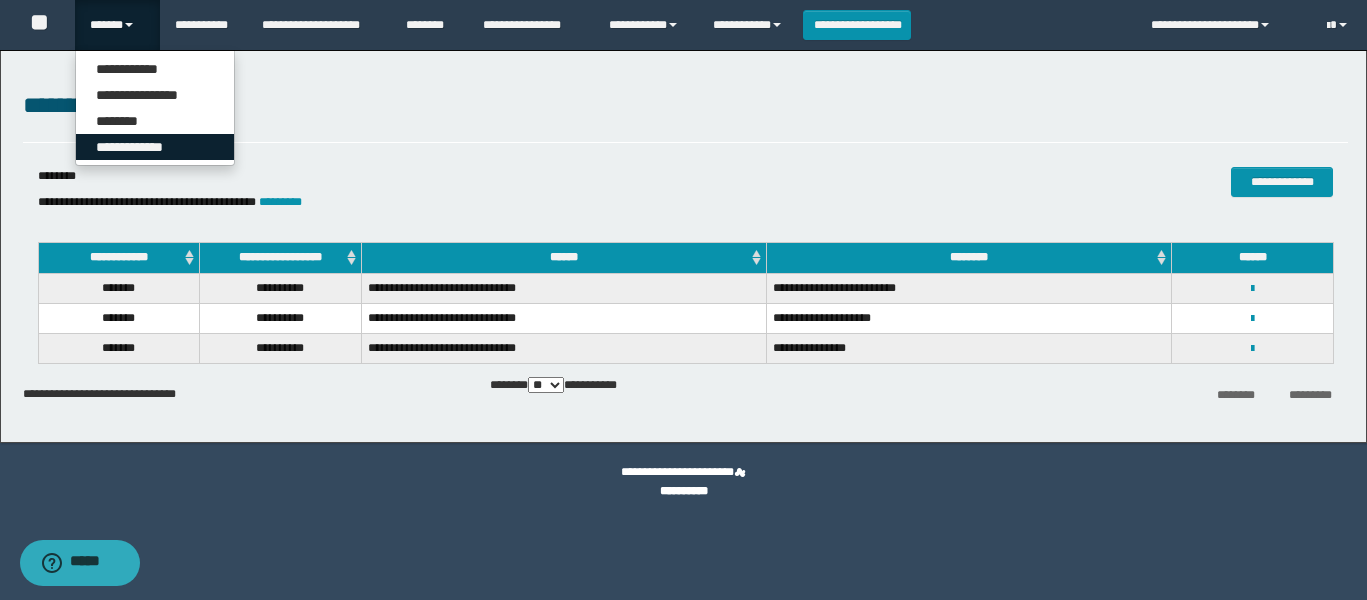 click on "**********" at bounding box center (155, 147) 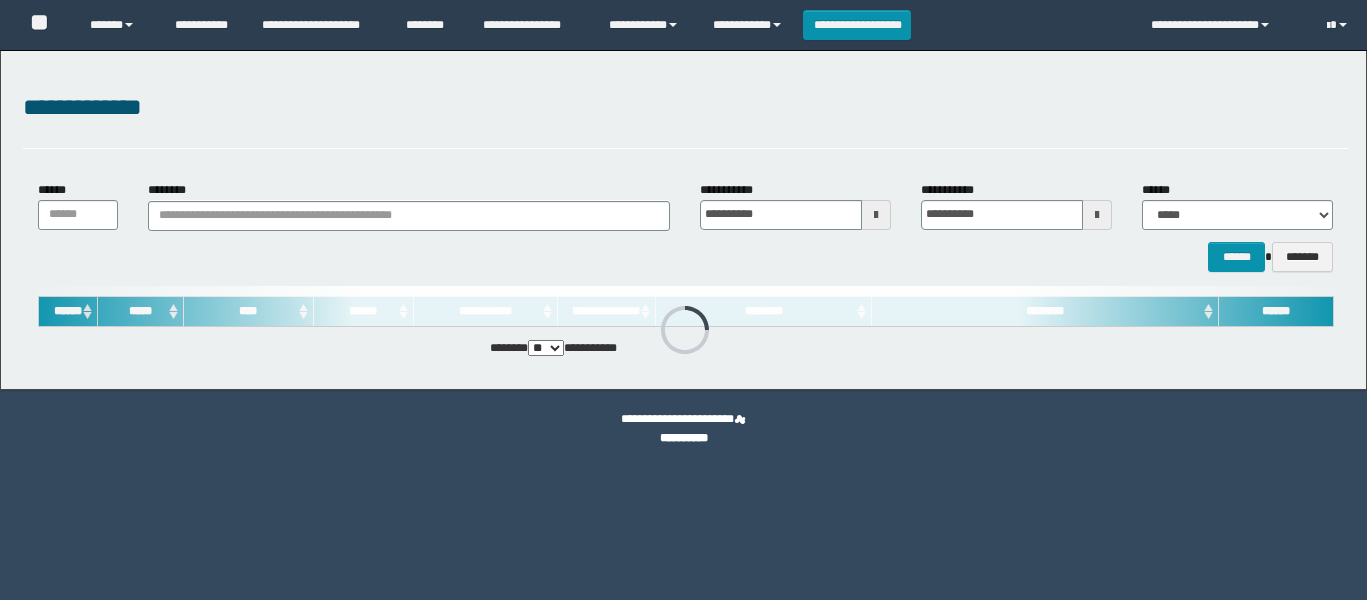 scroll, scrollTop: 0, scrollLeft: 0, axis: both 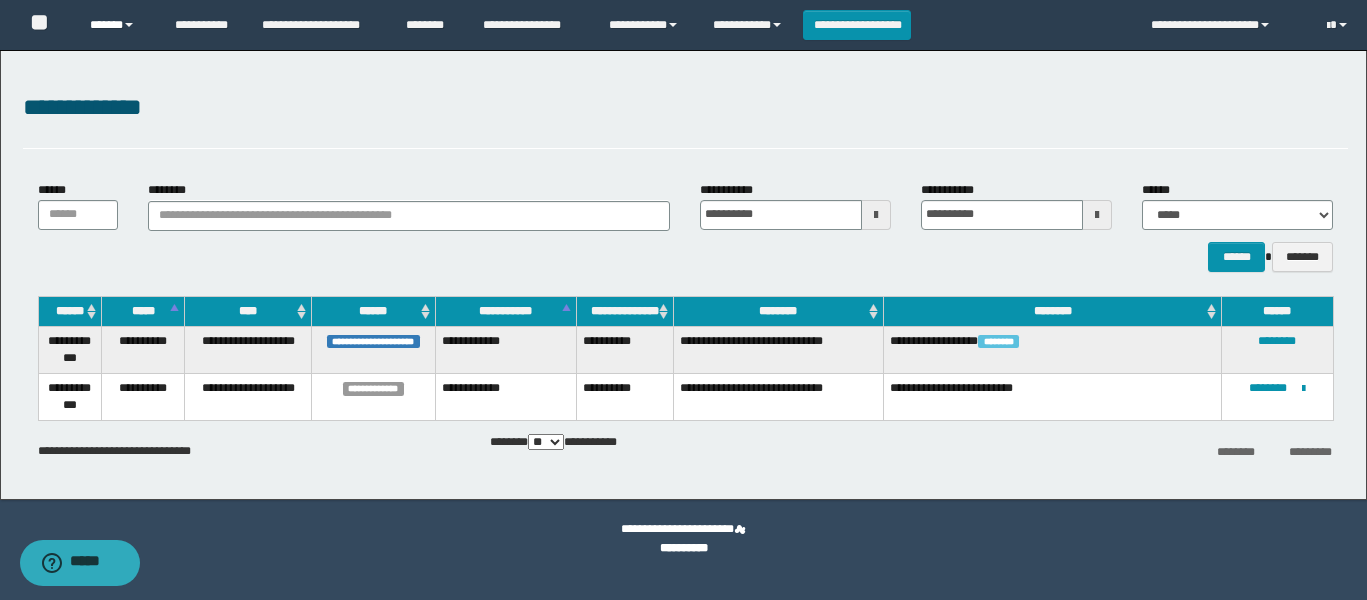 click on "******" at bounding box center [117, 25] 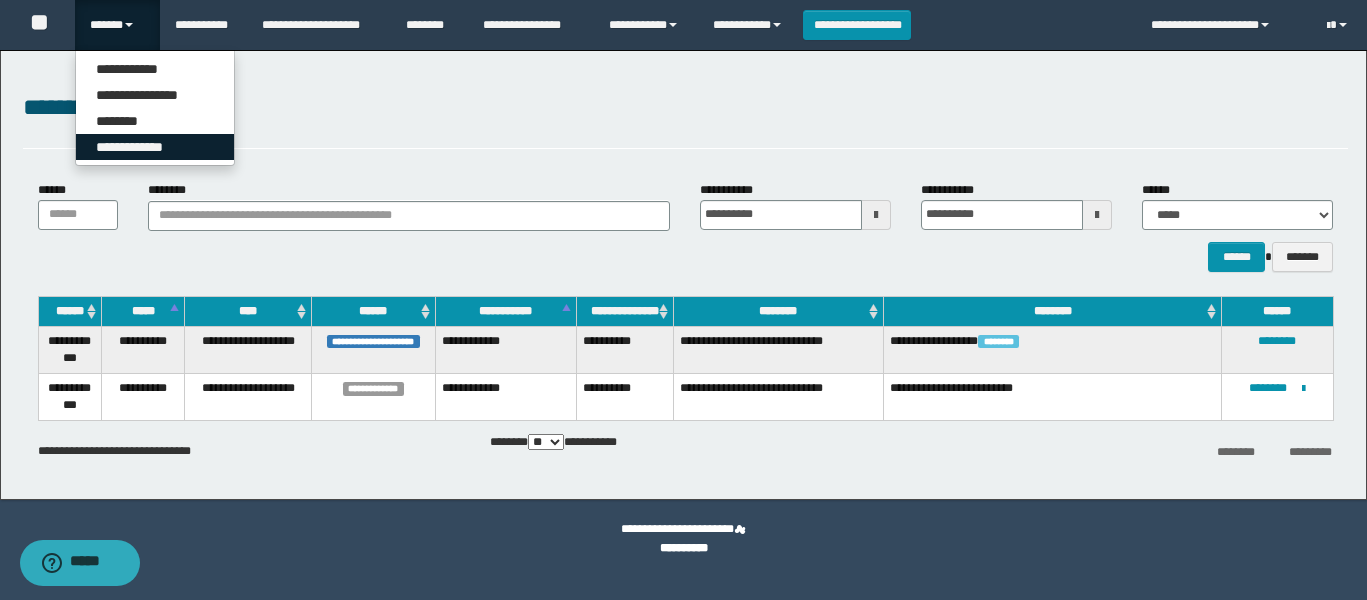 click on "**********" at bounding box center (155, 147) 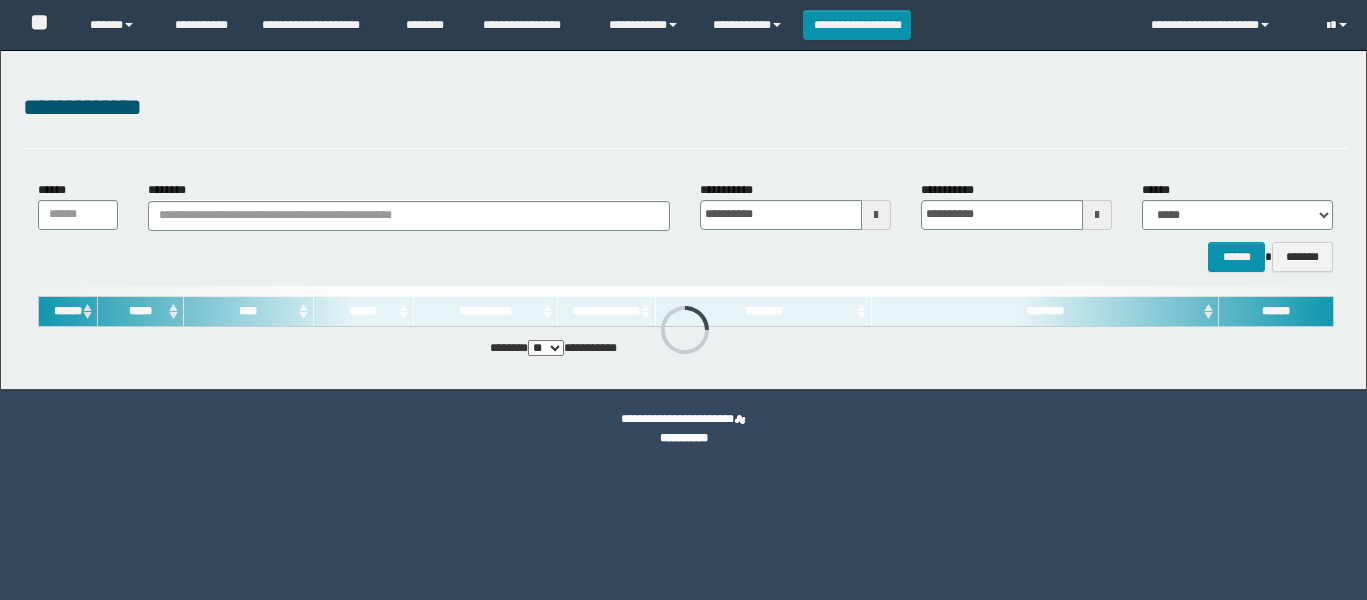 scroll, scrollTop: 0, scrollLeft: 0, axis: both 